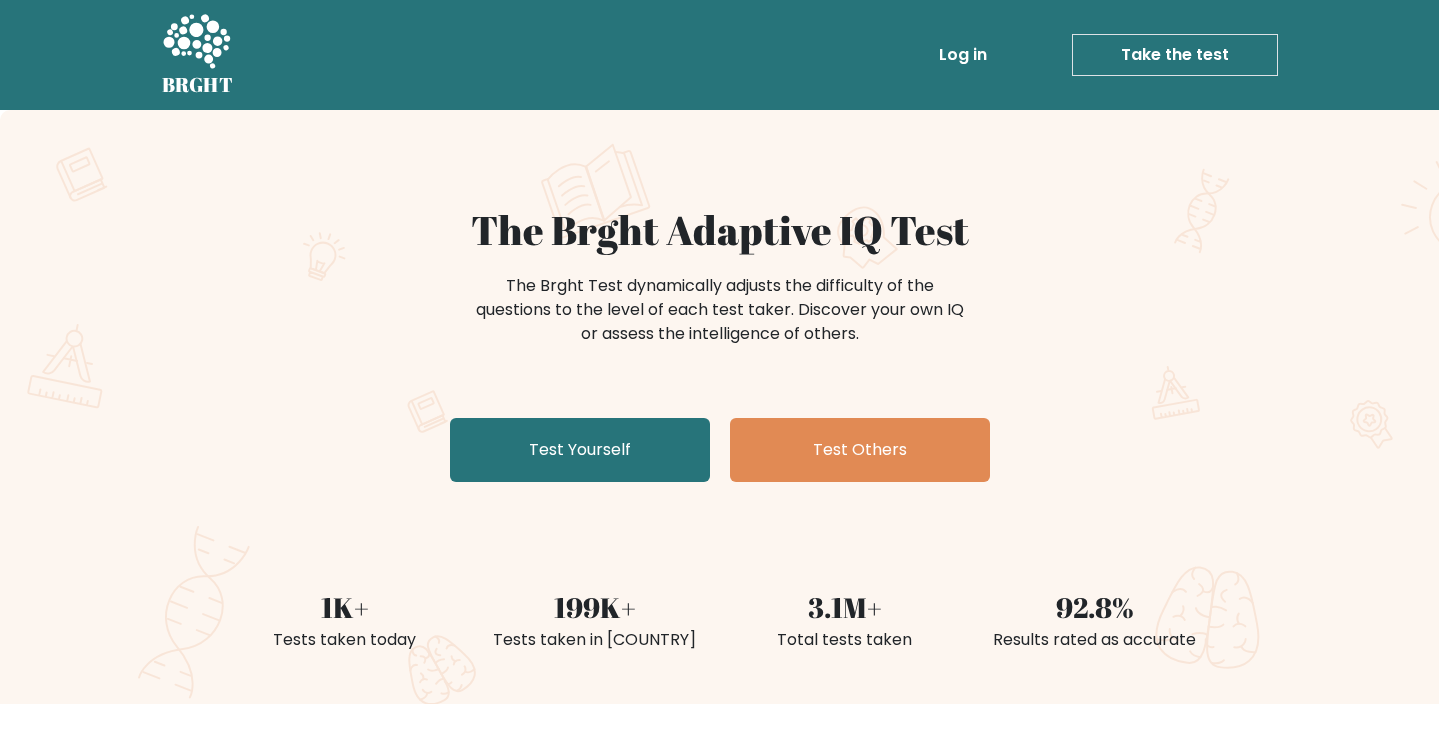 scroll, scrollTop: 0, scrollLeft: 0, axis: both 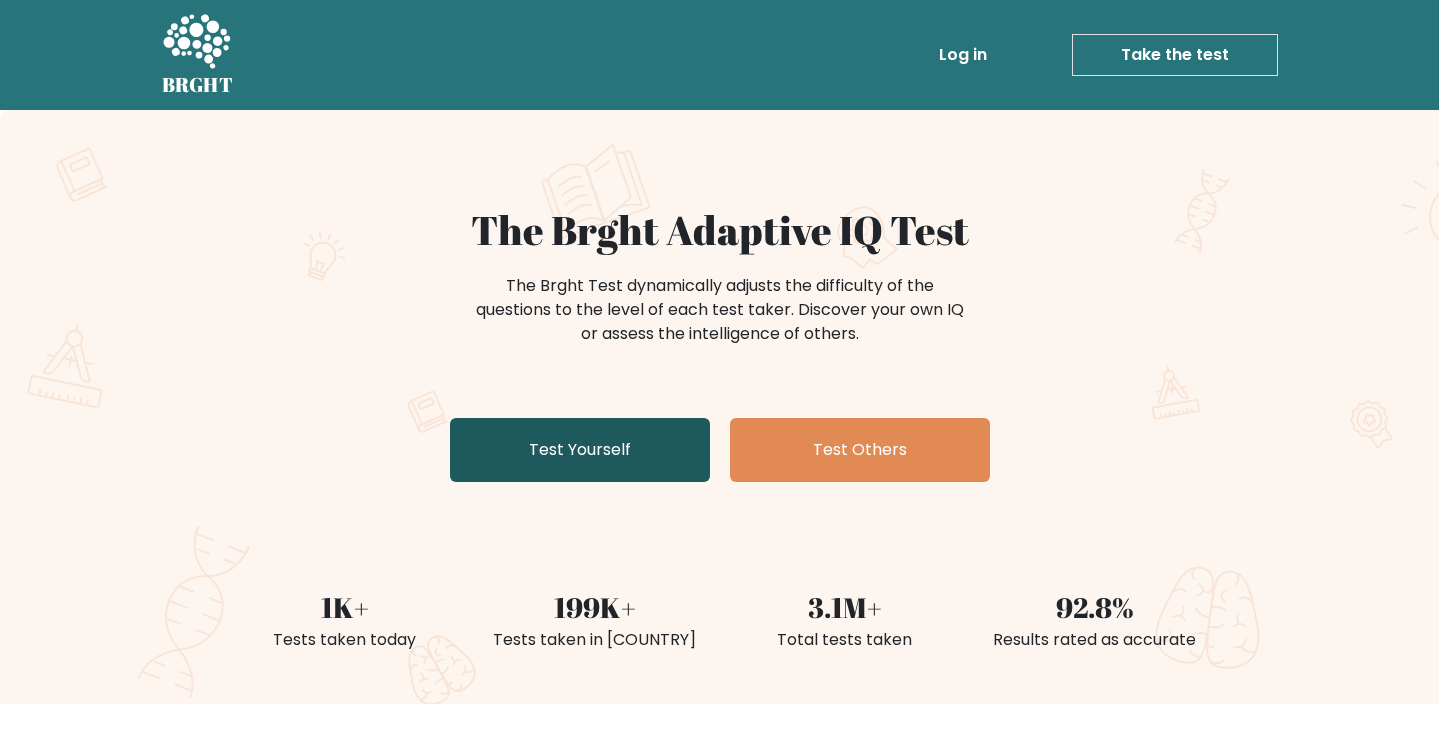 click on "Test Yourself" at bounding box center (580, 450) 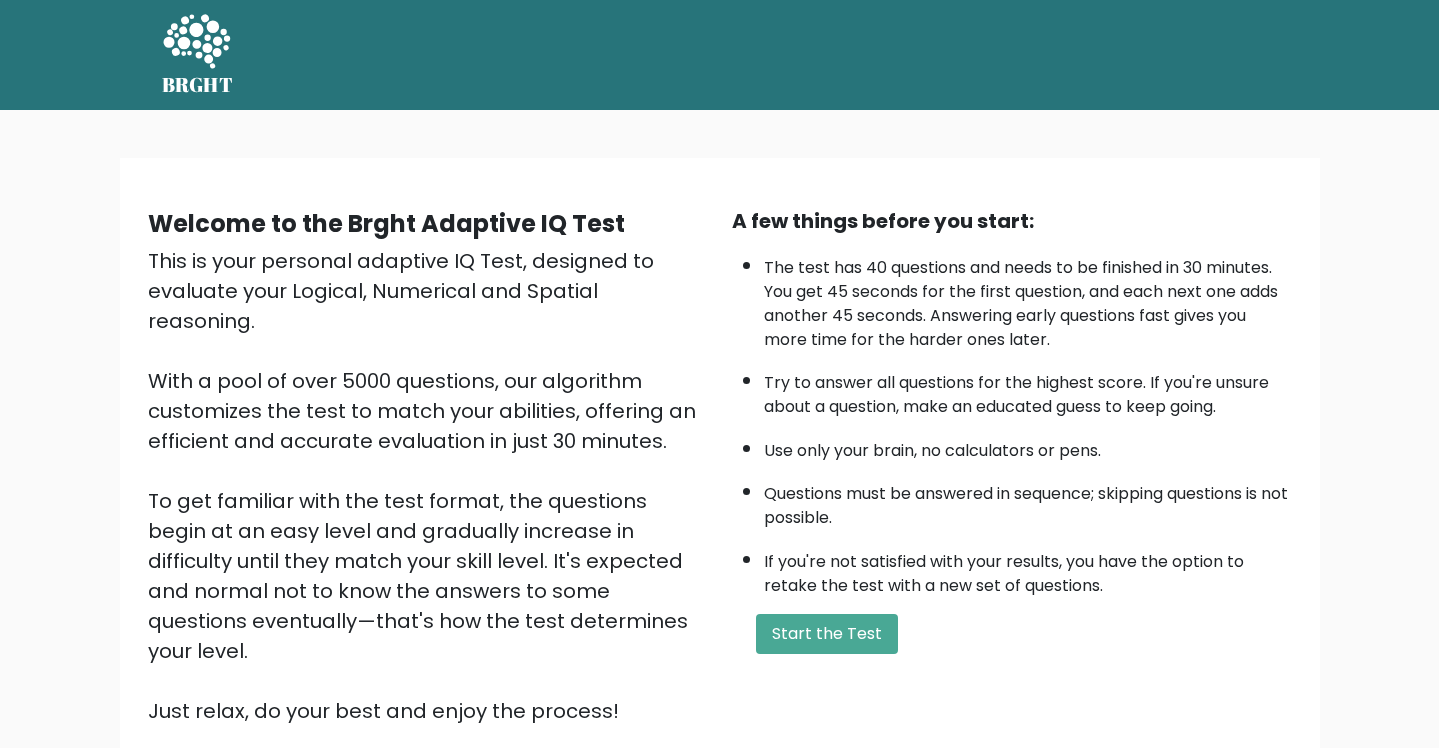 scroll, scrollTop: 0, scrollLeft: 0, axis: both 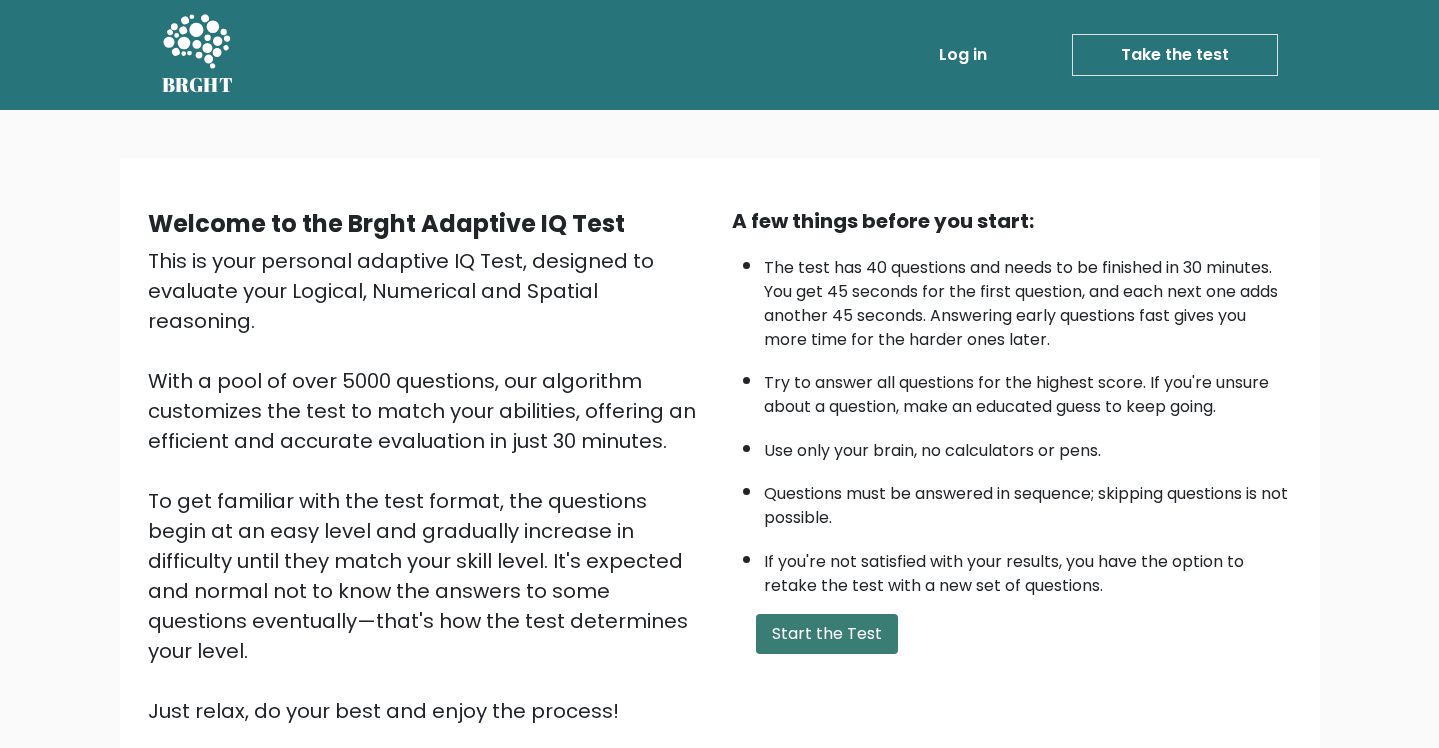 click on "Start the Test" at bounding box center (827, 634) 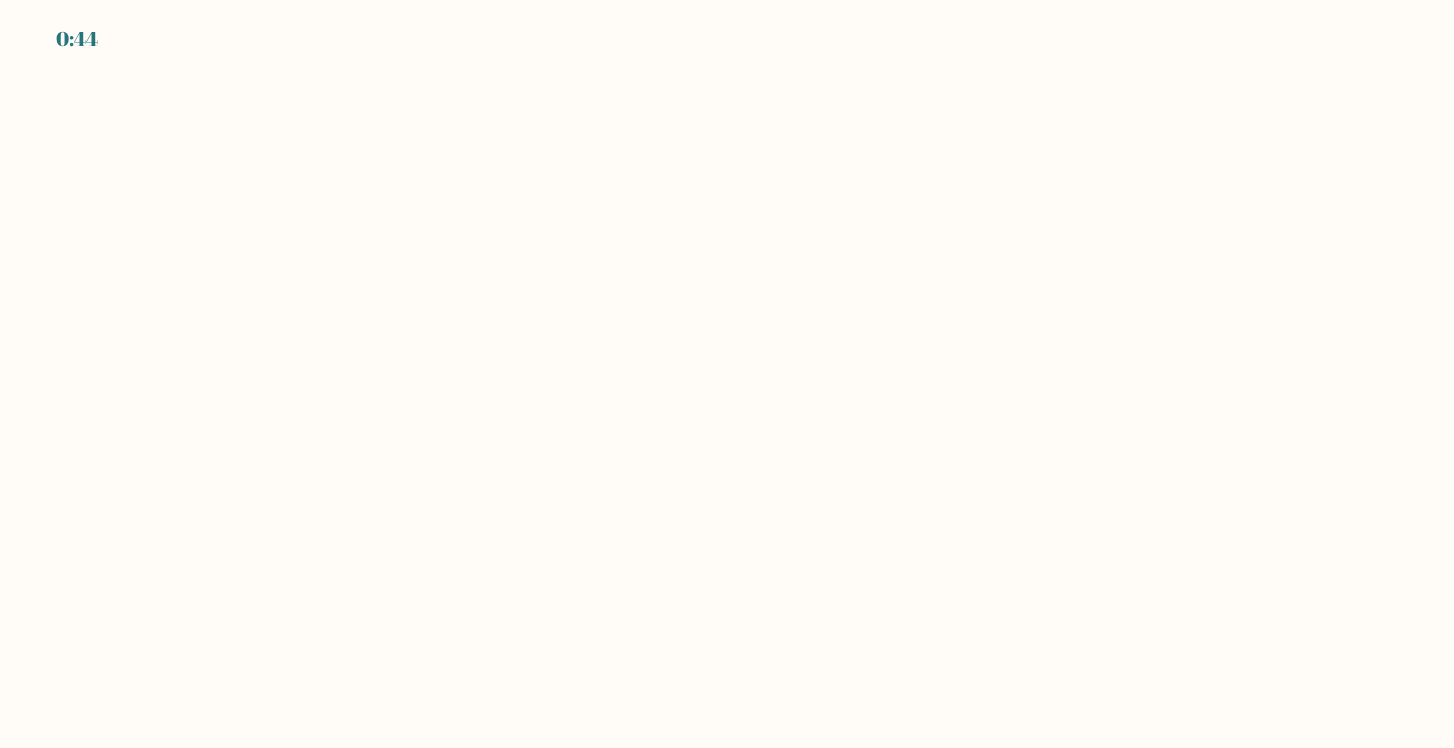 scroll, scrollTop: 0, scrollLeft: 0, axis: both 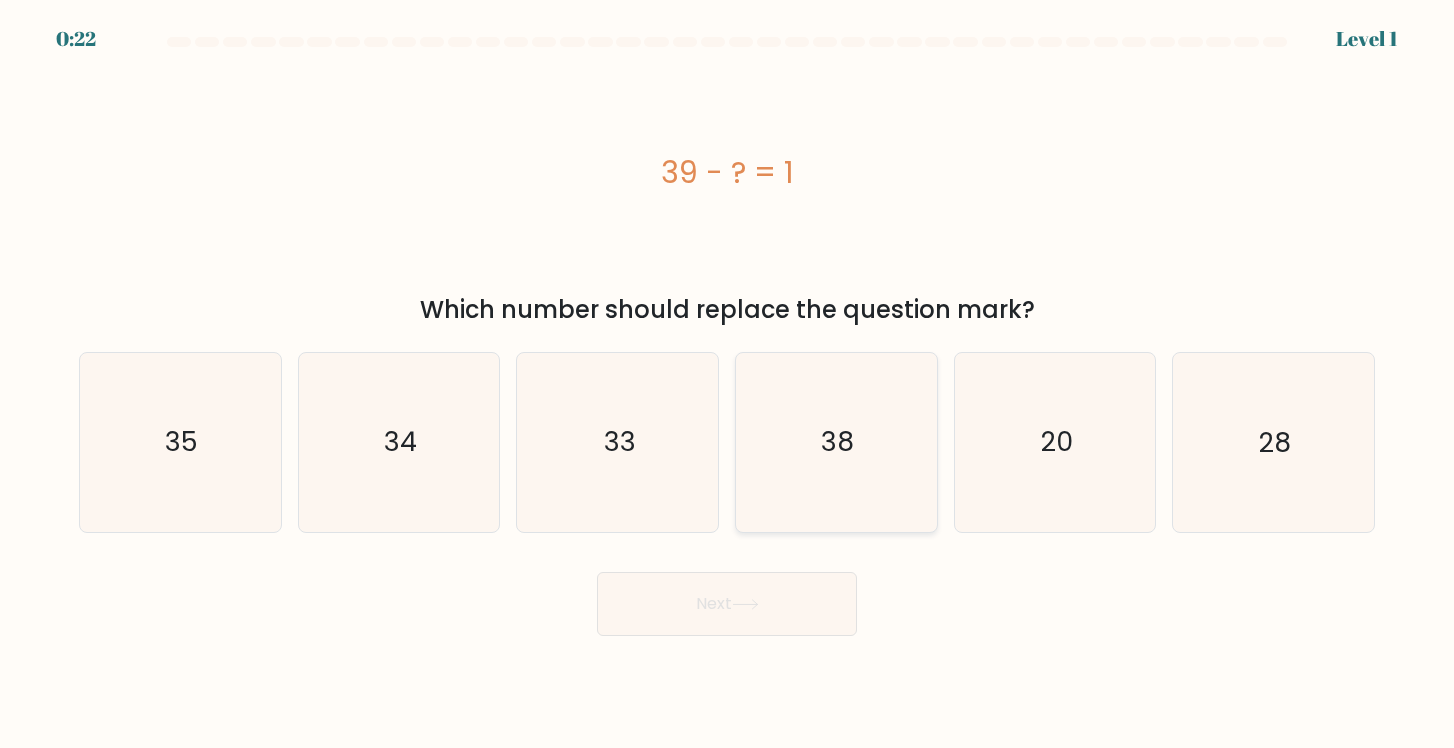 click on "38" 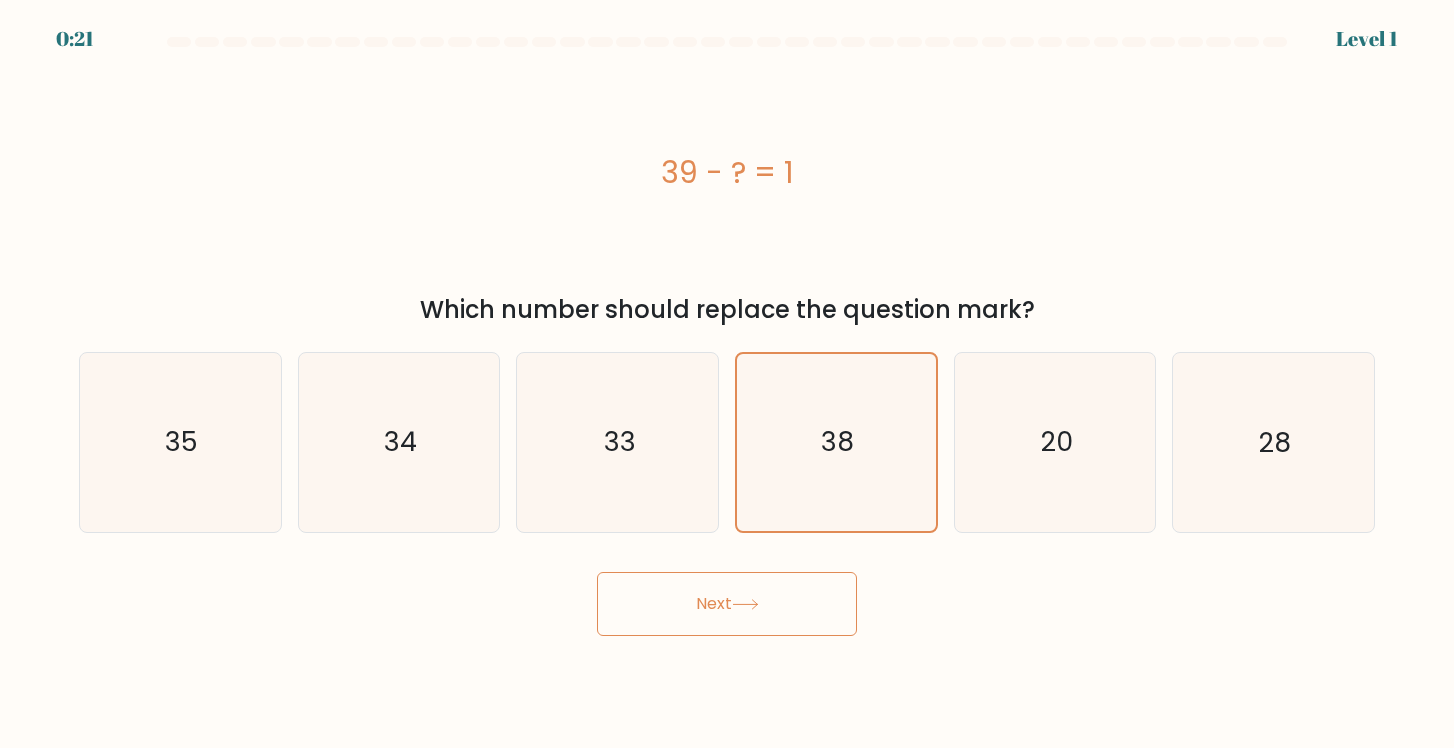 click on "Next" at bounding box center (727, 604) 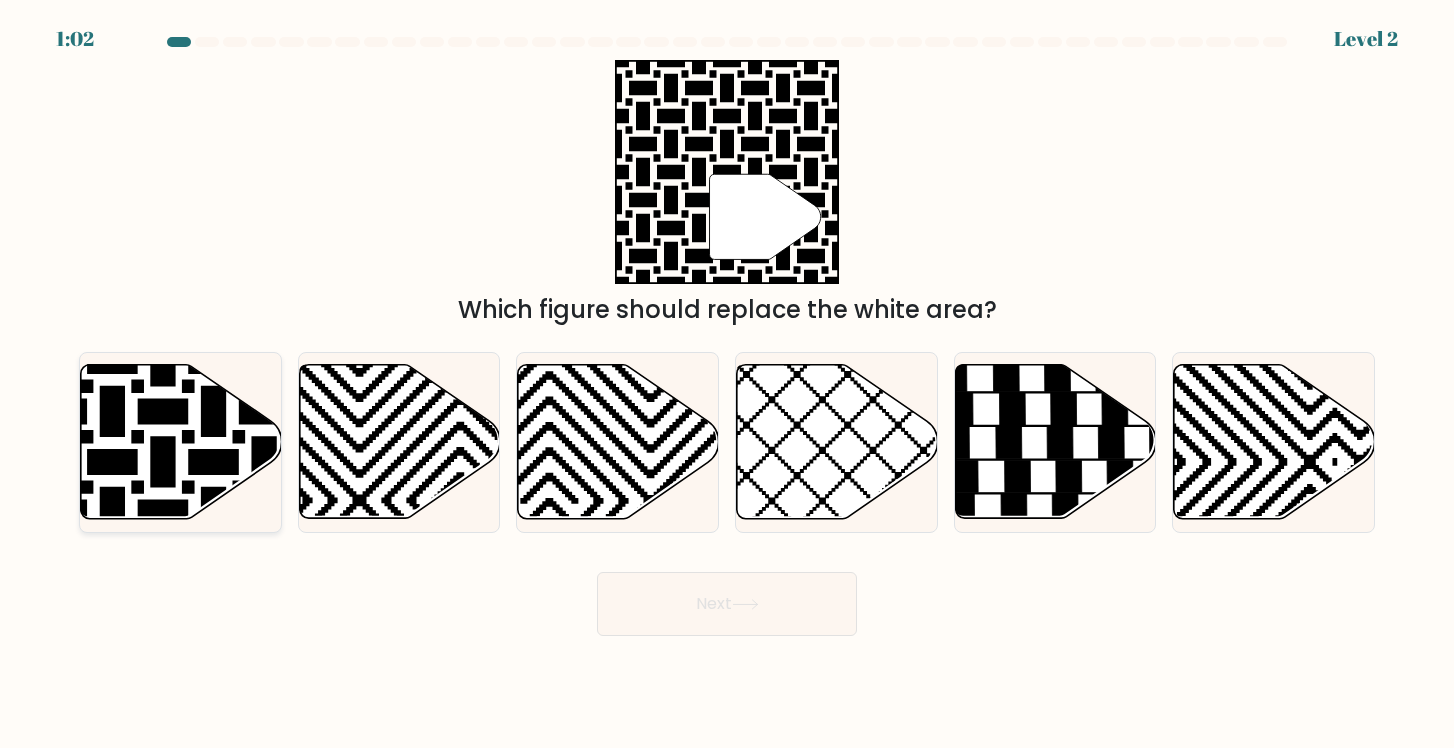 click 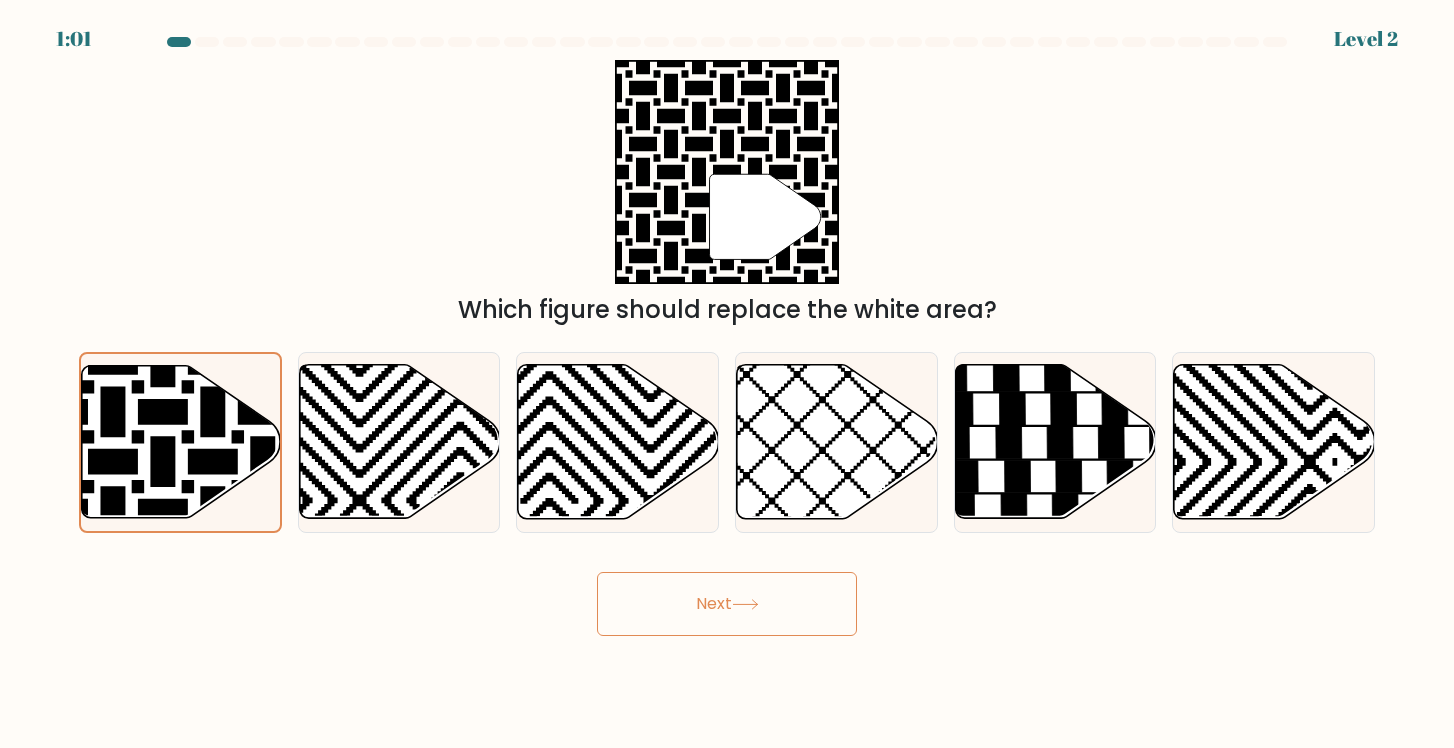 click on "Next" at bounding box center (727, 604) 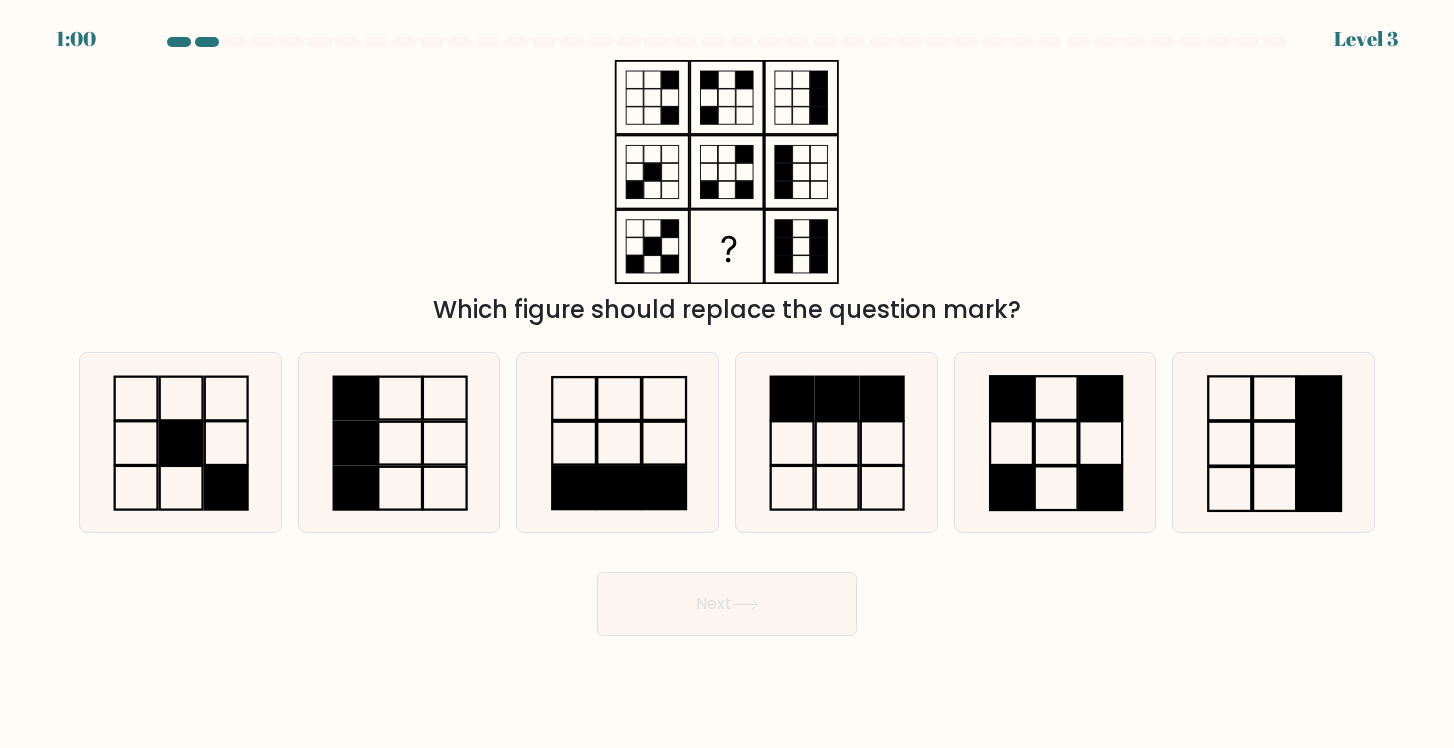 click on "Next" at bounding box center (727, 604) 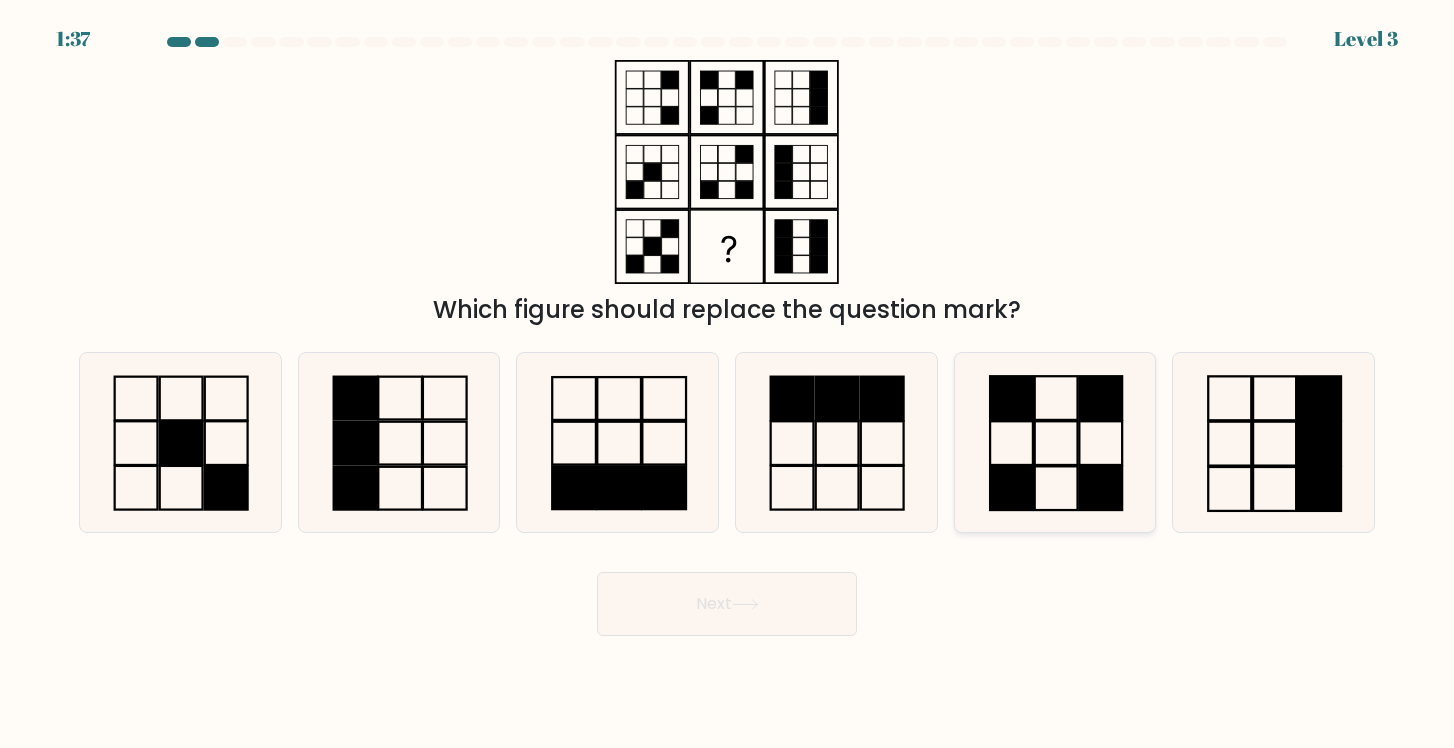 click 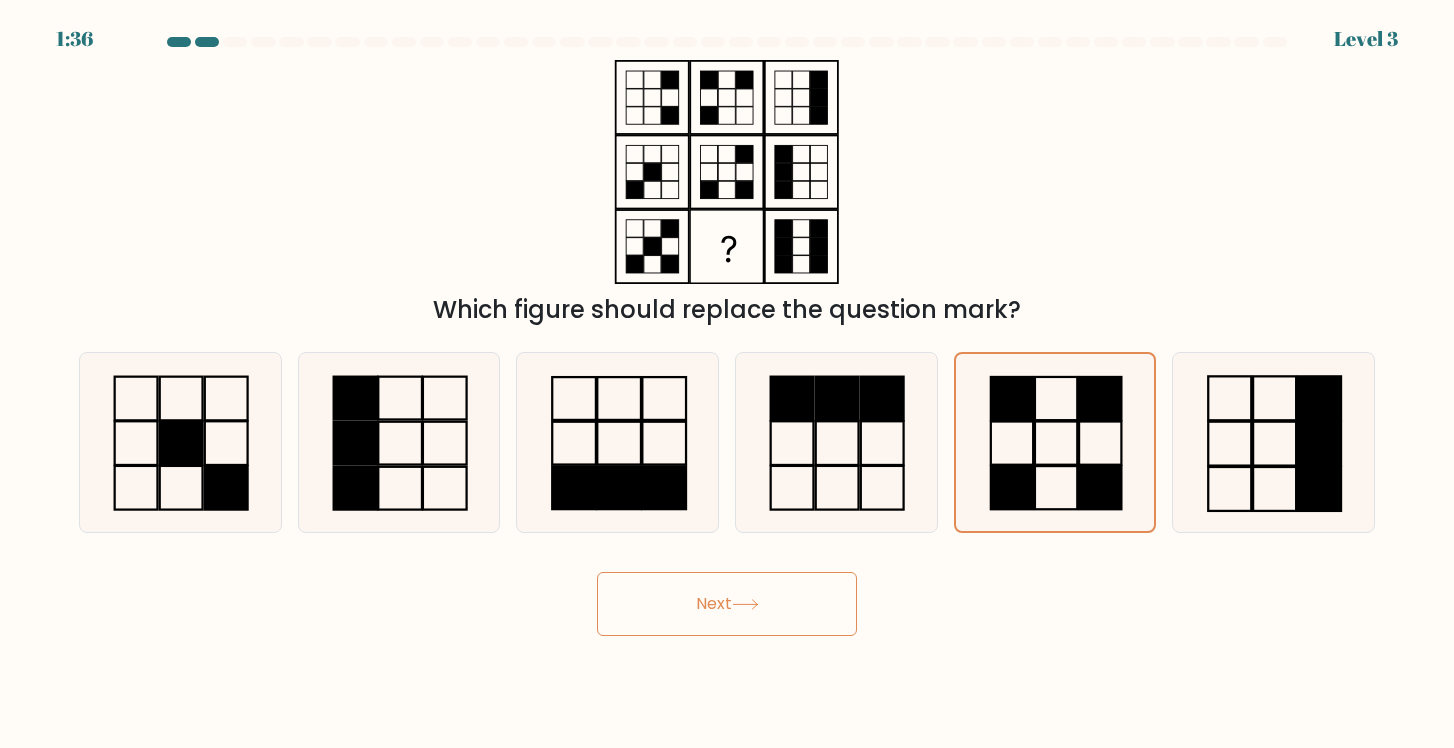 click on "Next" at bounding box center [727, 604] 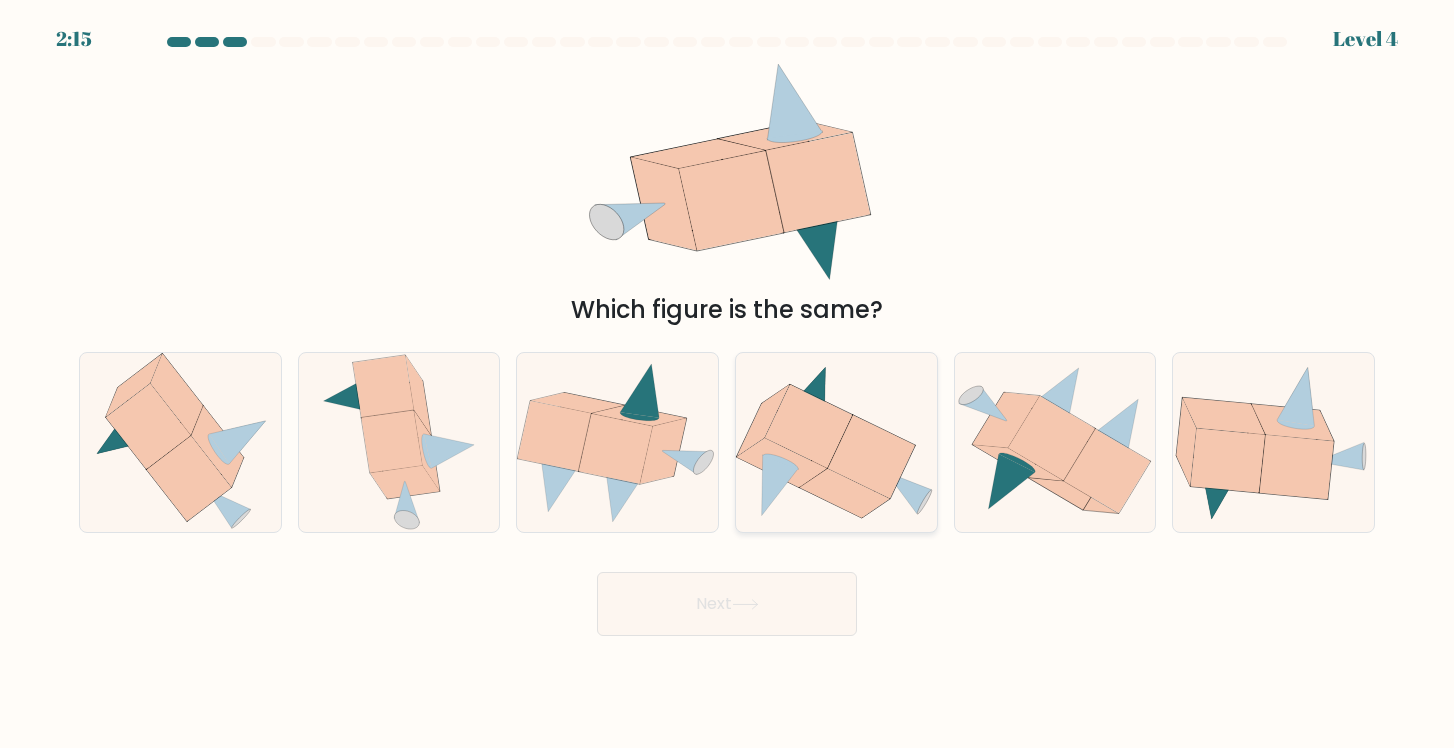 click 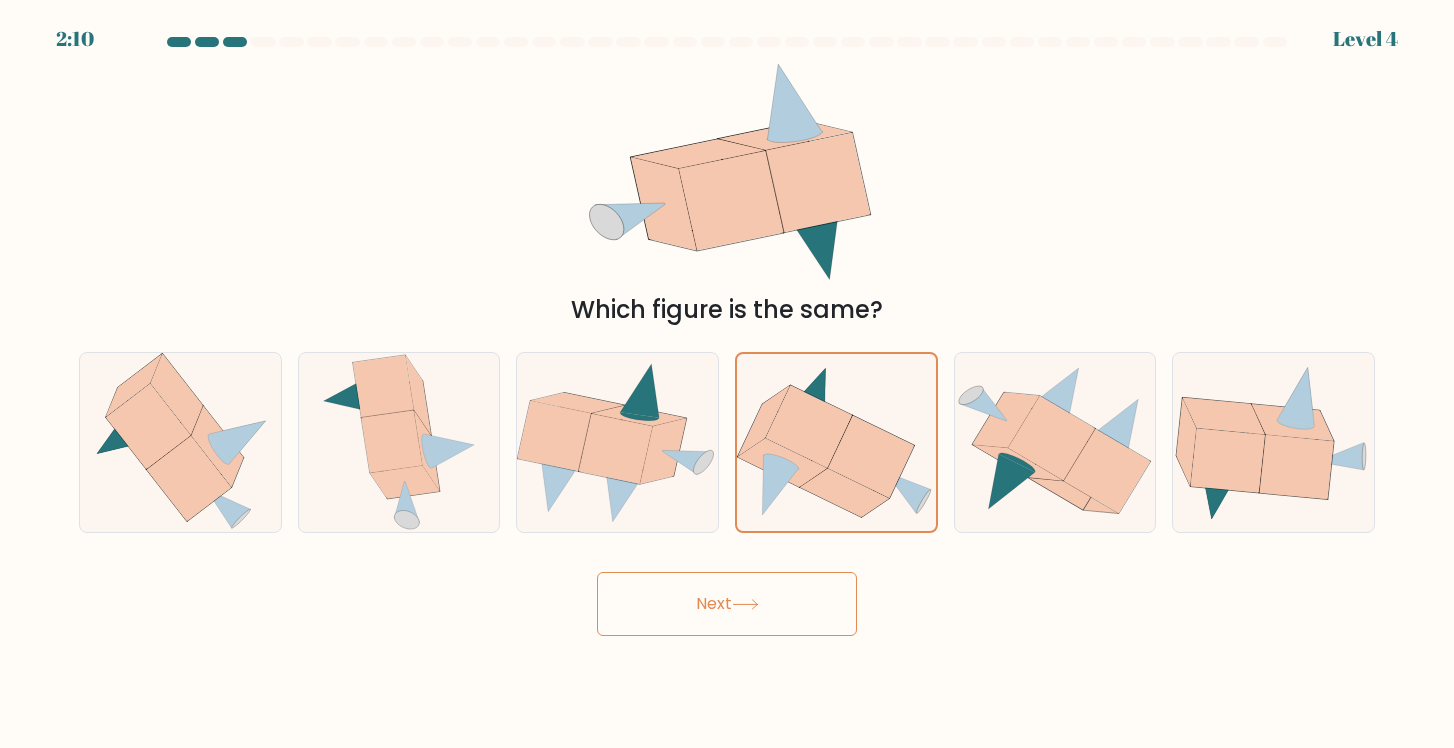 click on "Next" at bounding box center [727, 604] 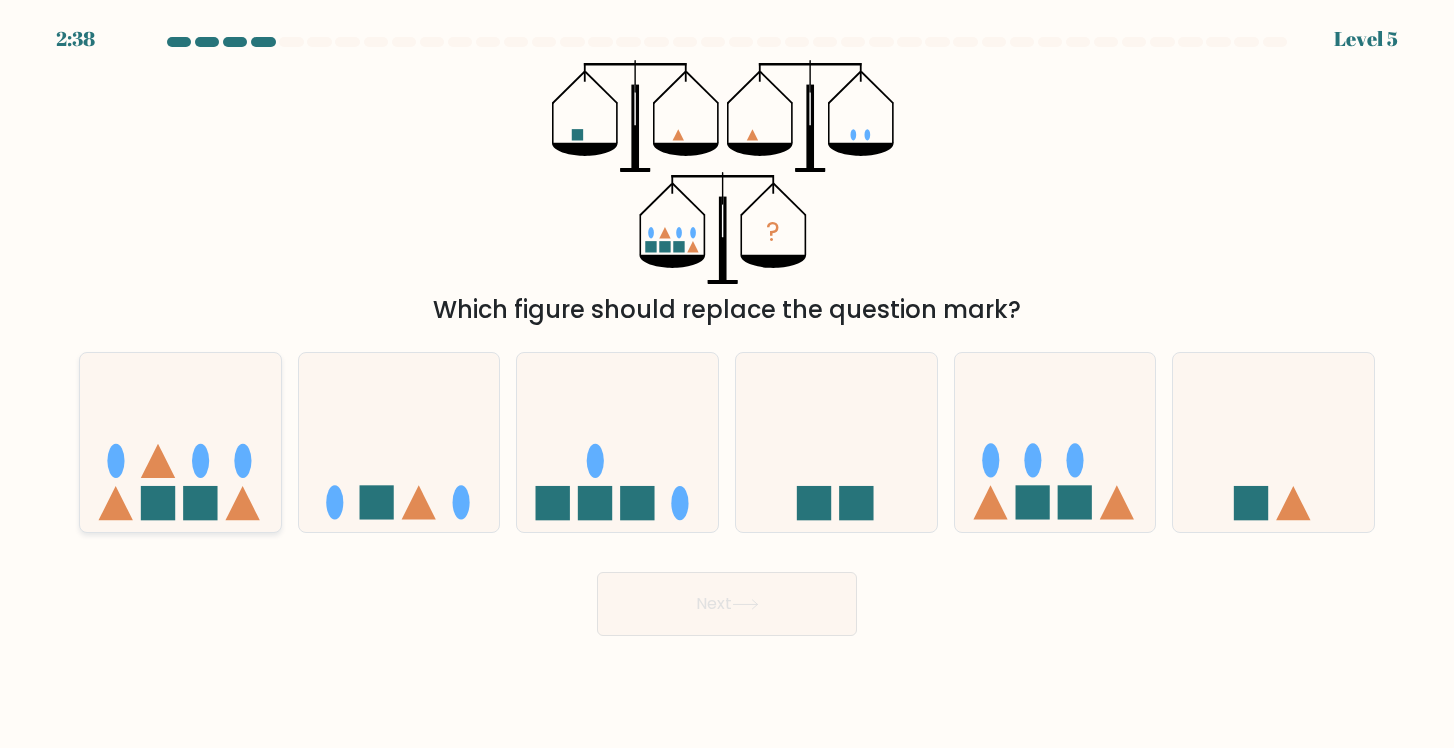 click 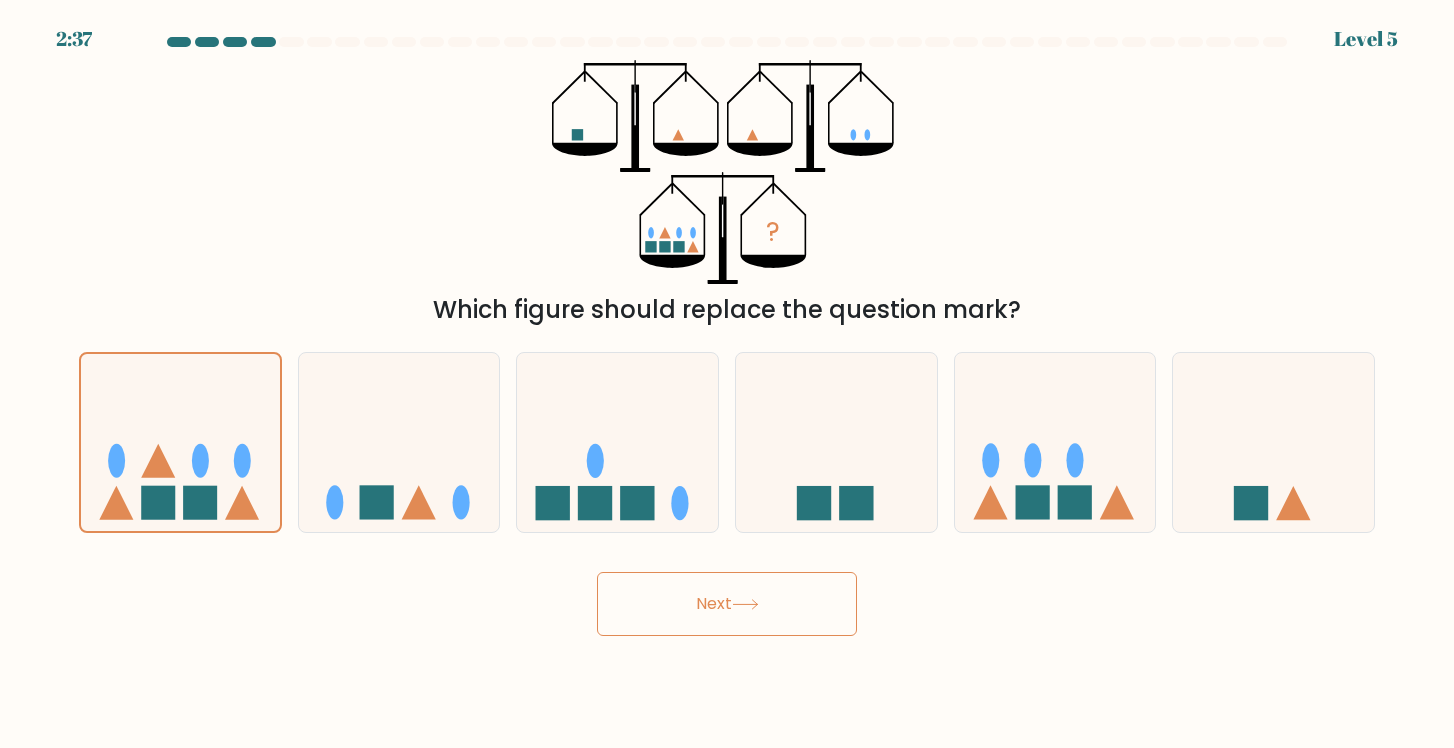 click on "Next" at bounding box center [727, 604] 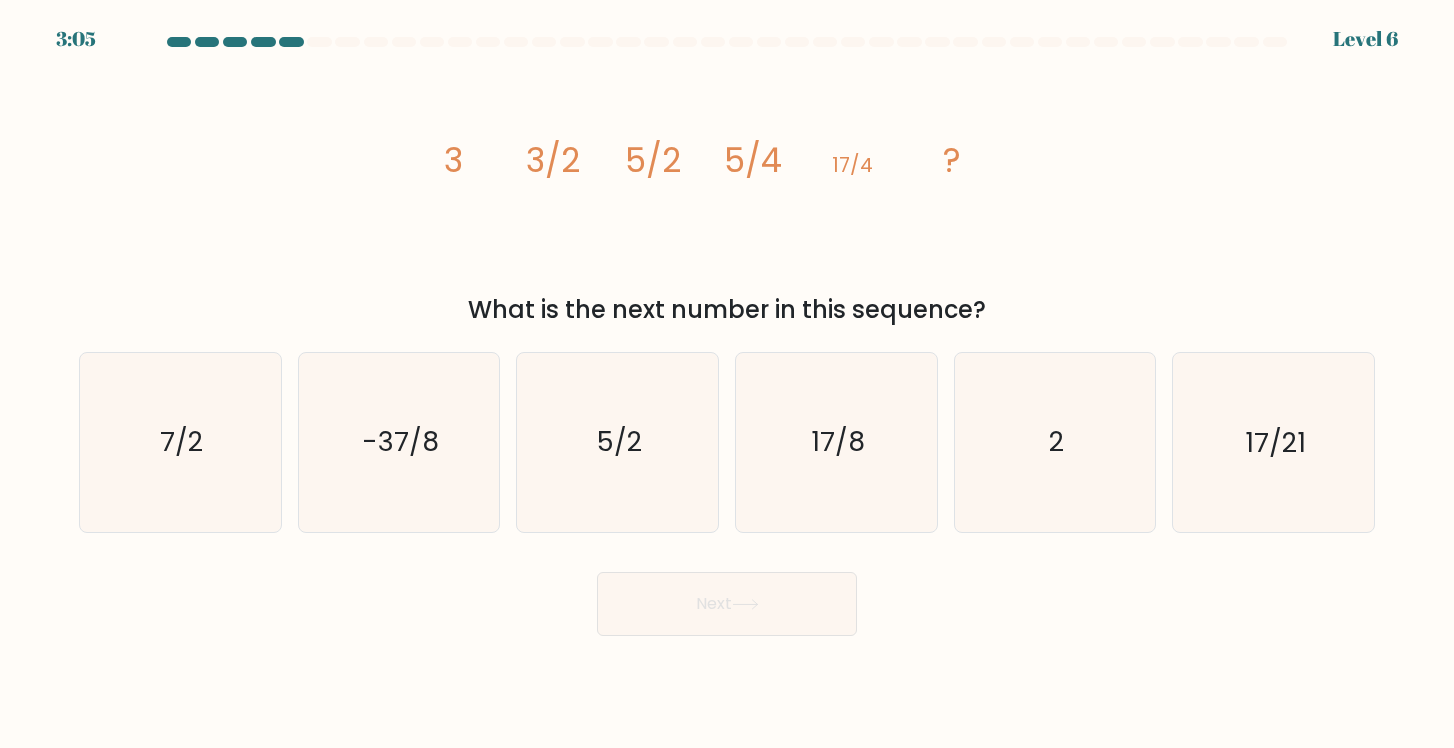 scroll, scrollTop: 0, scrollLeft: 0, axis: both 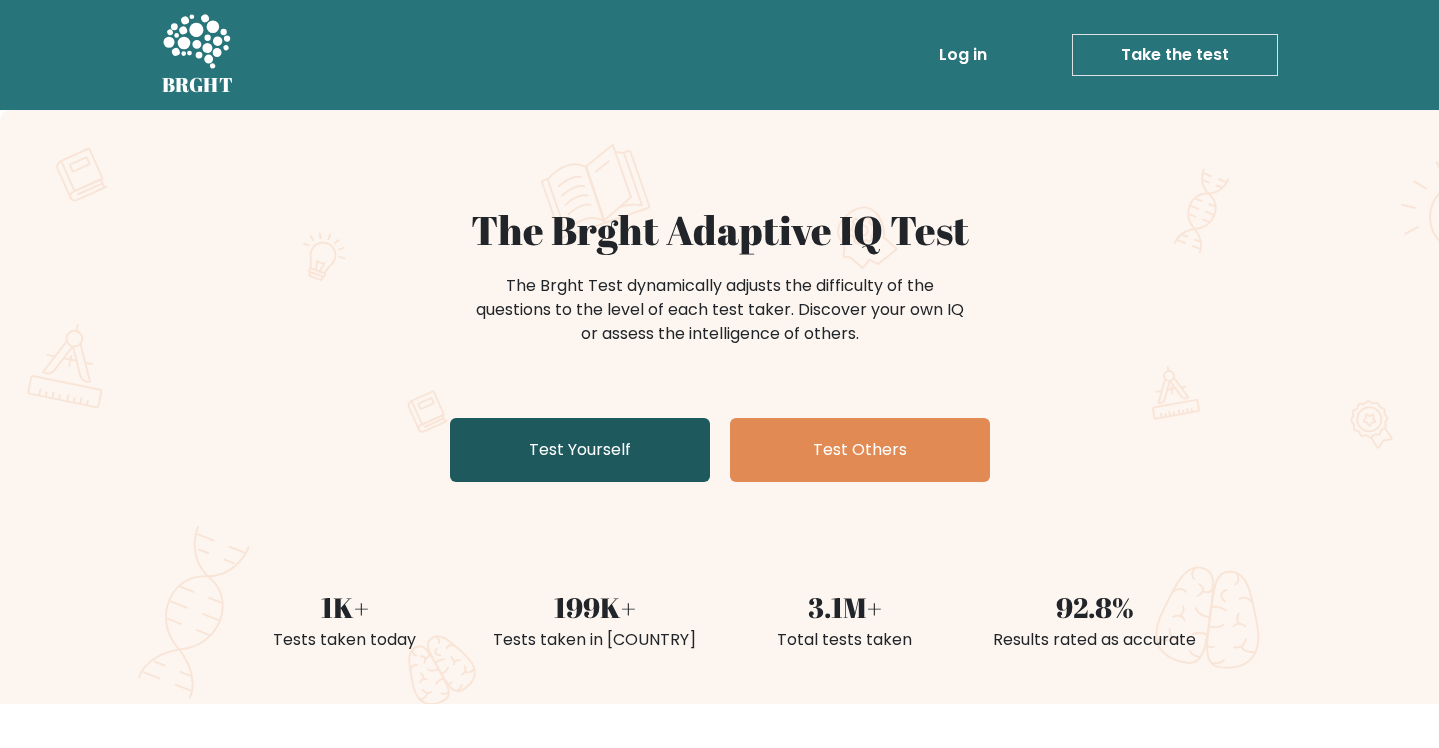 click on "Test Yourself" at bounding box center [580, 450] 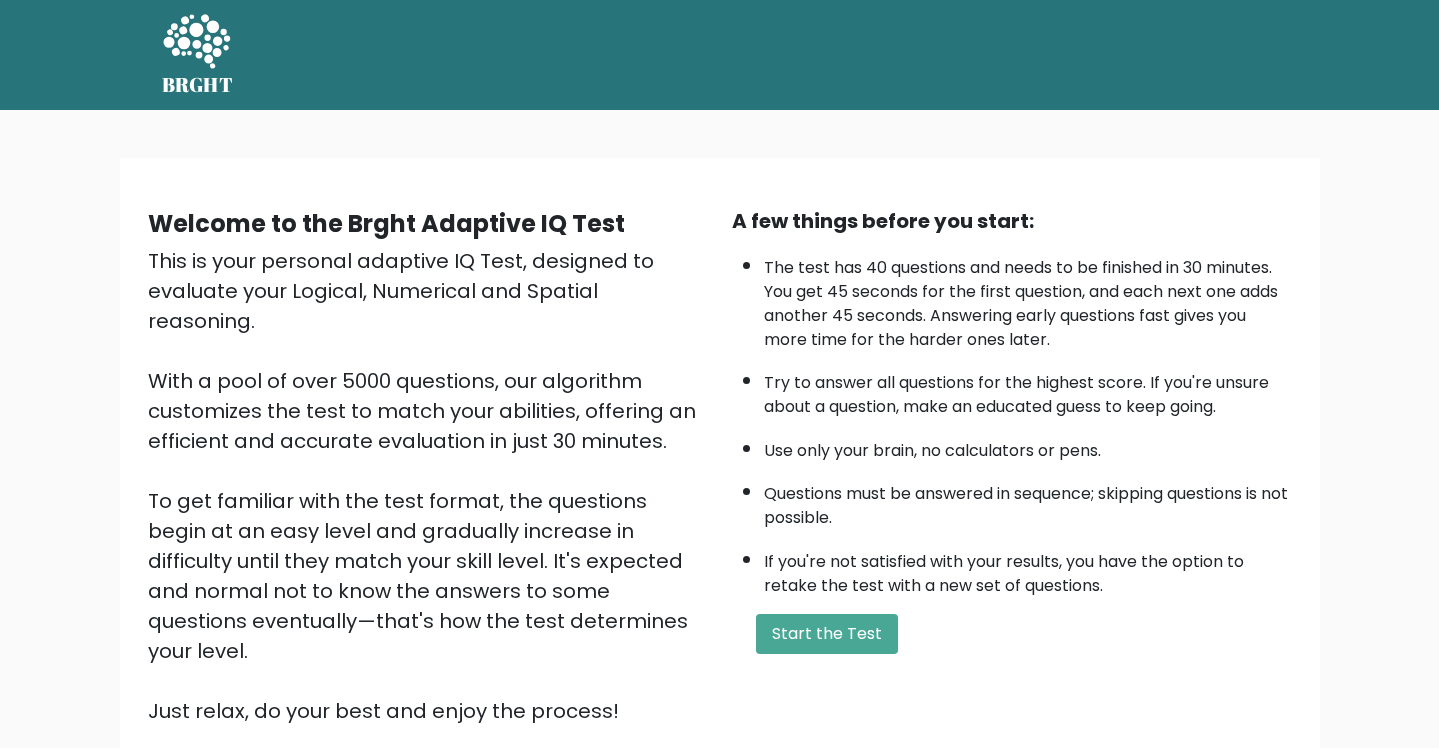 scroll, scrollTop: 0, scrollLeft: 0, axis: both 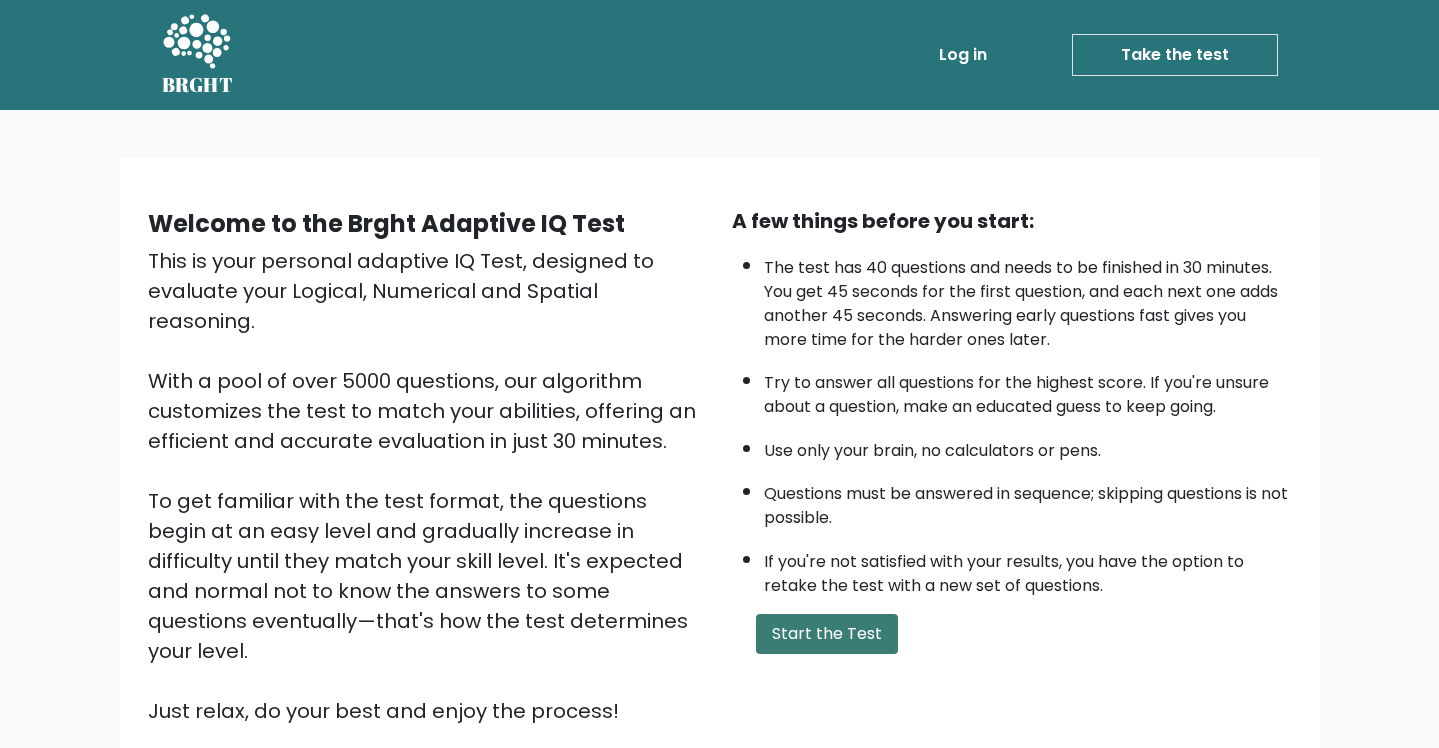 click on "Start the Test" at bounding box center [827, 634] 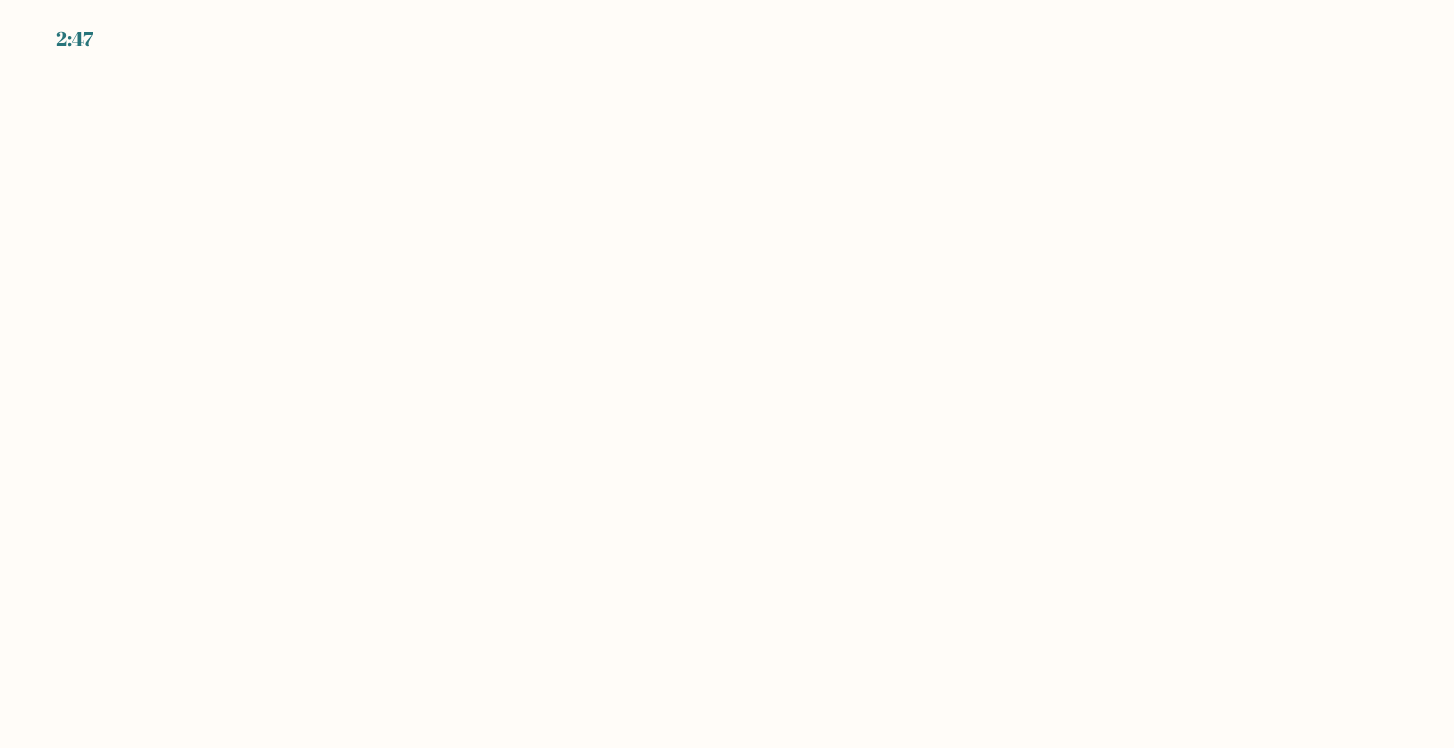 scroll, scrollTop: 0, scrollLeft: 0, axis: both 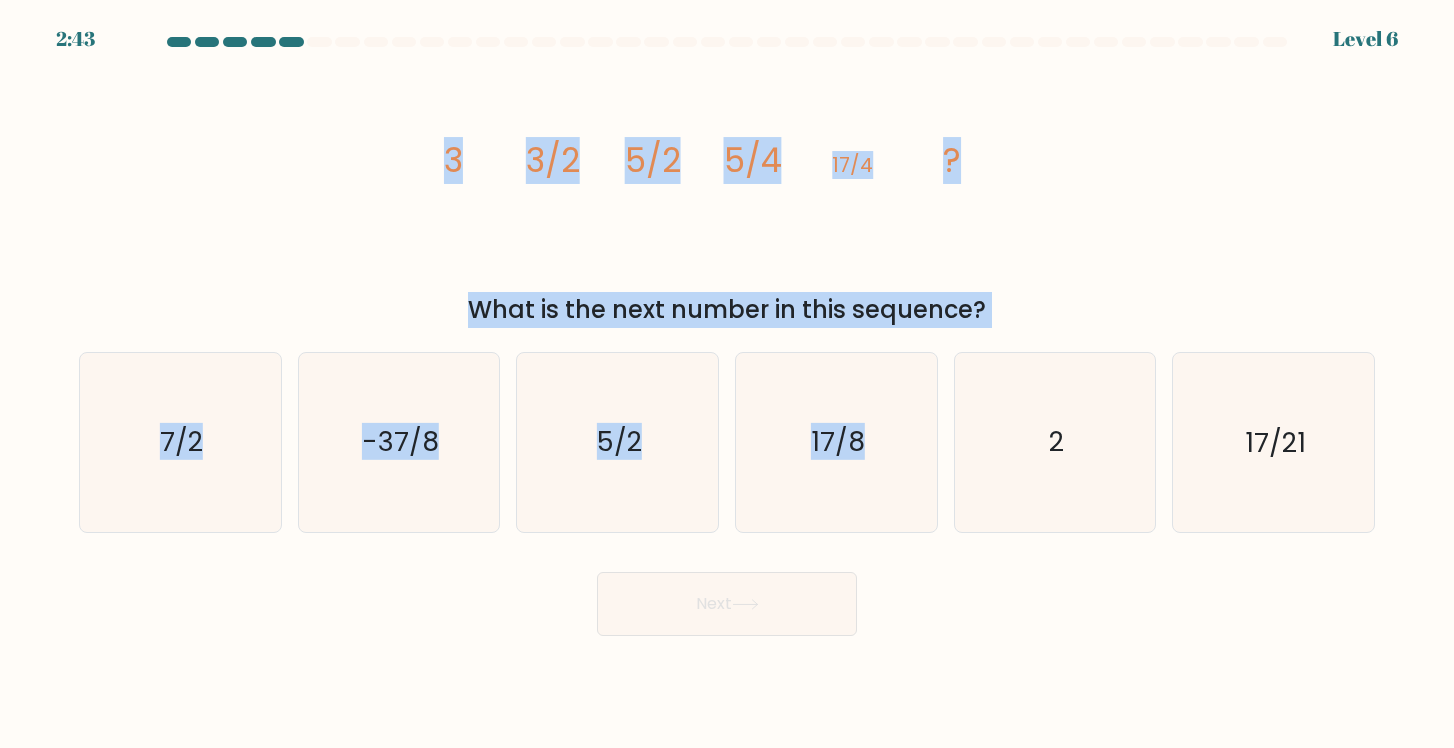 drag, startPoint x: 436, startPoint y: 162, endPoint x: 990, endPoint y: 330, distance: 578.9128 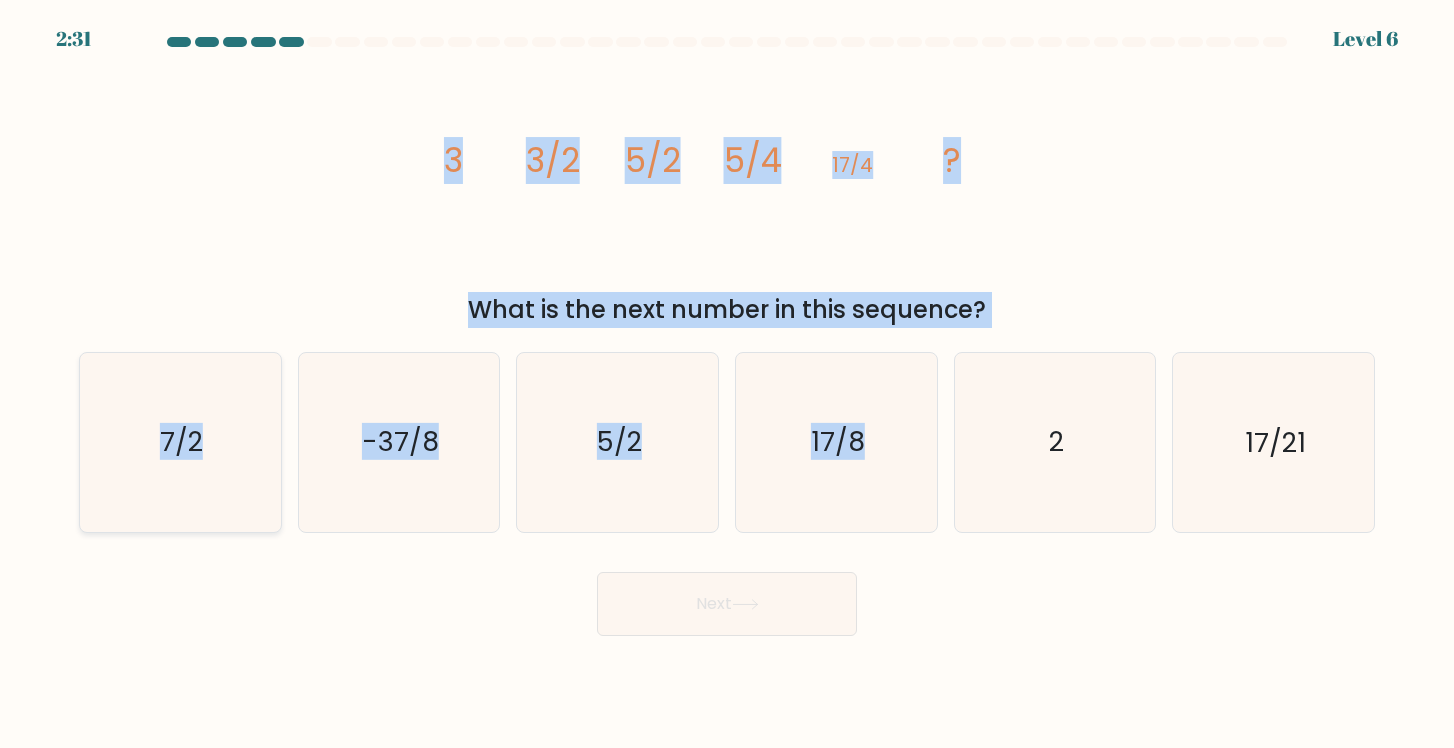 click on "7/2" 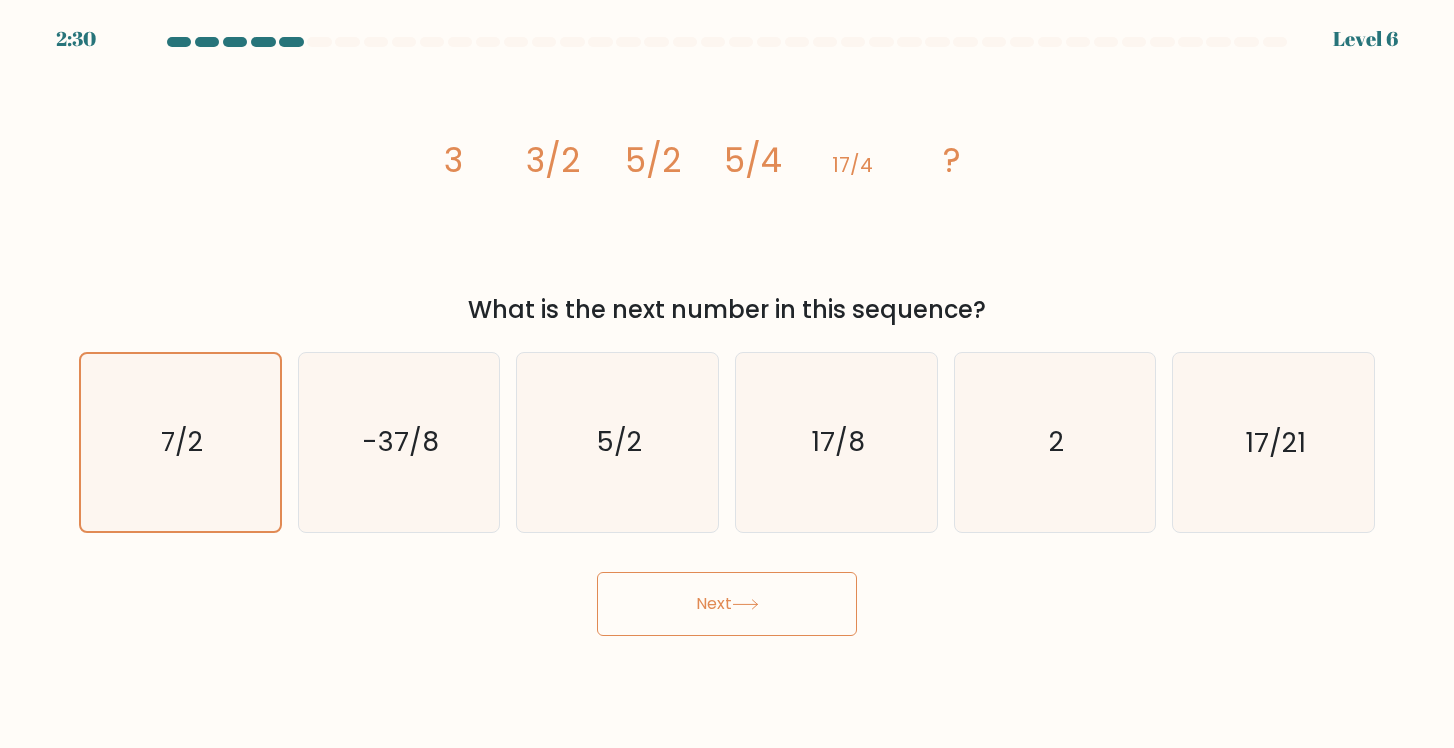 click on "Next" at bounding box center (727, 604) 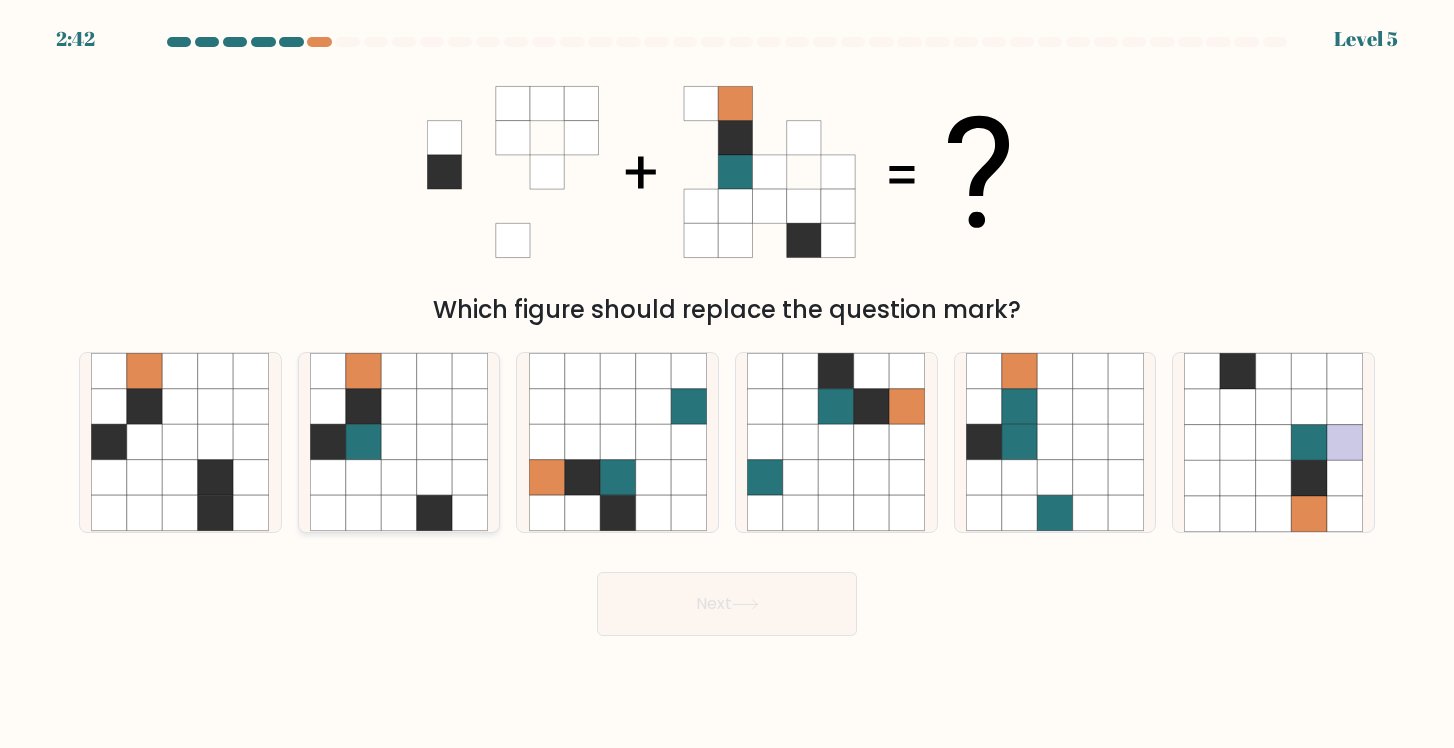 click 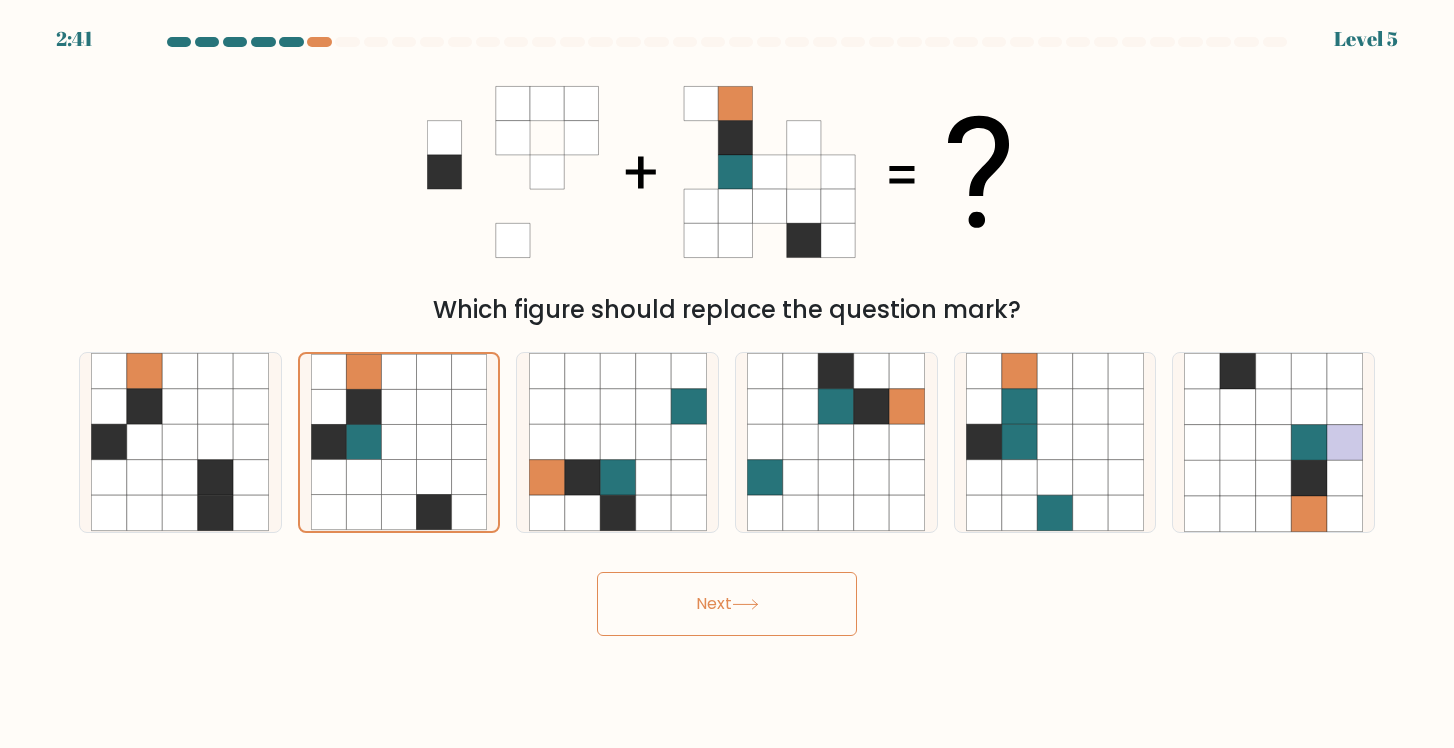 click on "Next" at bounding box center (727, 596) 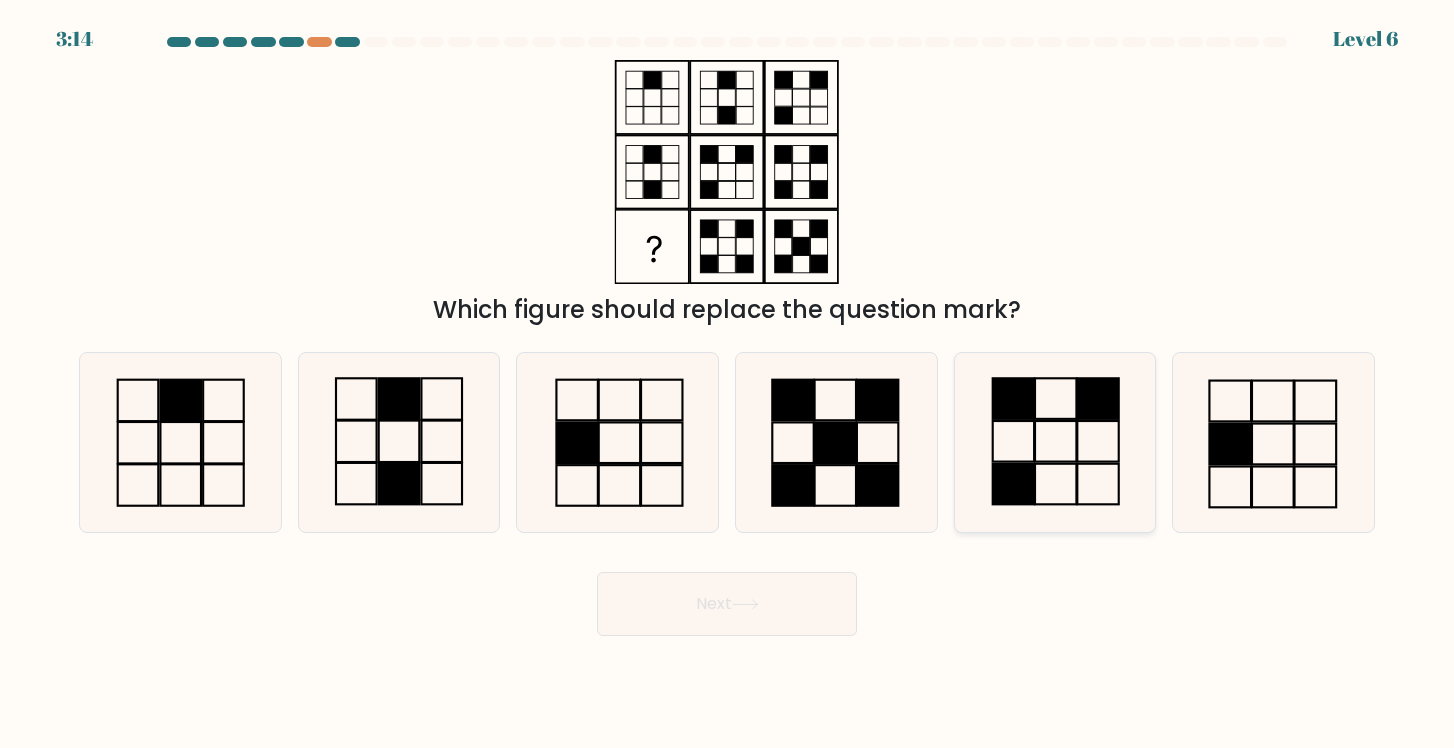 click 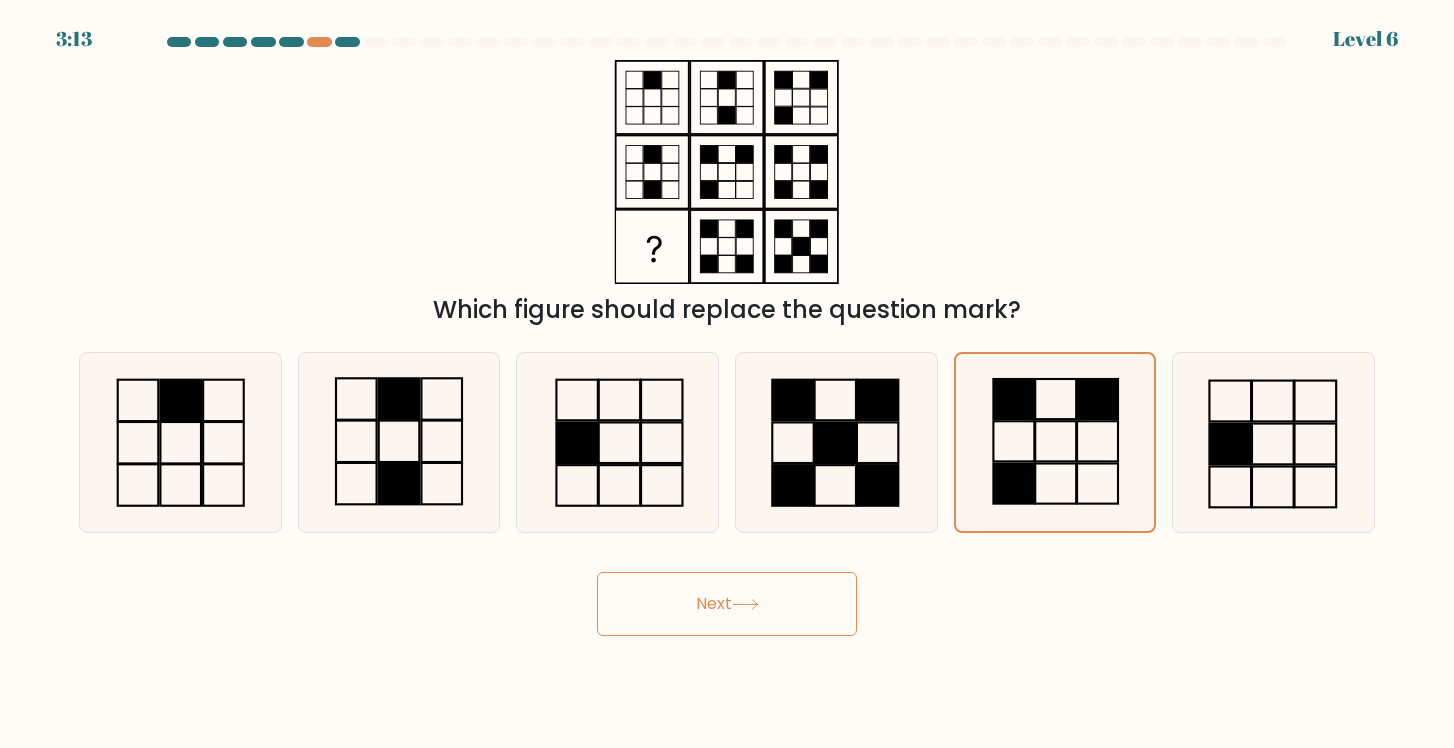 click on "Next" at bounding box center [727, 604] 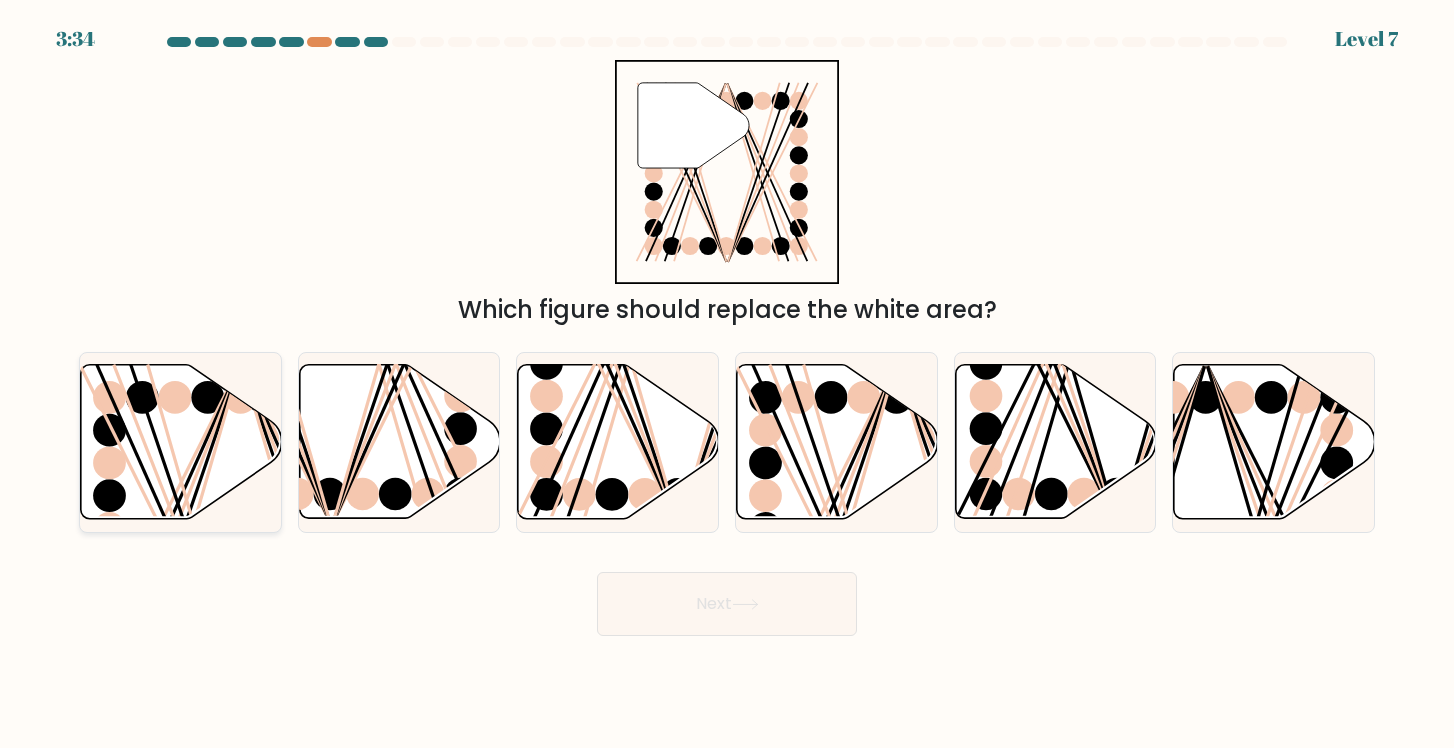 click 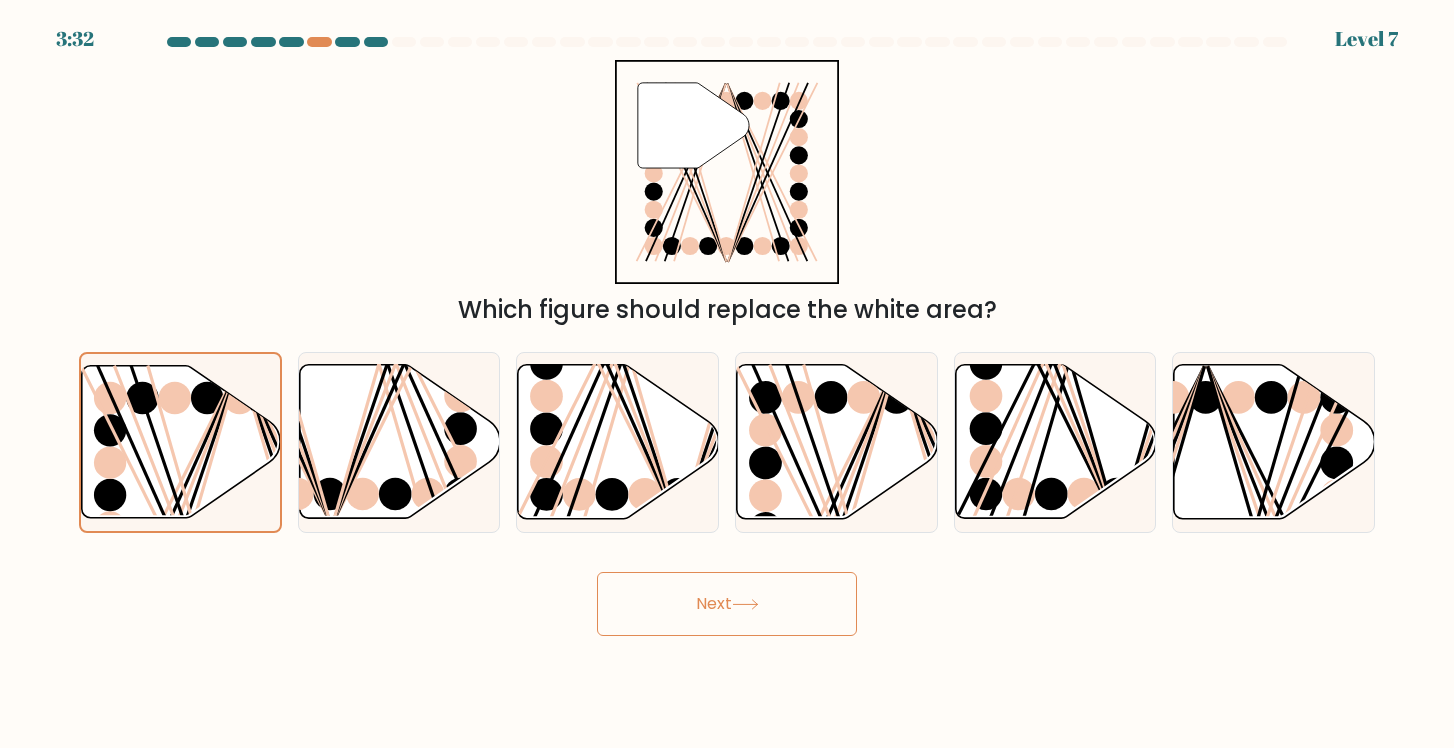 click on "Next" at bounding box center [727, 604] 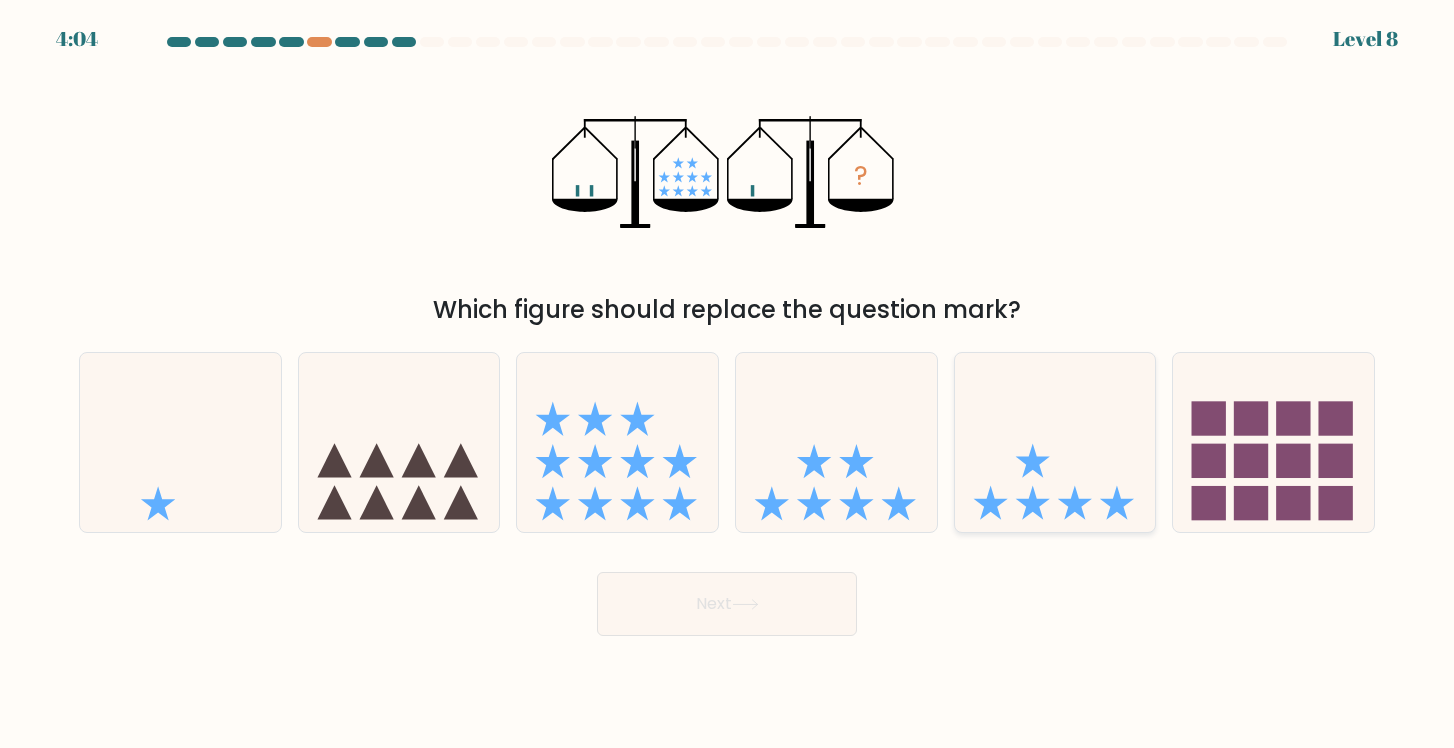 click 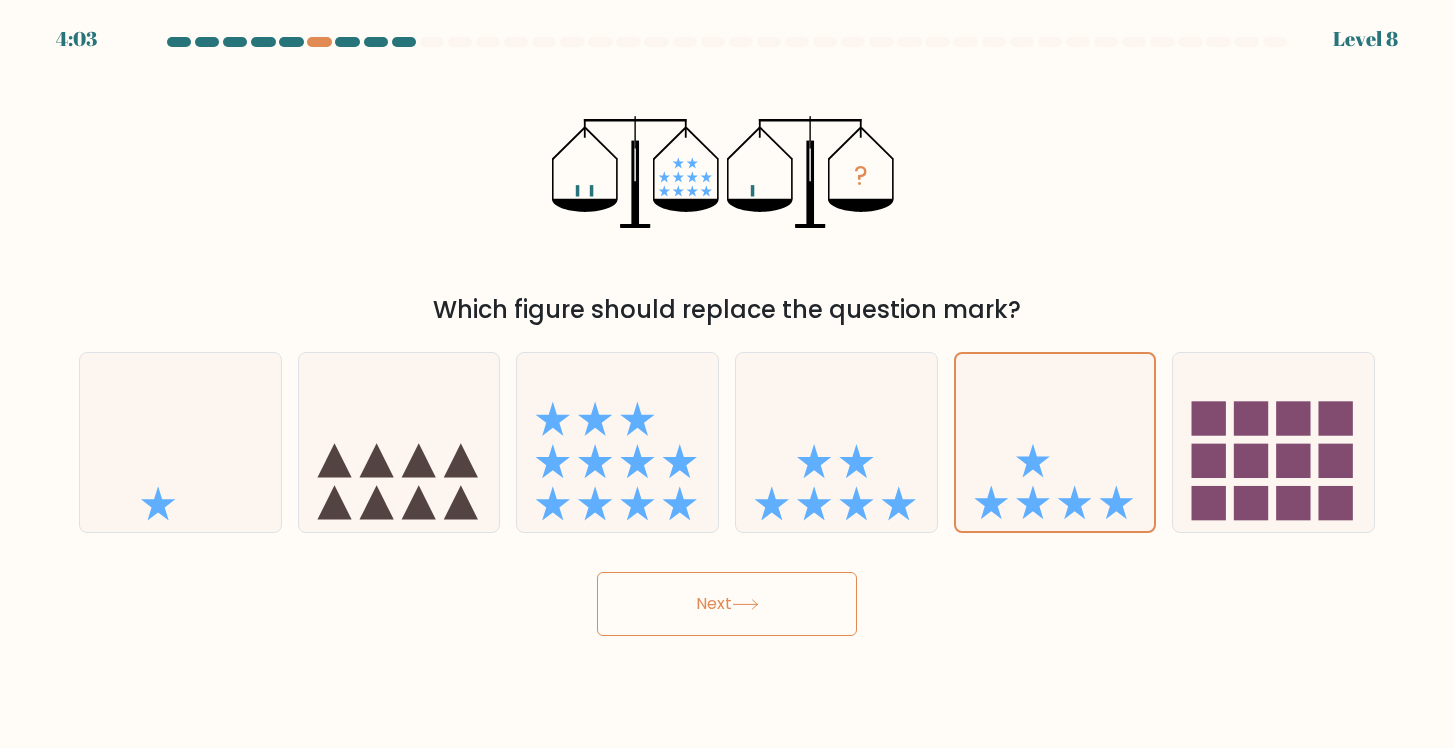 click on "Next" at bounding box center (727, 604) 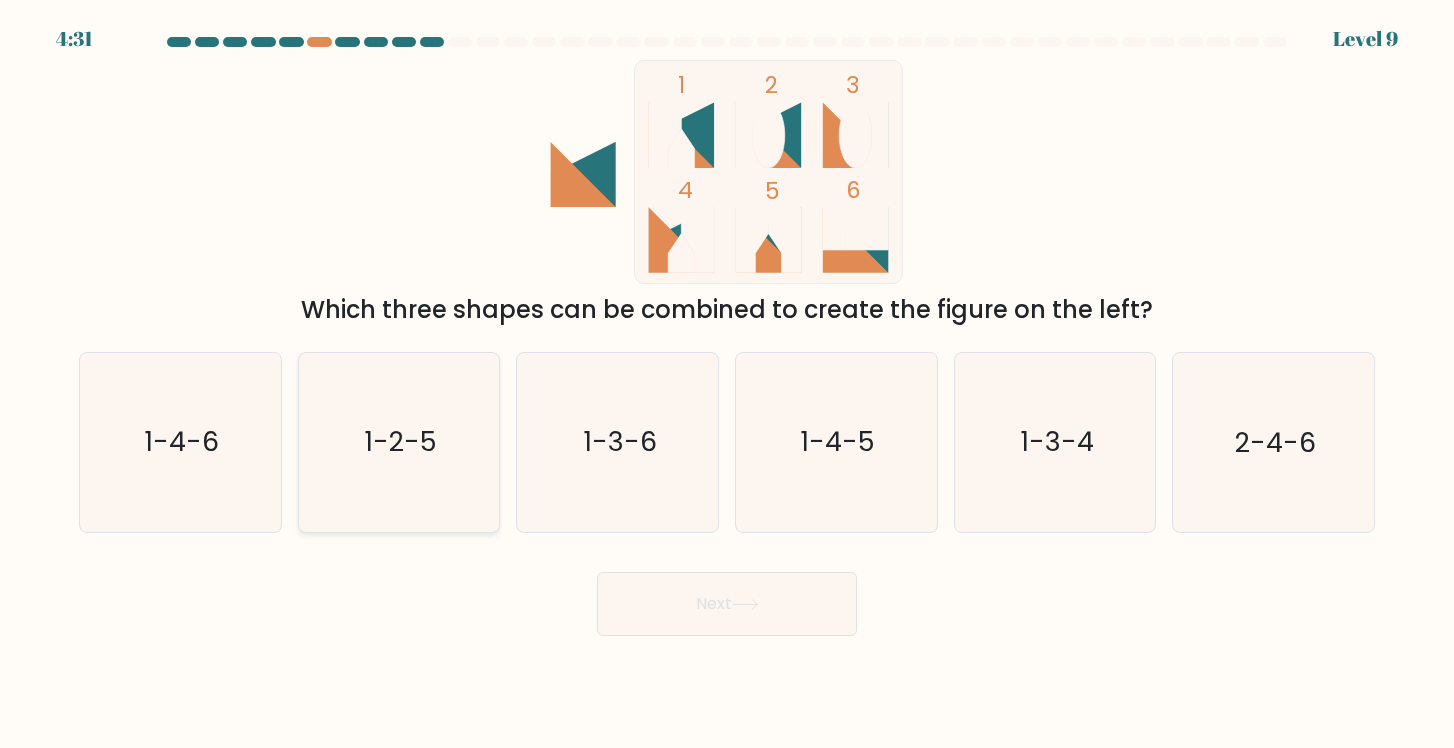 click on "1-2-5" 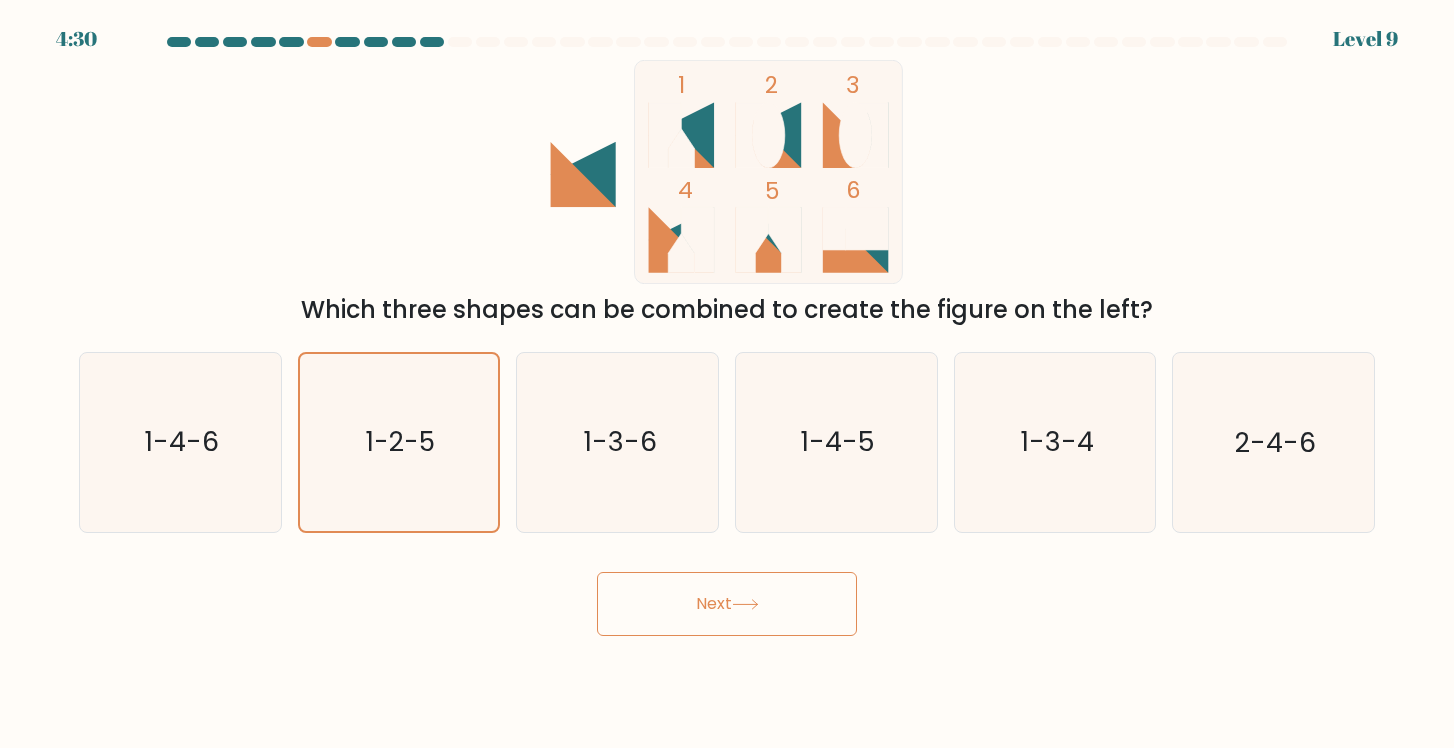 click on "Next" at bounding box center [727, 604] 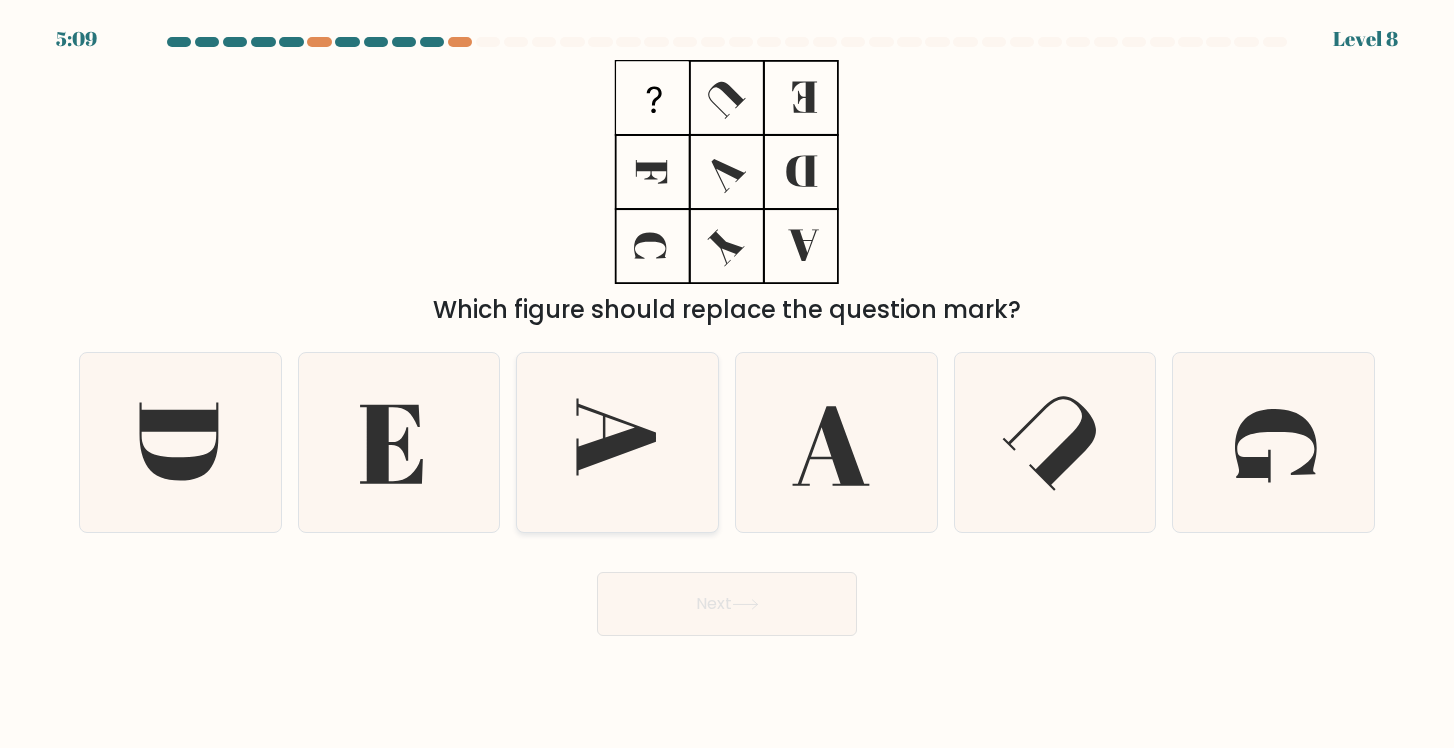 click 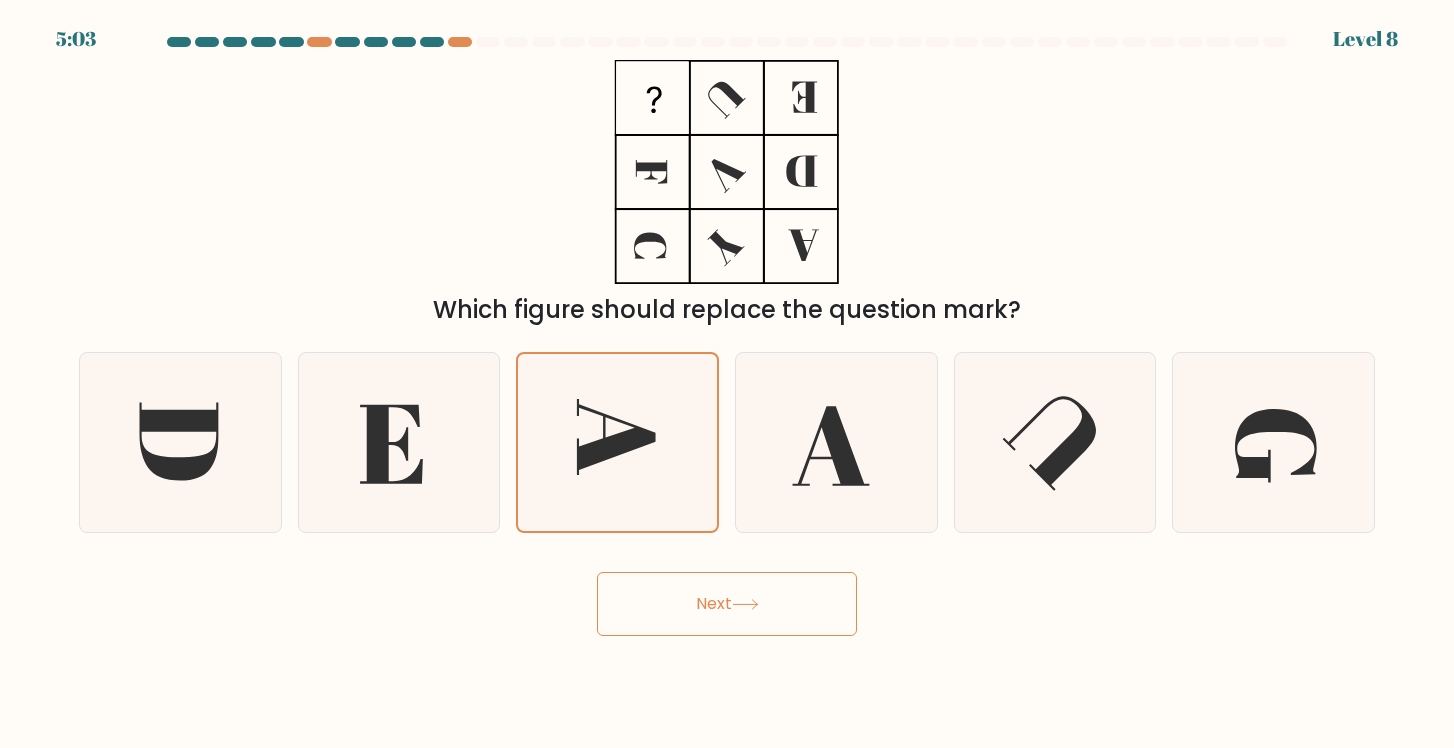 click on "Next" at bounding box center (727, 604) 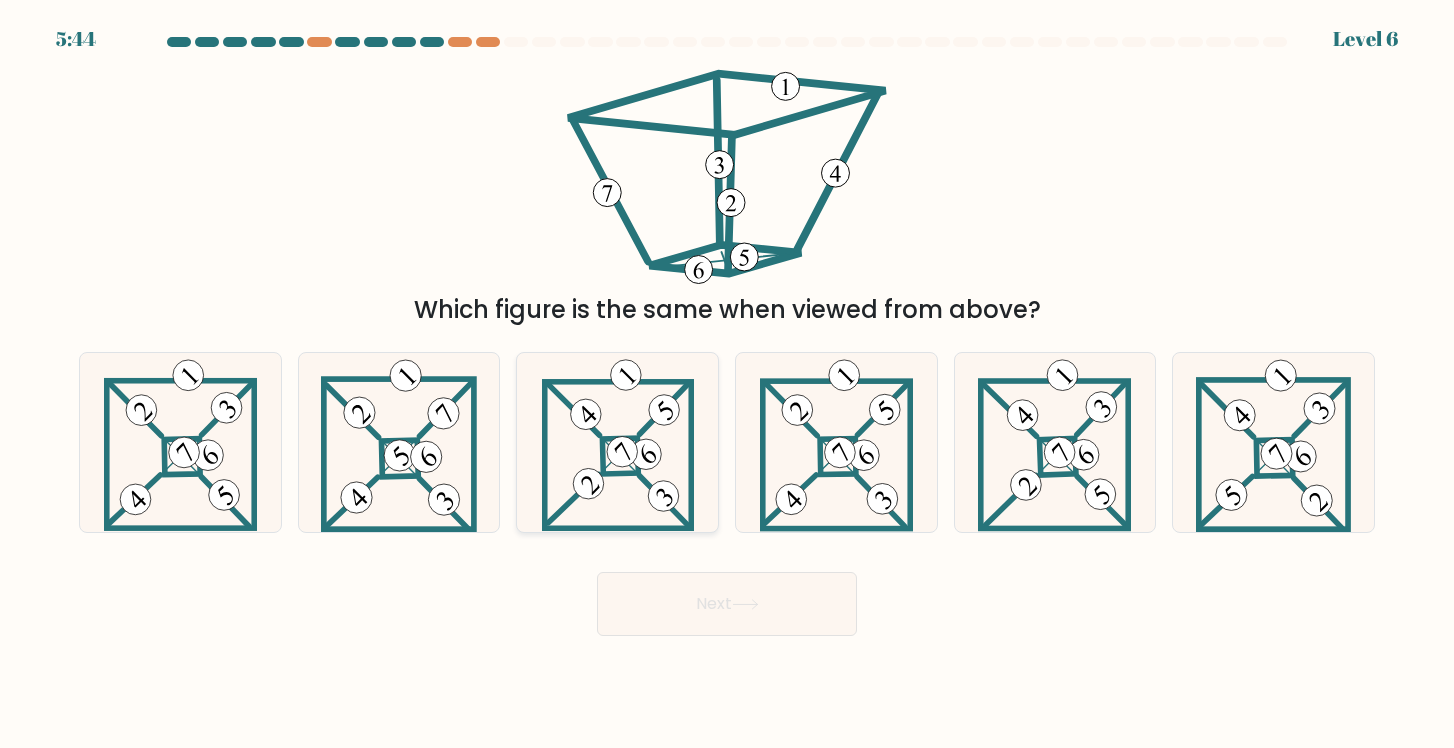 click 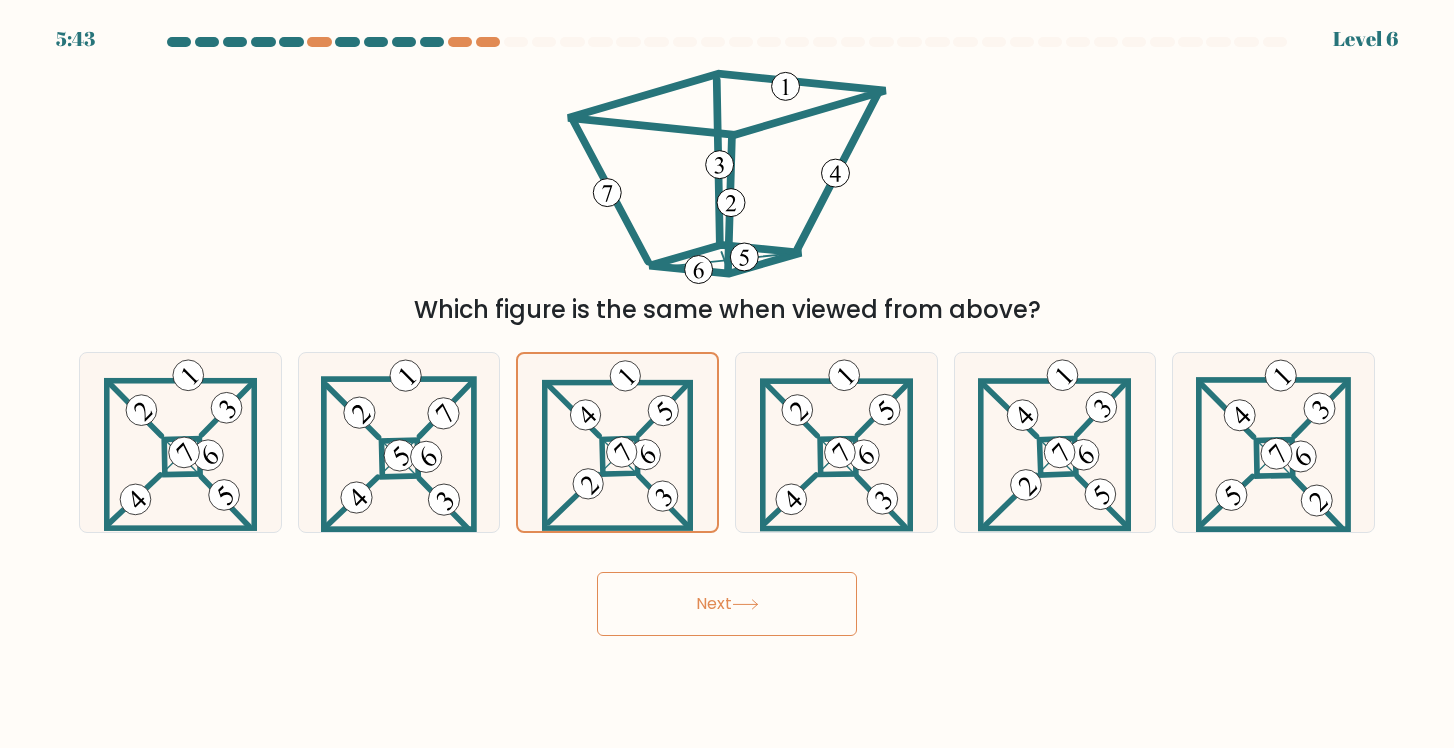click on "Next" at bounding box center [727, 604] 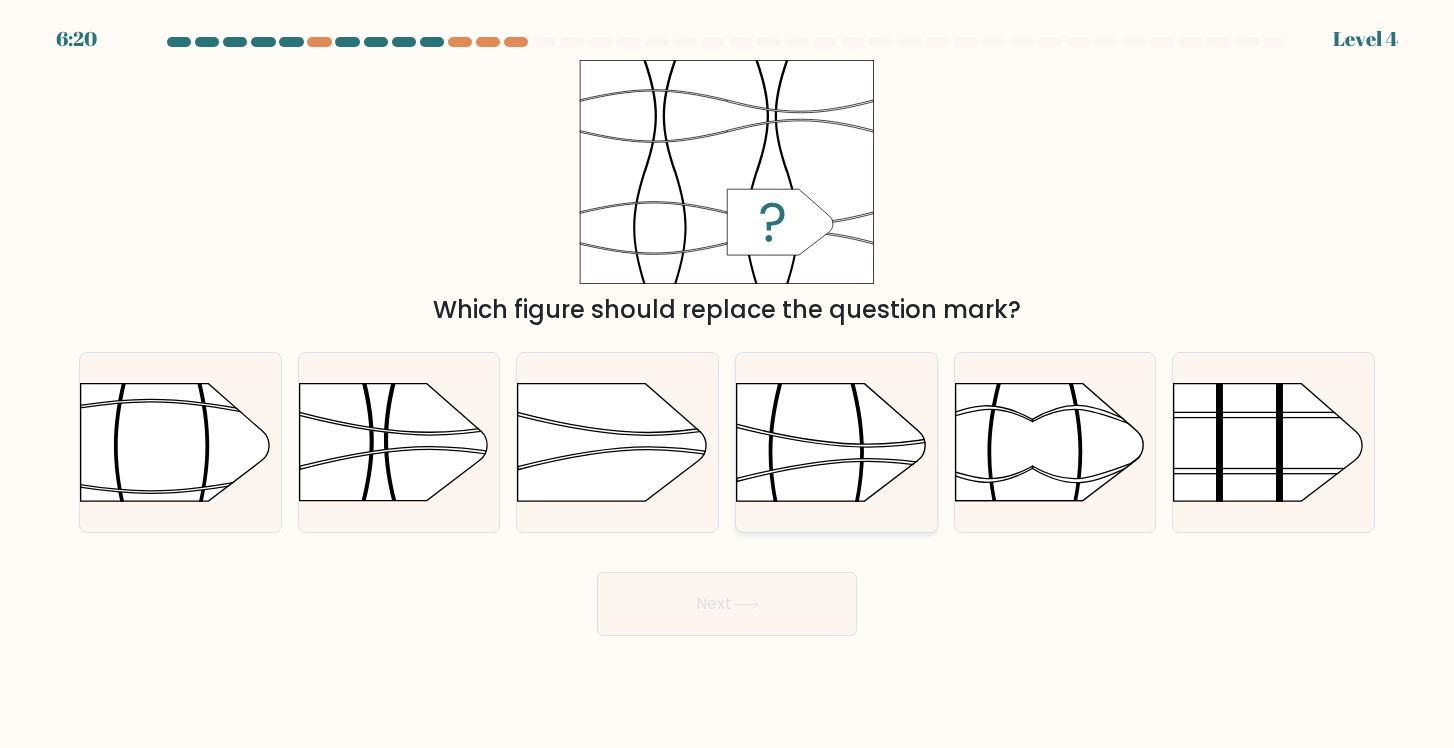 click 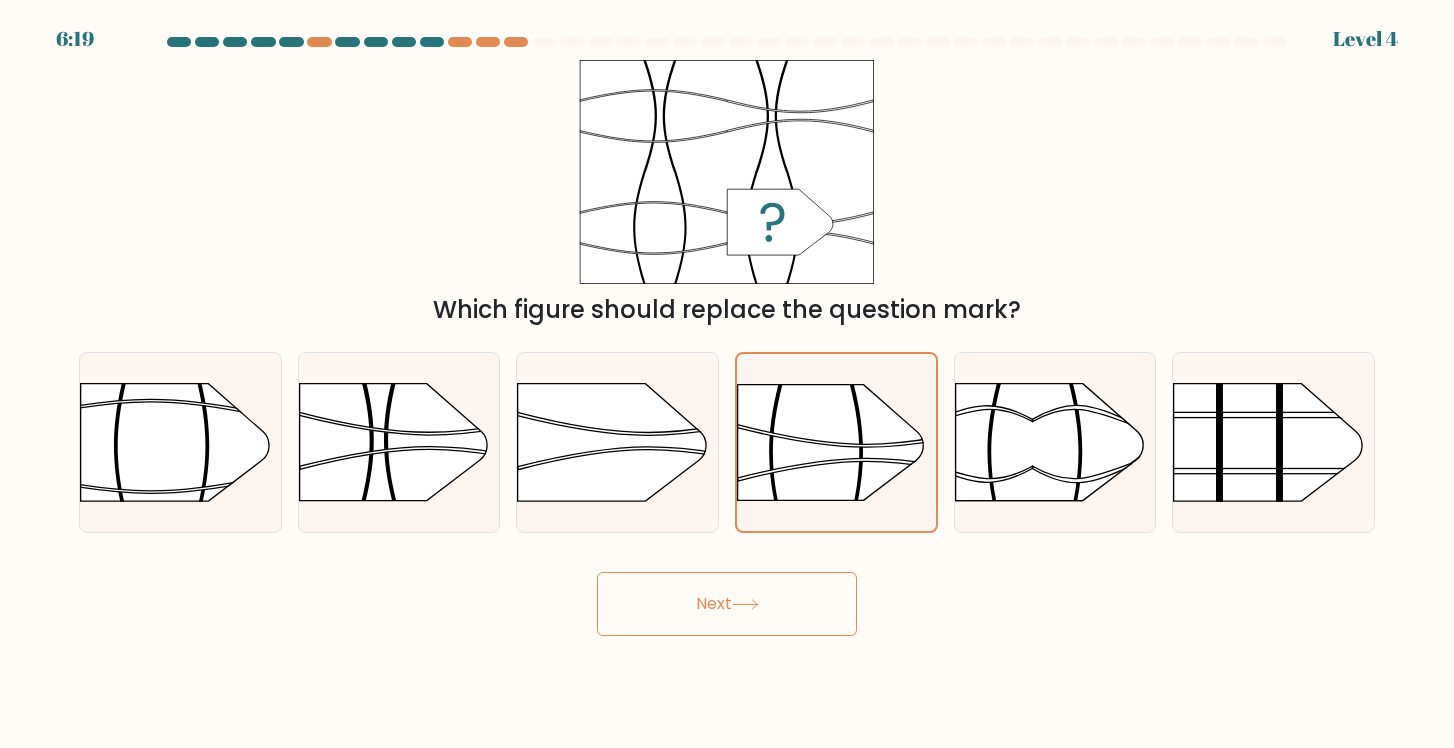click on "Next" at bounding box center (727, 604) 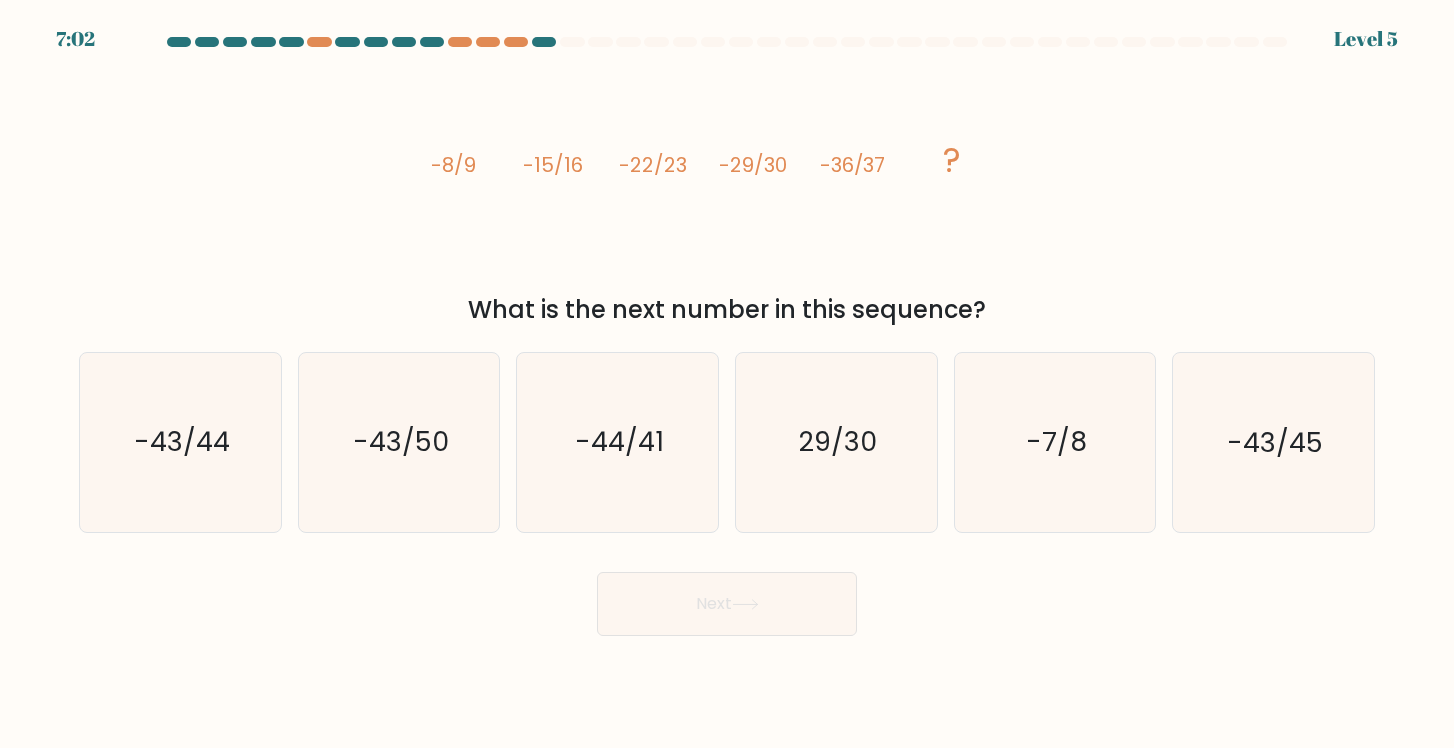click on "Next" at bounding box center [727, 604] 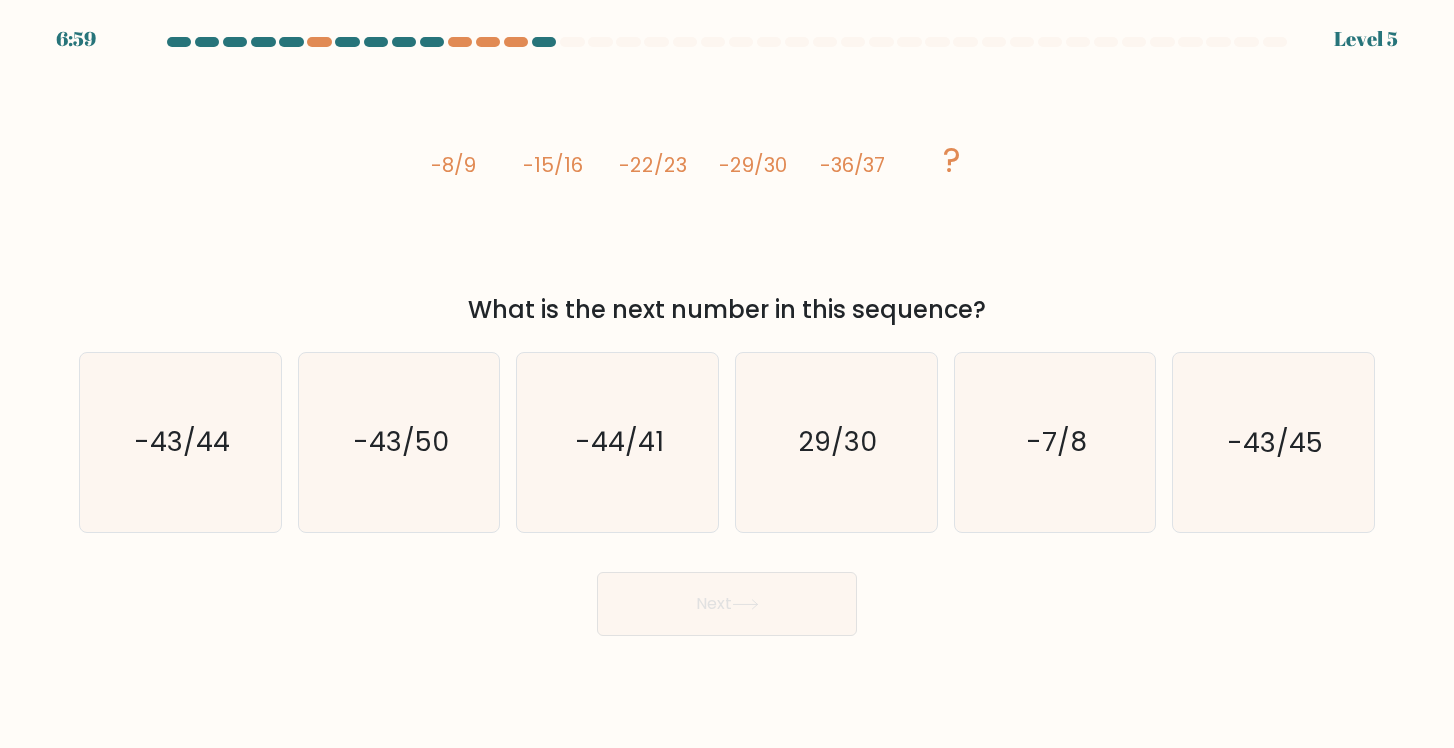 drag, startPoint x: 398, startPoint y: 142, endPoint x: 1026, endPoint y: 307, distance: 649.3143 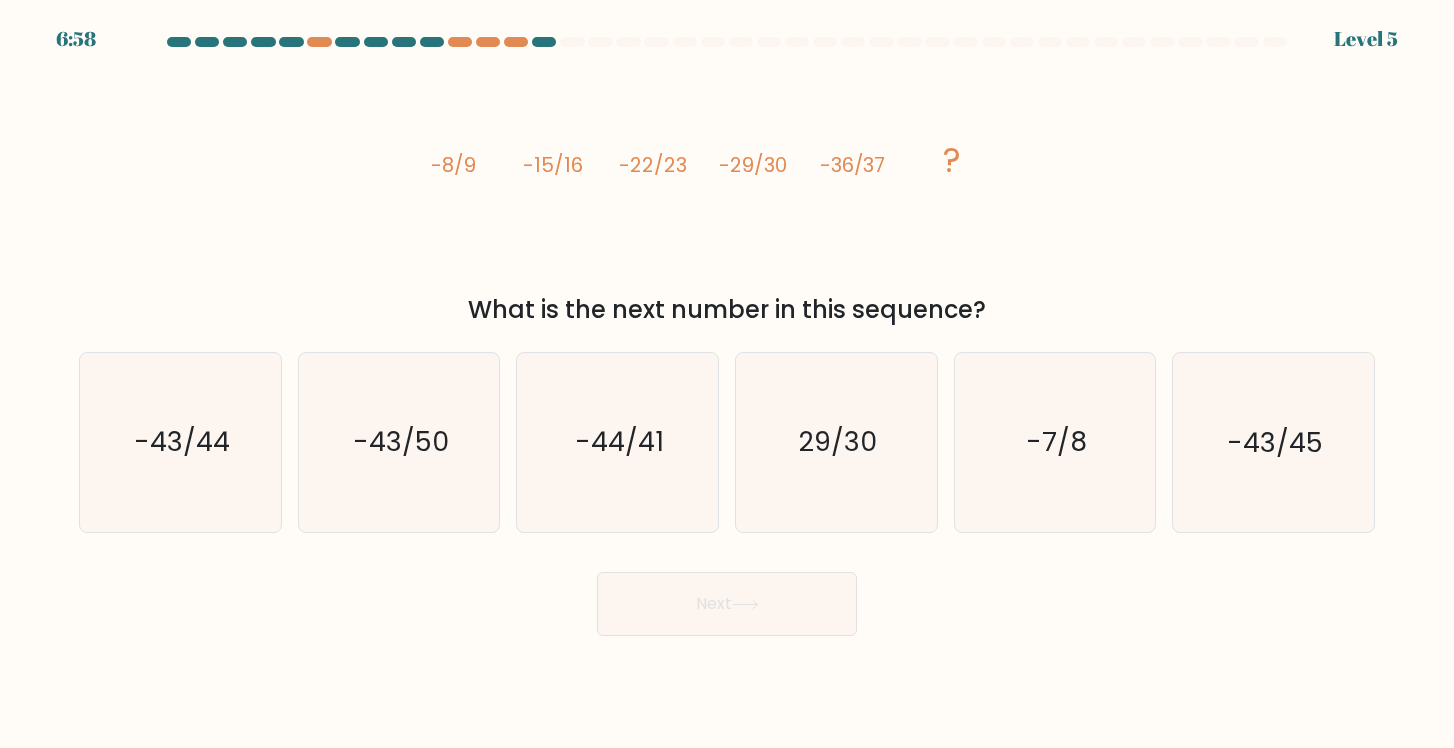copy on "-8/9
-15/16
-22/23
-29/30
-36/37
?
What is the next number in this sequence?" 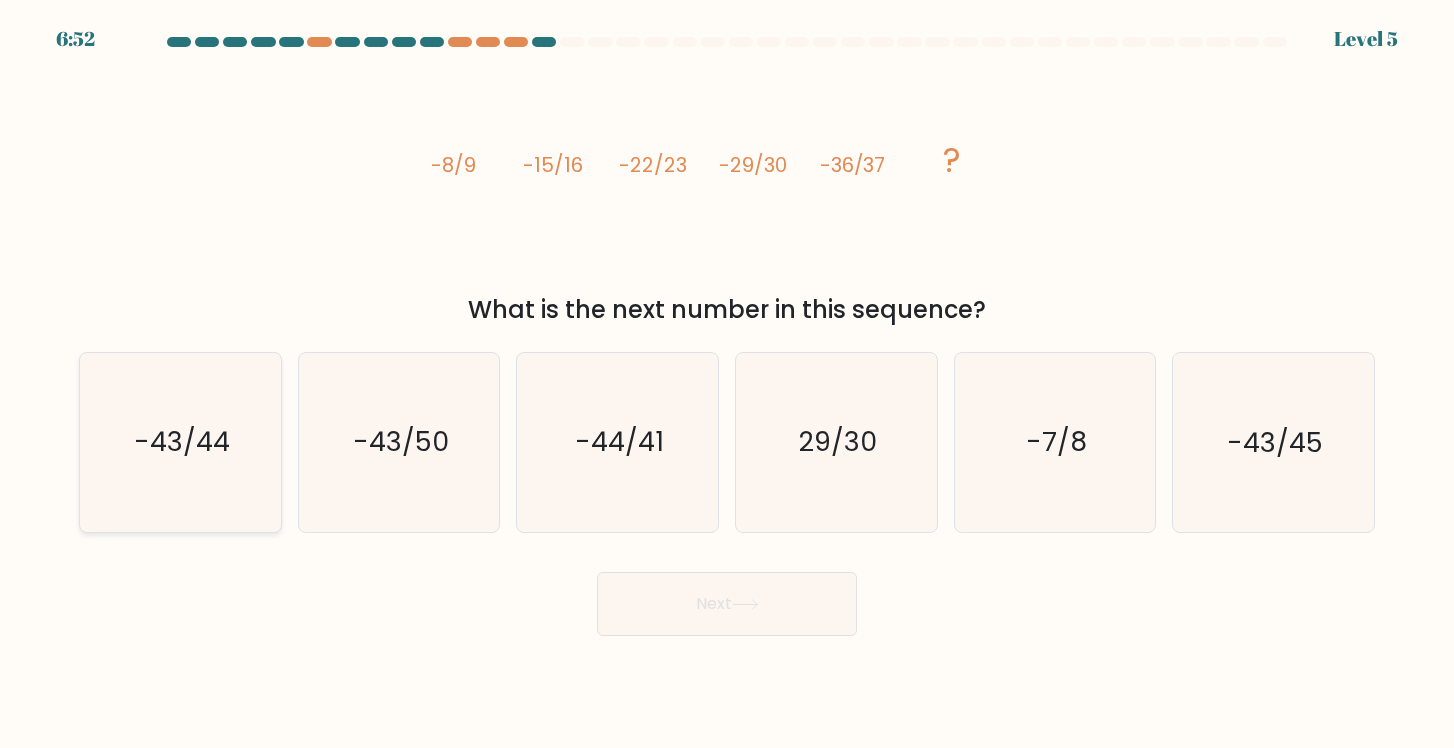 click on "-43/44" 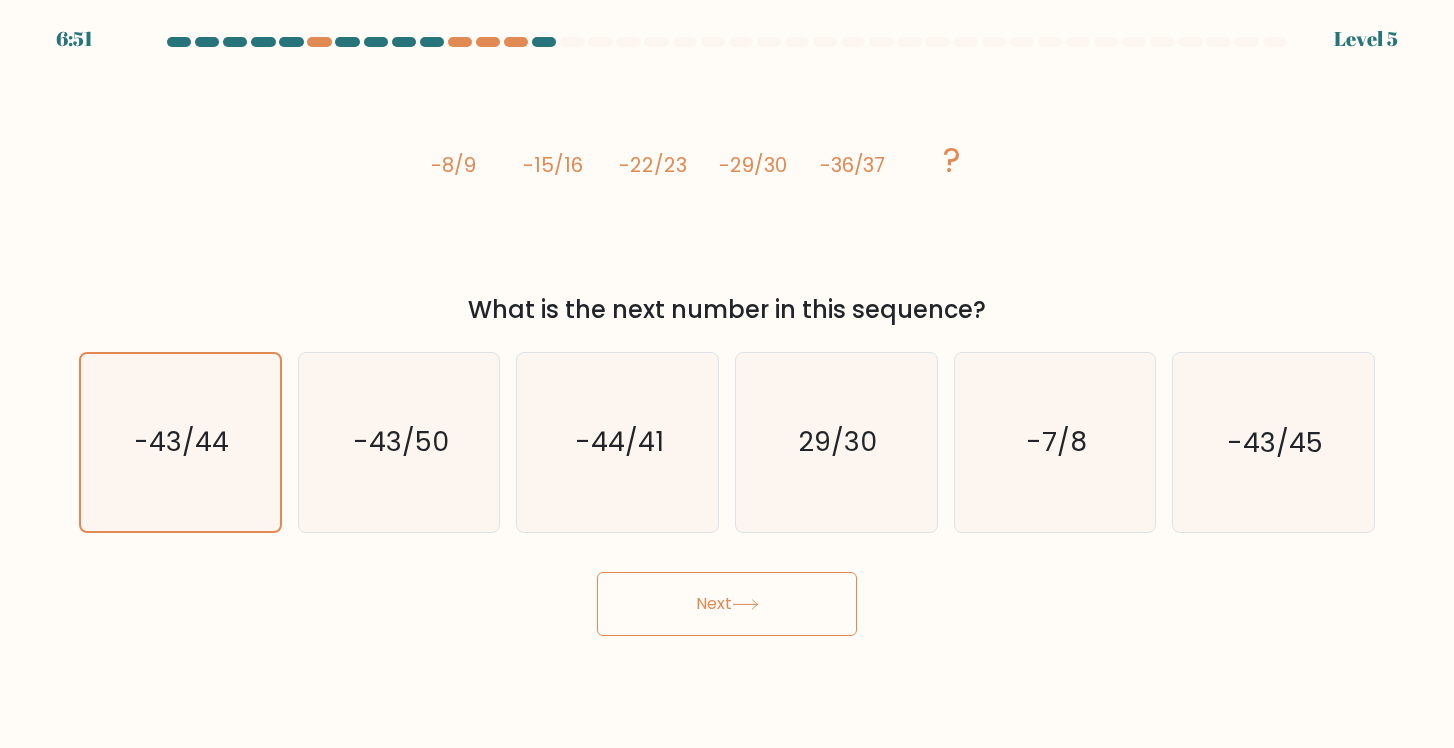 click on "Next" at bounding box center [727, 604] 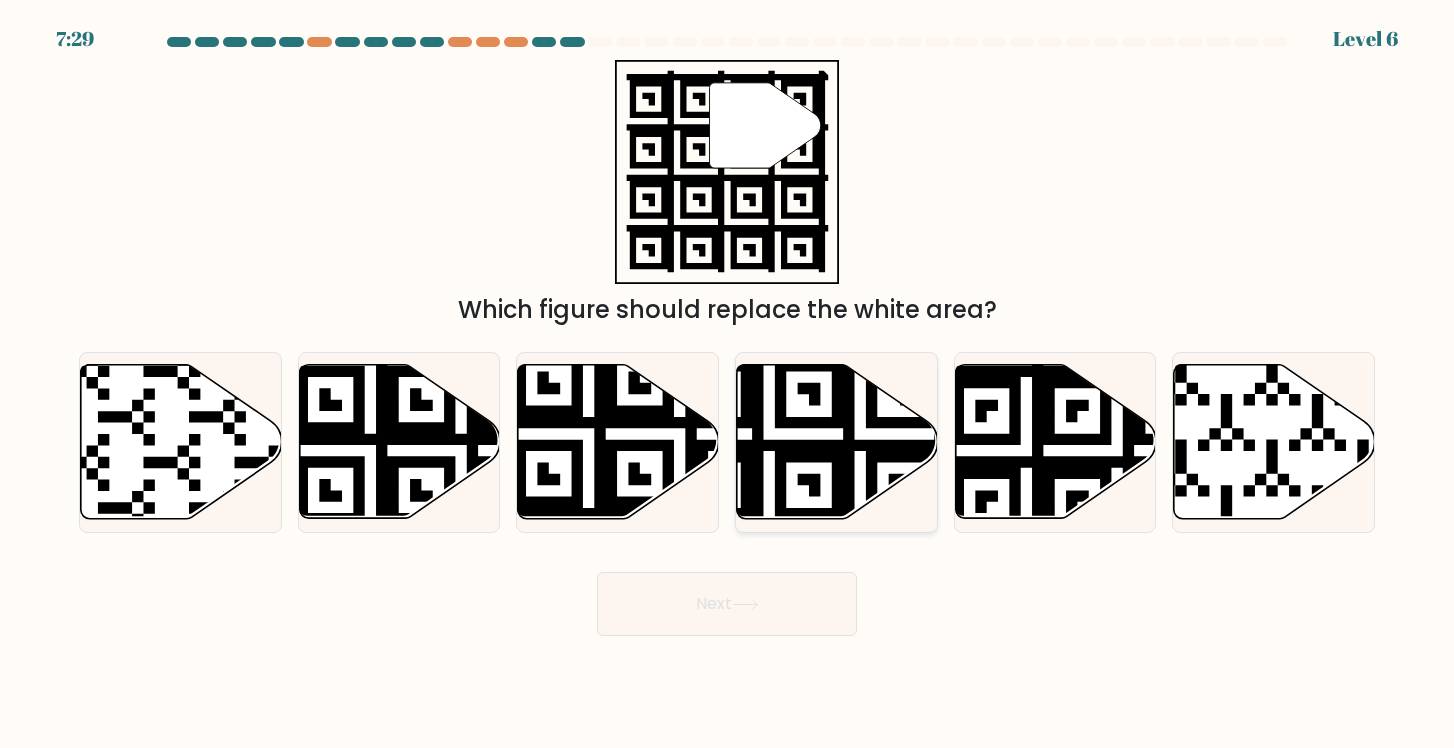 click 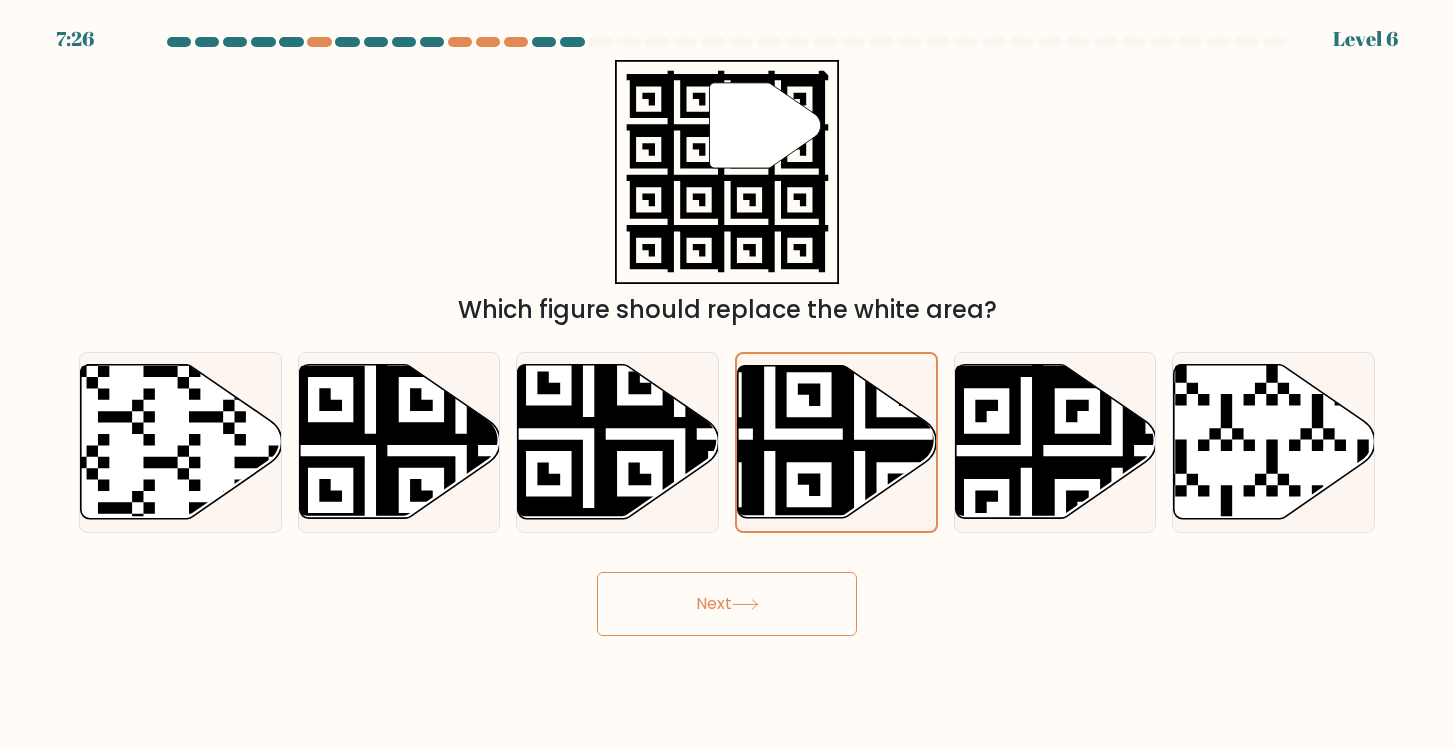 click on "Next" at bounding box center (727, 604) 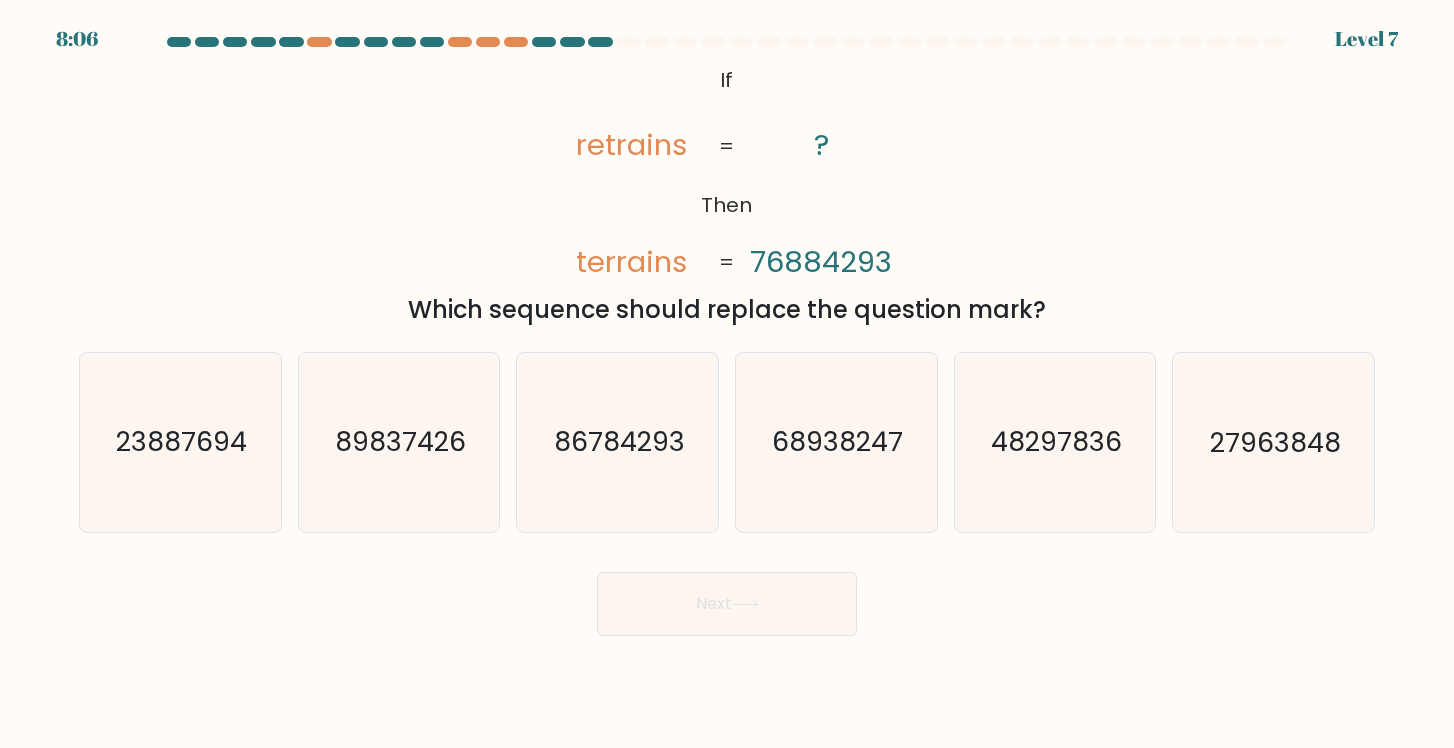 drag, startPoint x: 696, startPoint y: 74, endPoint x: 1039, endPoint y: 325, distance: 425.02942 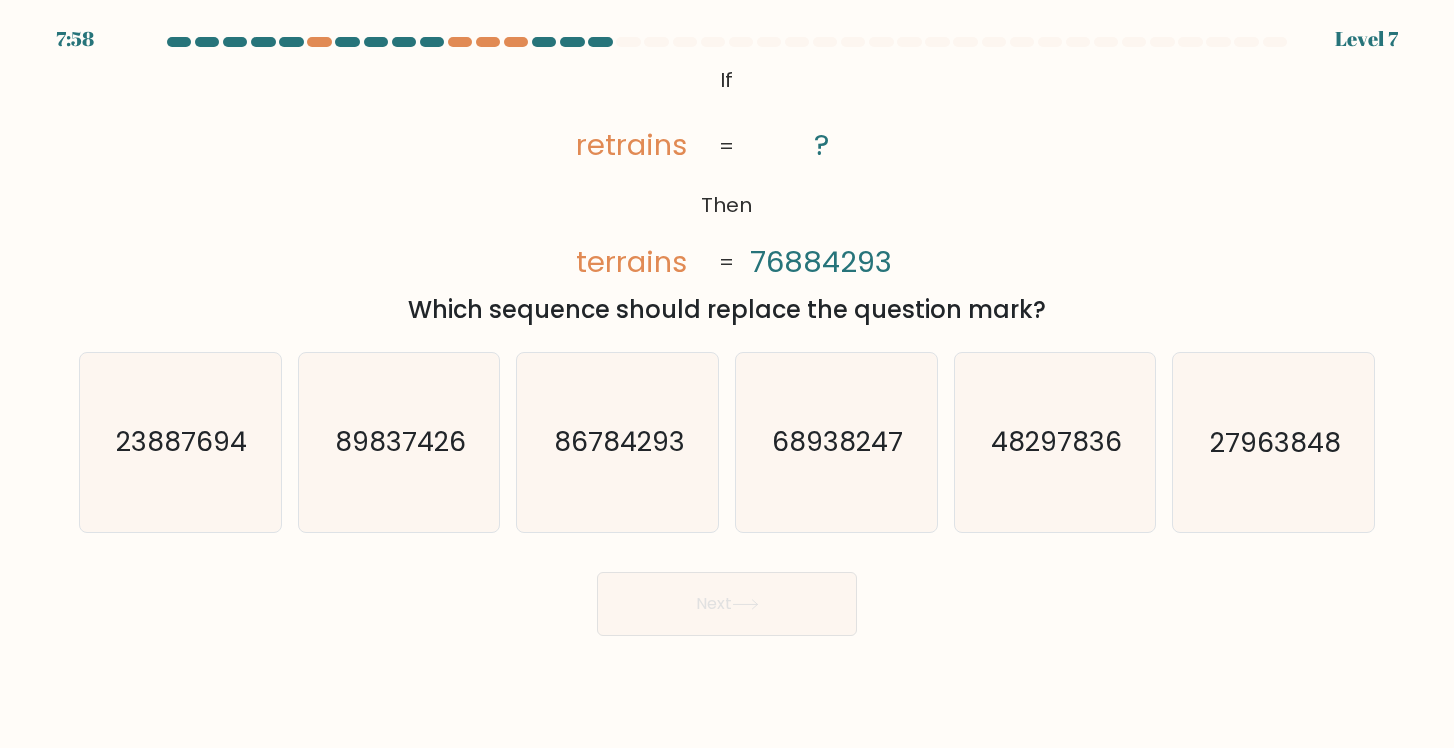 click on "@import url('https://fonts.googleapis.com/css?family=Abril+Fatface:400,100,100italic,300,300italic,400italic,500,500italic,700,700italic,900,900italic');           If       Then       retrains       terrains       ?       76884293       =       =" 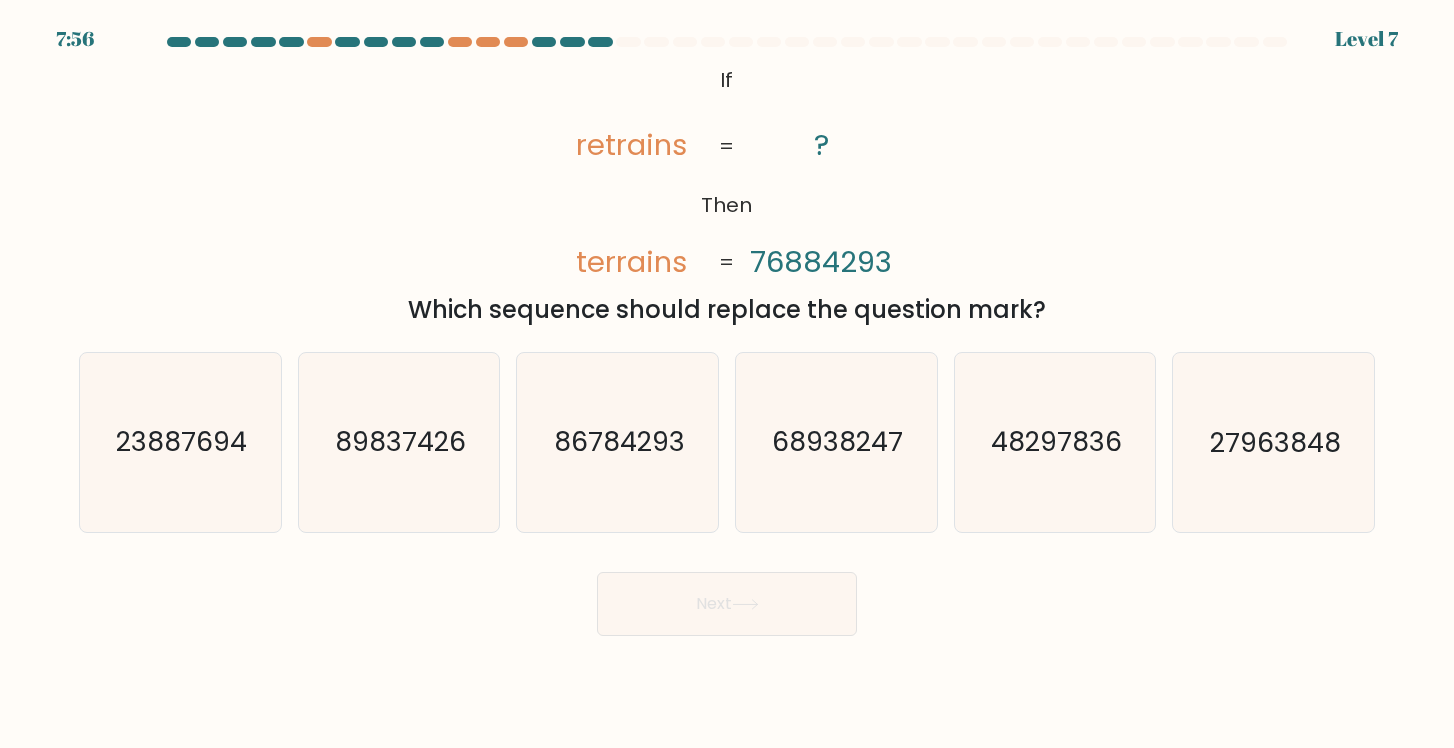 drag, startPoint x: 1074, startPoint y: 316, endPoint x: 705, endPoint y: 94, distance: 430.63324 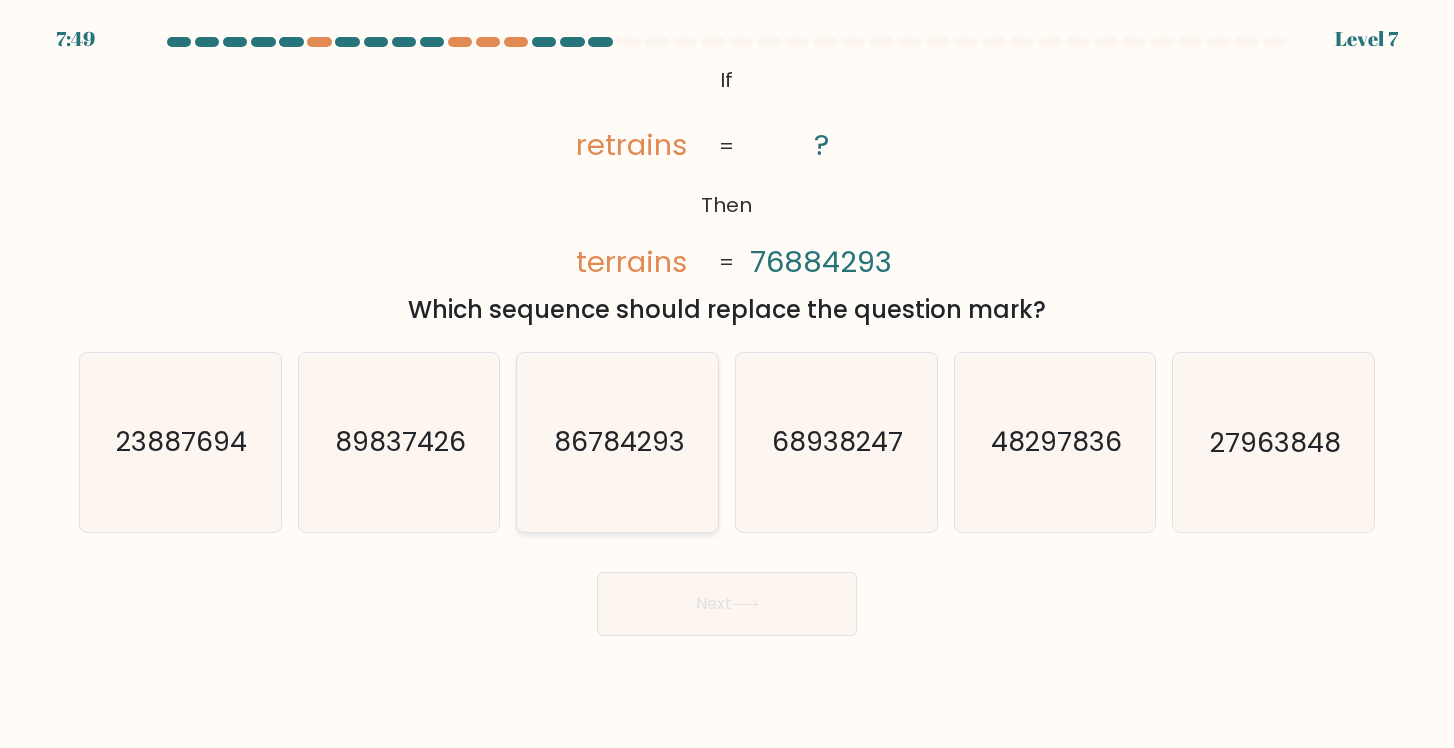 click on "86784293" 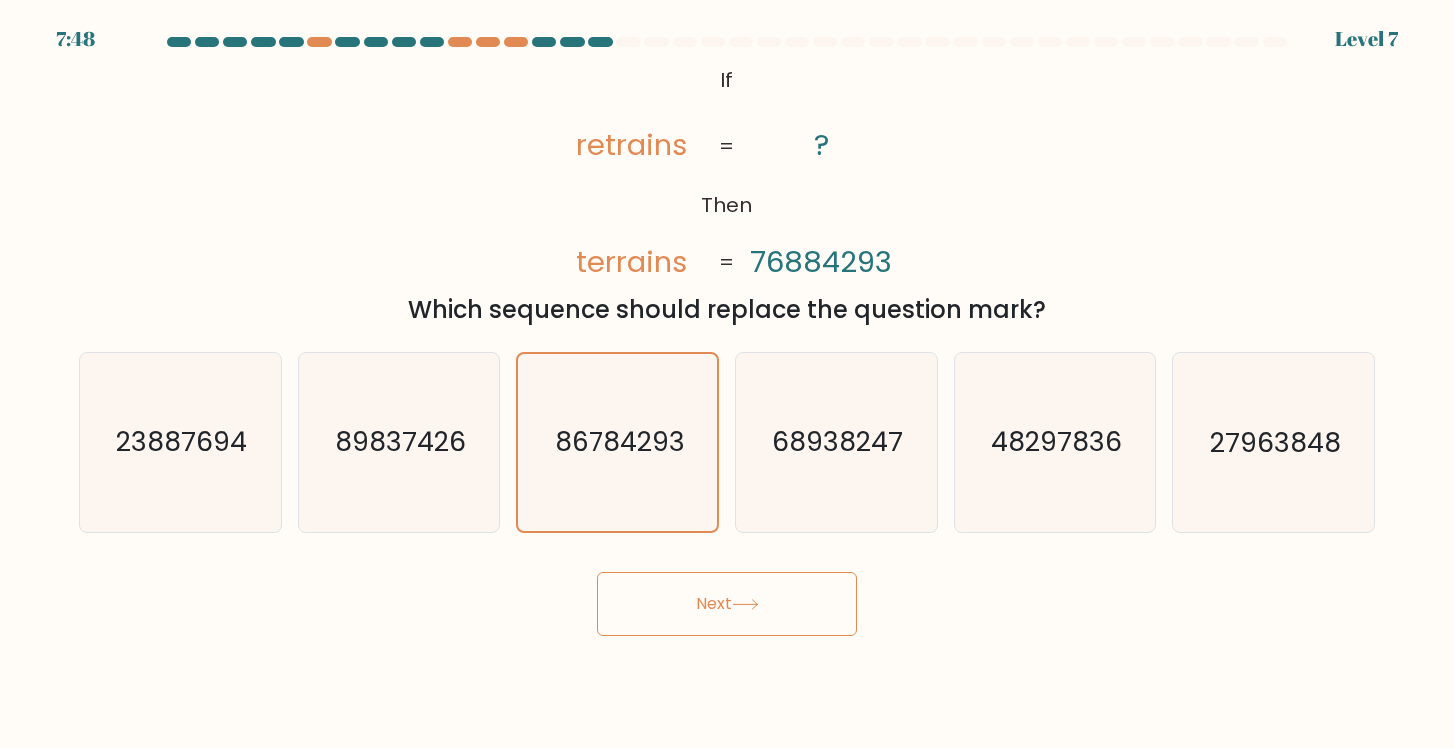 click on "Next" at bounding box center (727, 604) 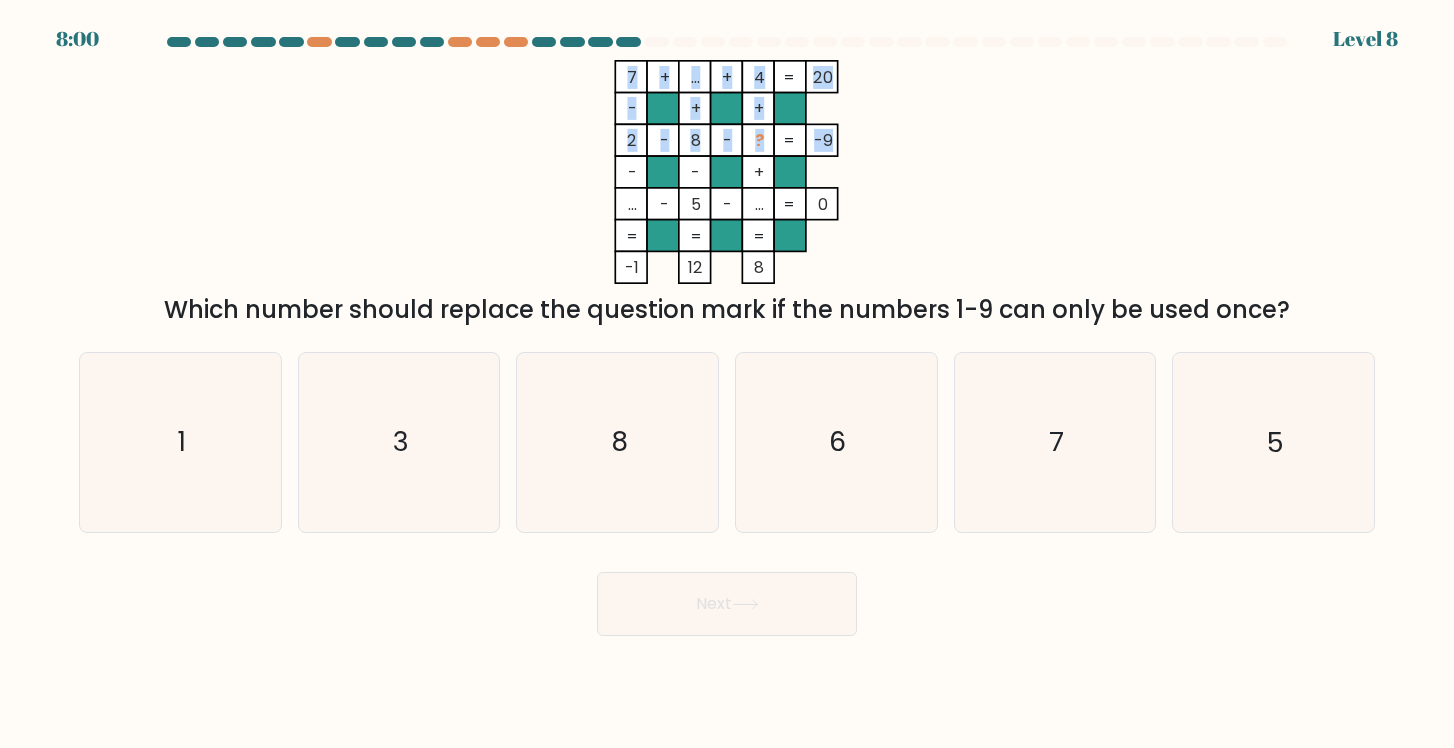 click on "7    +    ...    +    4    20    -    +    +    2    -    8    -    ?    -9    -    -    +    ...    -    5    -    ...    =   0    =   =   =   =   -1    12    8    =" 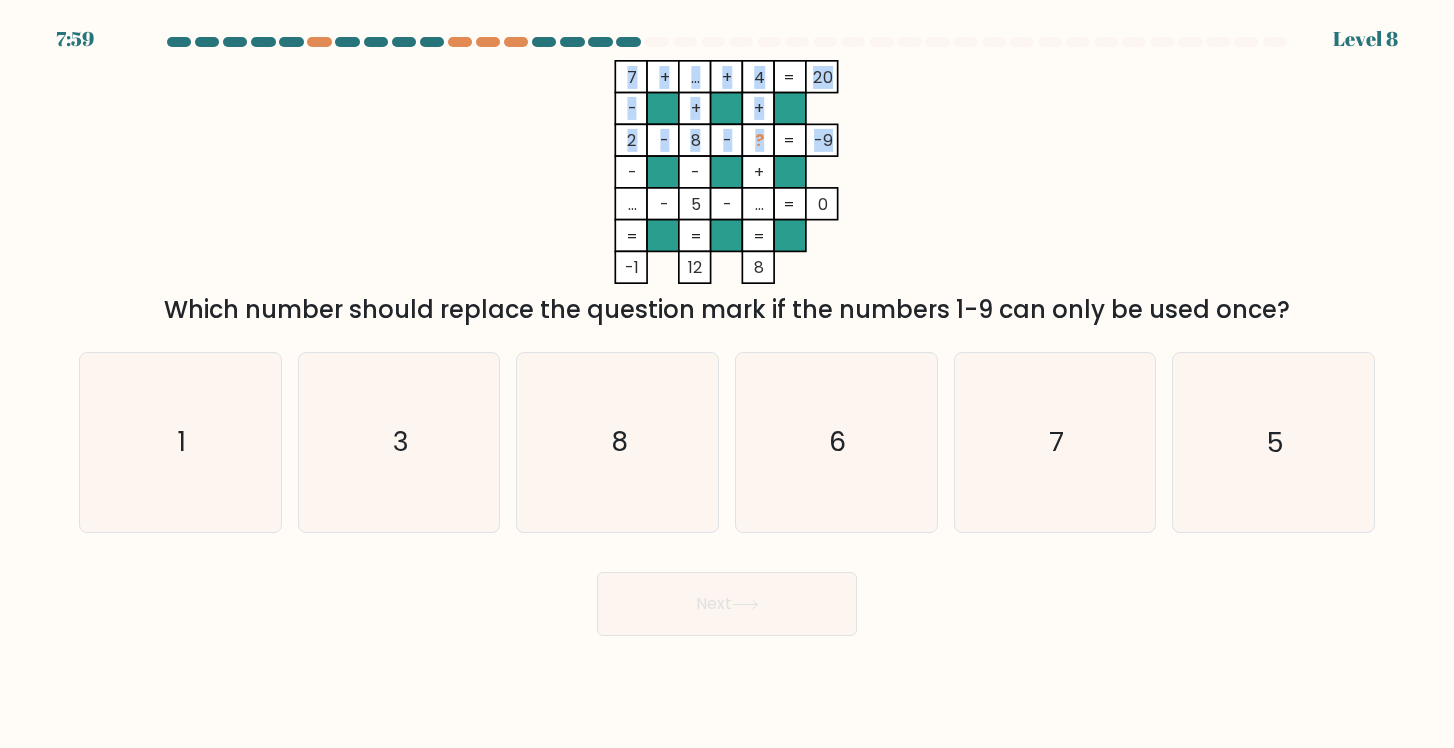 click on "-9" 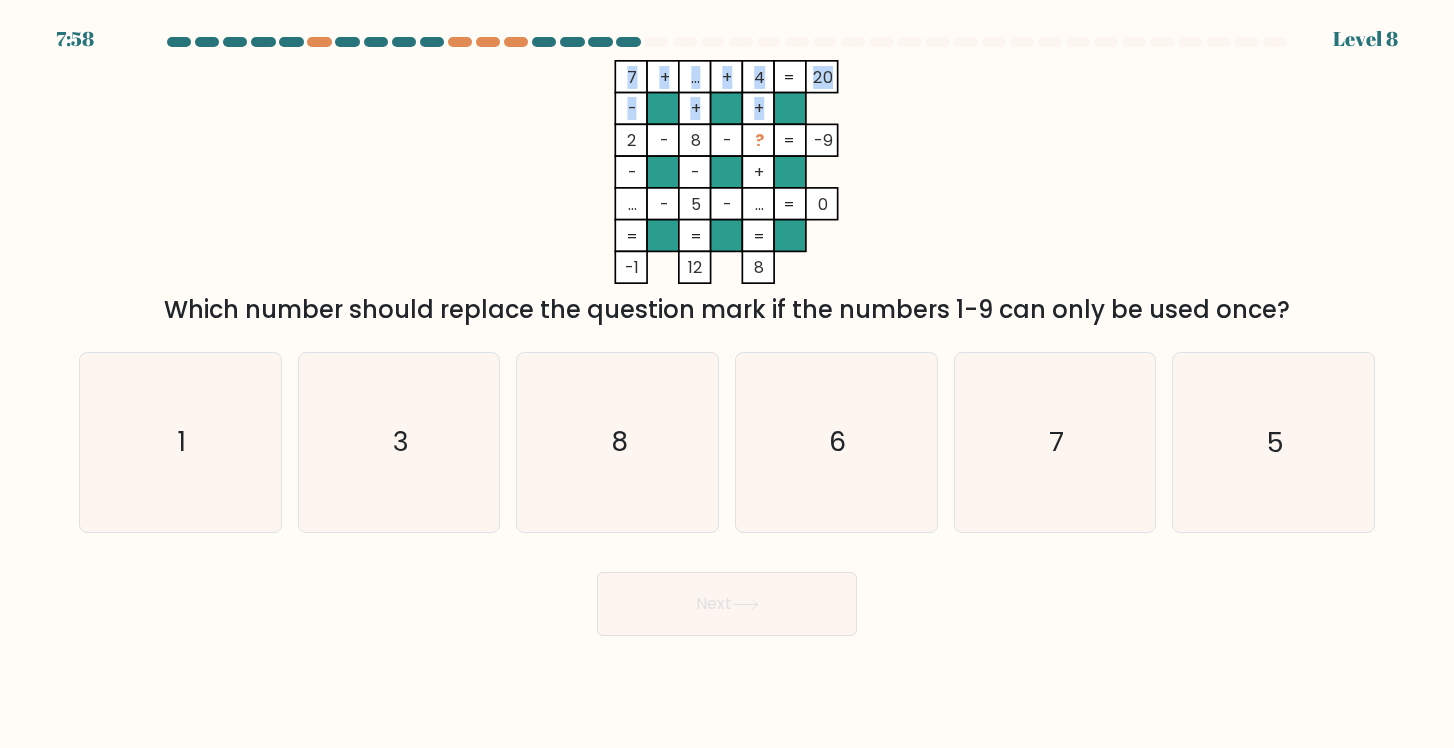 drag, startPoint x: 629, startPoint y: 133, endPoint x: 836, endPoint y: 148, distance: 207.54277 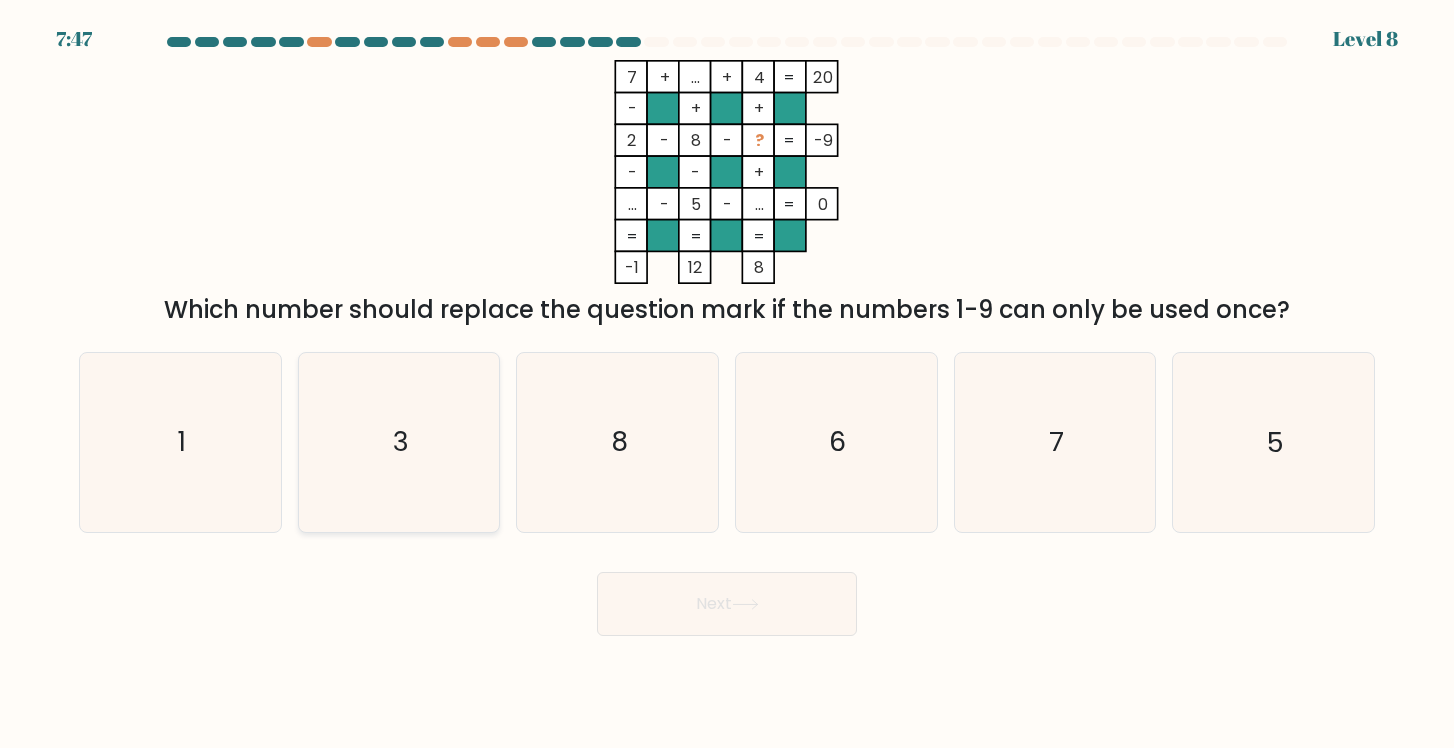 click on "3" 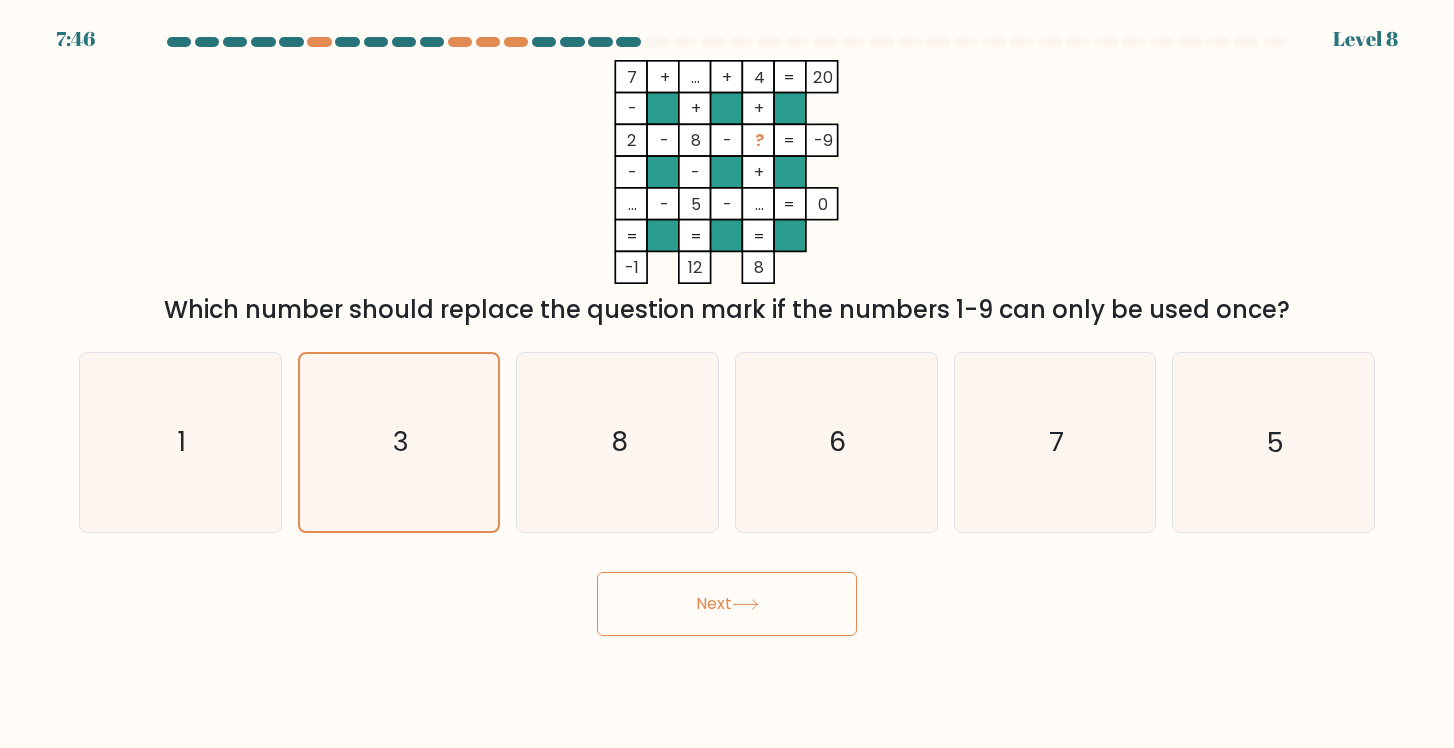 click on "Next" at bounding box center [727, 604] 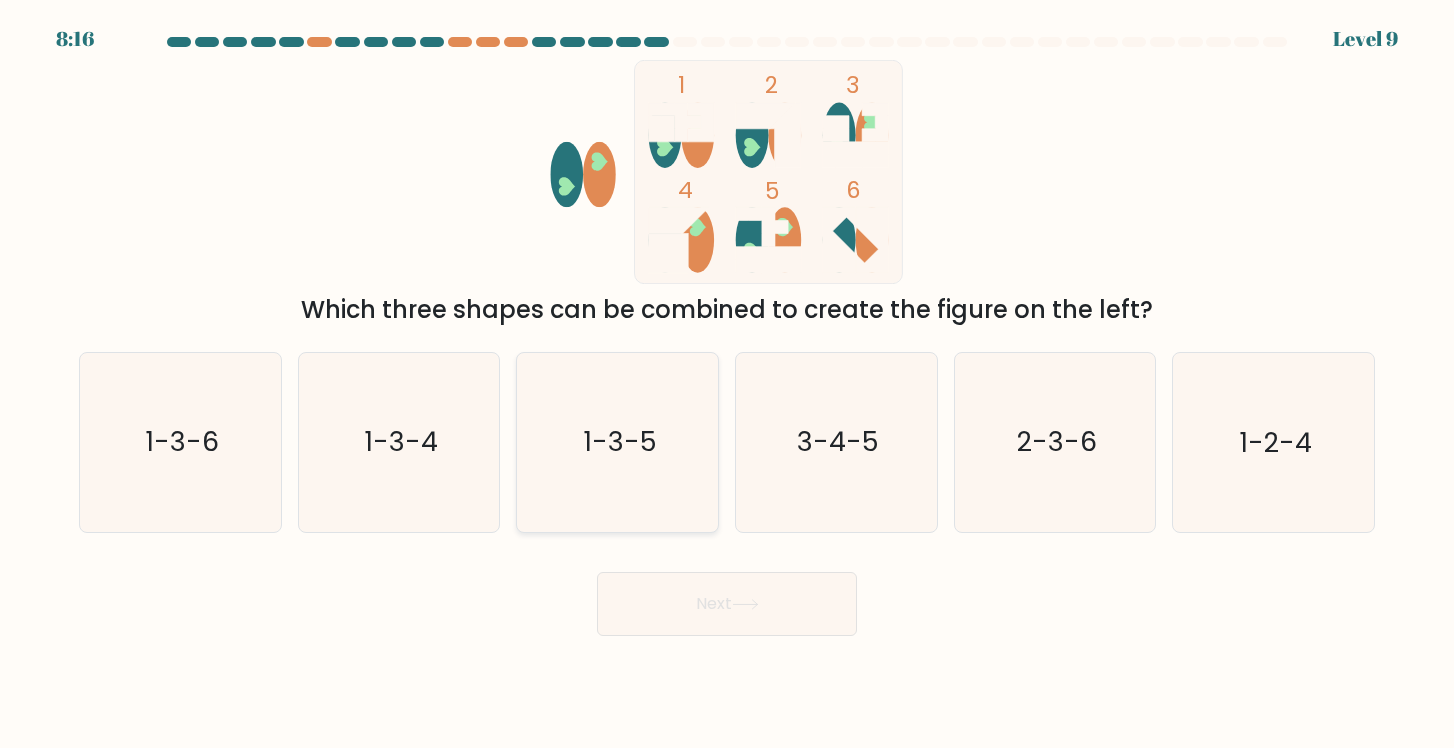 click on "1-3-5" 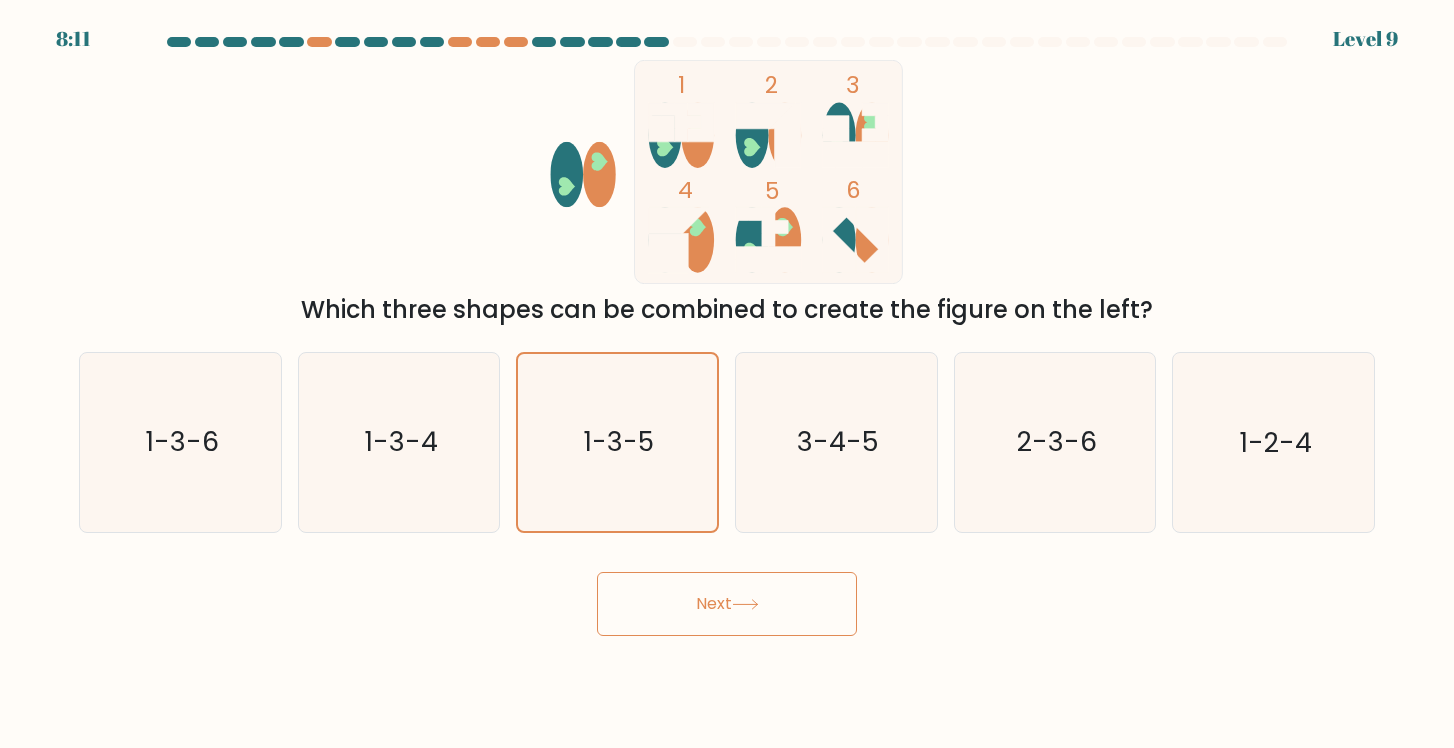 click on "Next" at bounding box center [727, 604] 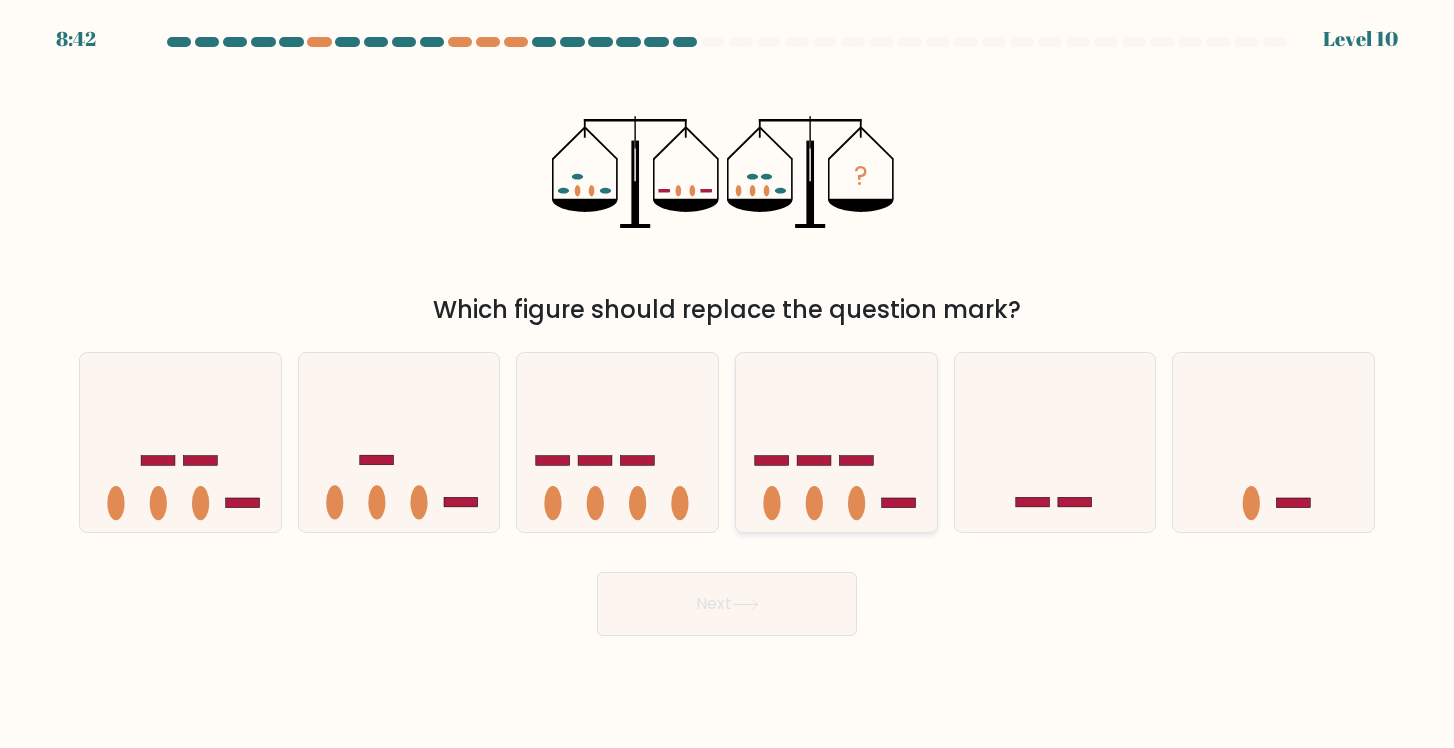 click 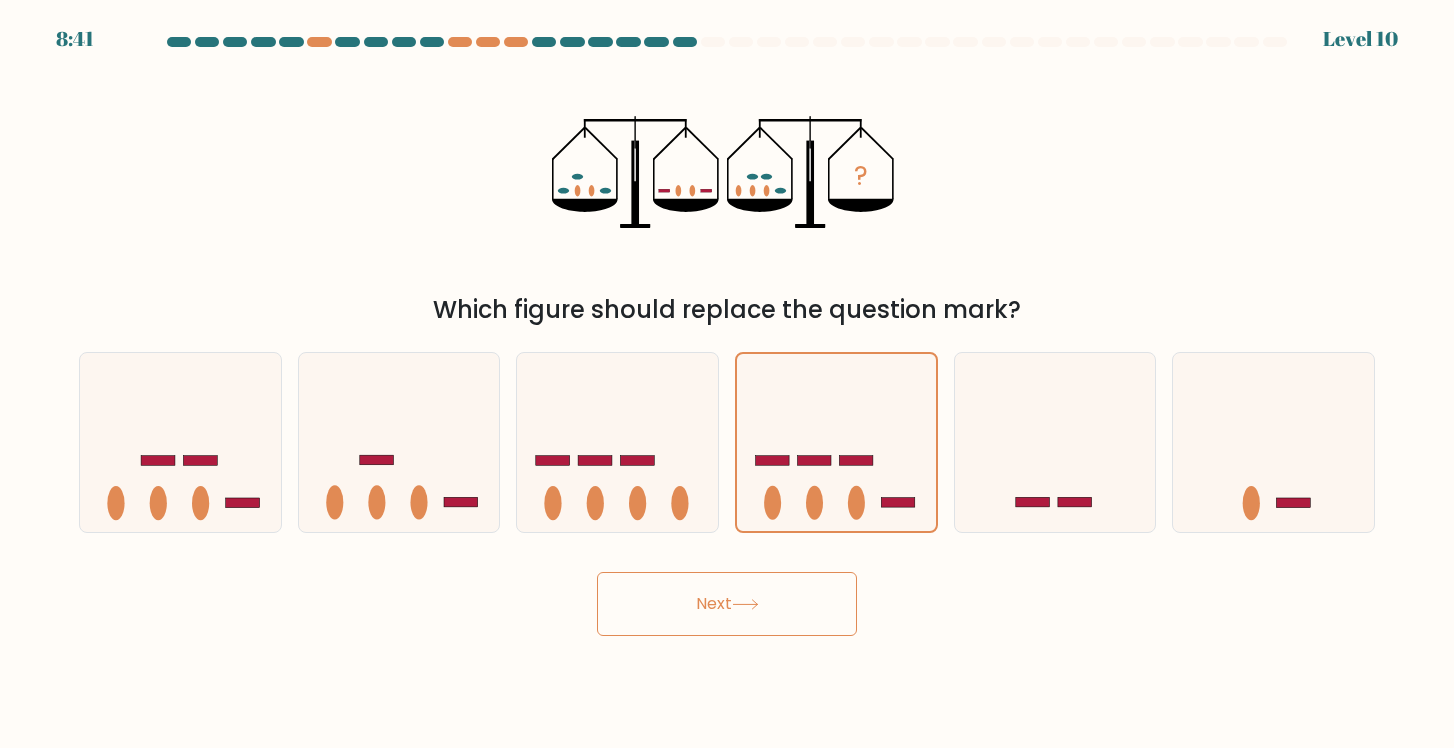 click 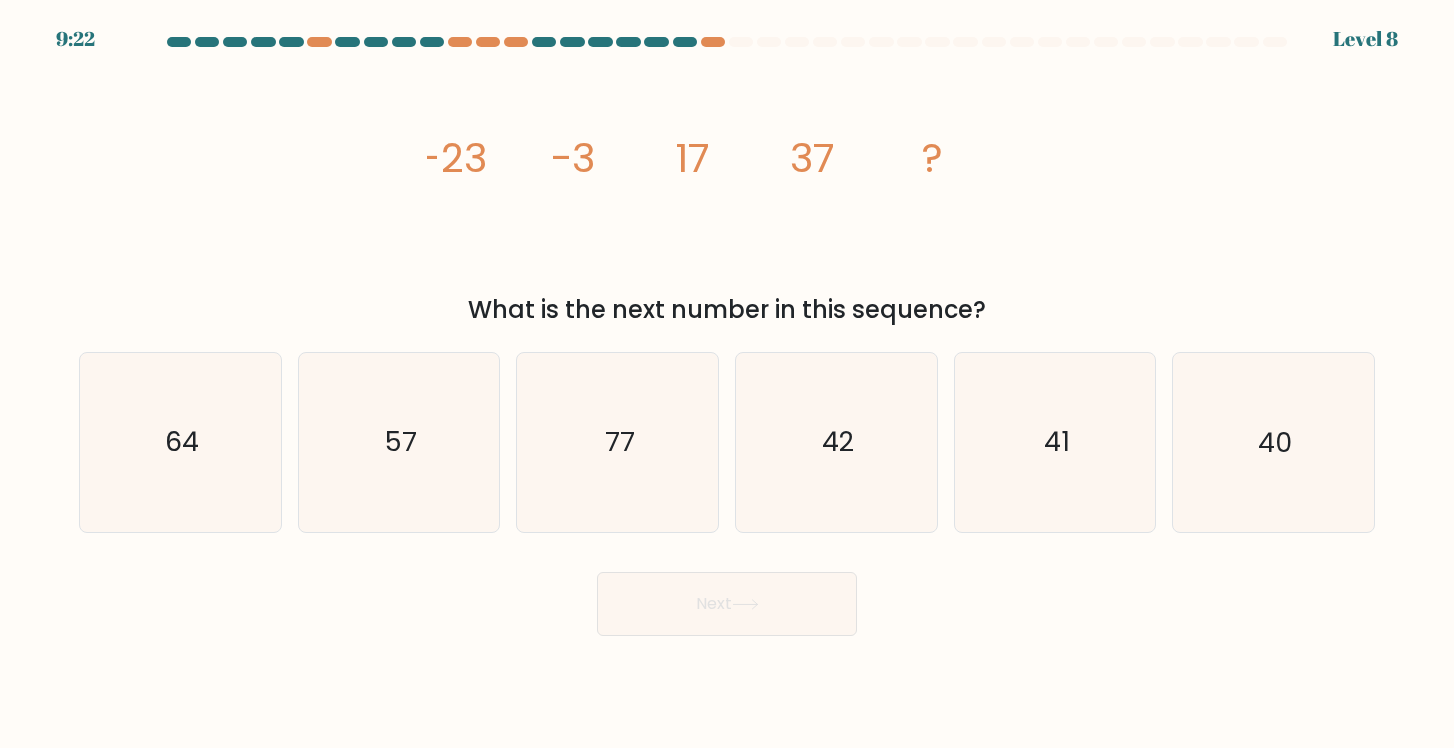 drag, startPoint x: 414, startPoint y: 142, endPoint x: 982, endPoint y: 303, distance: 590.377 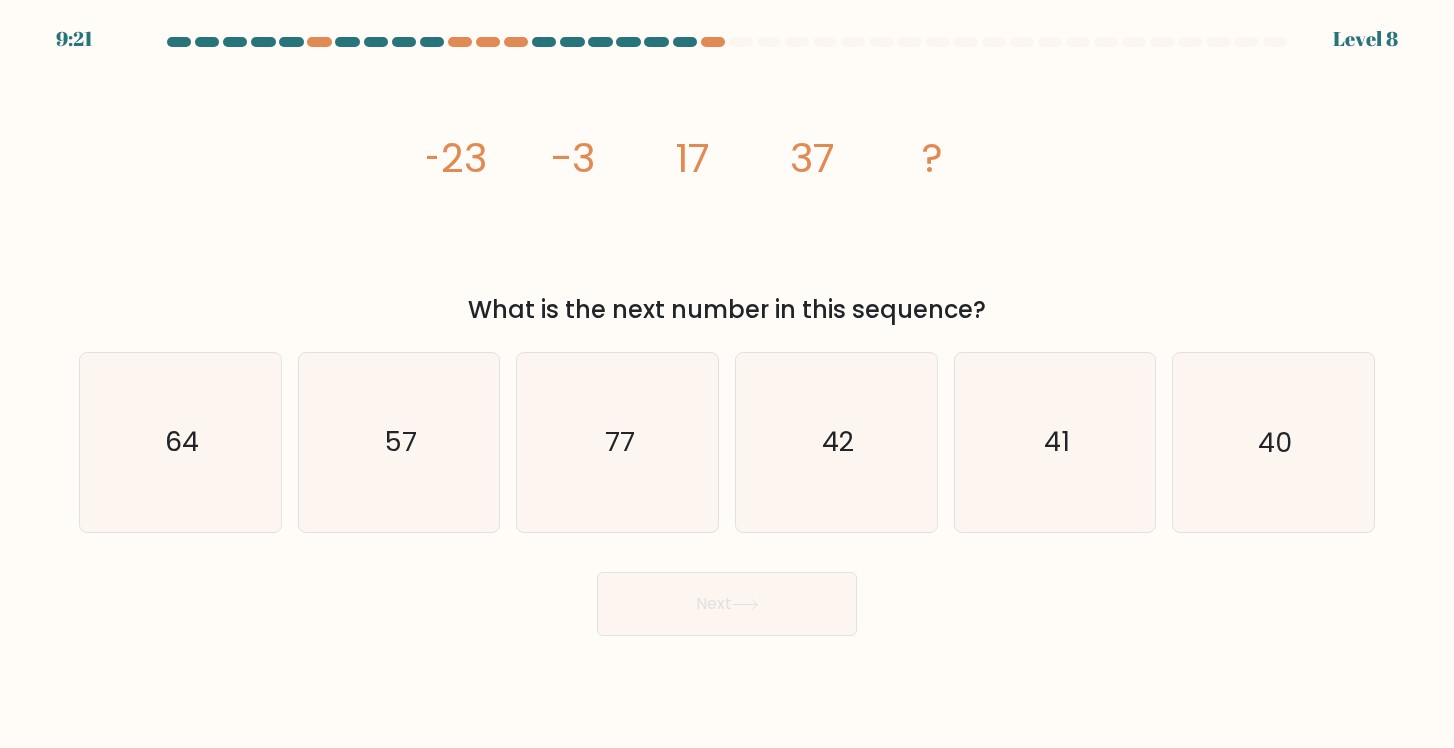 copy on "-23
-3
17
37
?
What is the next number in this sequence?" 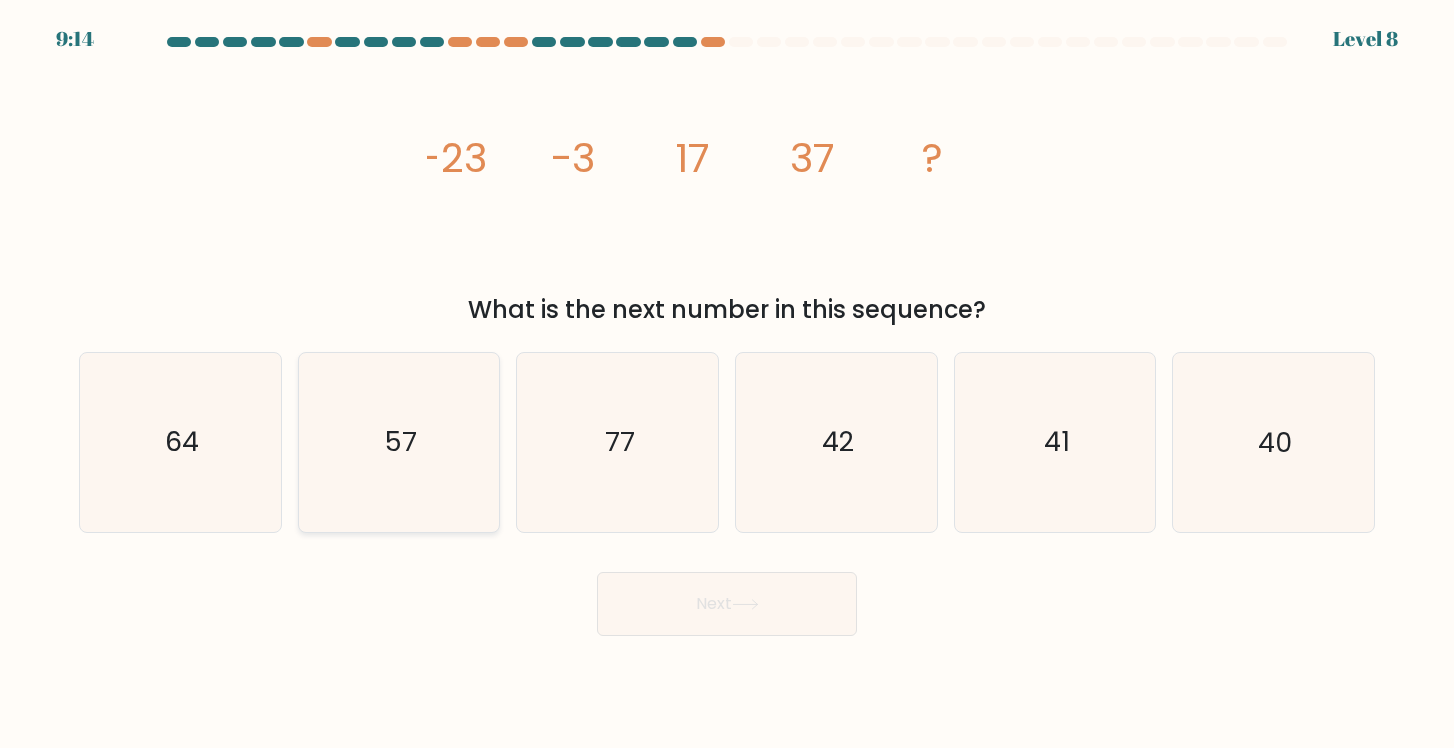 click on "57" 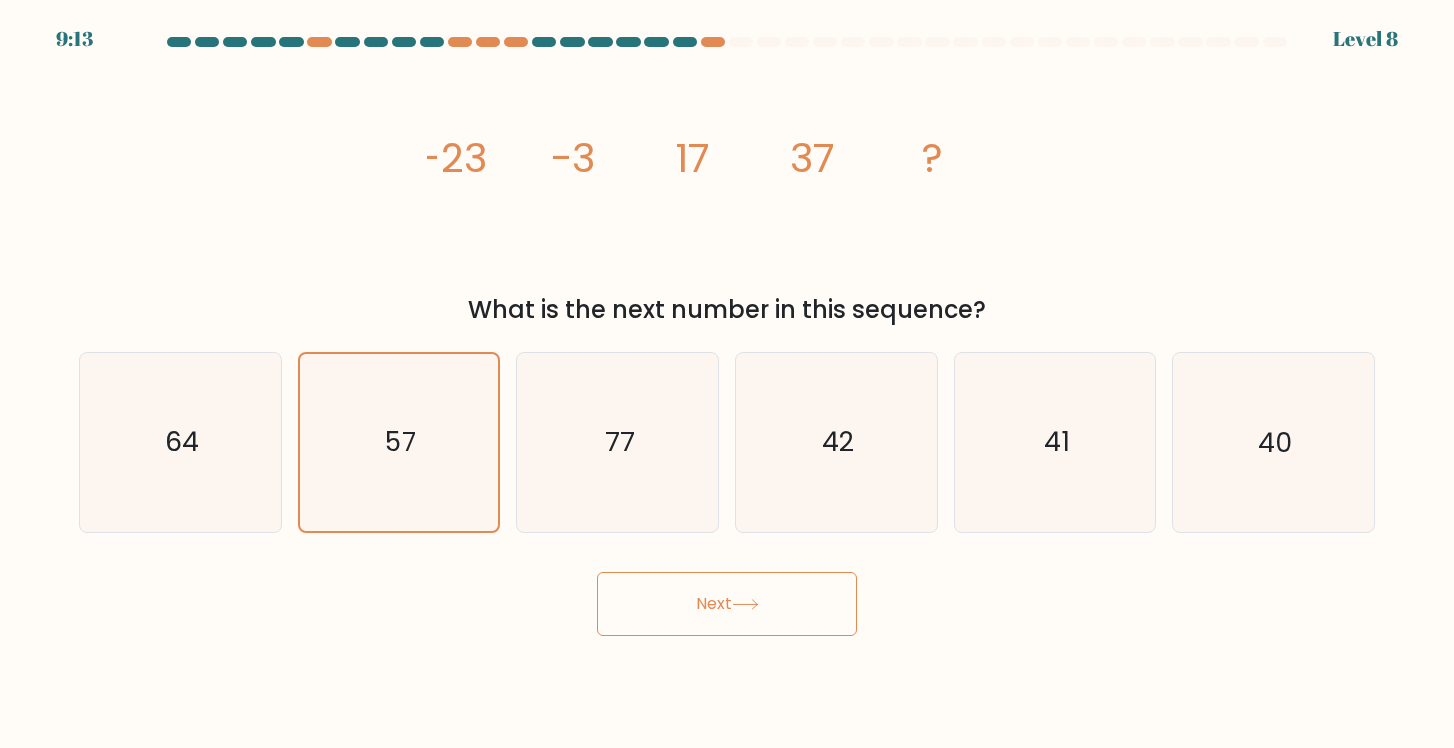 click on "Next" at bounding box center (727, 604) 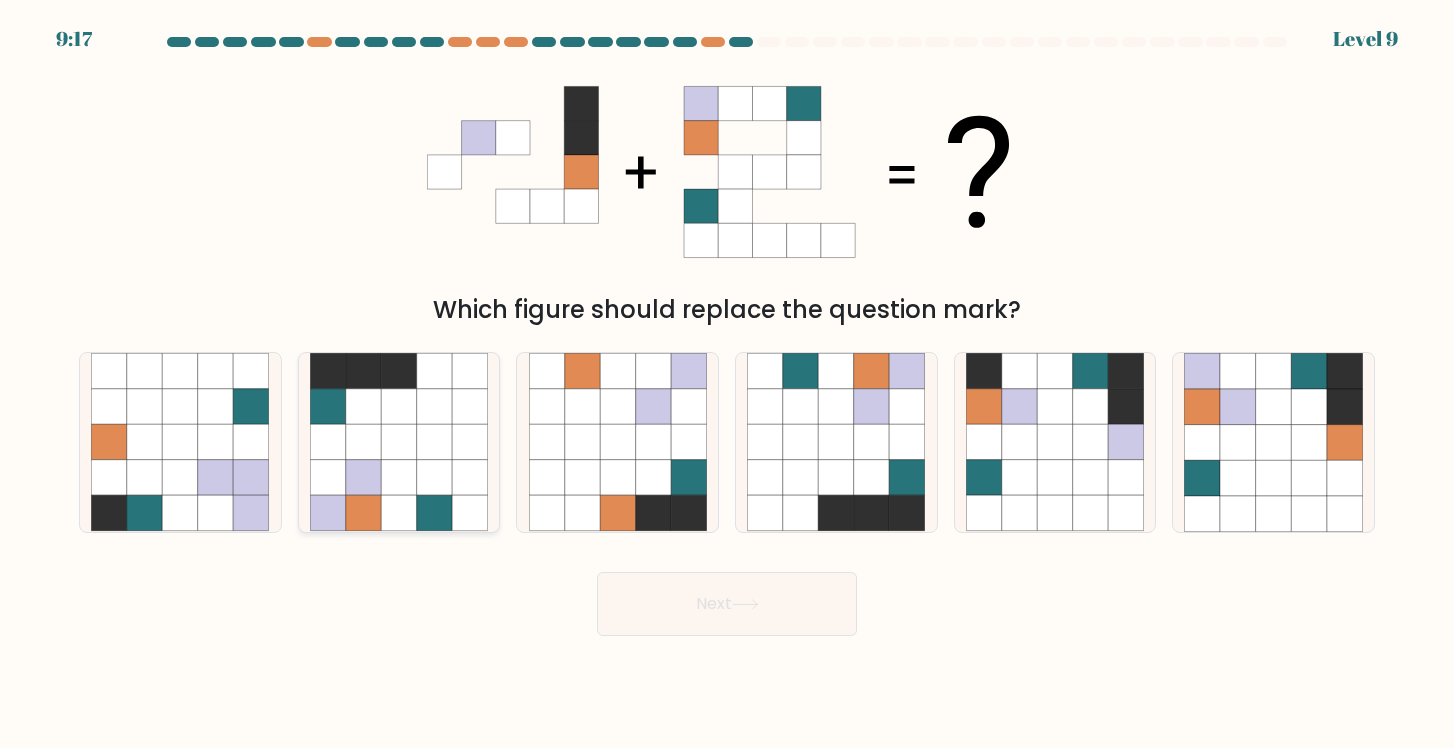 click 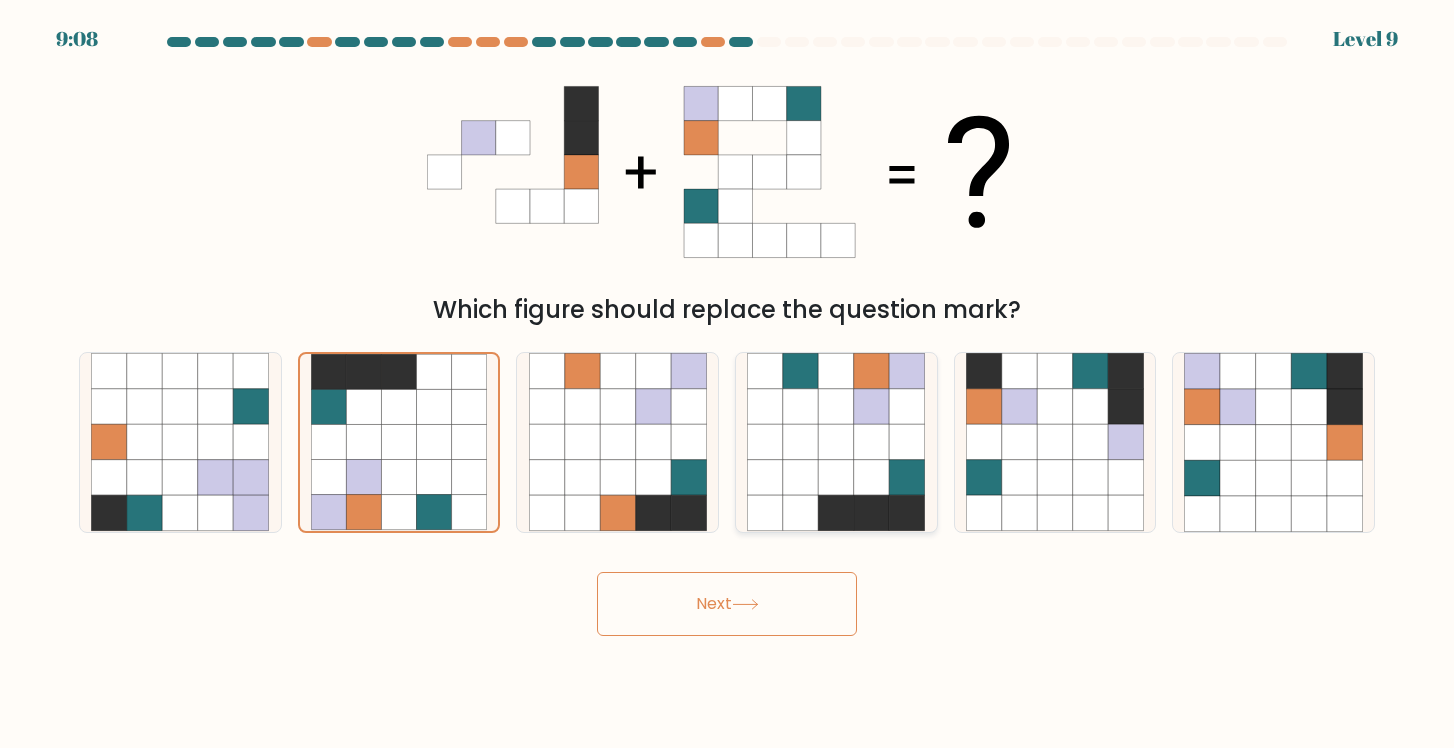 click at bounding box center [836, 442] 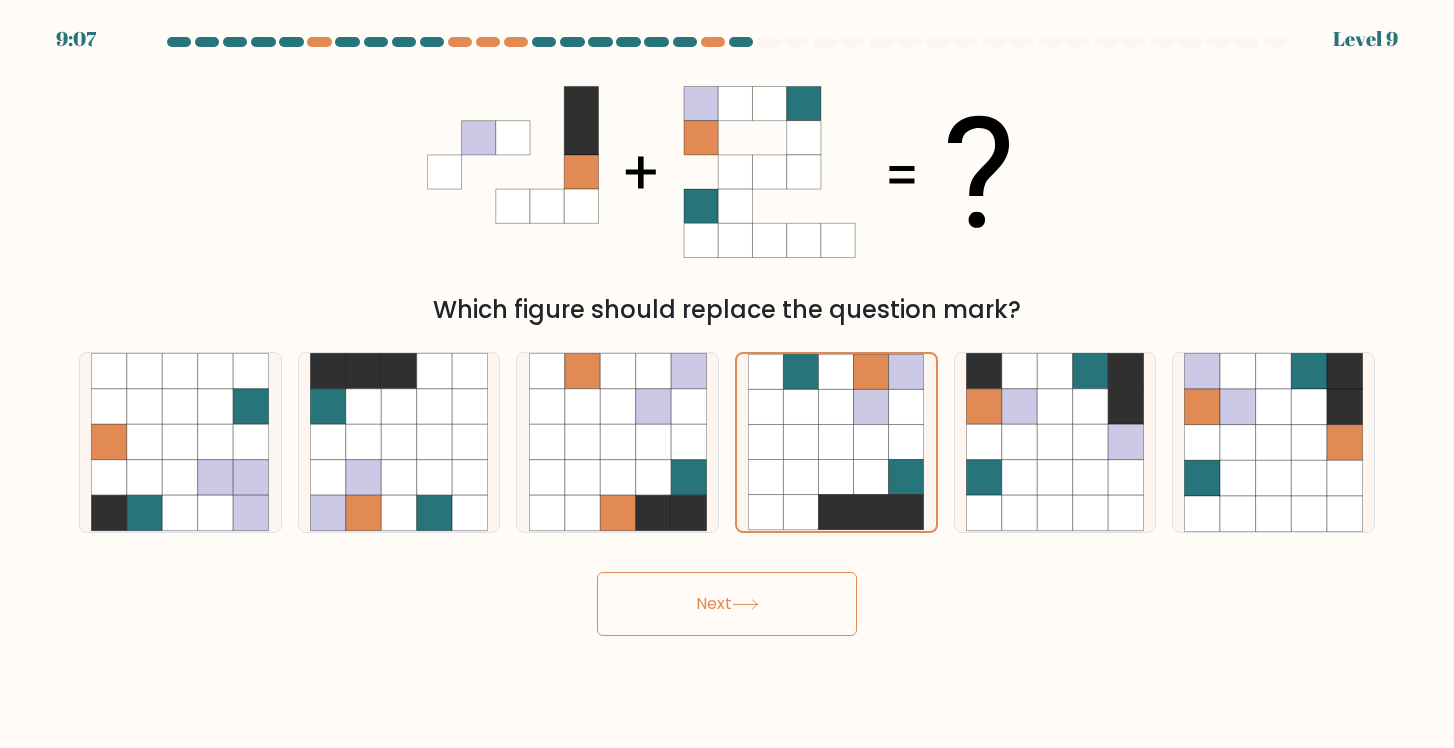 click on "Next" at bounding box center (727, 604) 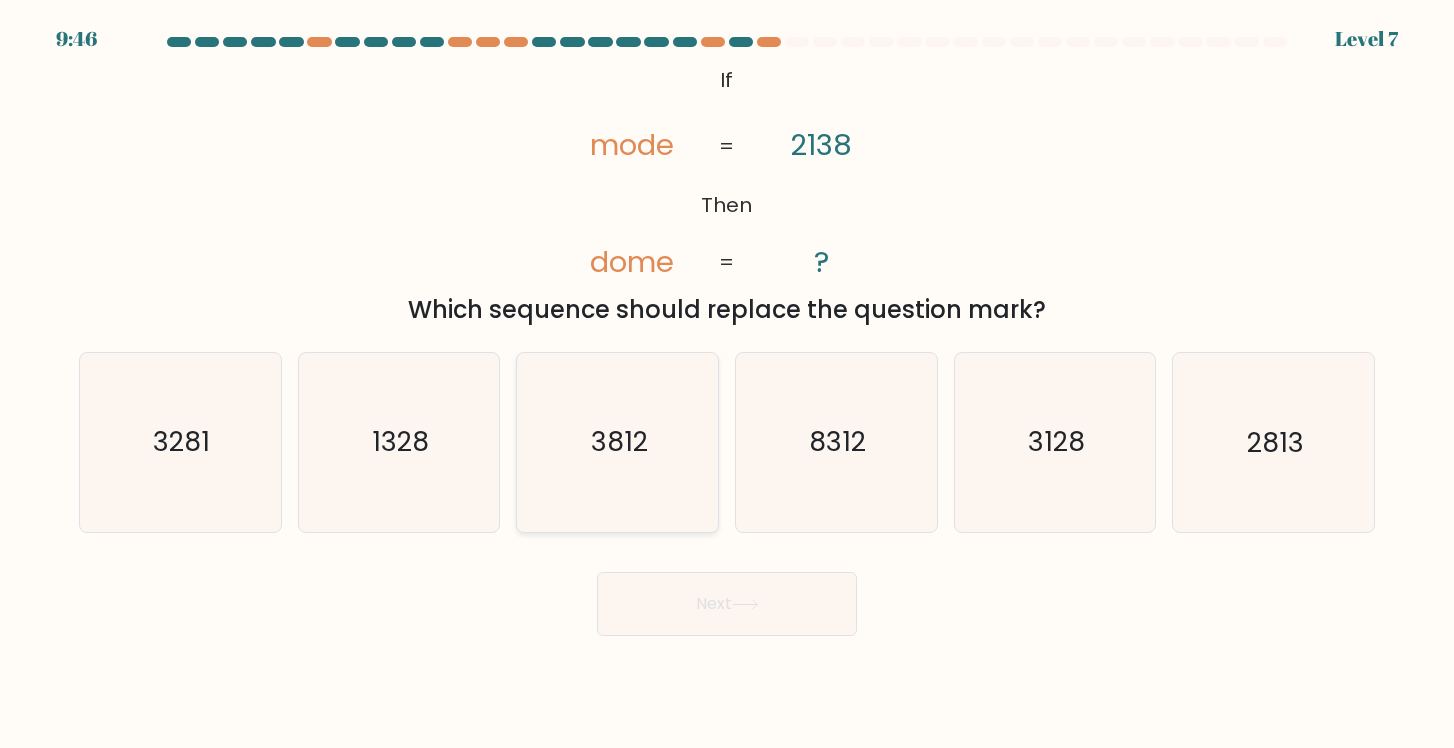 click on "3812" 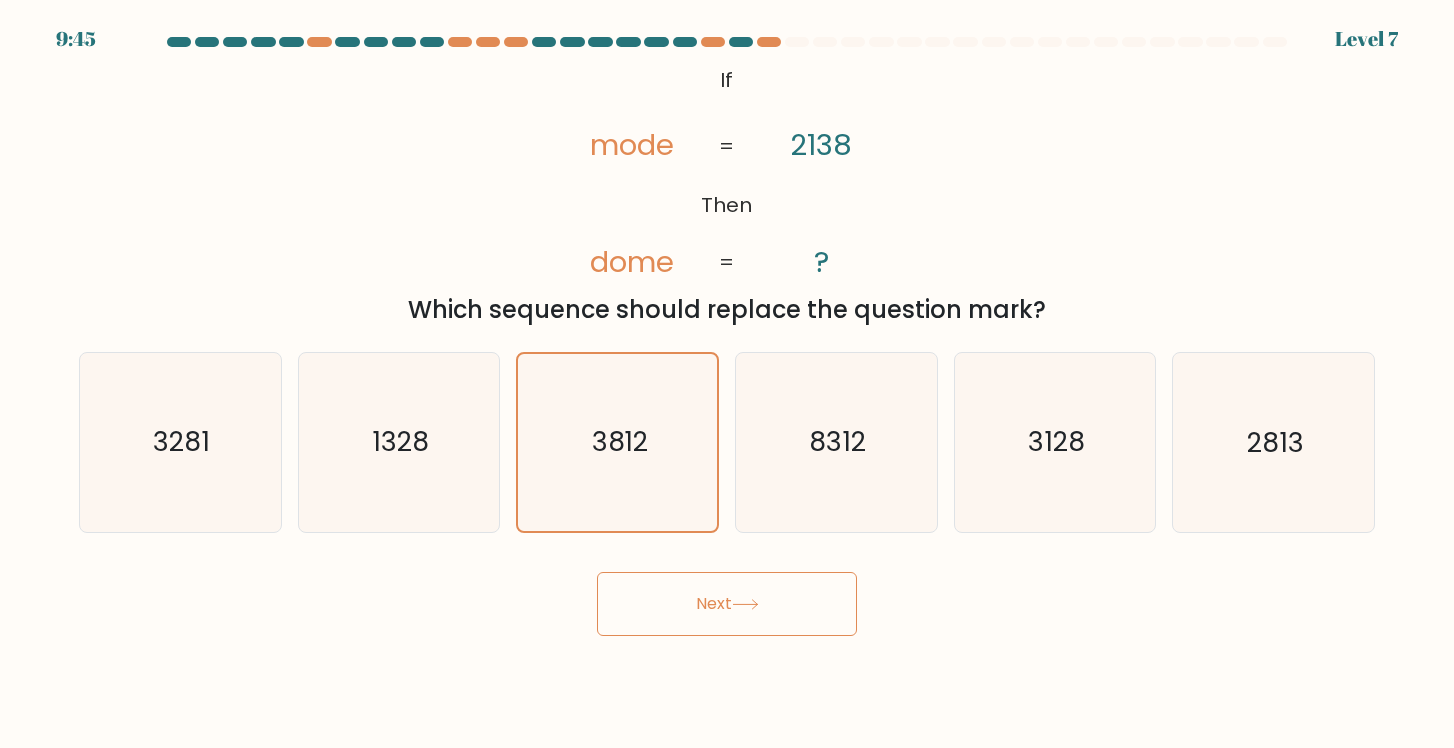 click on "Next" at bounding box center (727, 604) 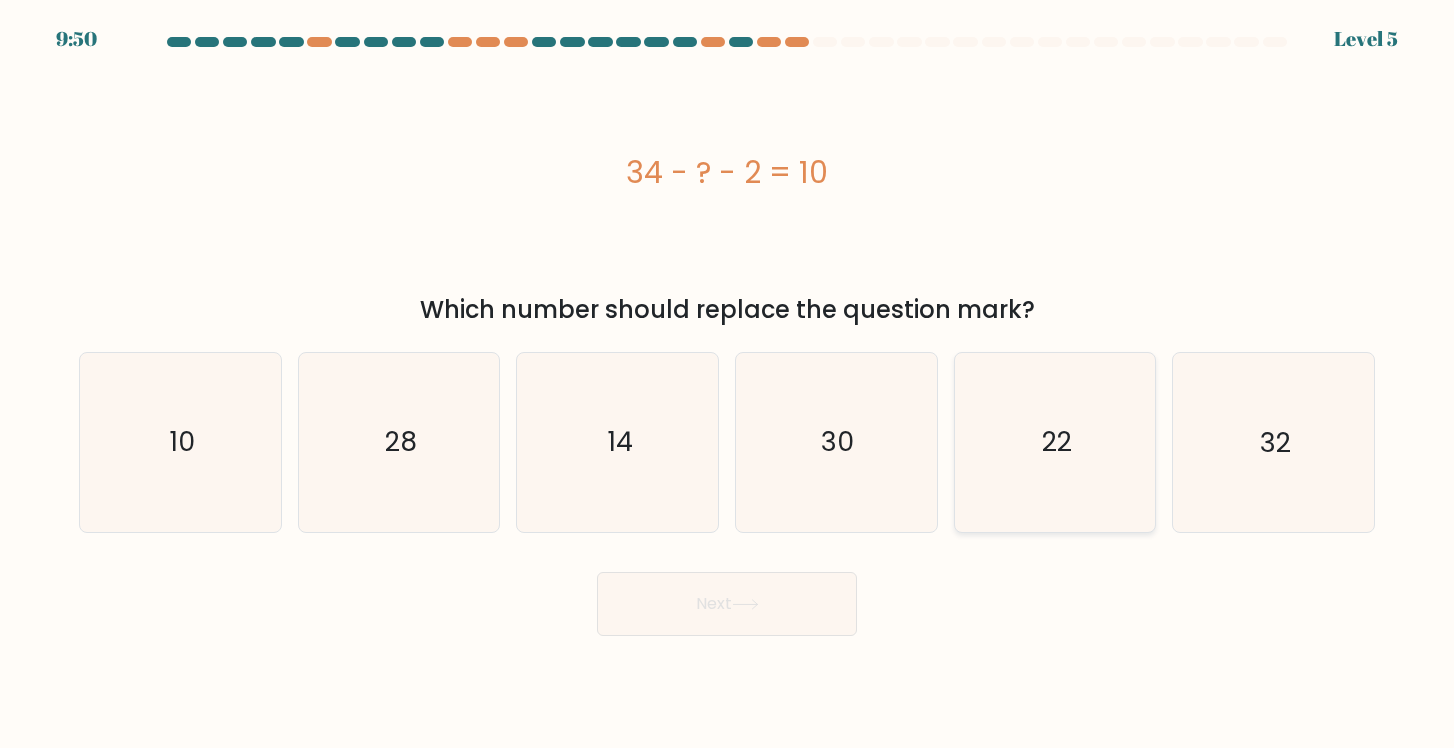 click on "22" 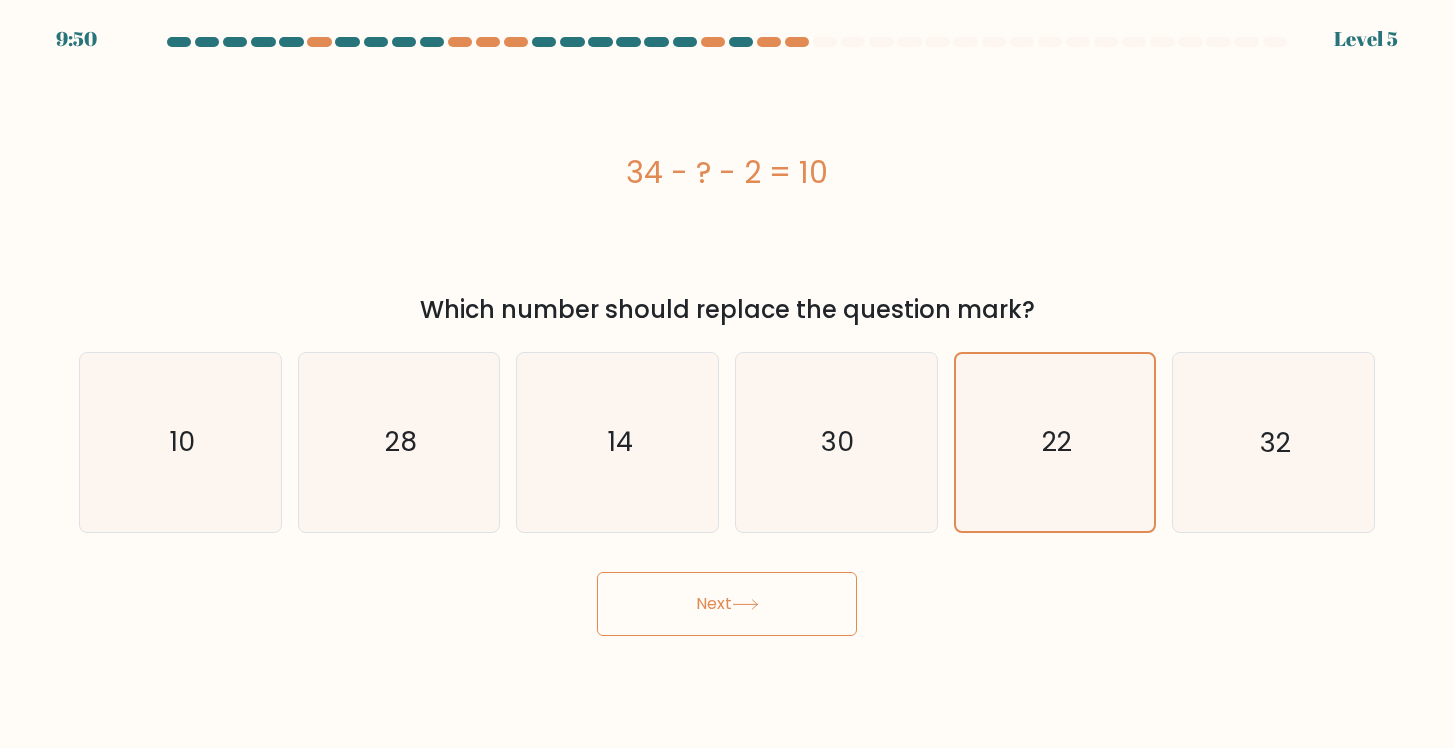 click on "Next" at bounding box center (727, 604) 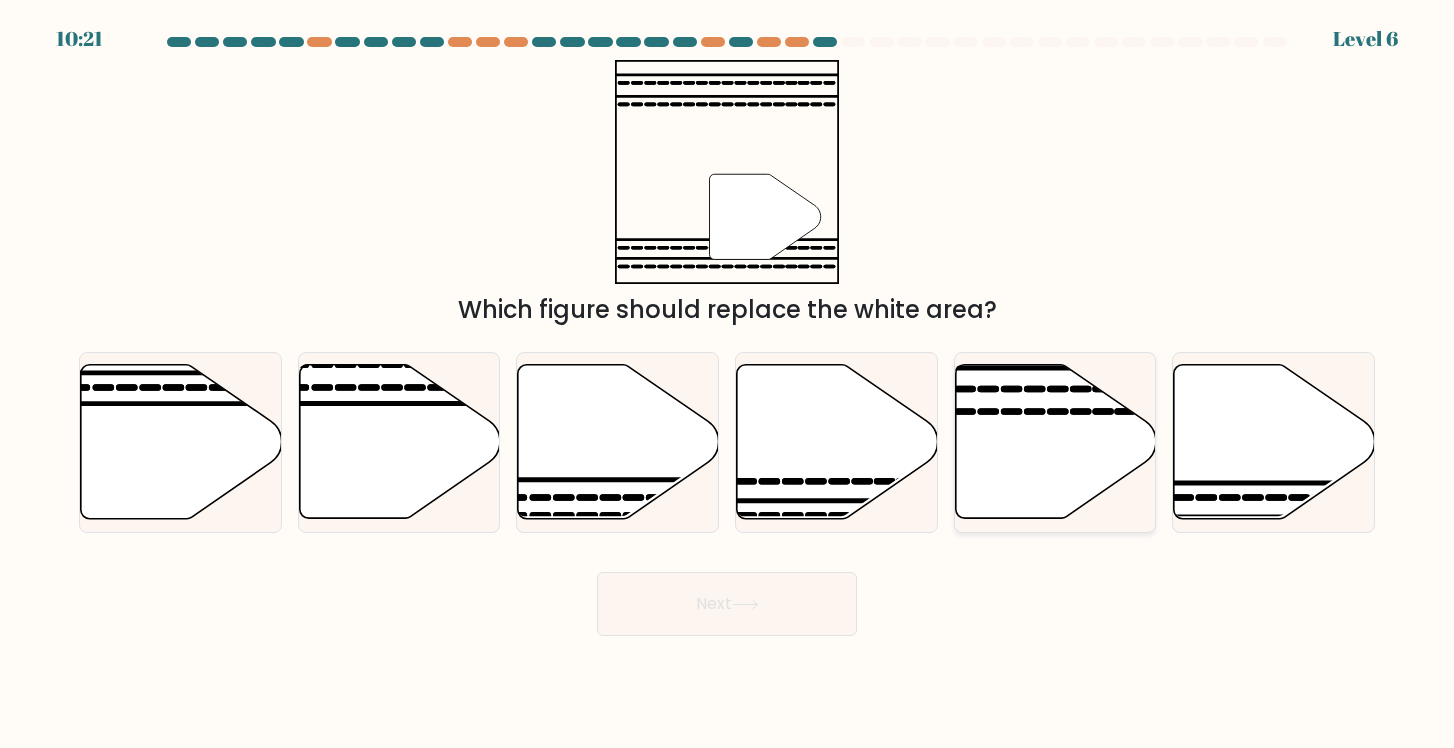 click 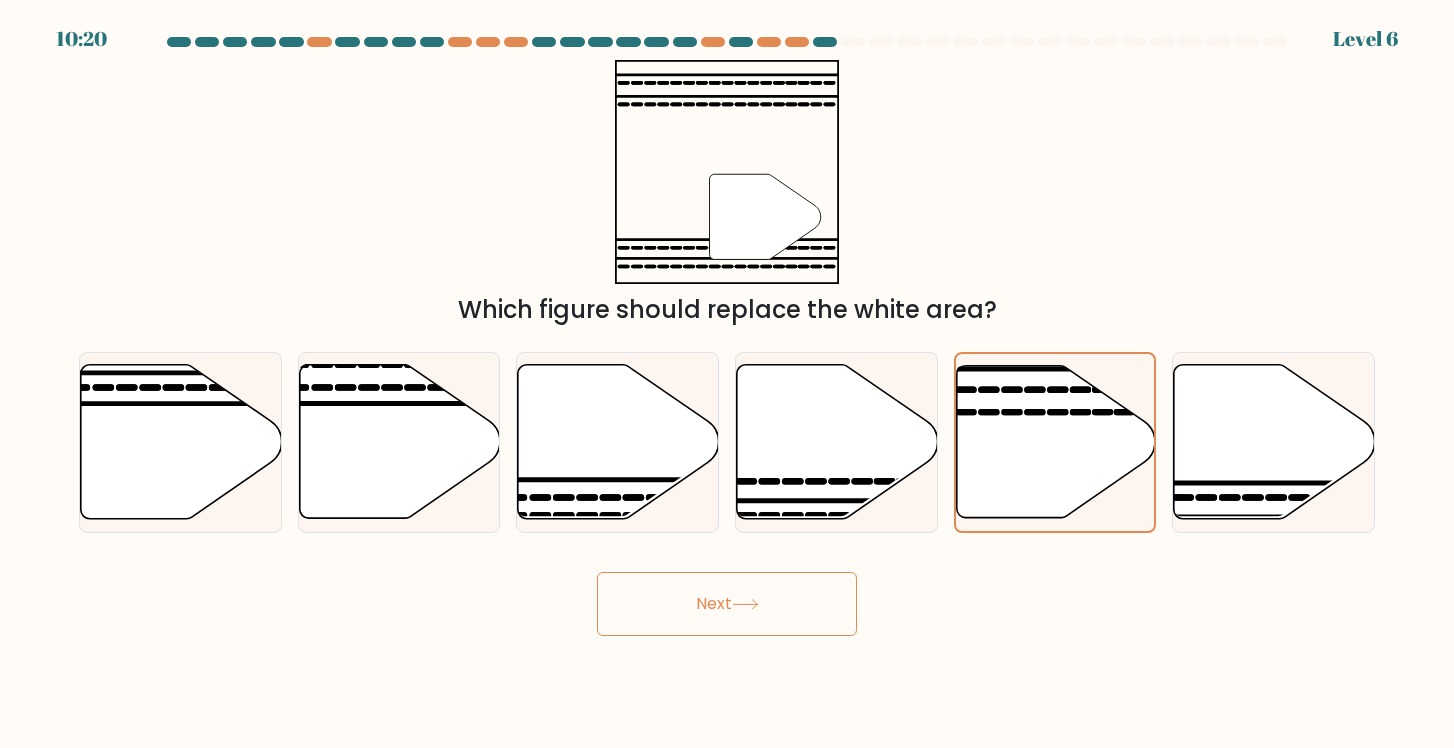 click on "Next" at bounding box center (727, 604) 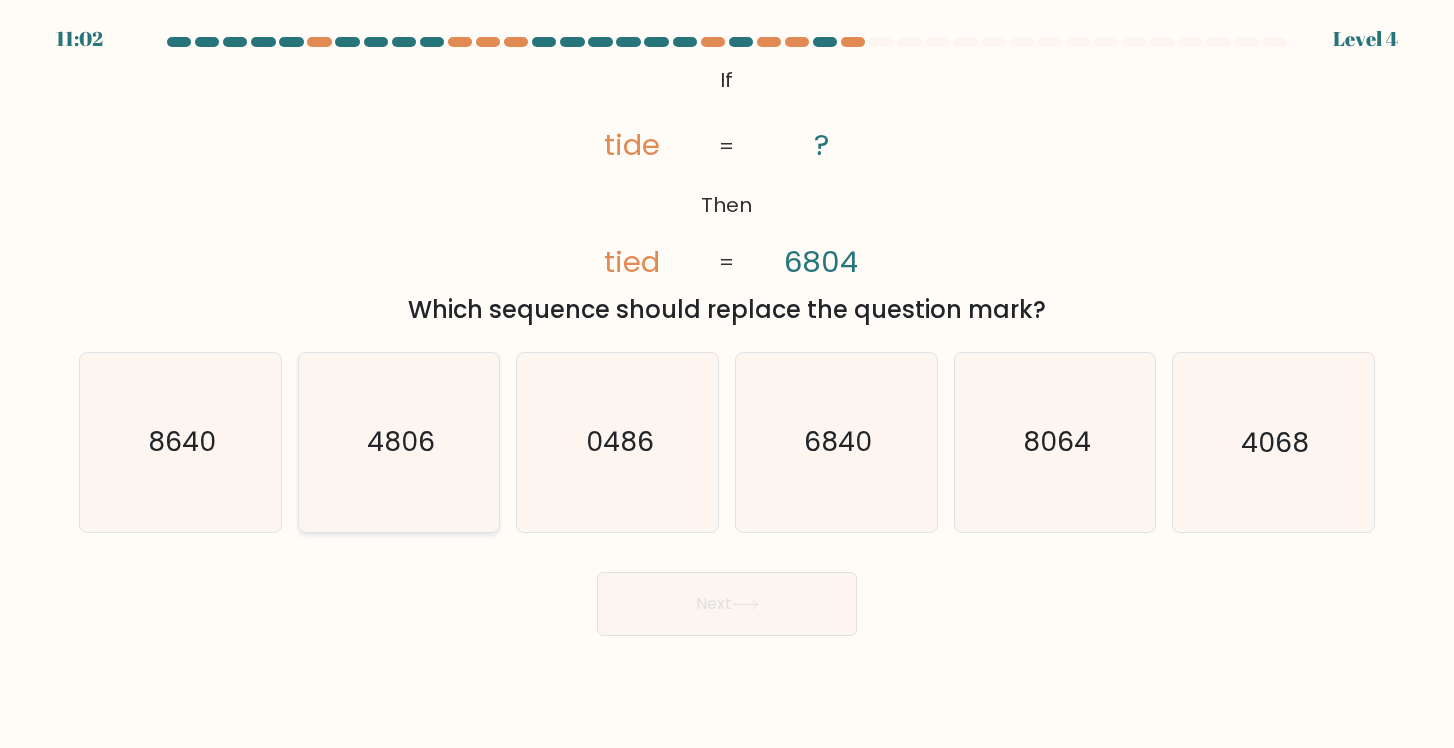 click on "4806" 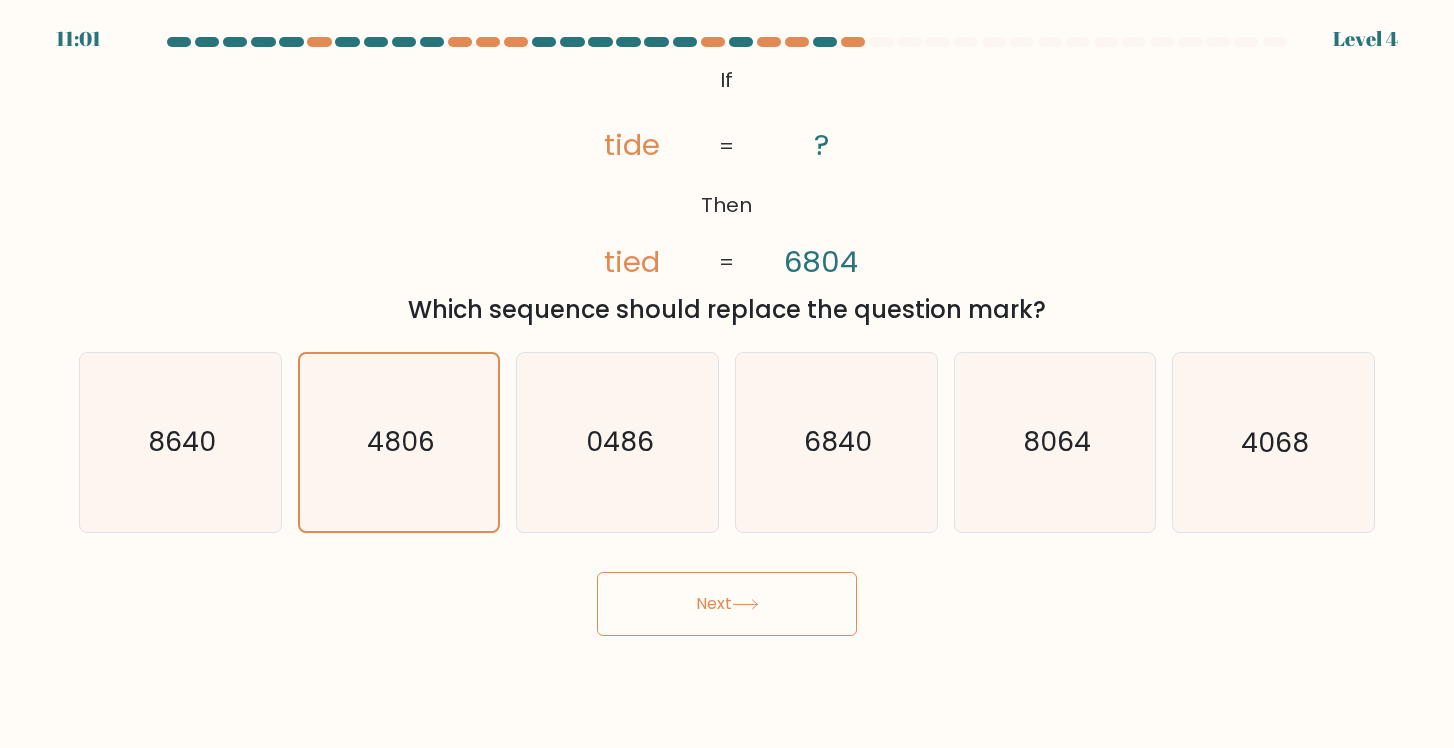 click on "Next" at bounding box center (727, 596) 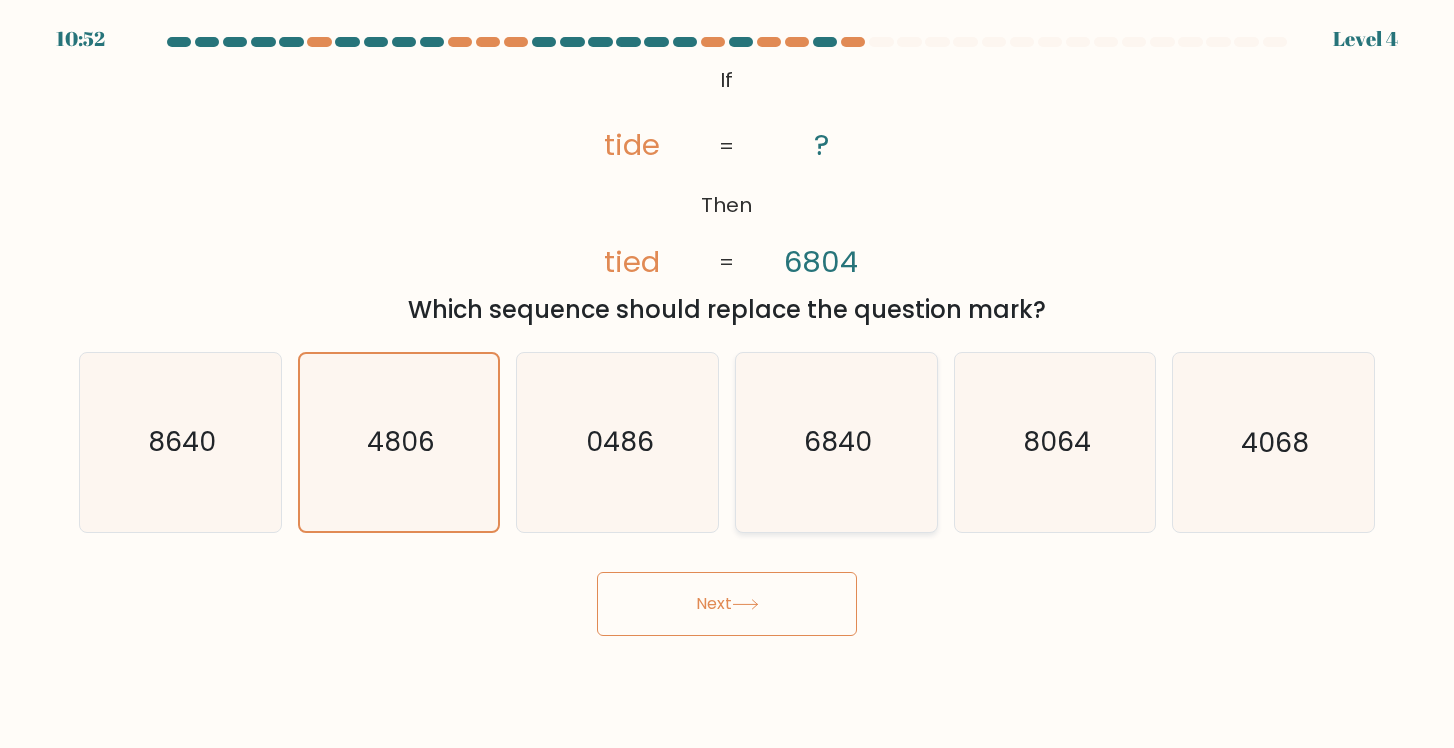 click on "6840" 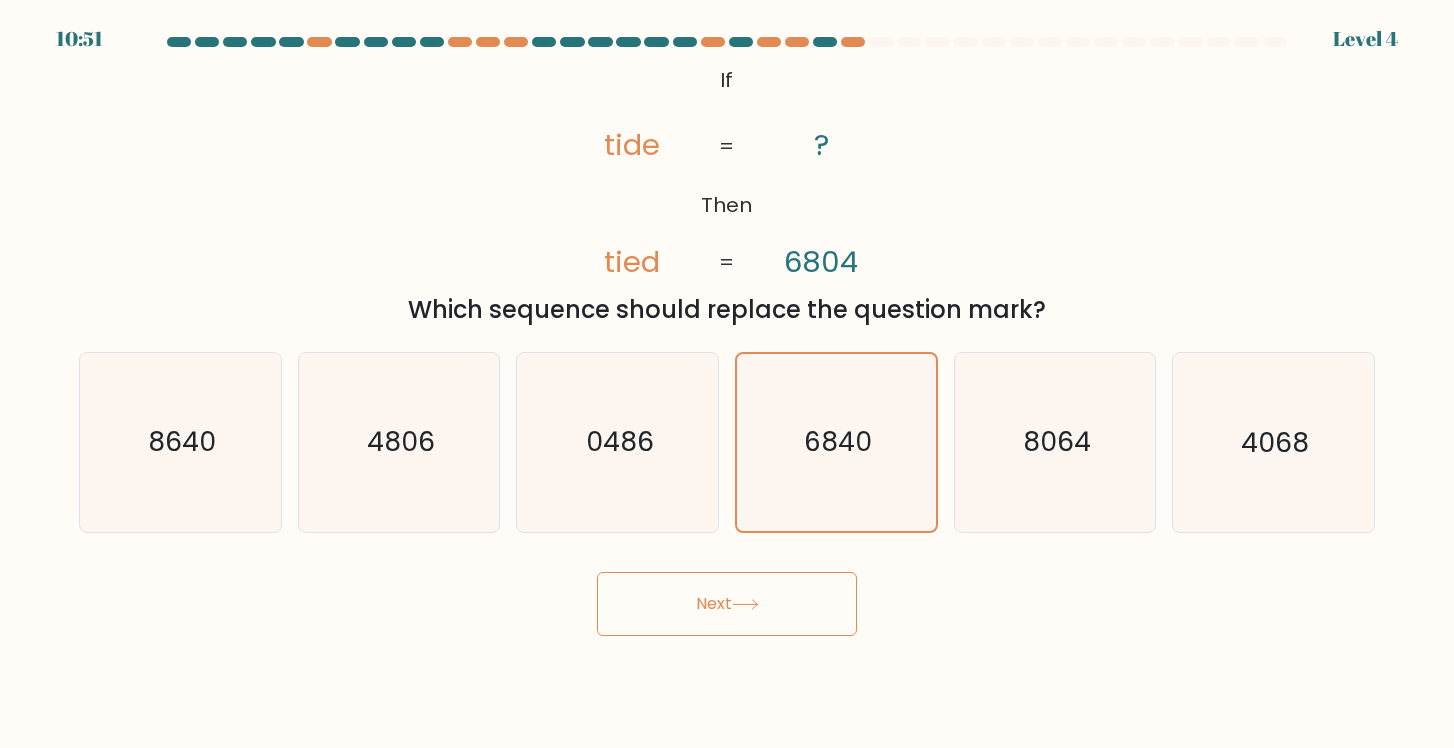 click on "Next" at bounding box center [727, 604] 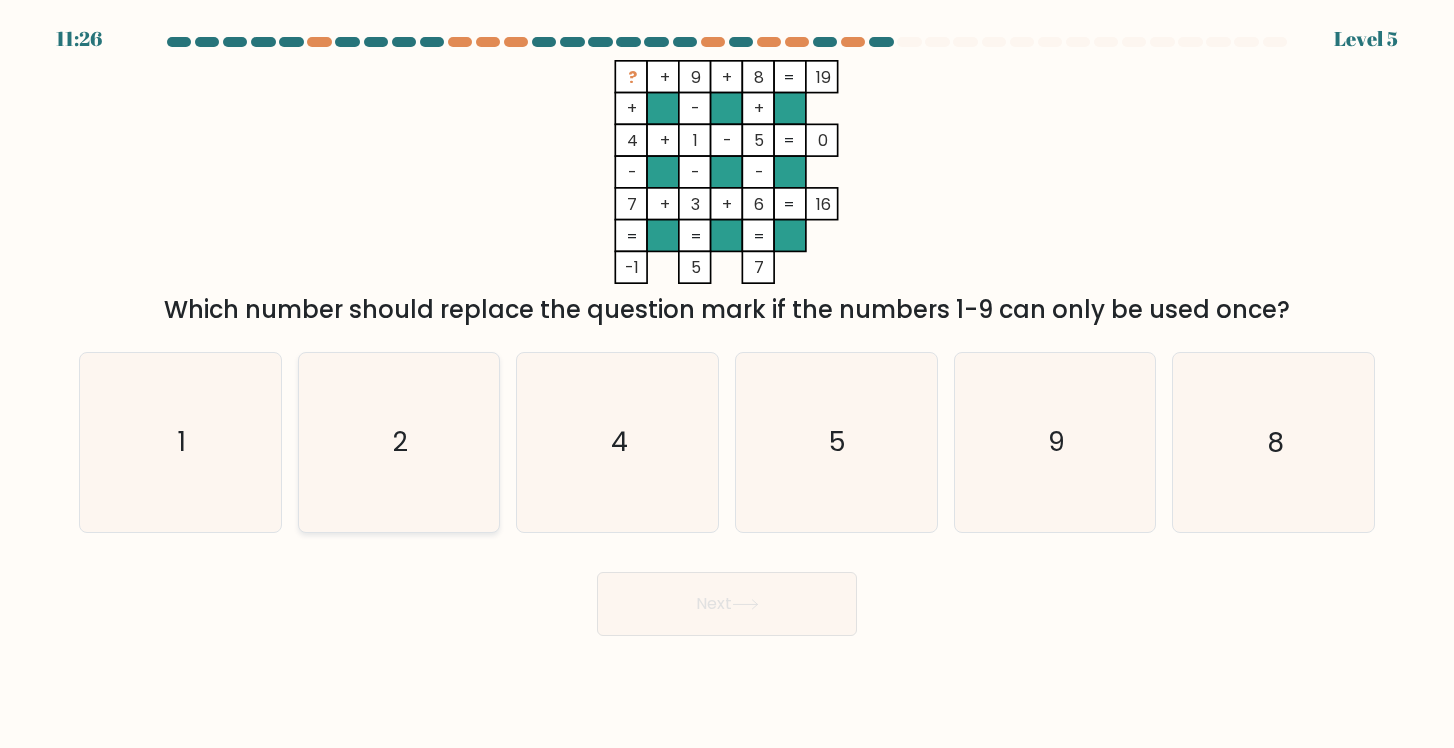 click on "2" 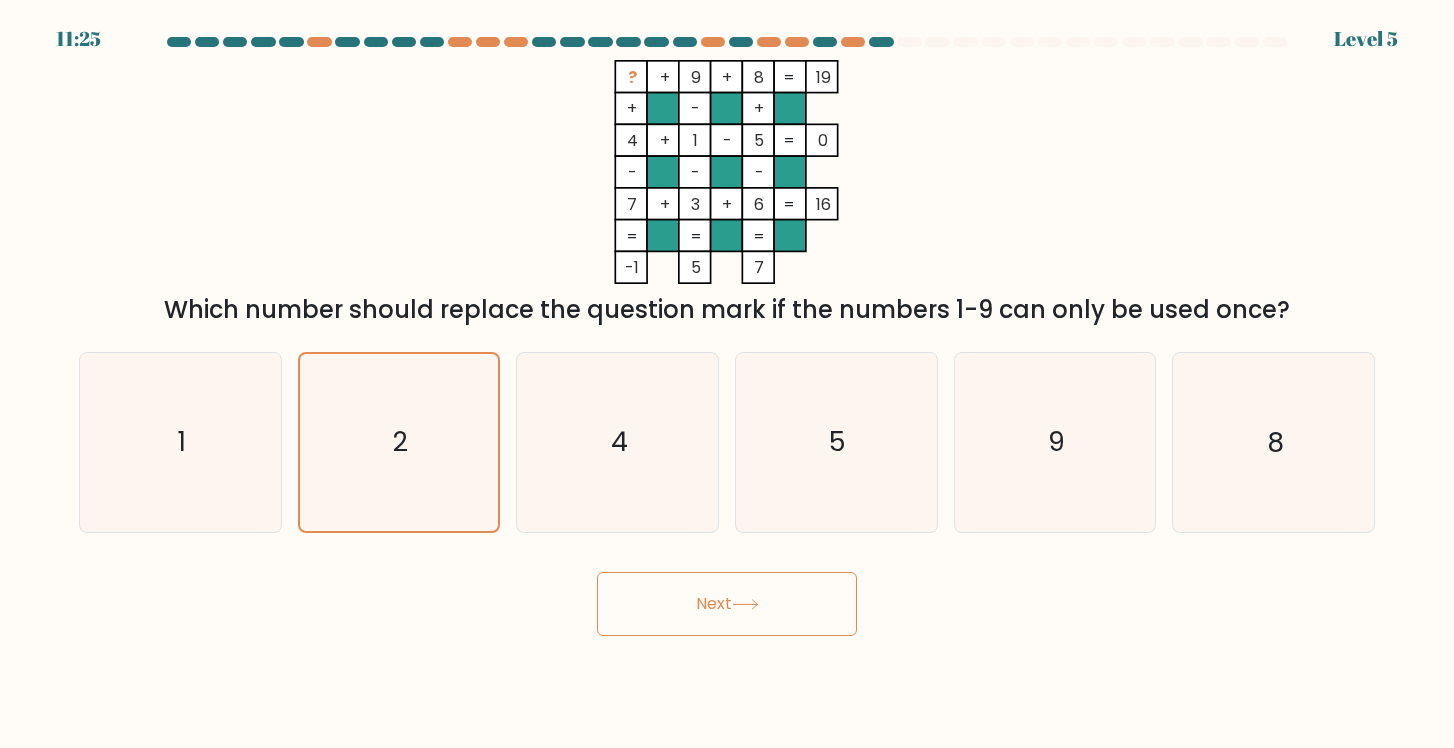 click on "Next" at bounding box center (727, 604) 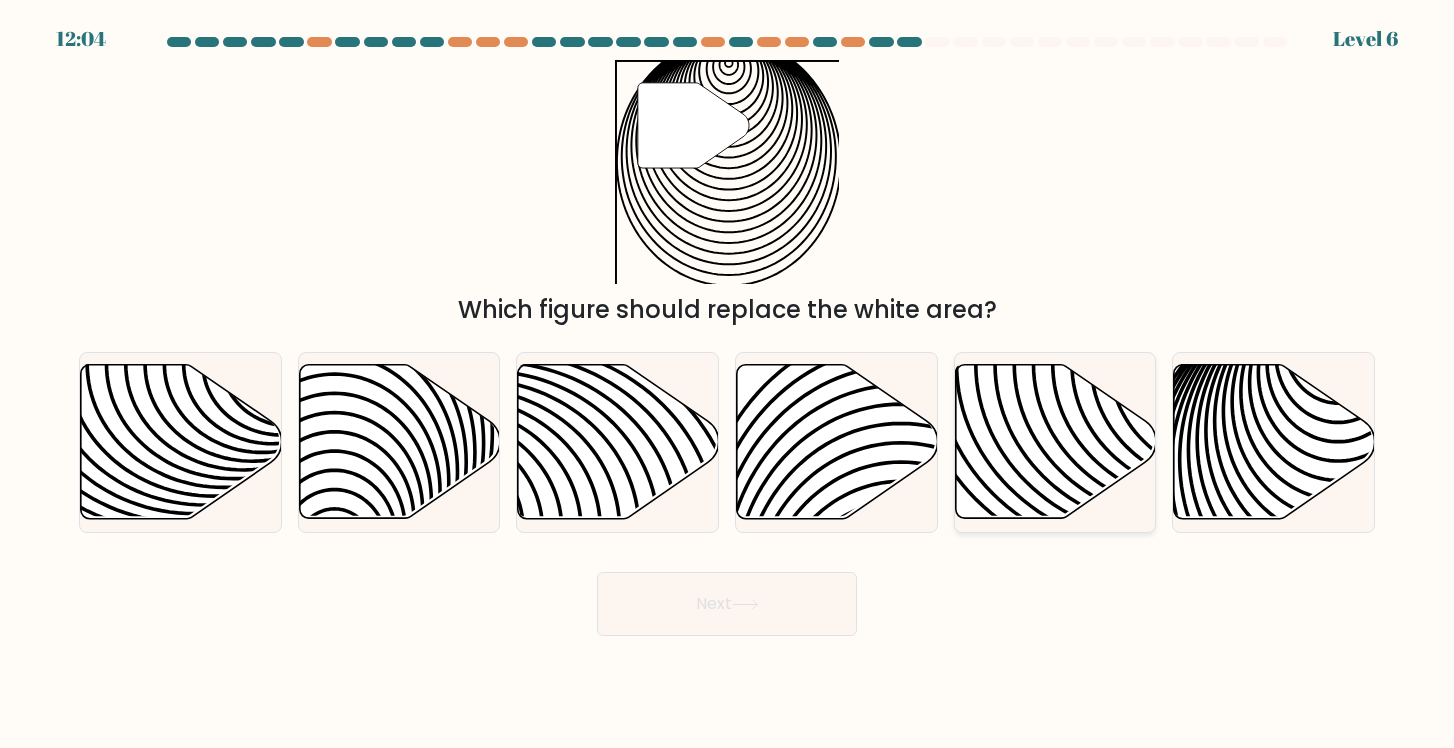 click 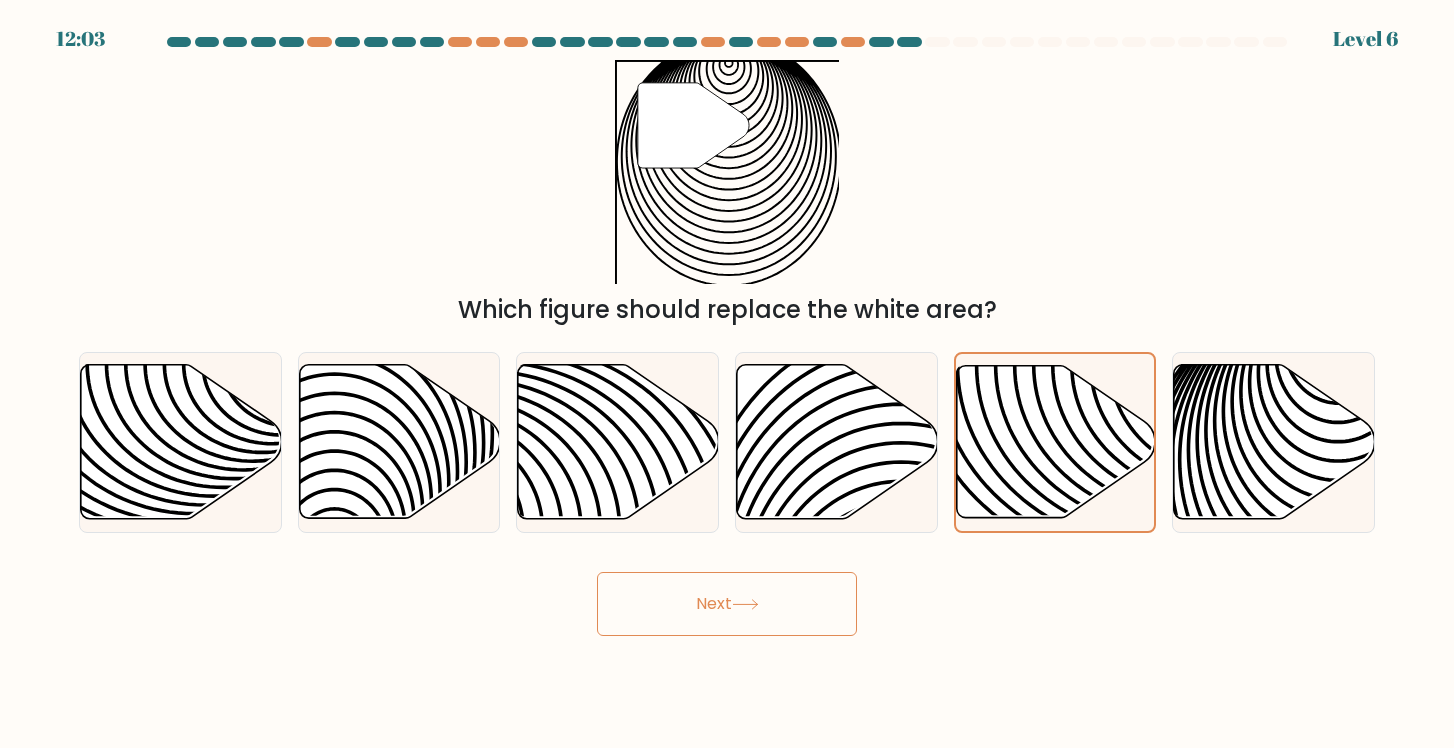 click on "Next" at bounding box center (727, 604) 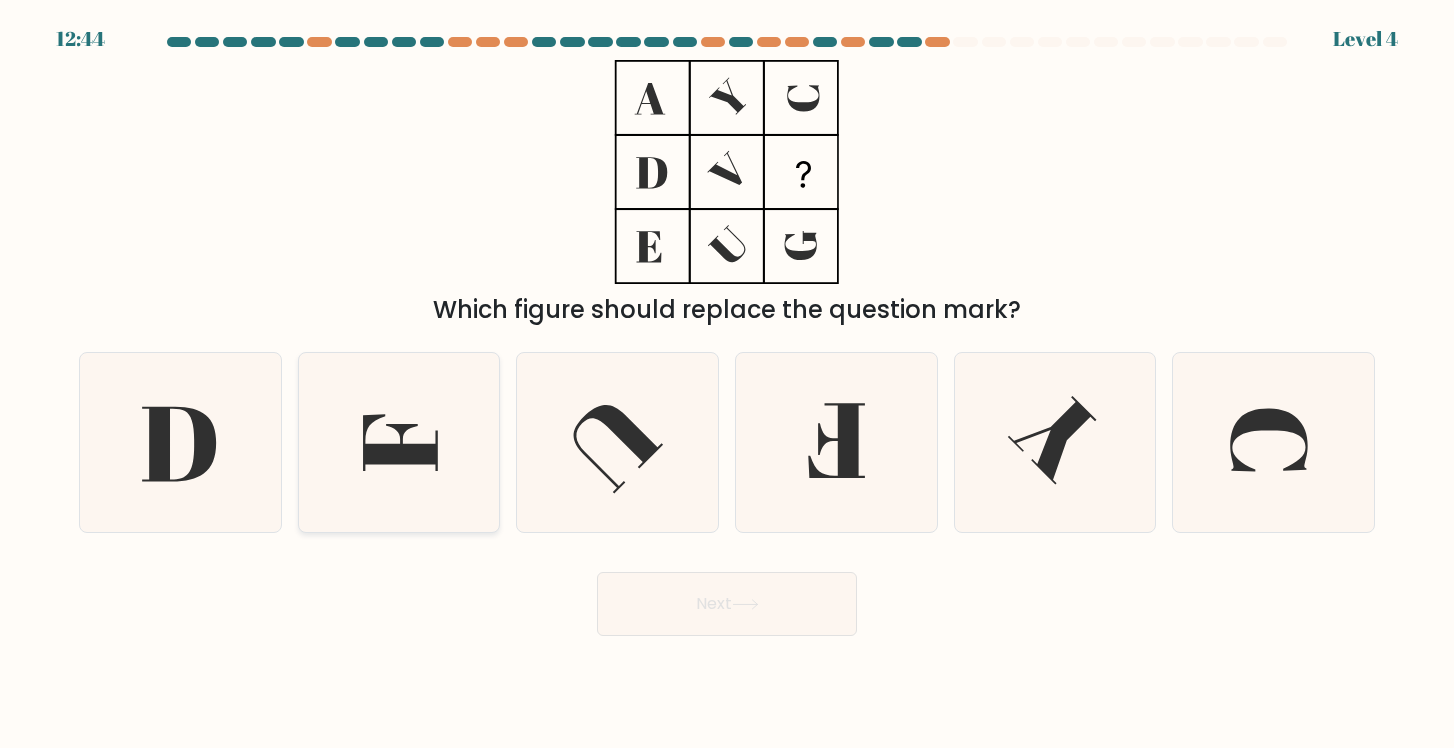 click 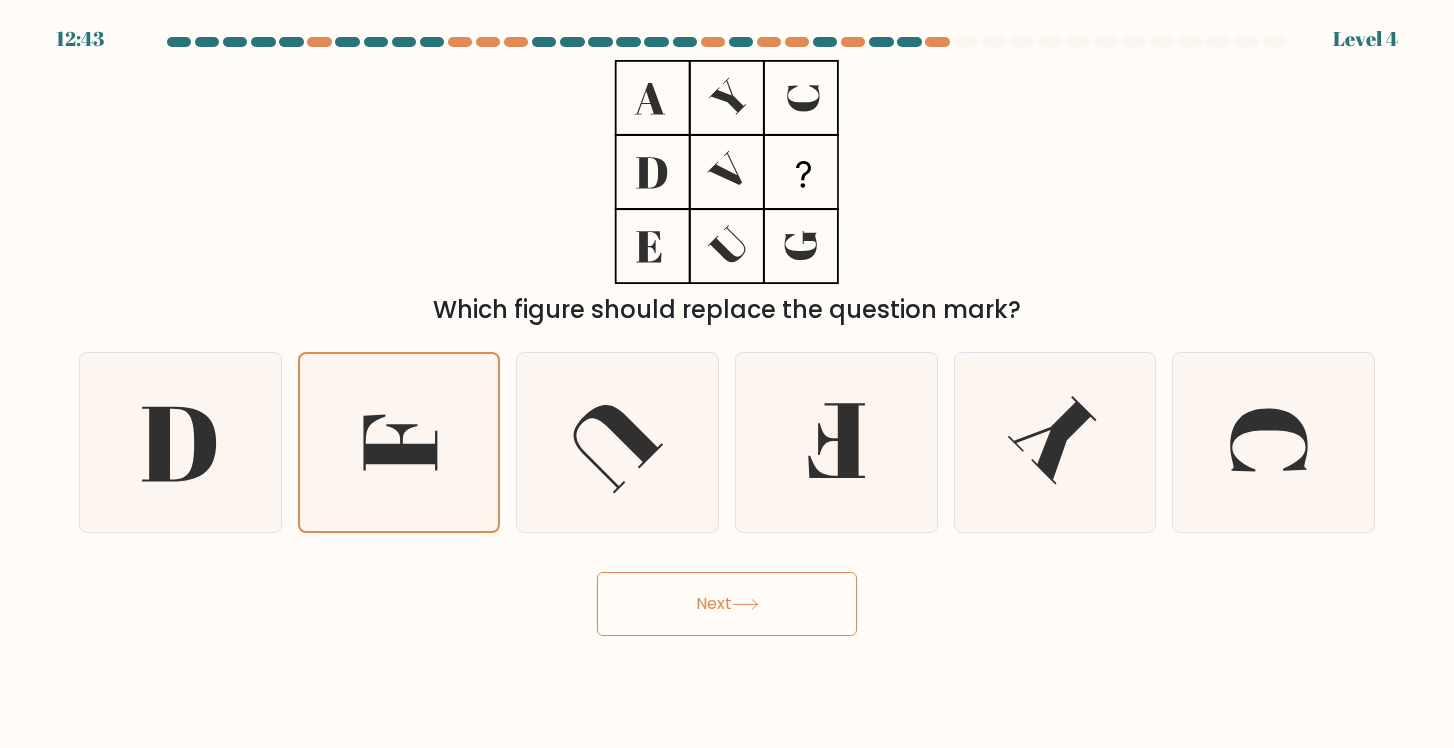 click on "Next" at bounding box center [727, 604] 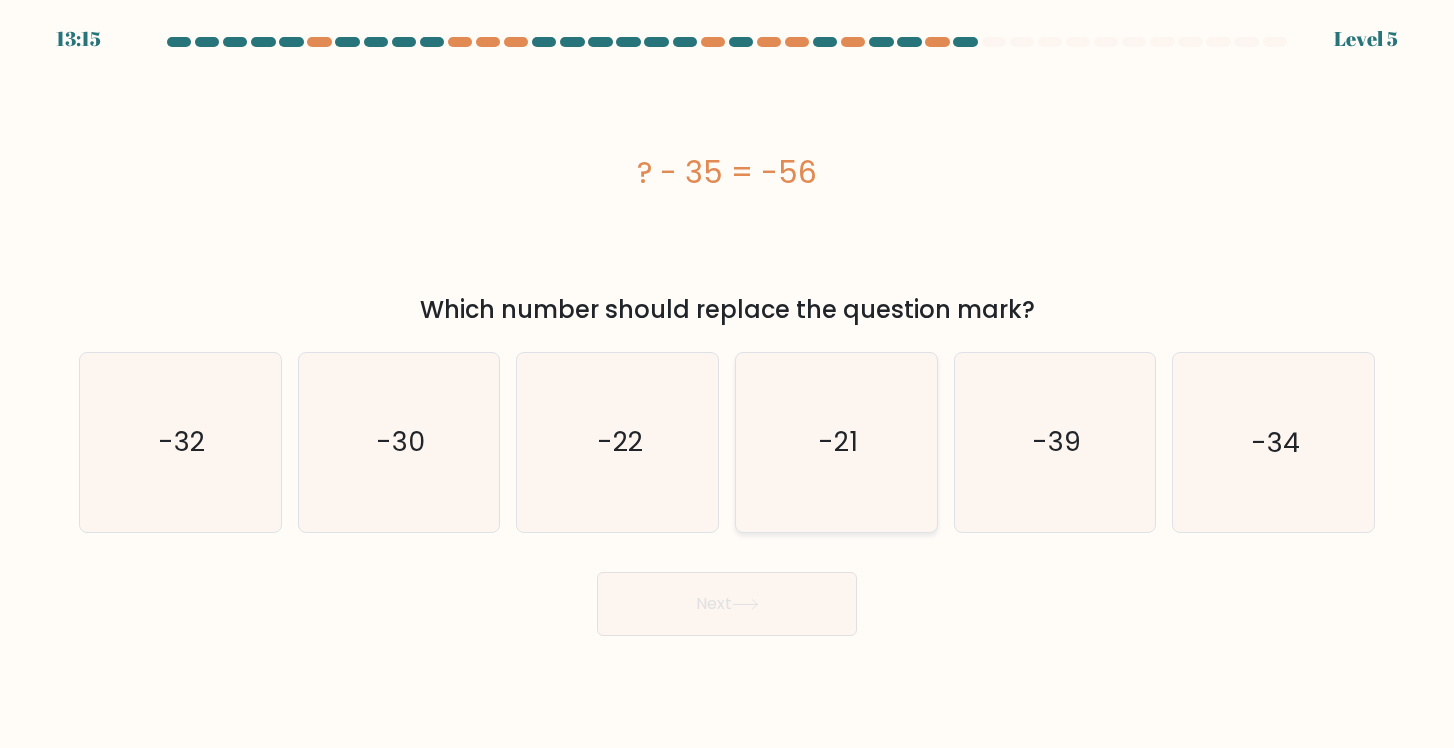 click on "-21" 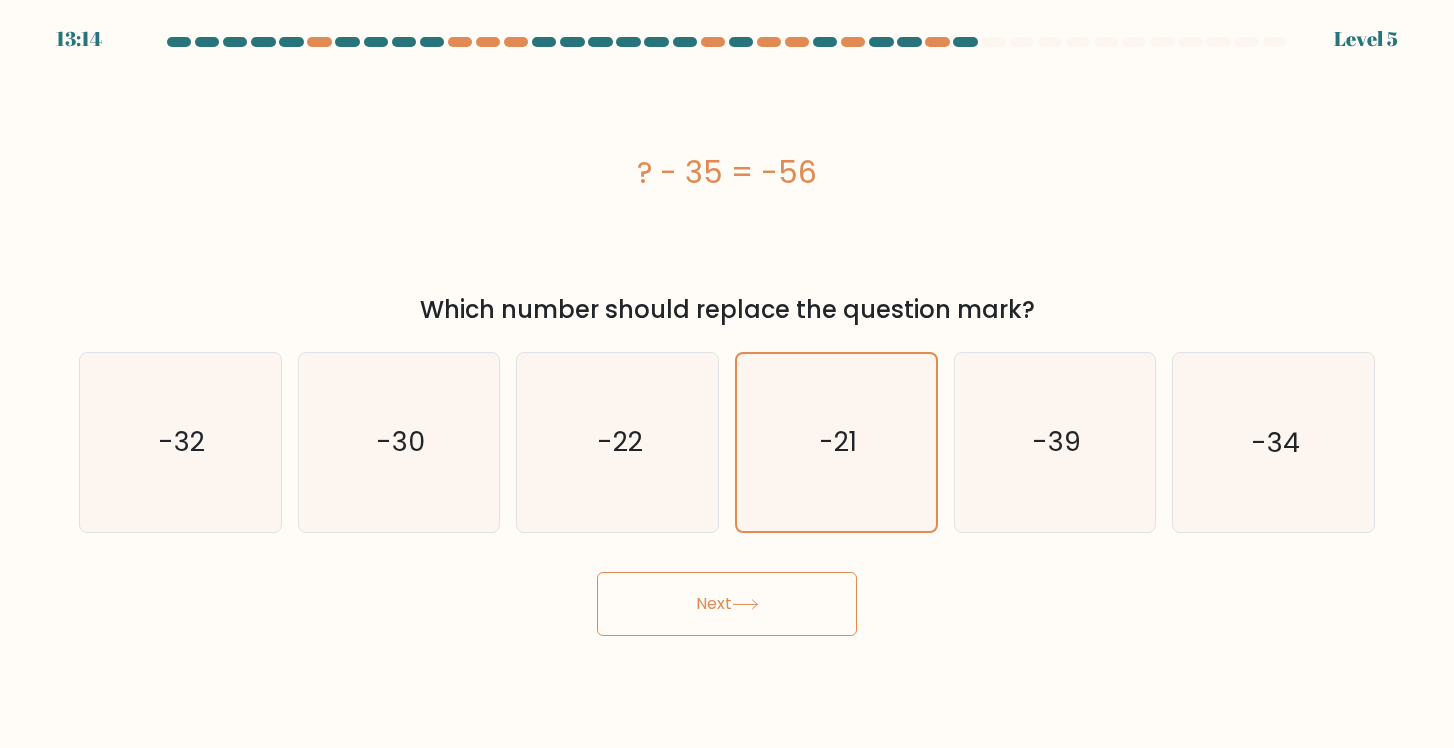 click 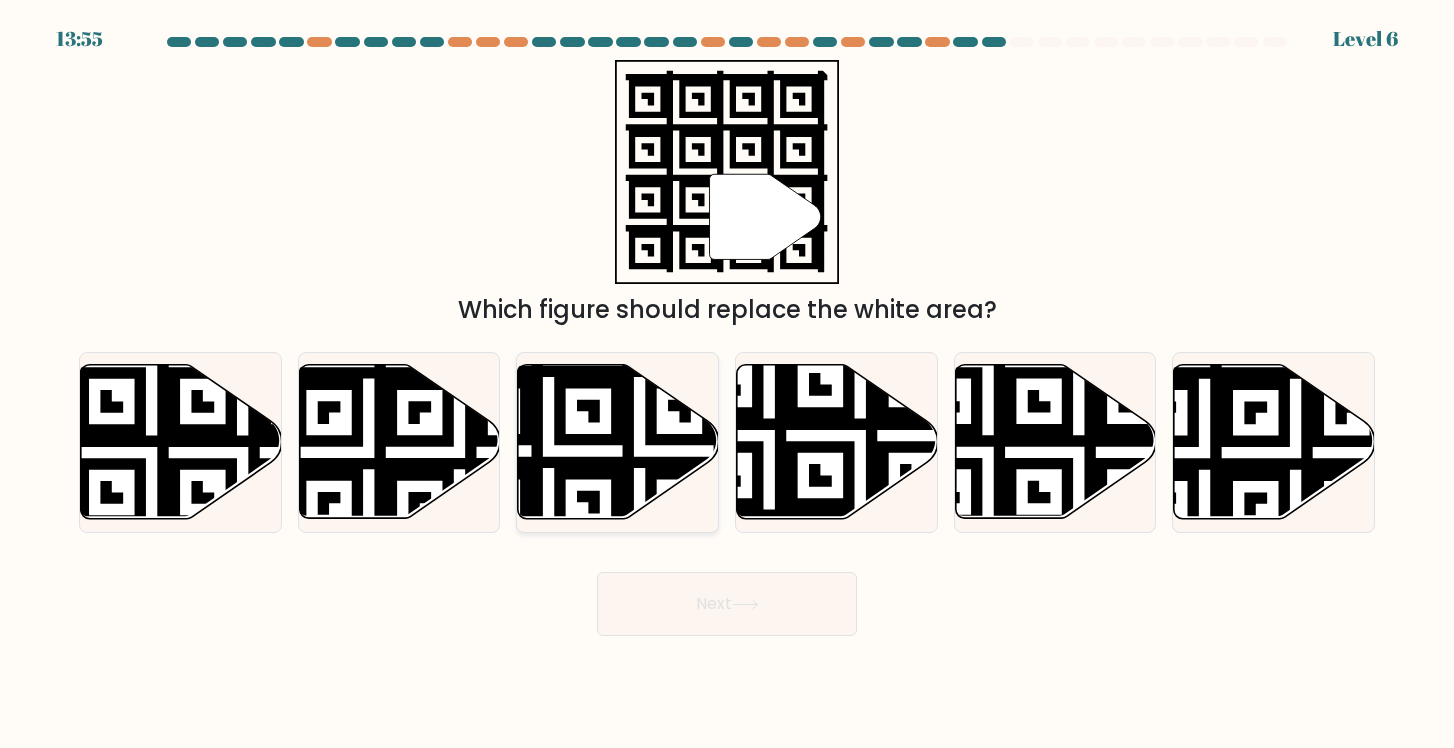 click 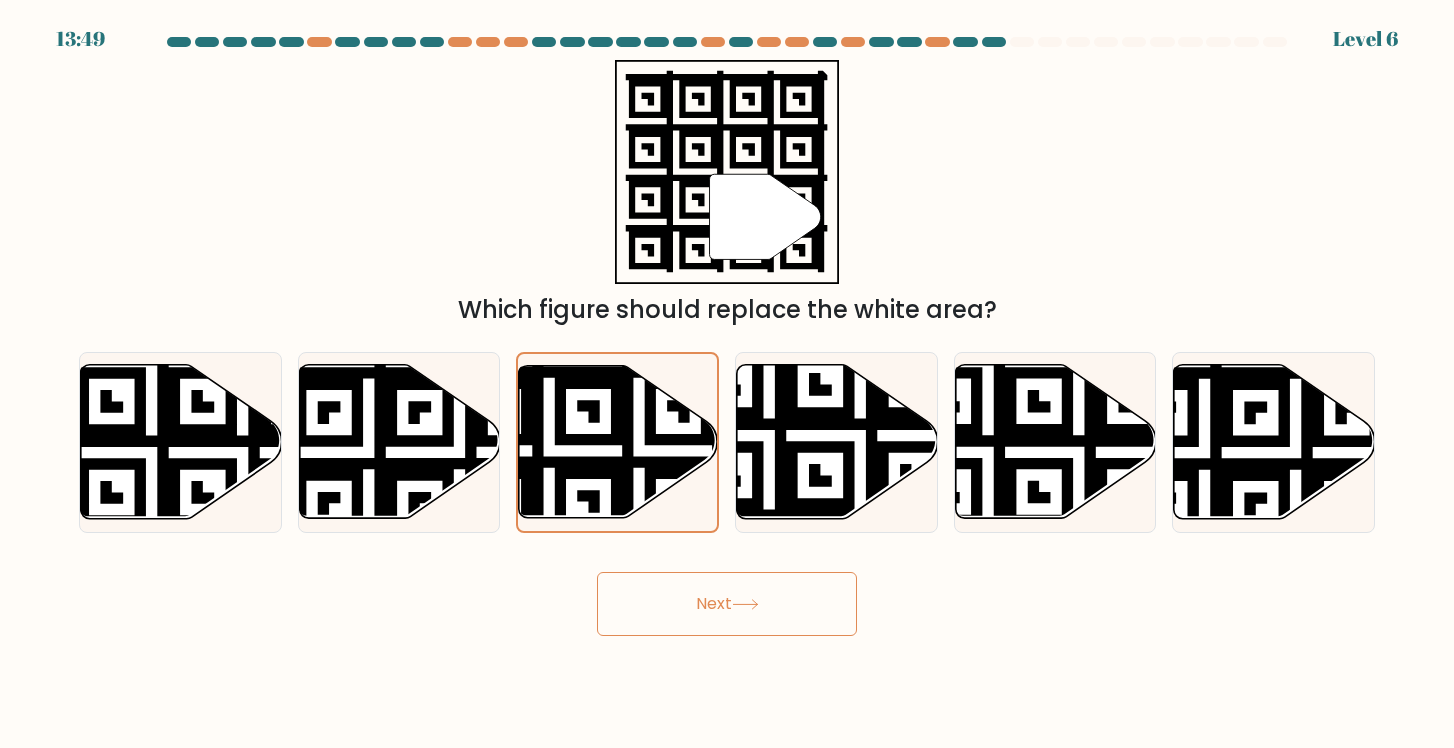 click on "Next" at bounding box center [727, 604] 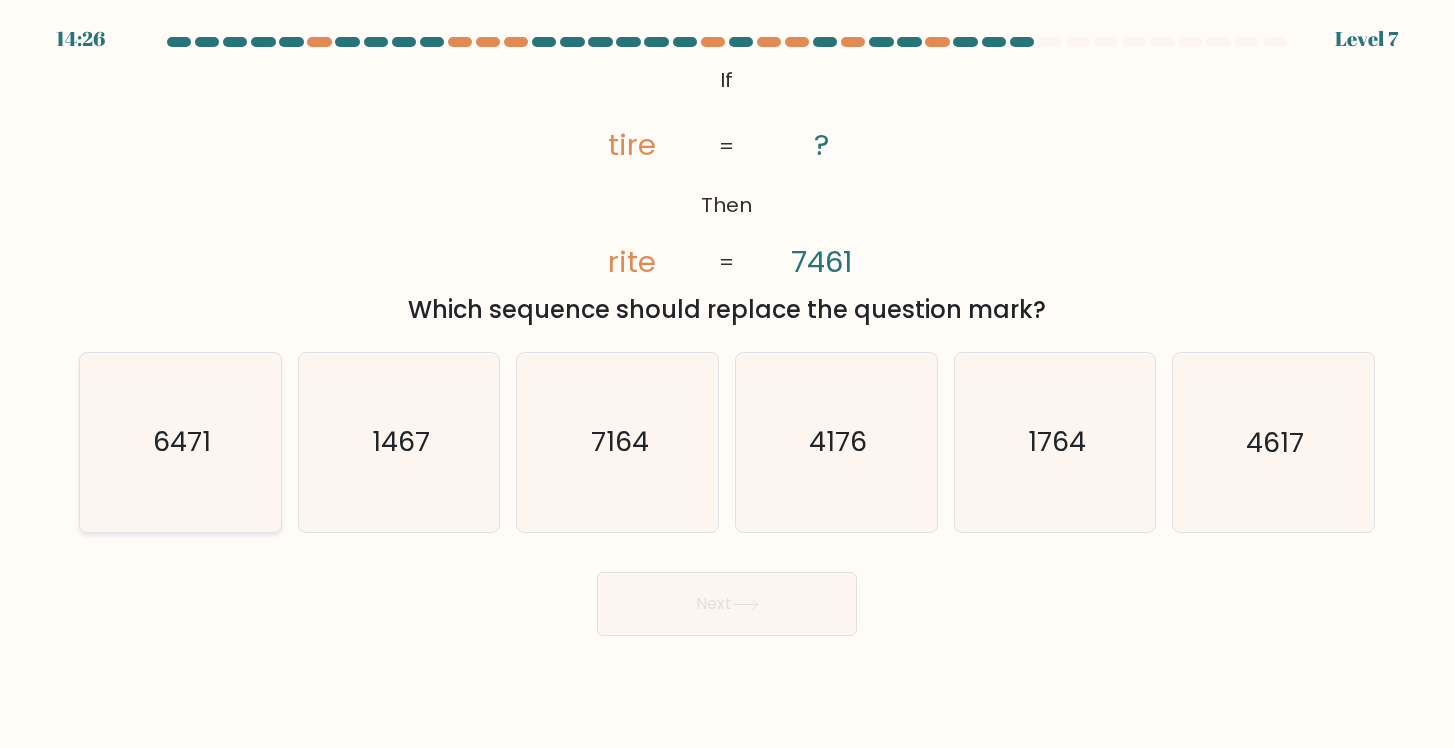 click on "6471" 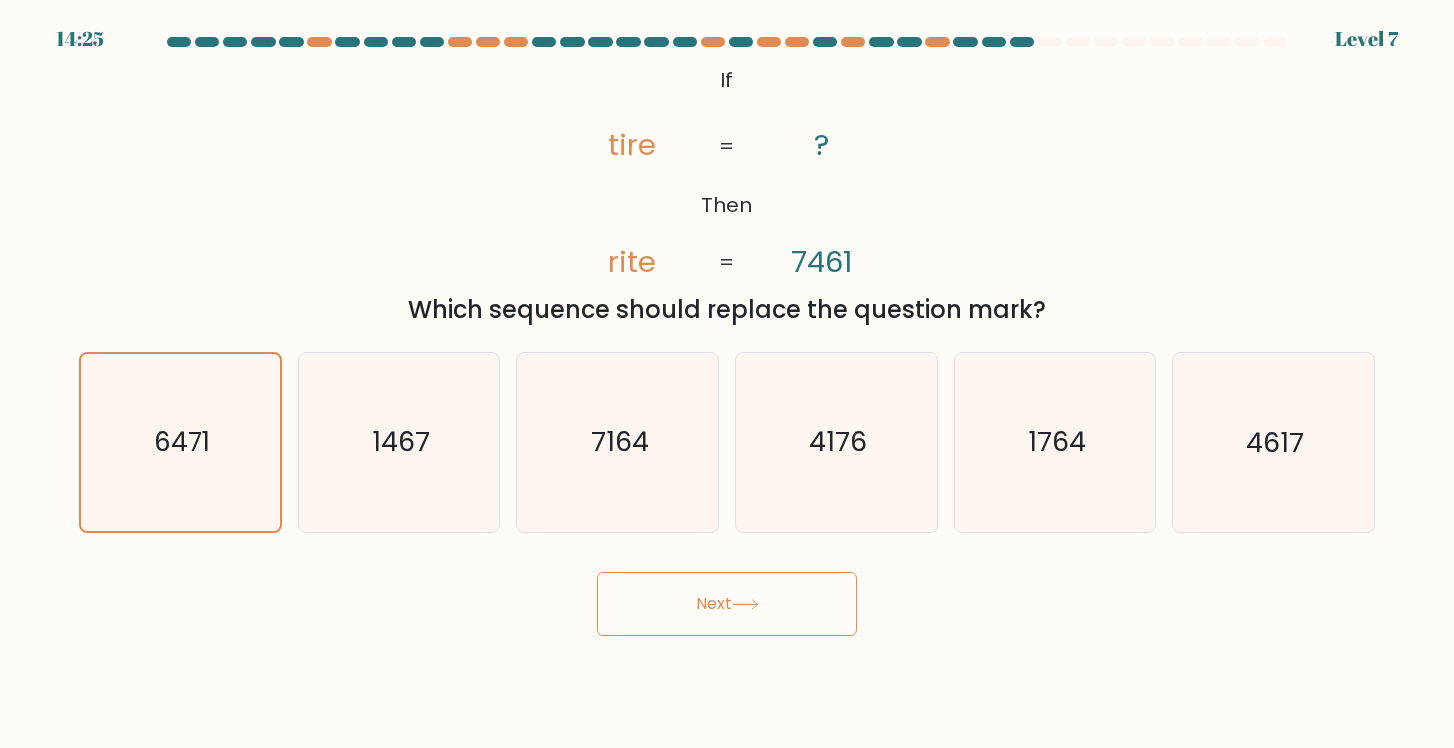 click on "Next" at bounding box center (727, 604) 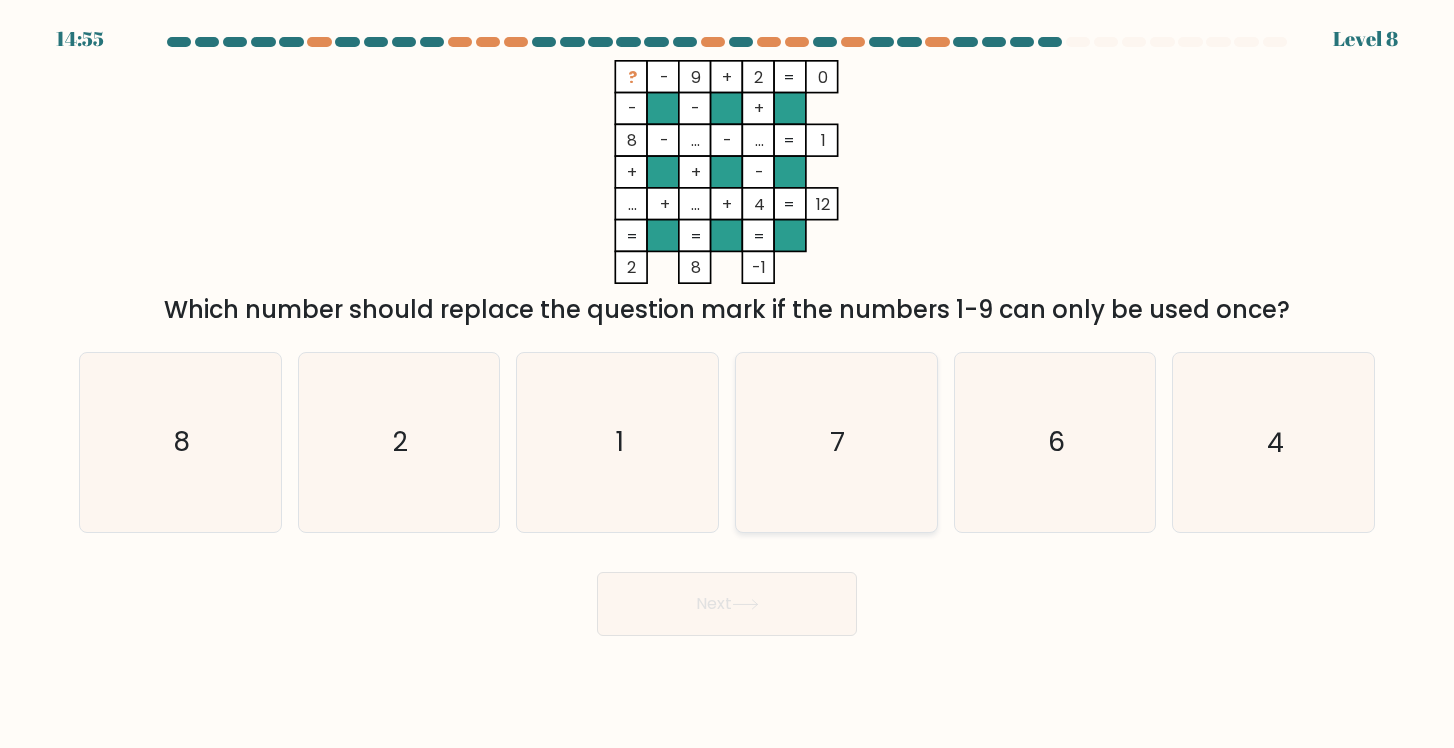 click on "7" 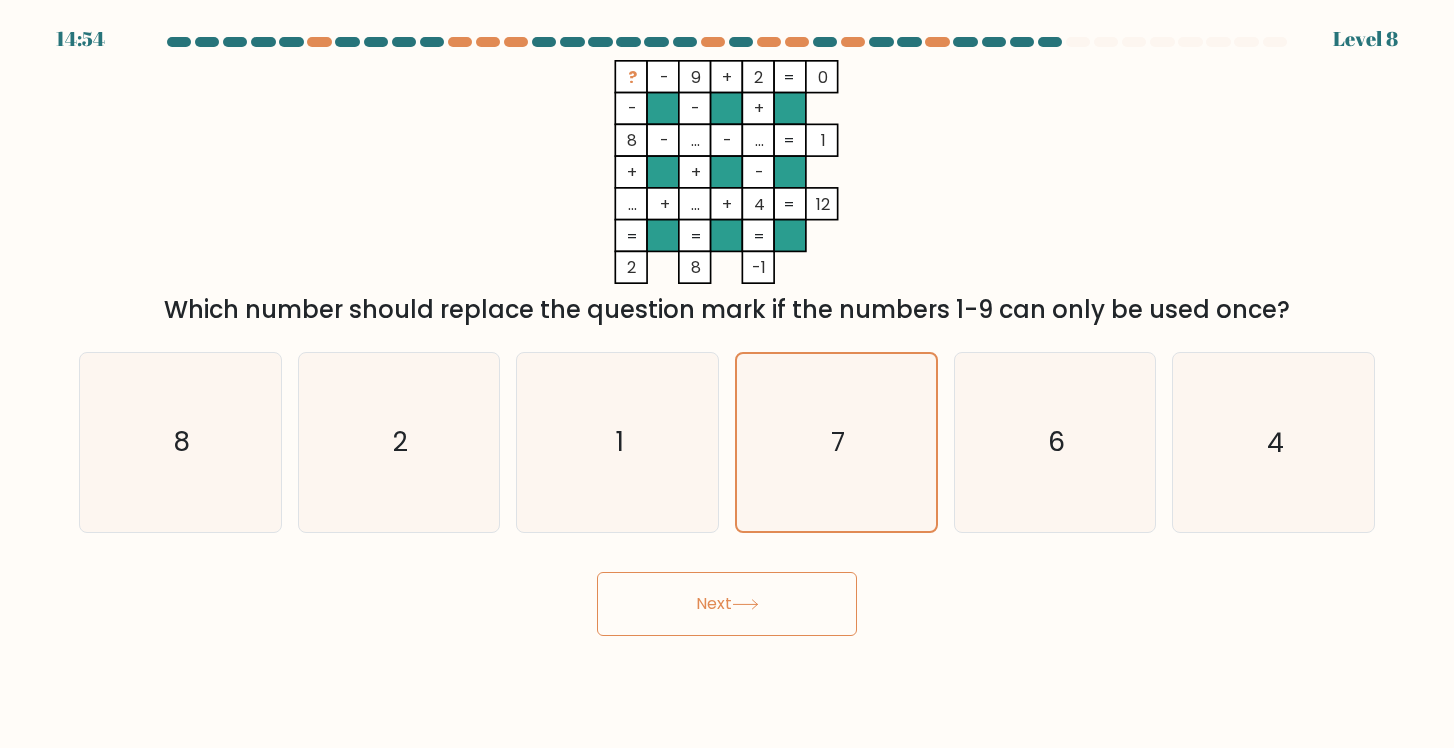 click 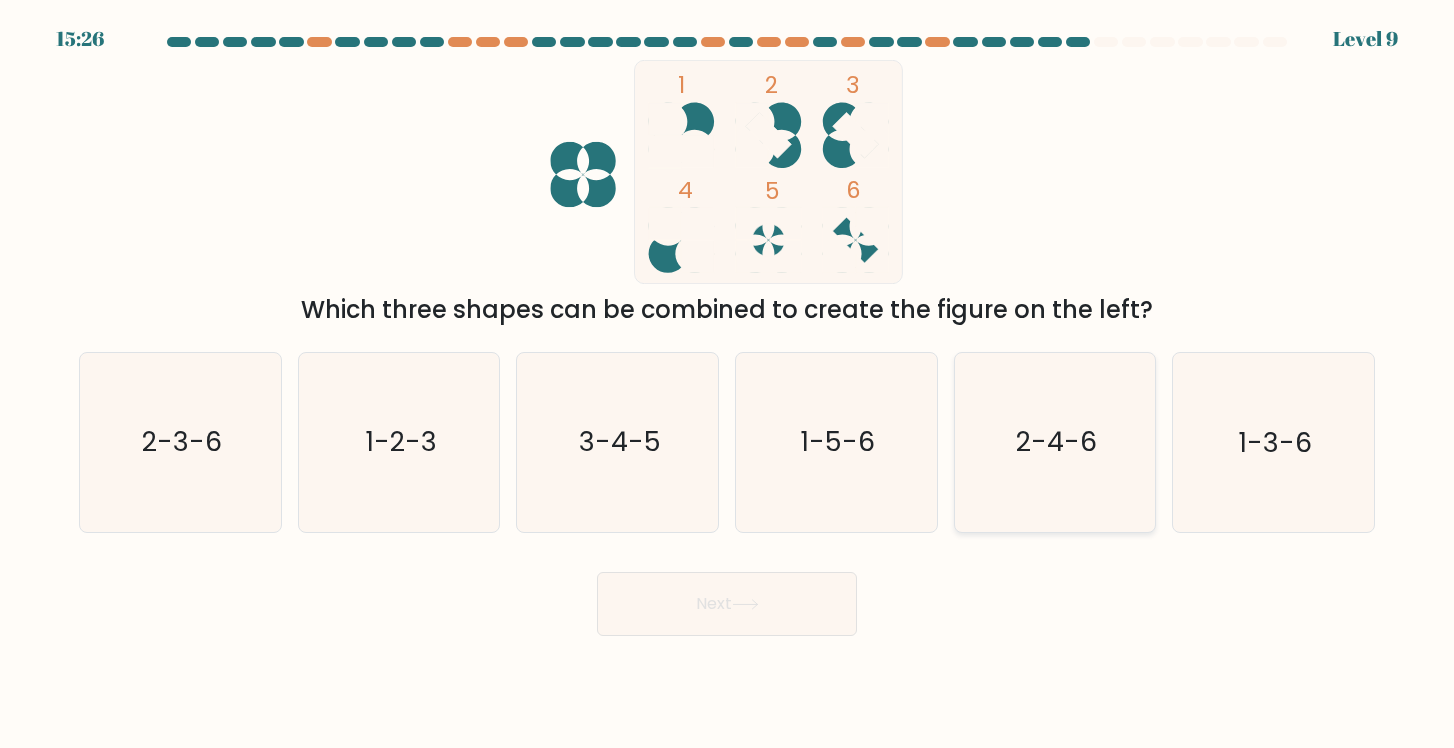click on "2-4-6" 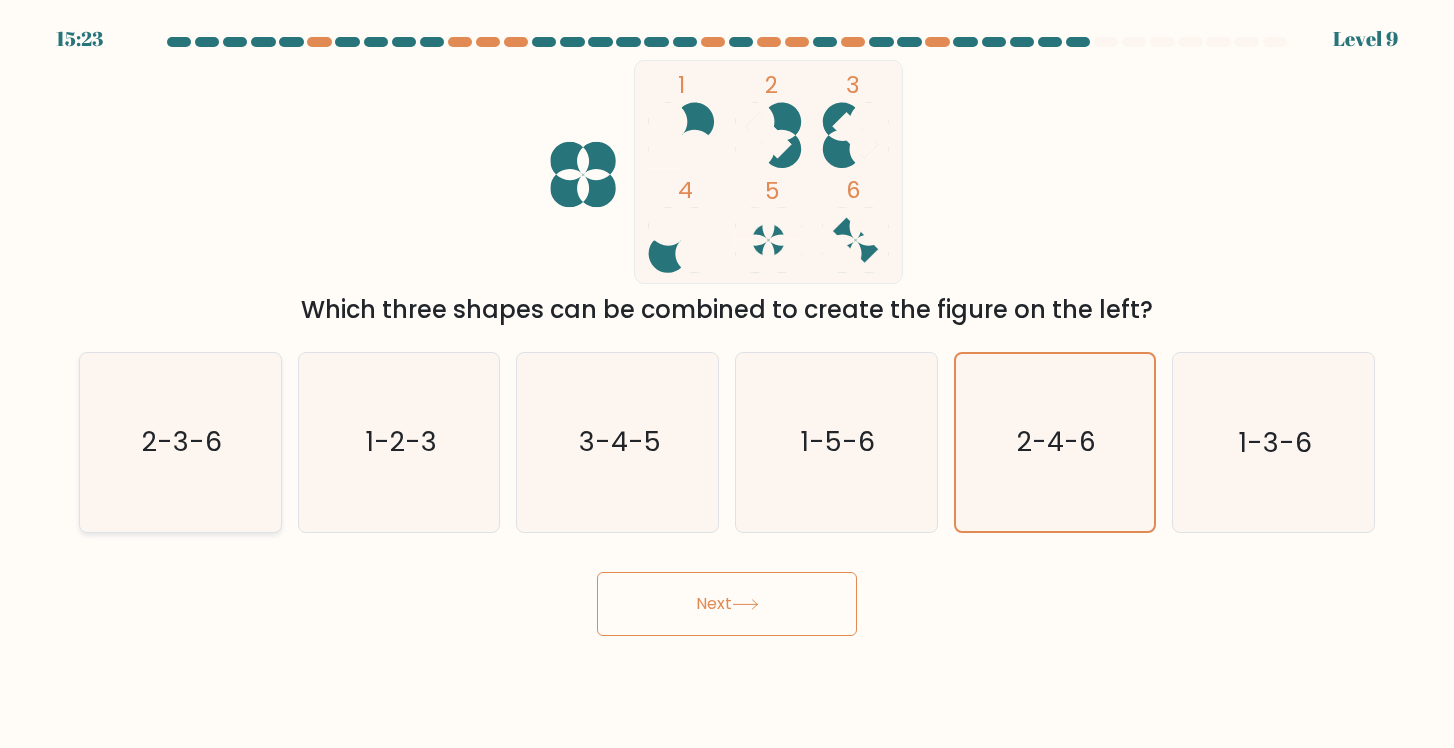 click on "2-3-6" 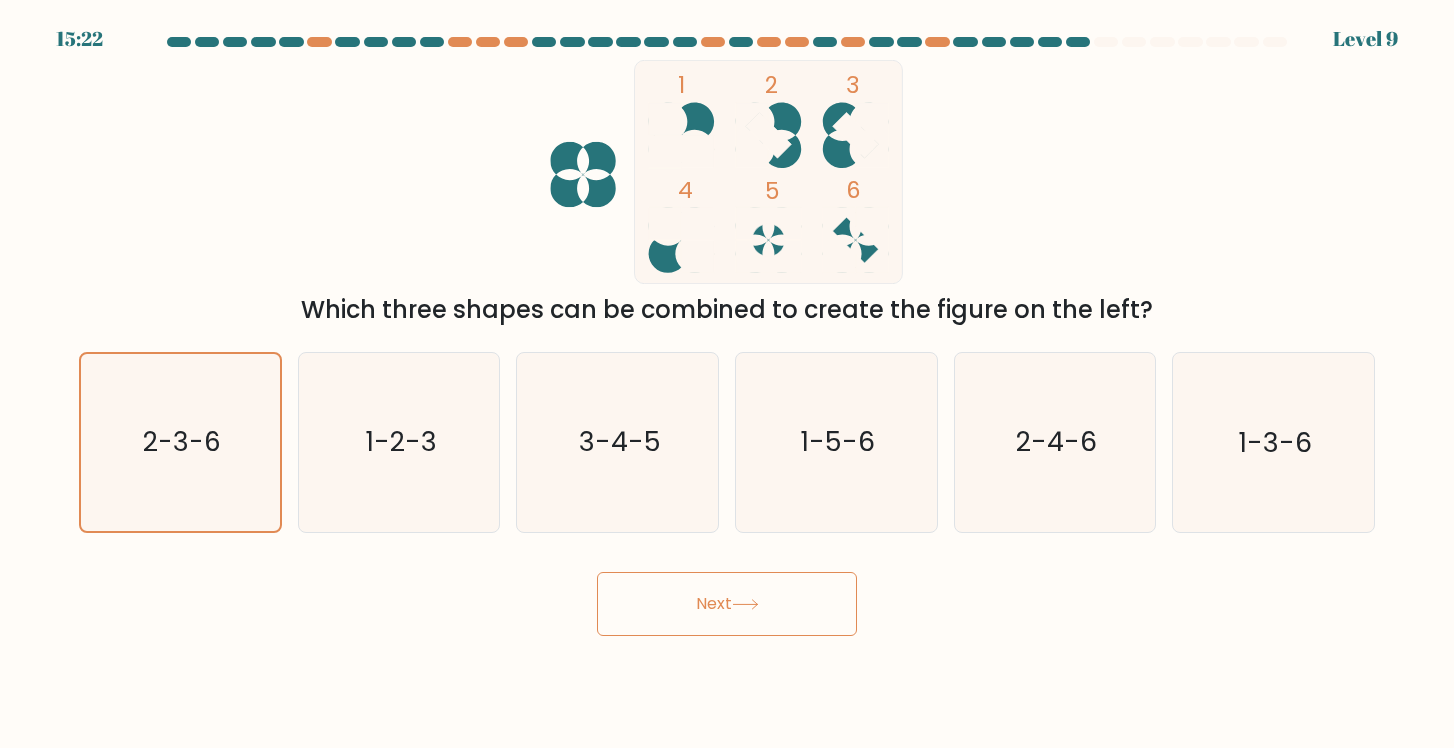 click on "Next" at bounding box center [727, 604] 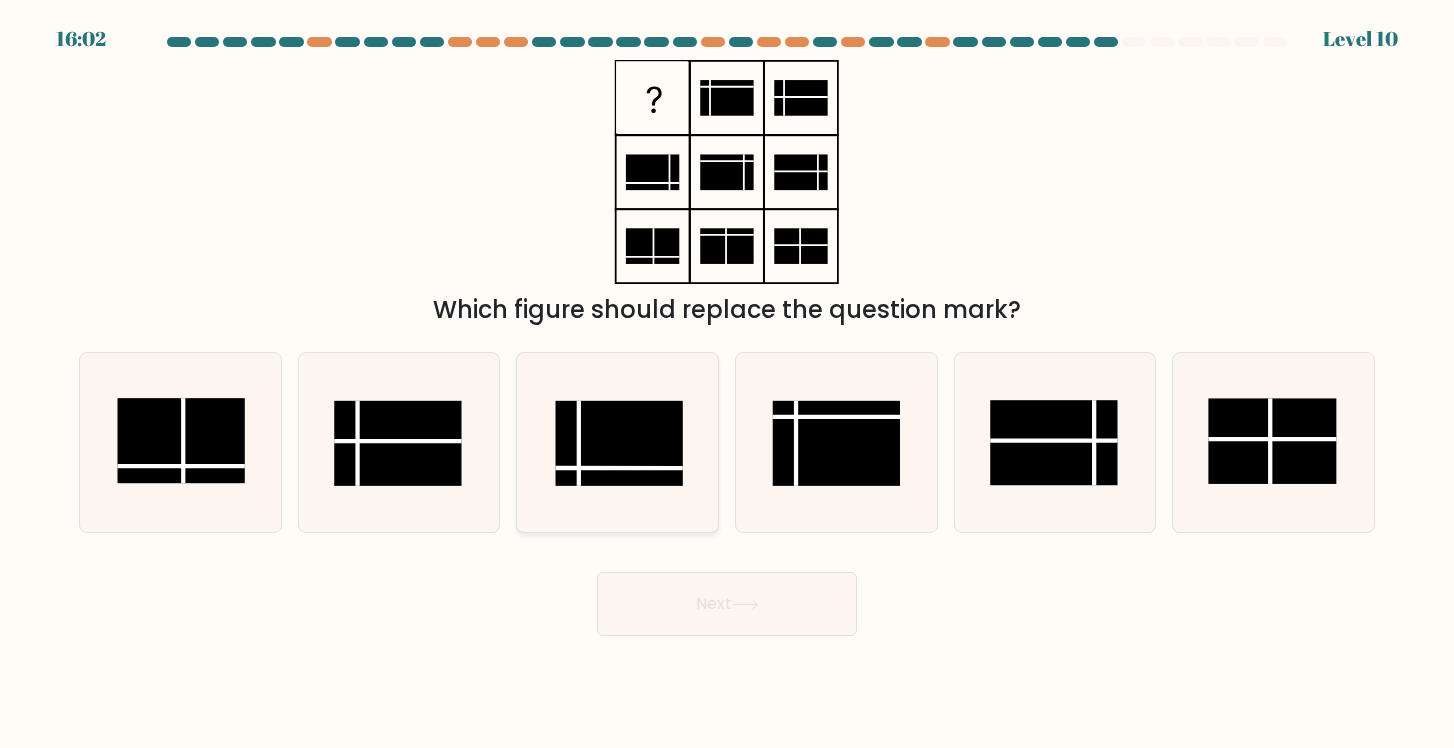 click 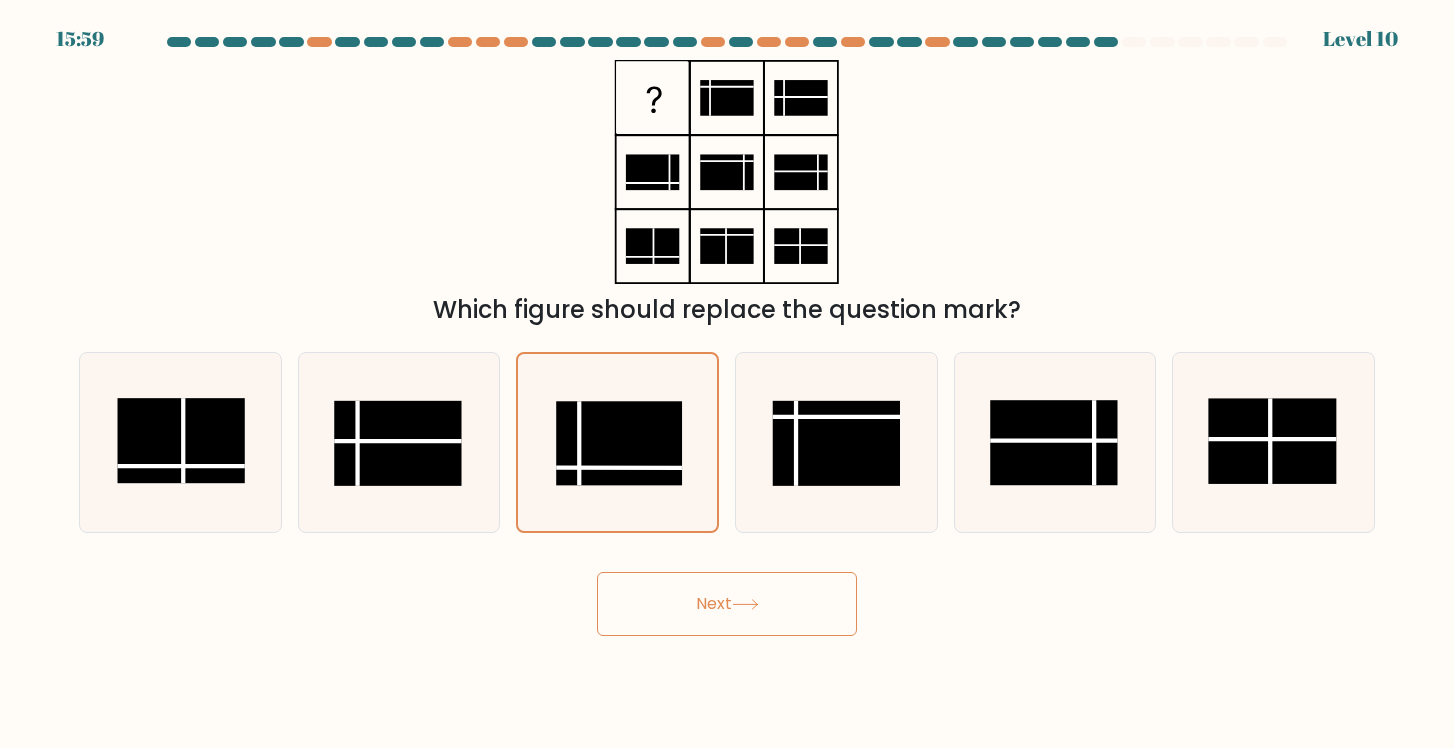 click on "Next" at bounding box center [727, 596] 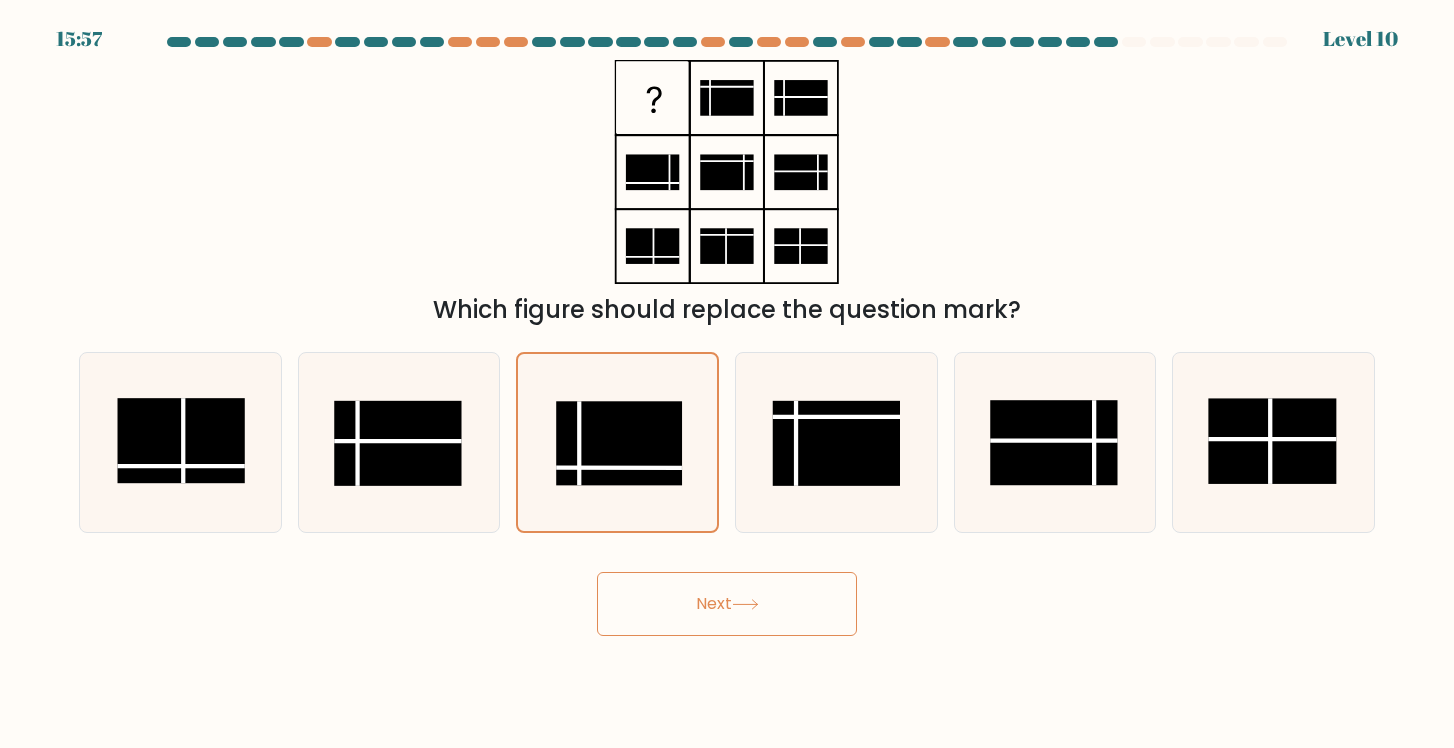 click on "Next" at bounding box center [727, 604] 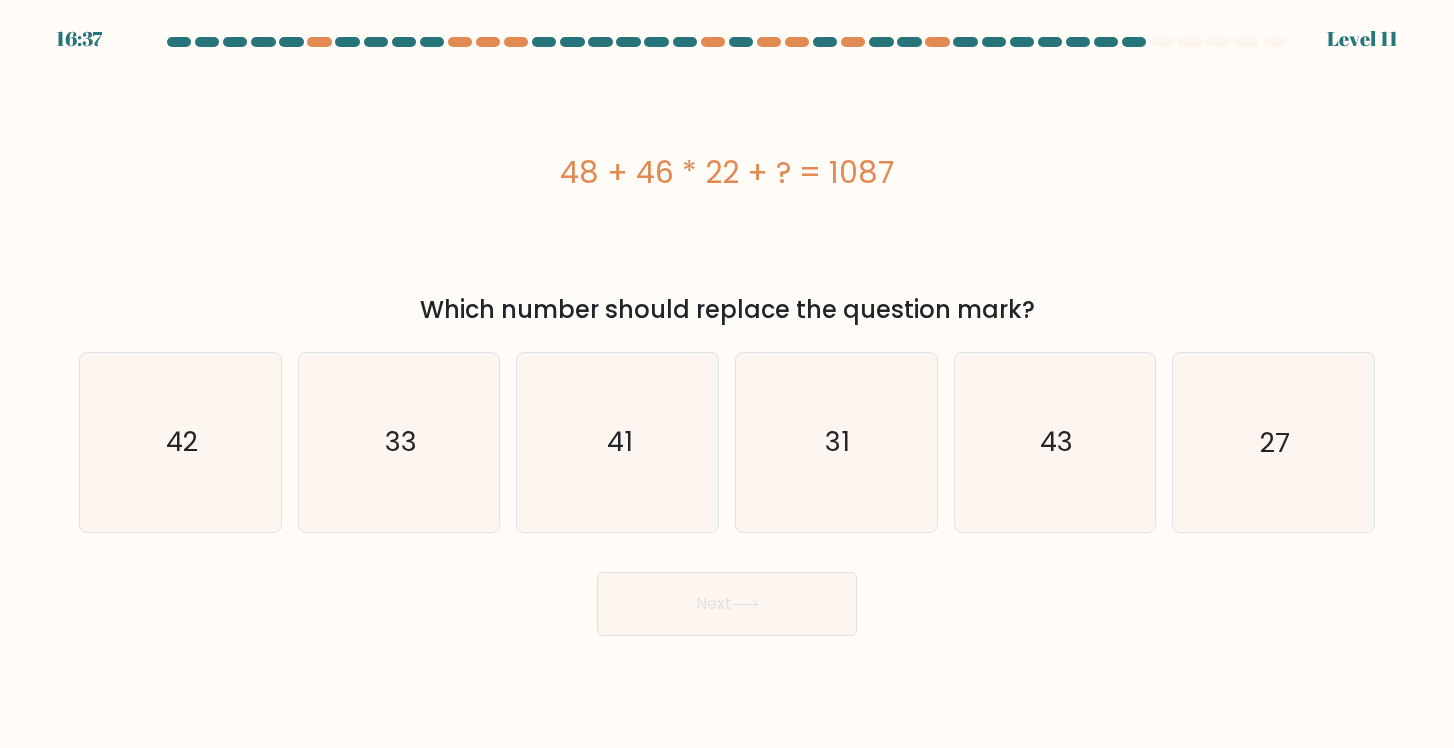 drag, startPoint x: 543, startPoint y: 169, endPoint x: 913, endPoint y: 170, distance: 370.00134 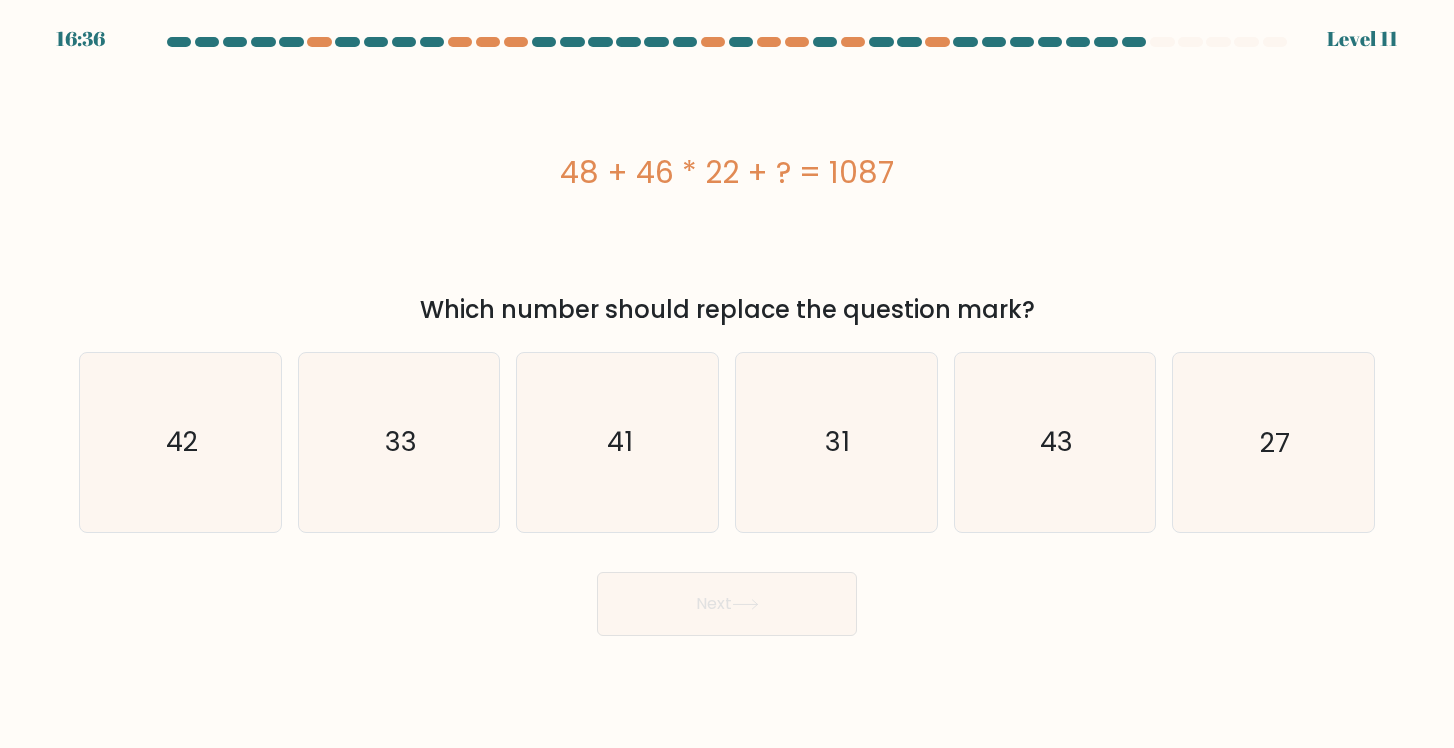 copy on "48 + 46 * 22 + ? = 1087" 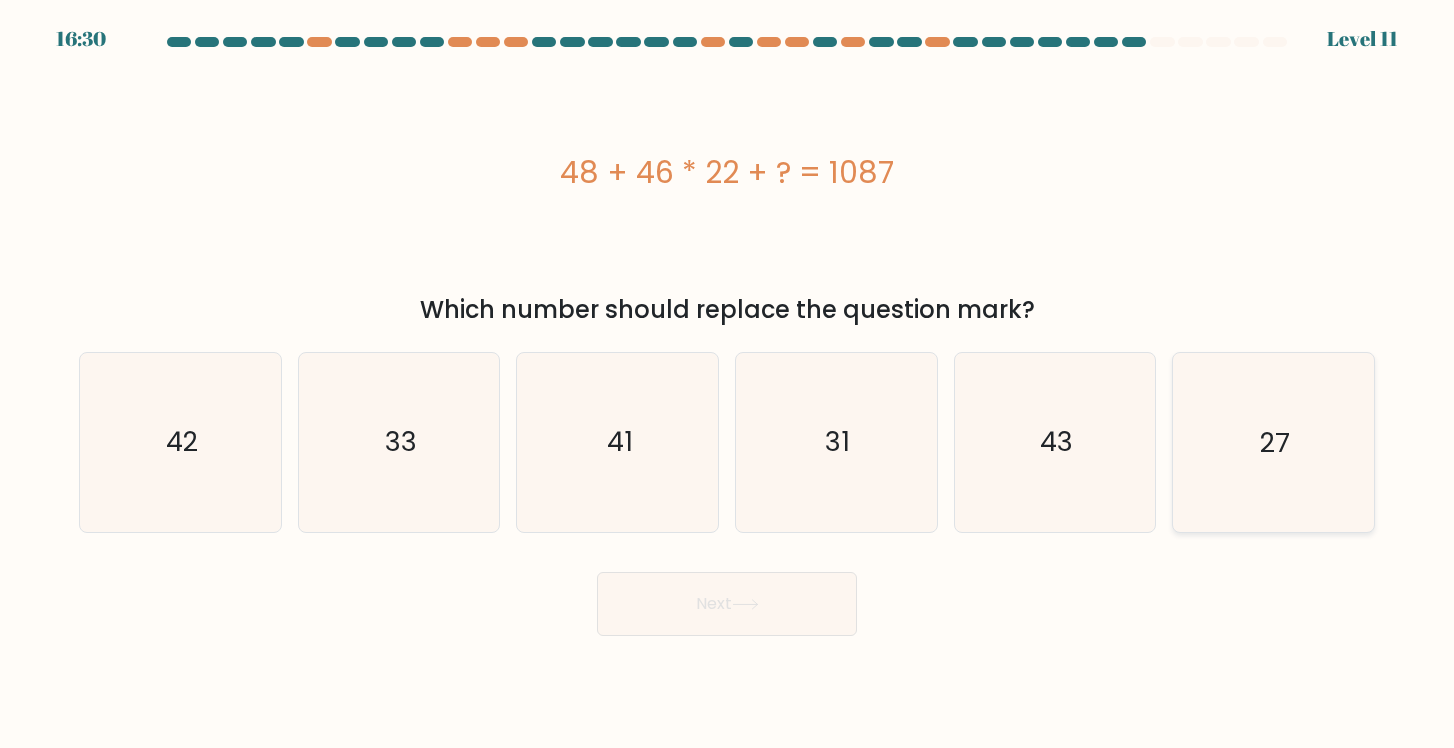 click on "27" 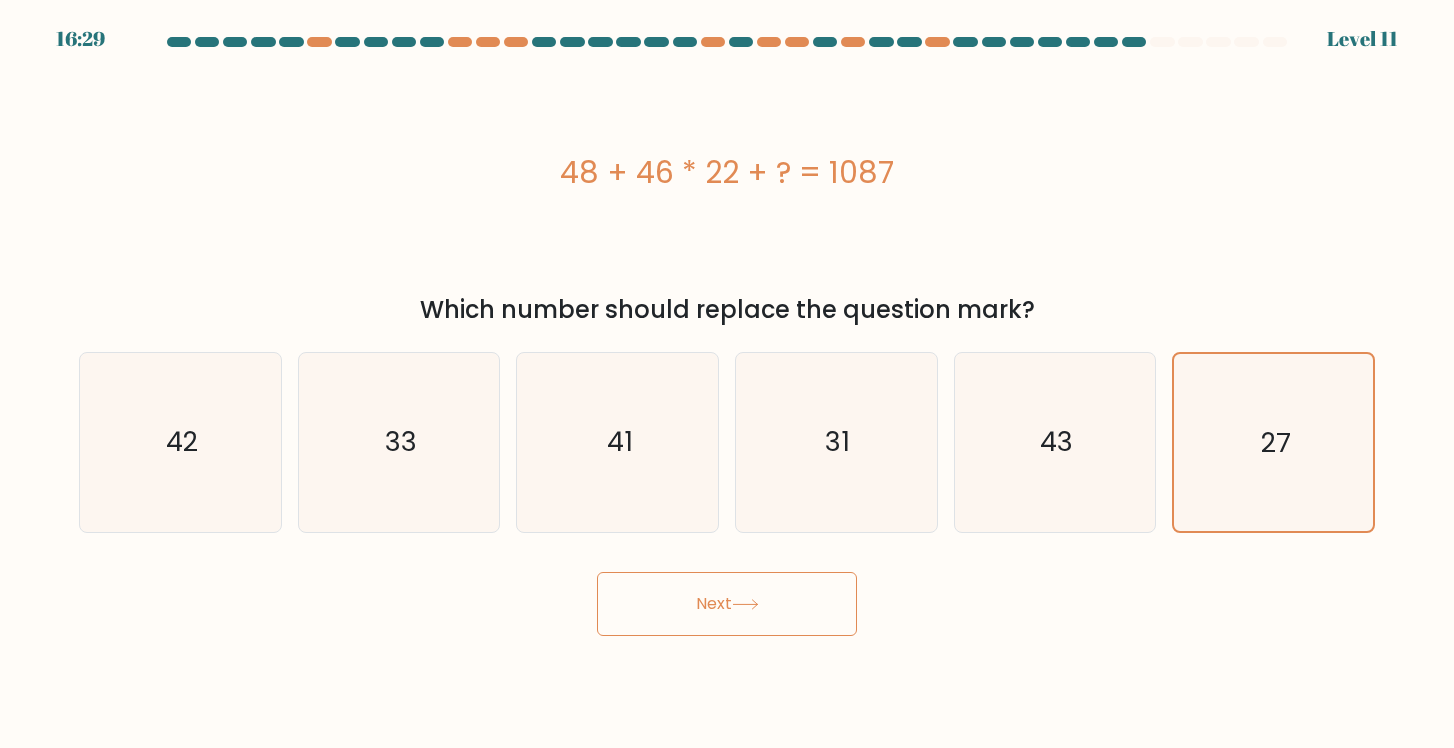 click on "Next" at bounding box center (727, 604) 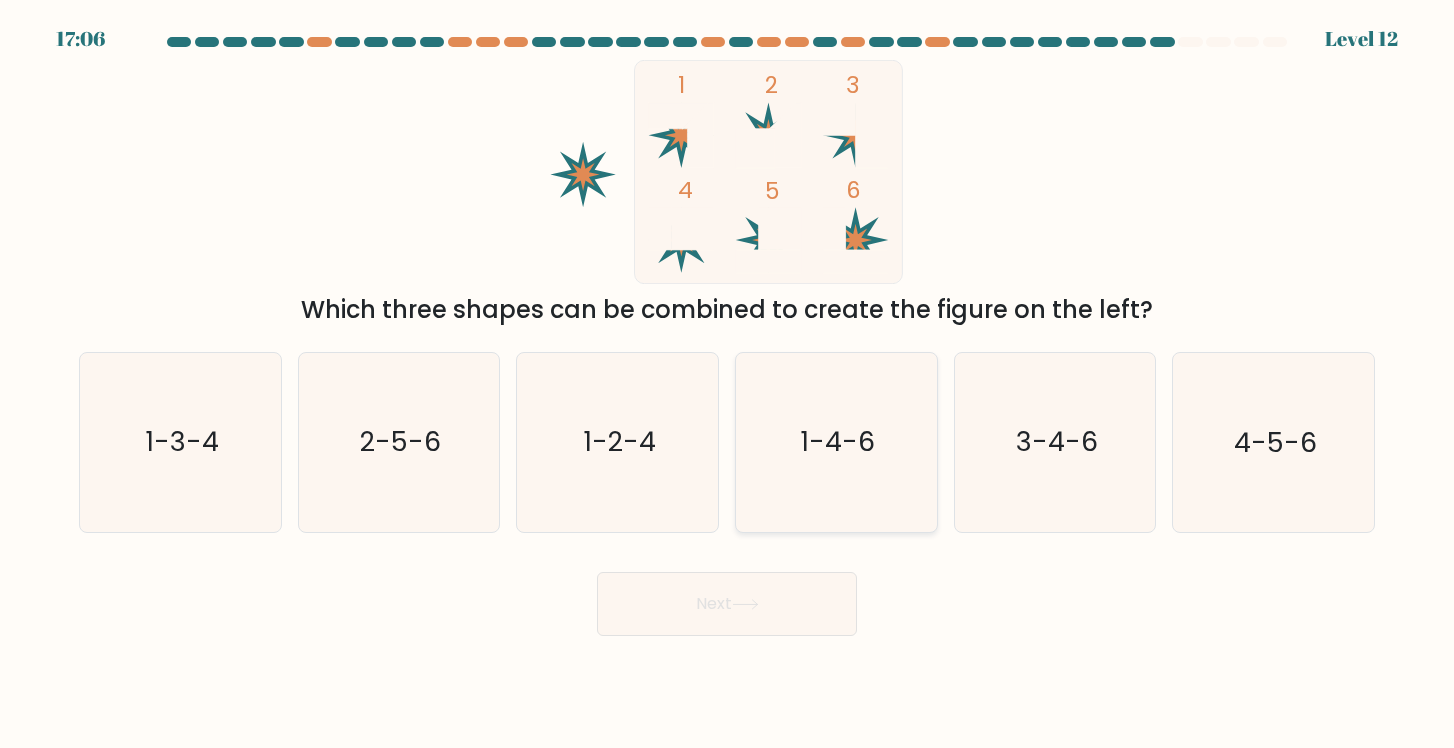 click on "1-4-6" 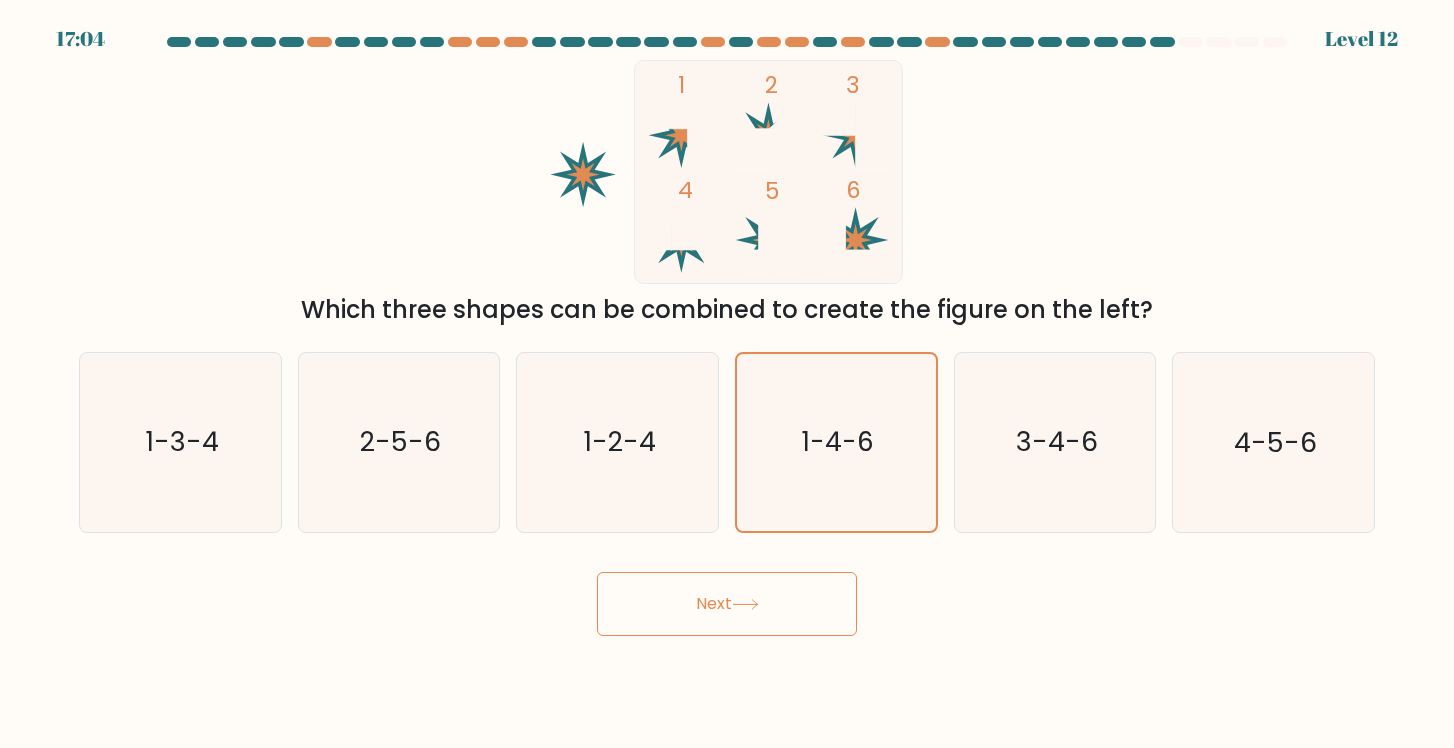 click on "Next" at bounding box center [727, 604] 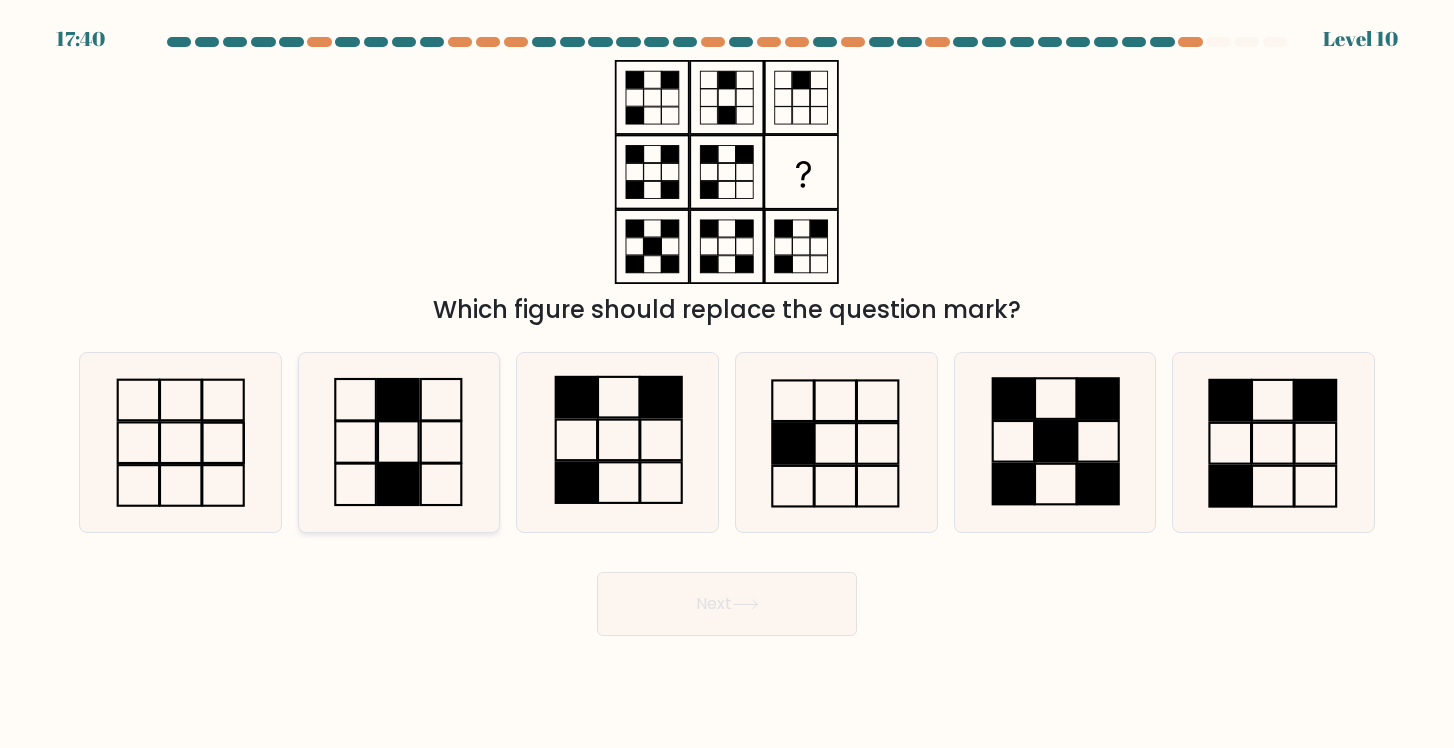 click 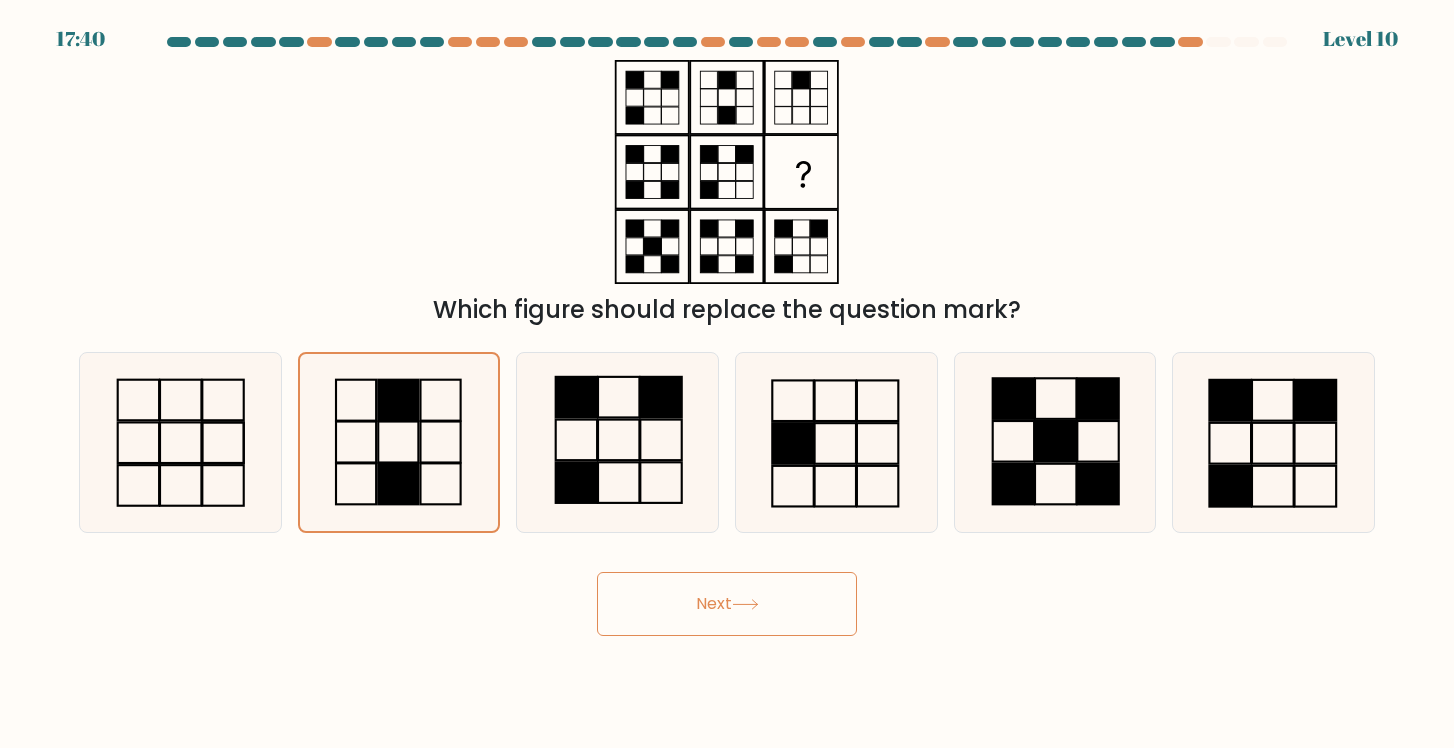 click on "Next" at bounding box center (727, 604) 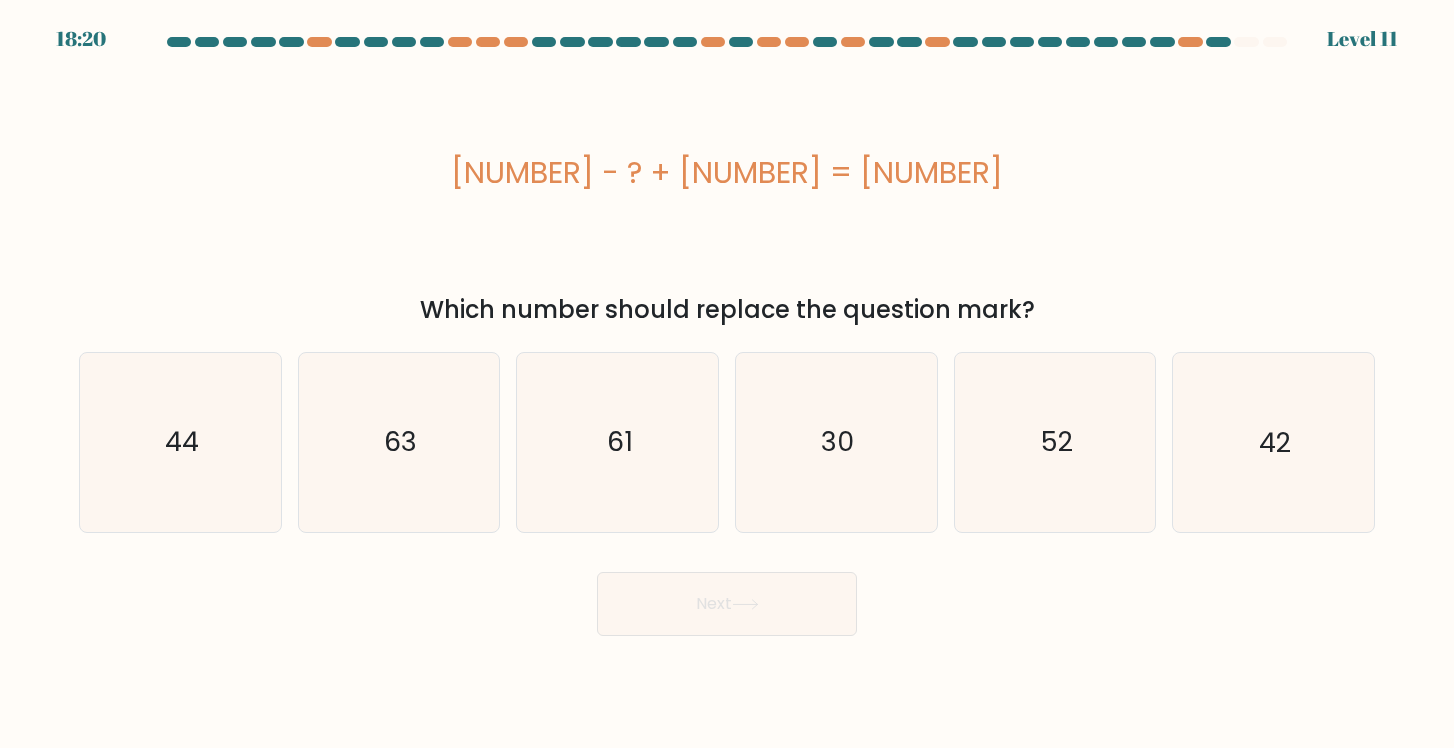 drag, startPoint x: 587, startPoint y: 164, endPoint x: 1038, endPoint y: 314, distance: 475.29044 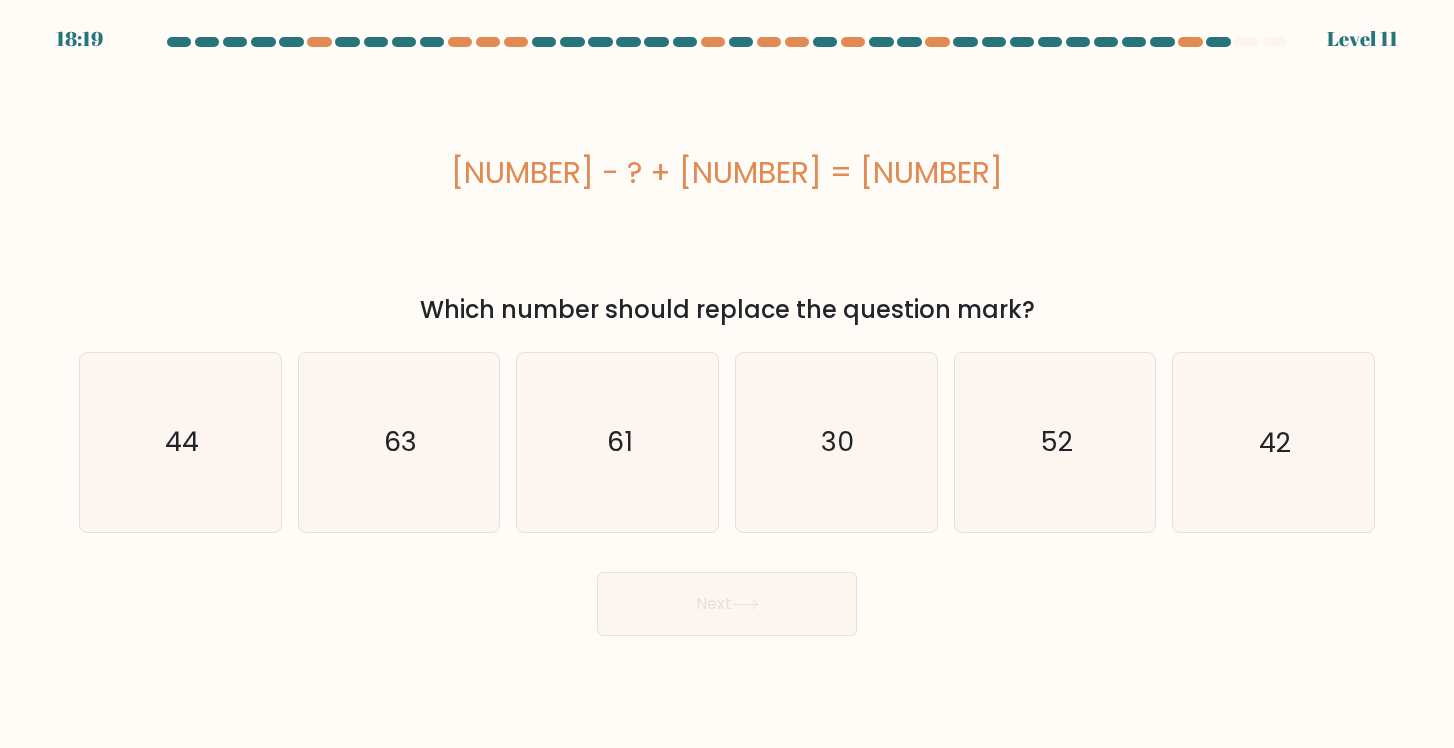 copy on "-28 - ? + 42 = -30
Which number should replace the question mark?" 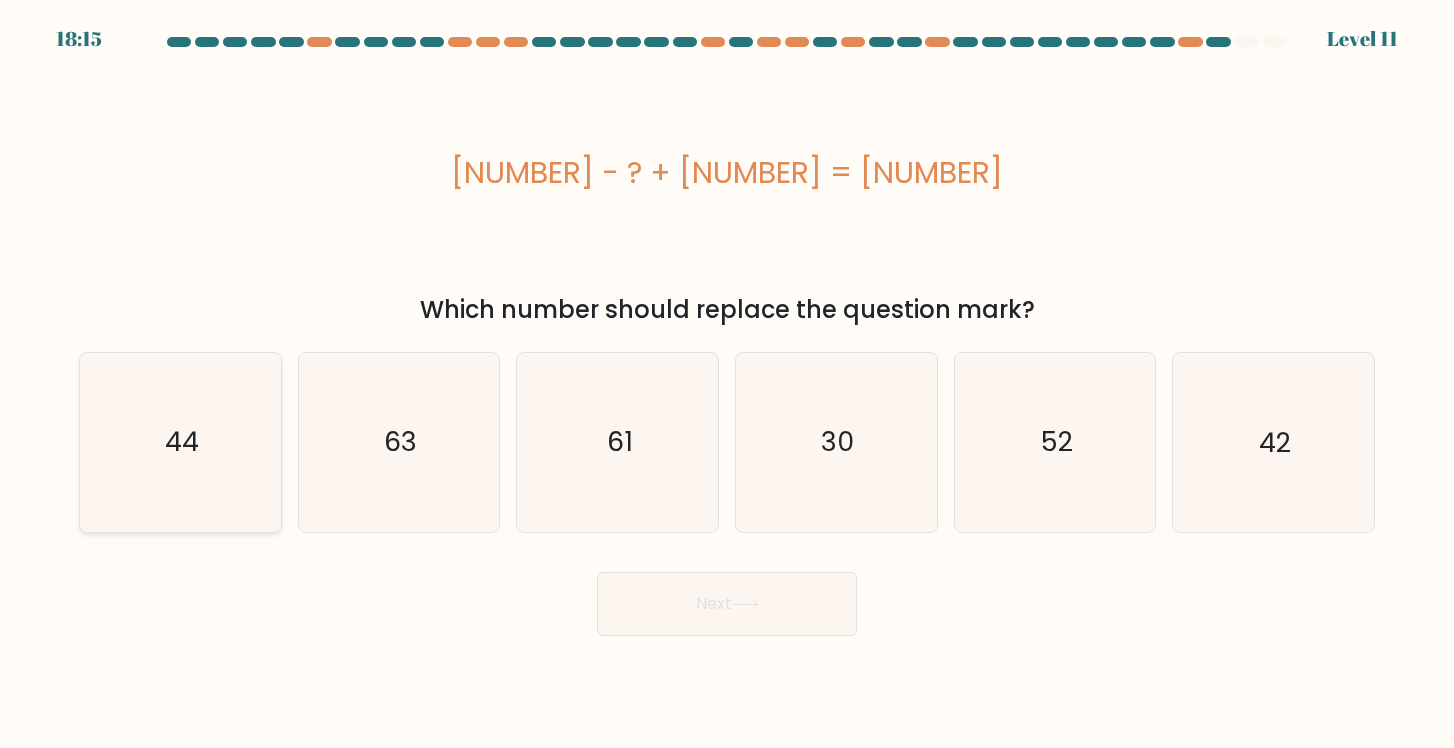 click on "44" 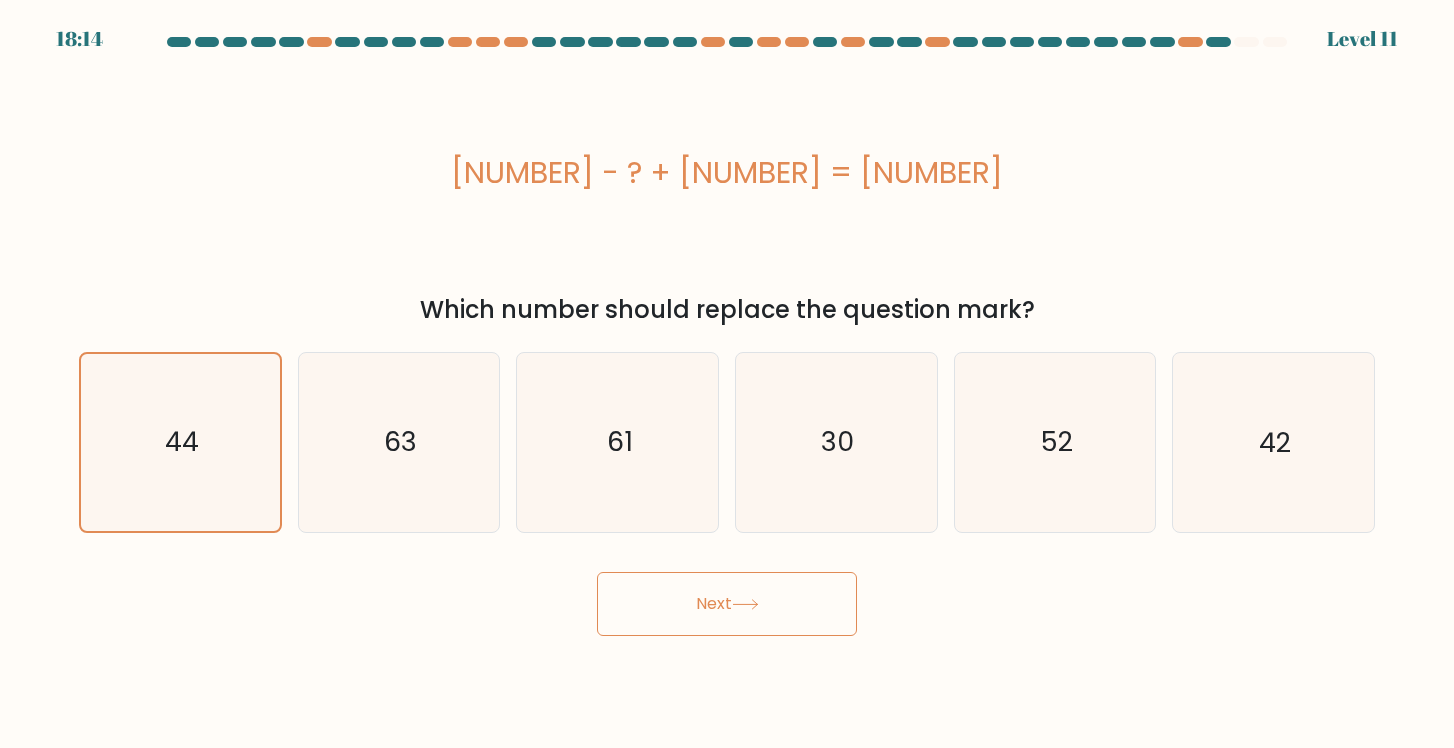 click on "Next" at bounding box center [727, 604] 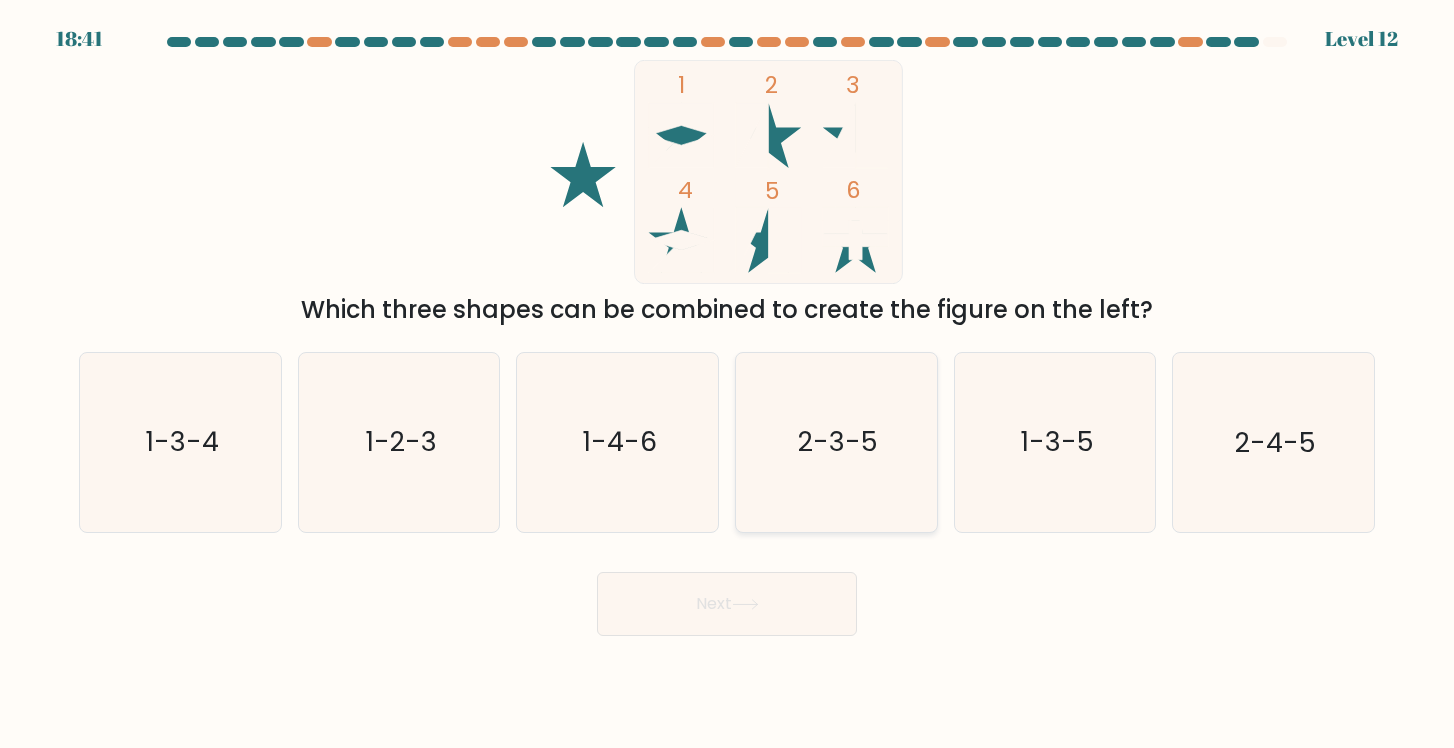 click on "2-3-5" 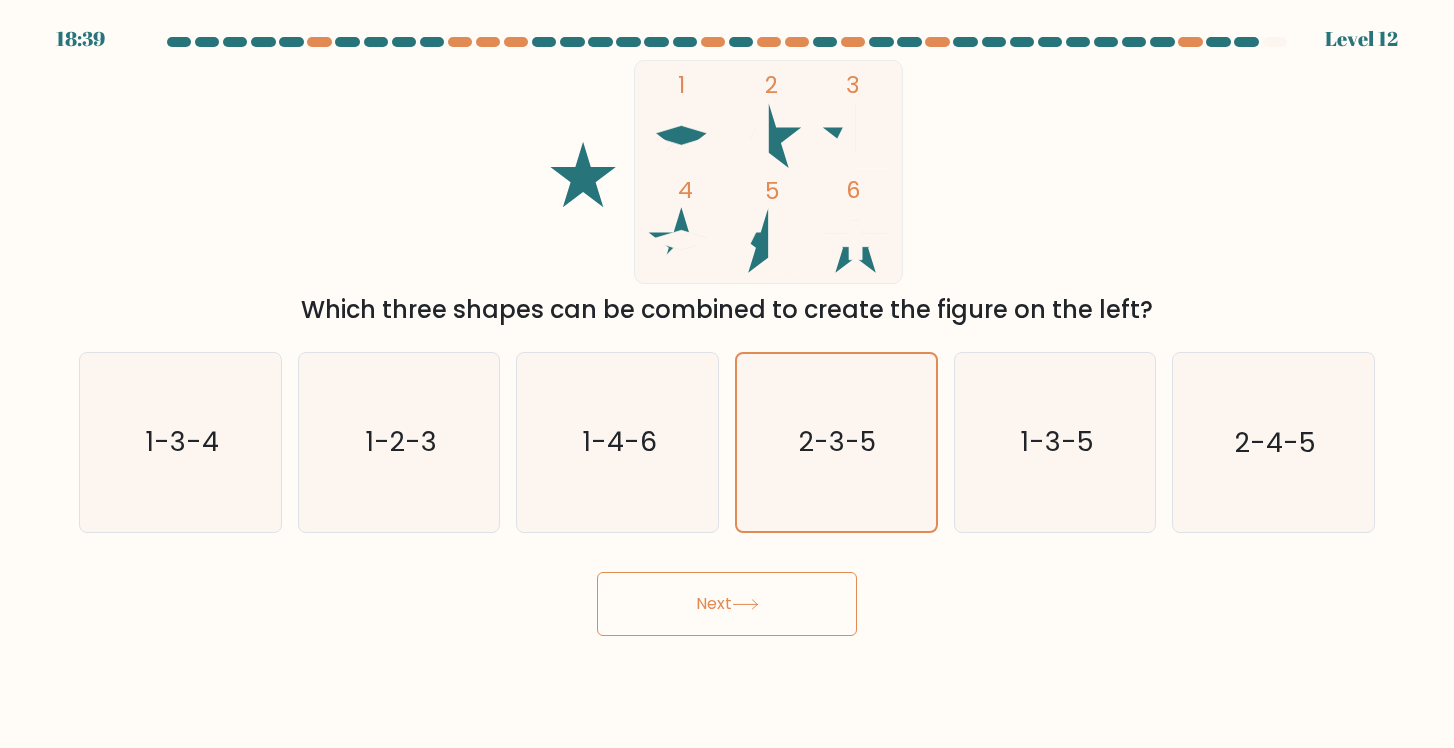 click on "18:39
Level 12" at bounding box center [727, 374] 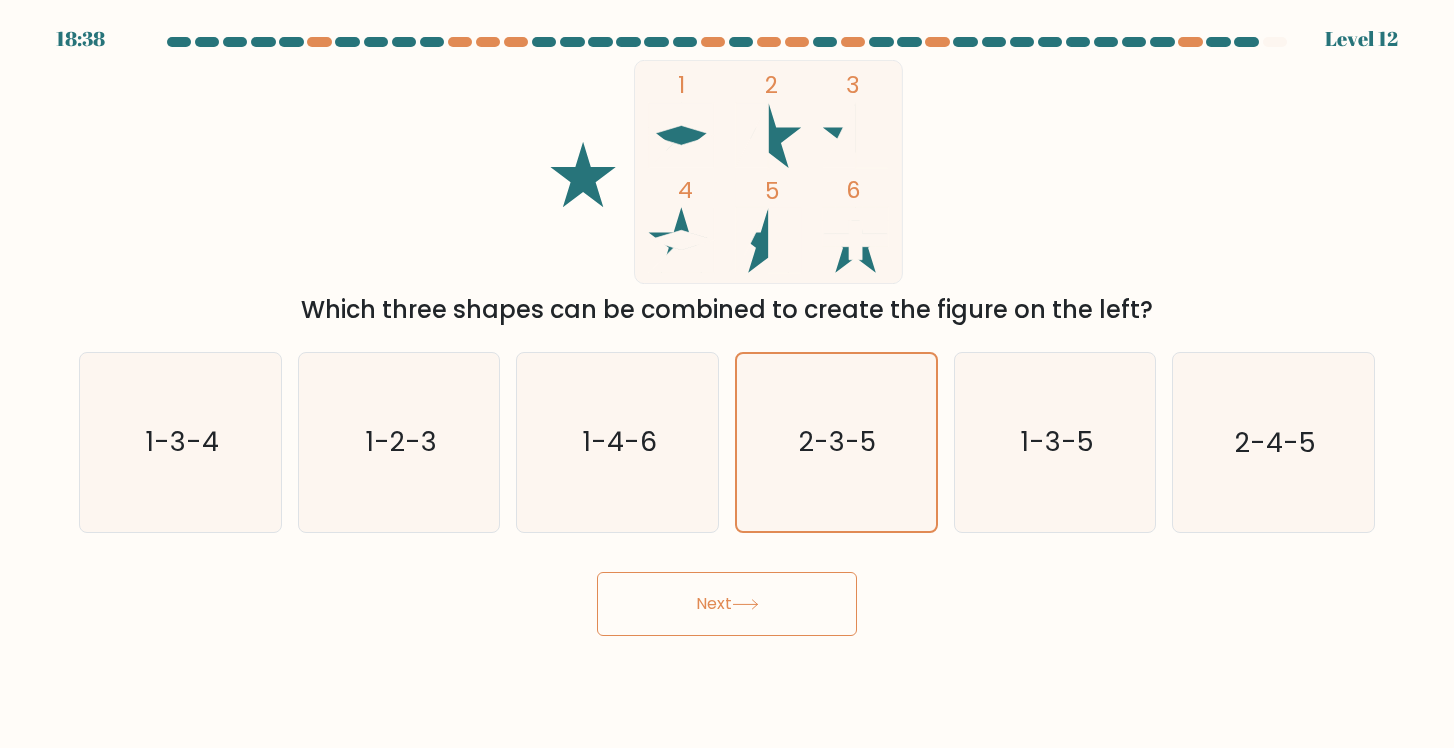 click on "Next" at bounding box center (727, 604) 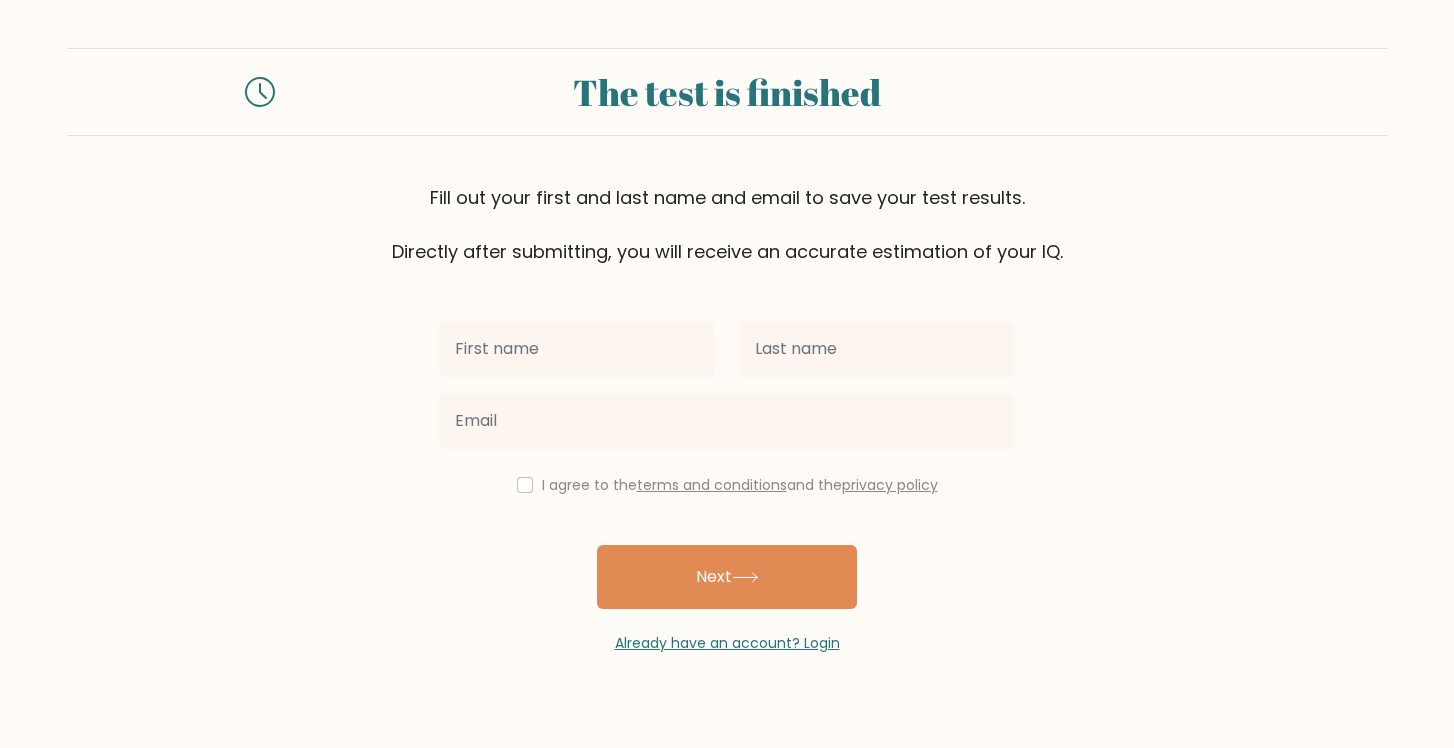 scroll, scrollTop: 0, scrollLeft: 0, axis: both 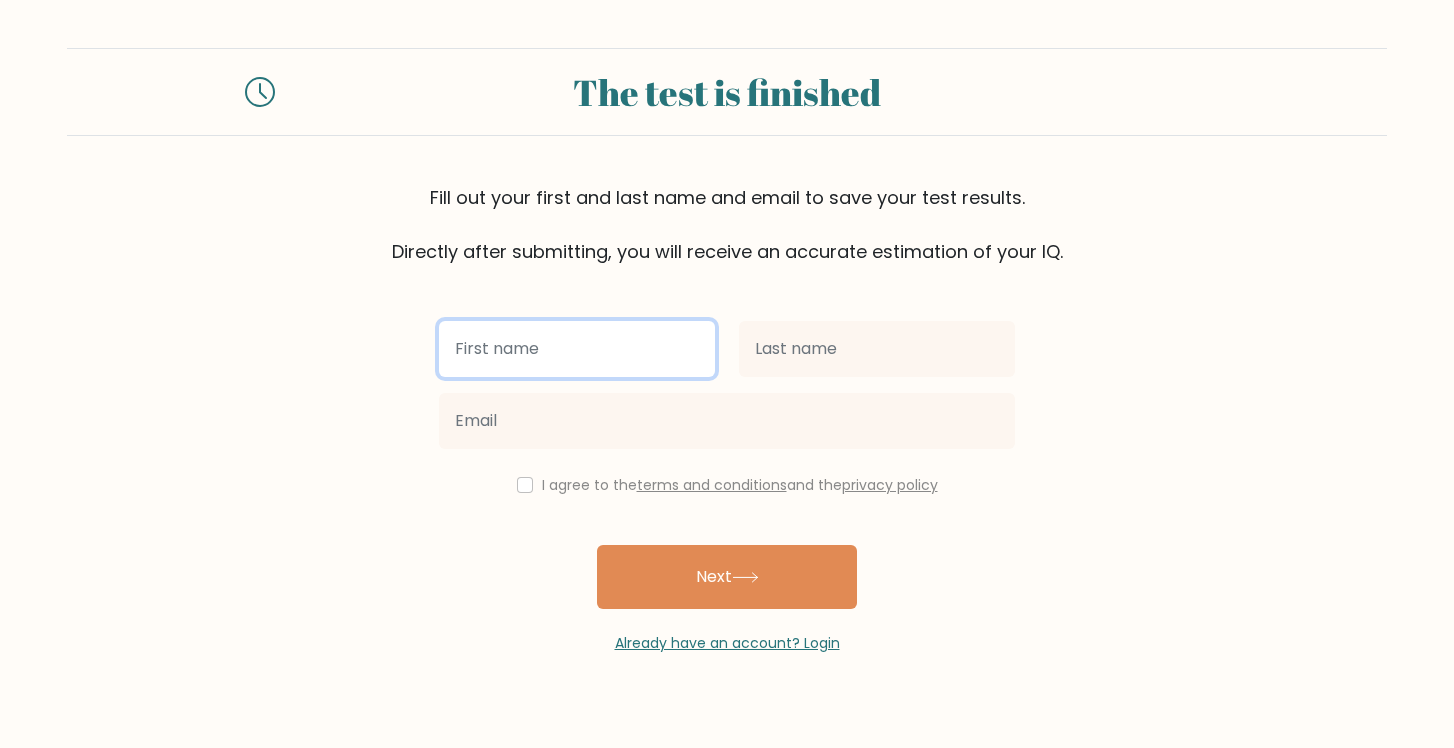 click at bounding box center (577, 349) 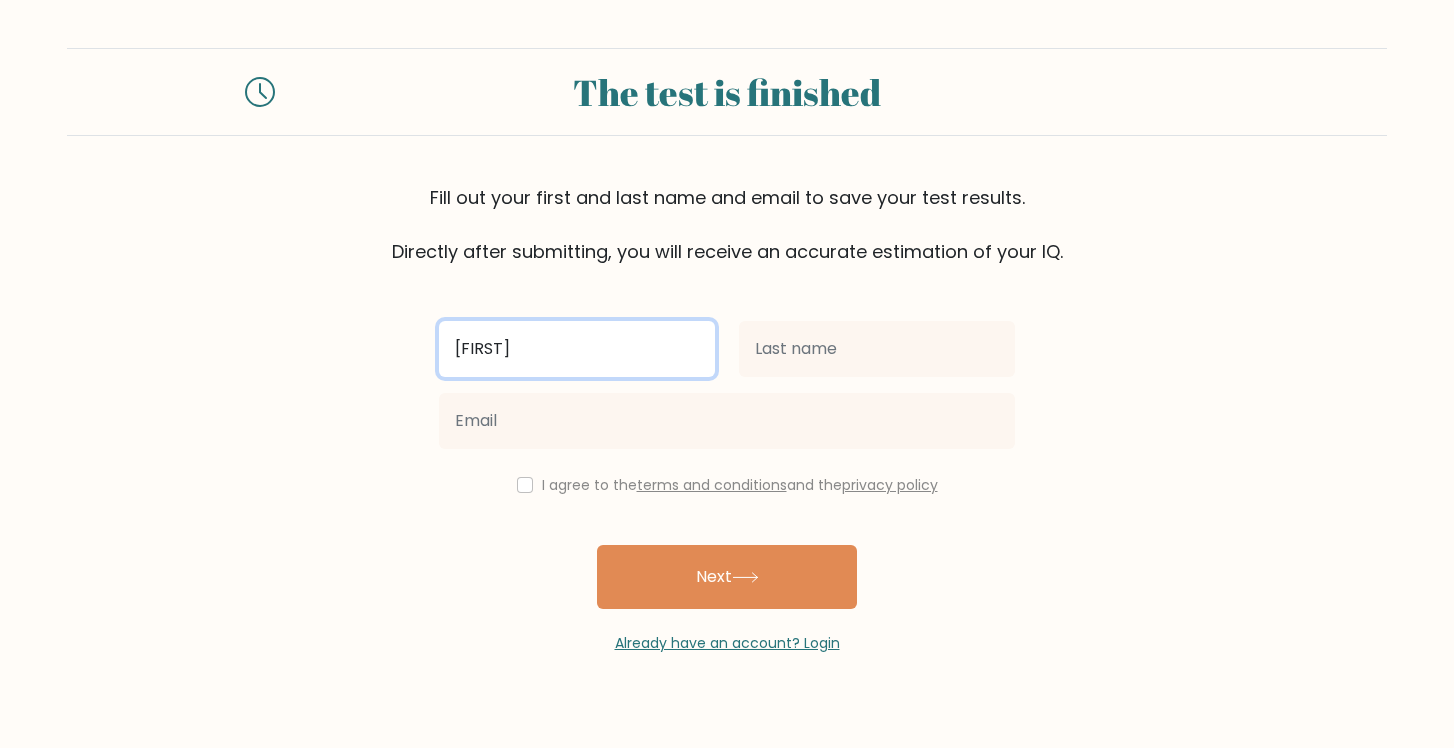type on "z" 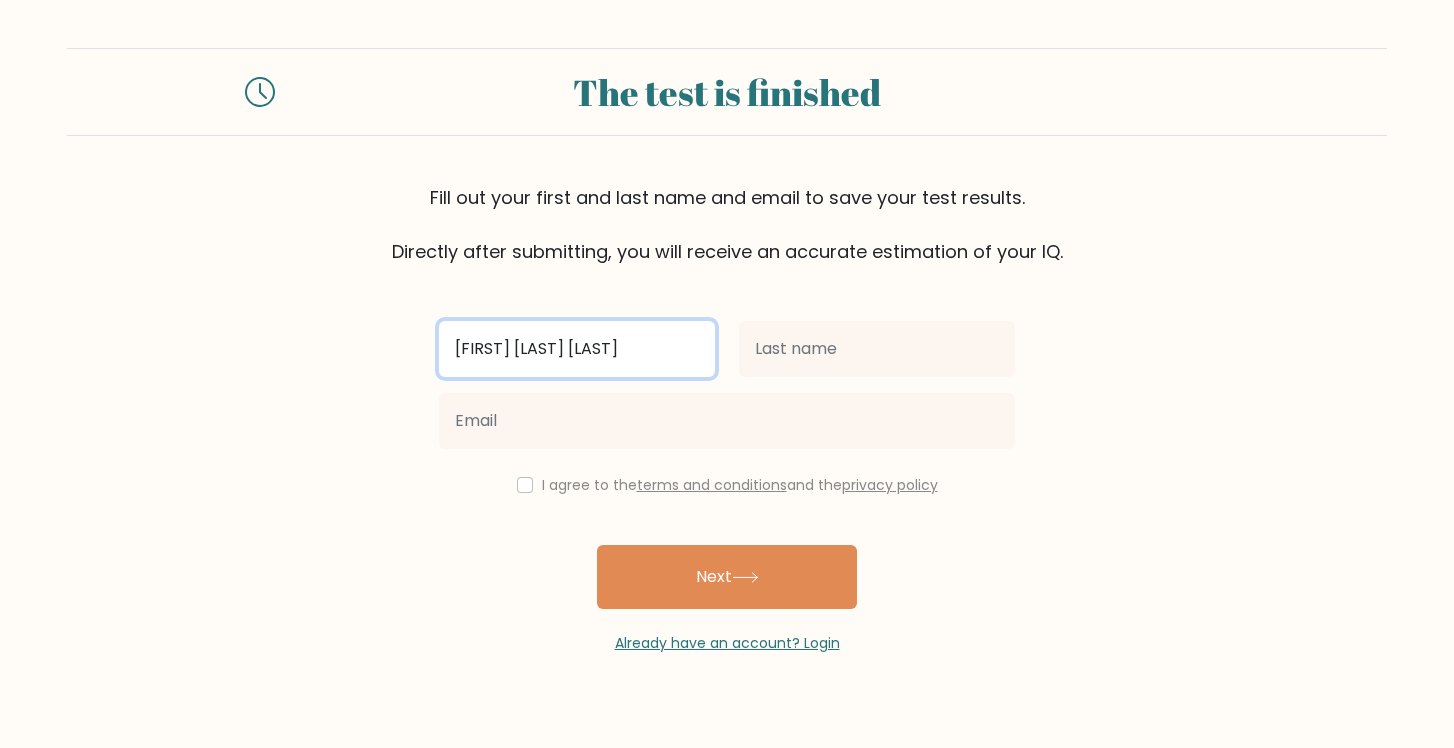 type on "Zairah Jean Borlado" 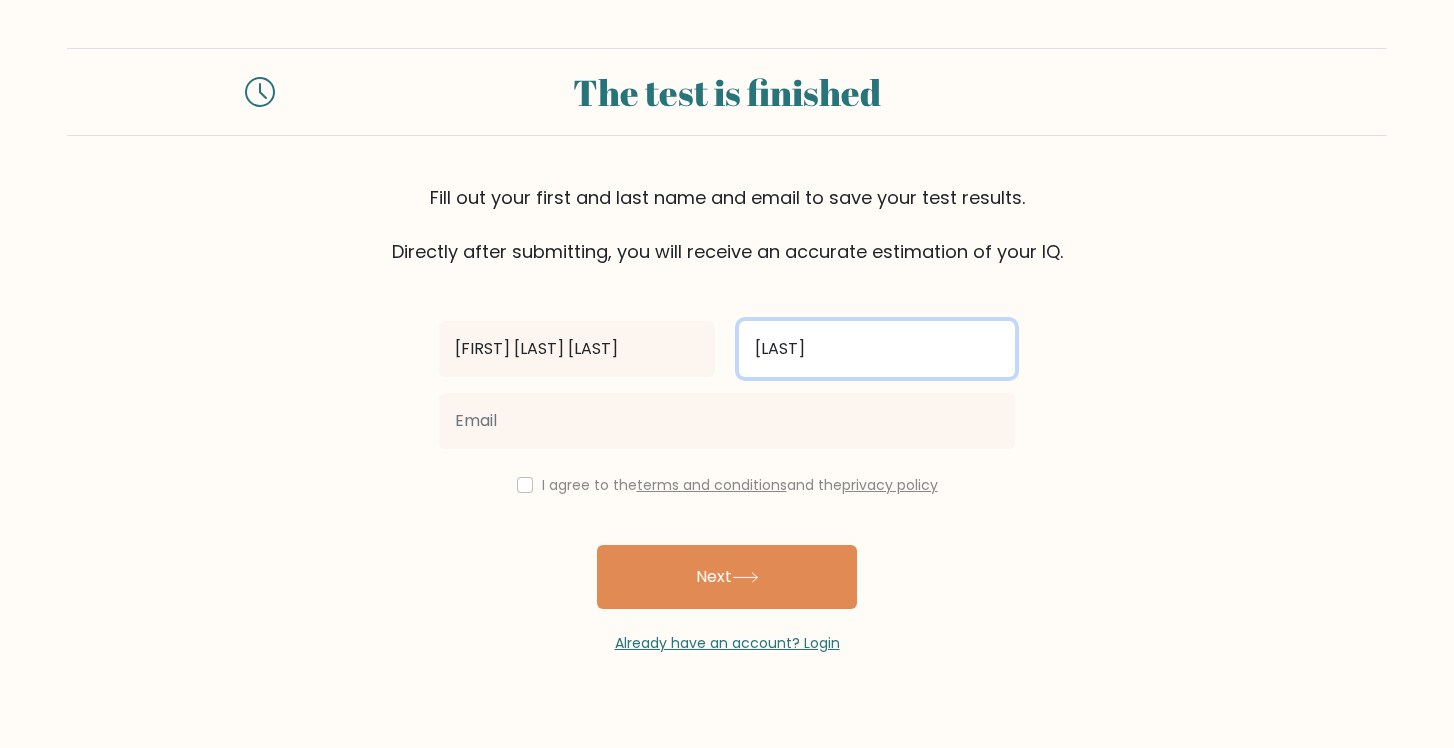 type on "b" 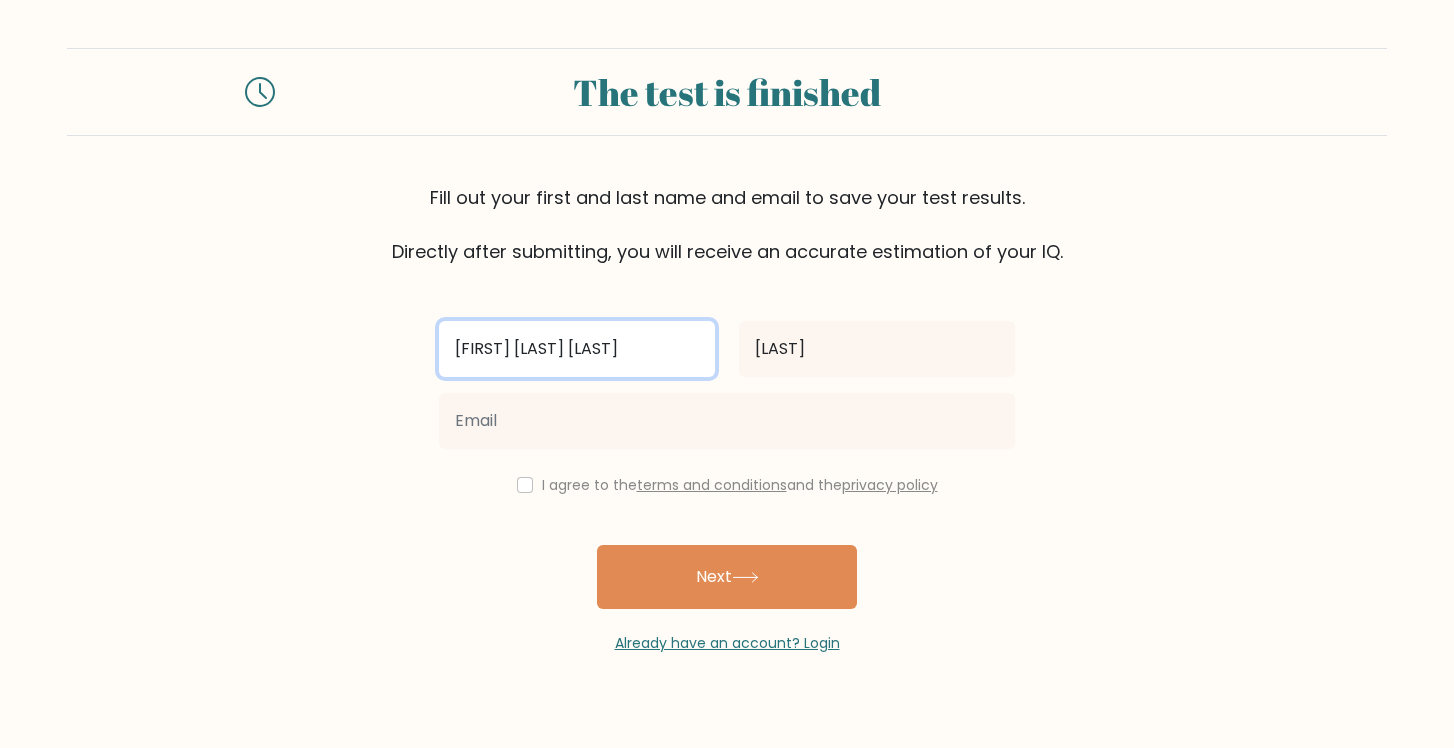 click on "Zairah Jean Borlado" at bounding box center (577, 349) 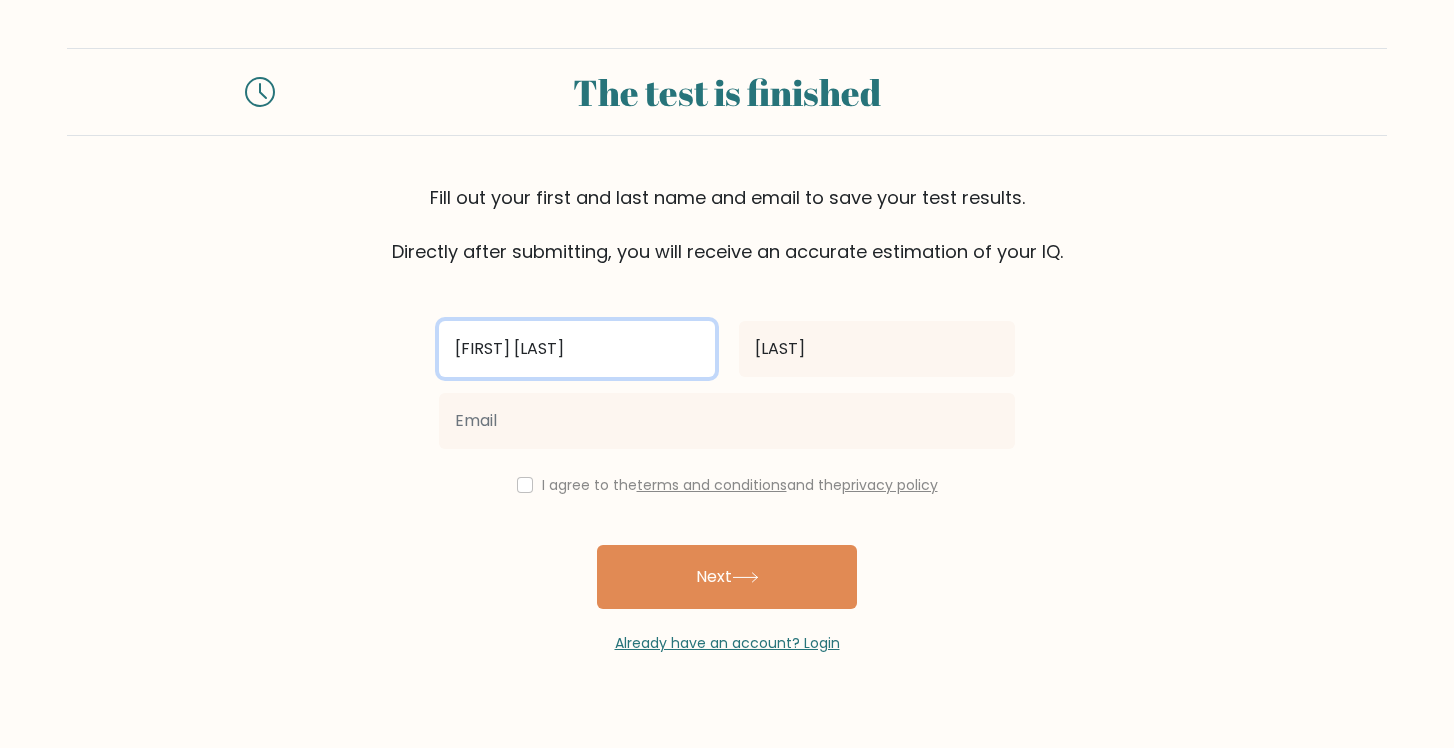 type on "Zairah Jean" 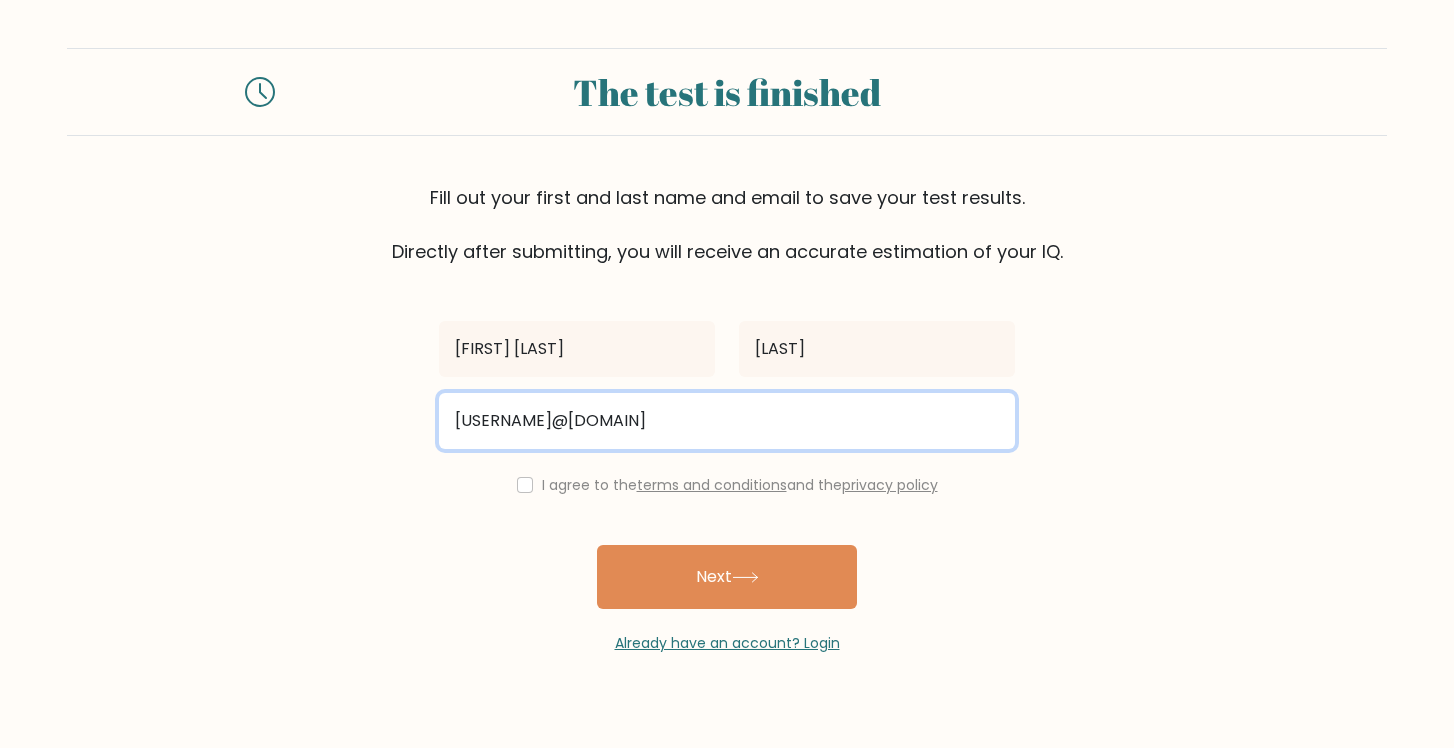 type on "zairahjean23@gmail.com" 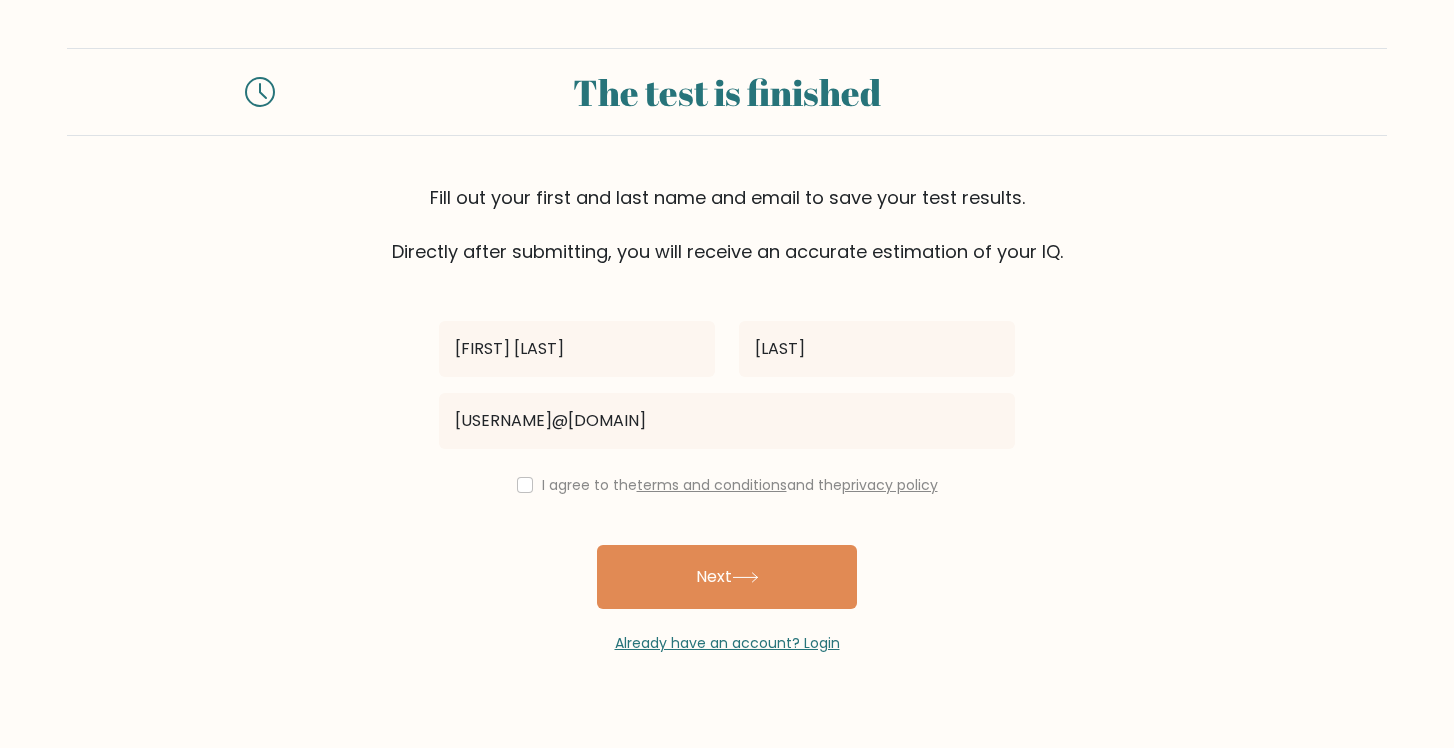 click at bounding box center (525, 485) 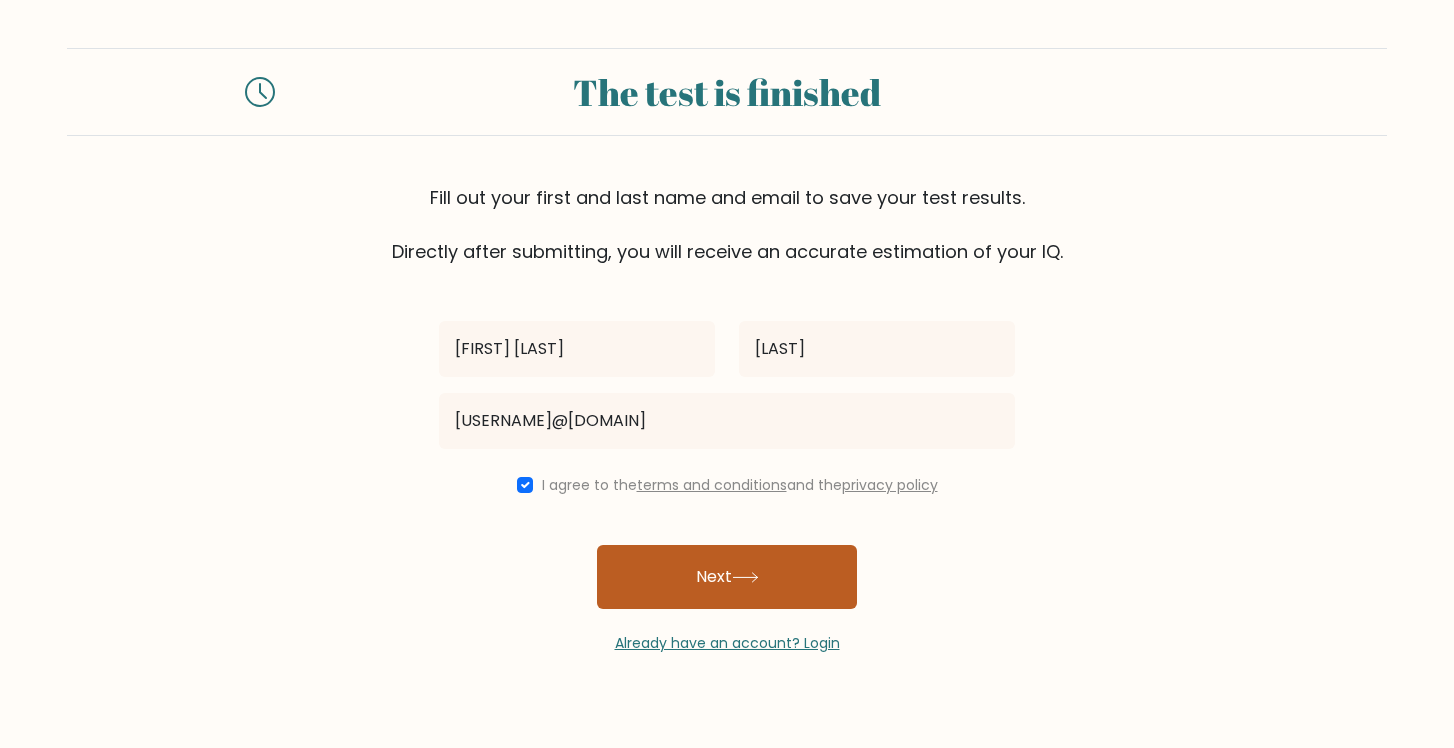 click on "Next" at bounding box center (727, 577) 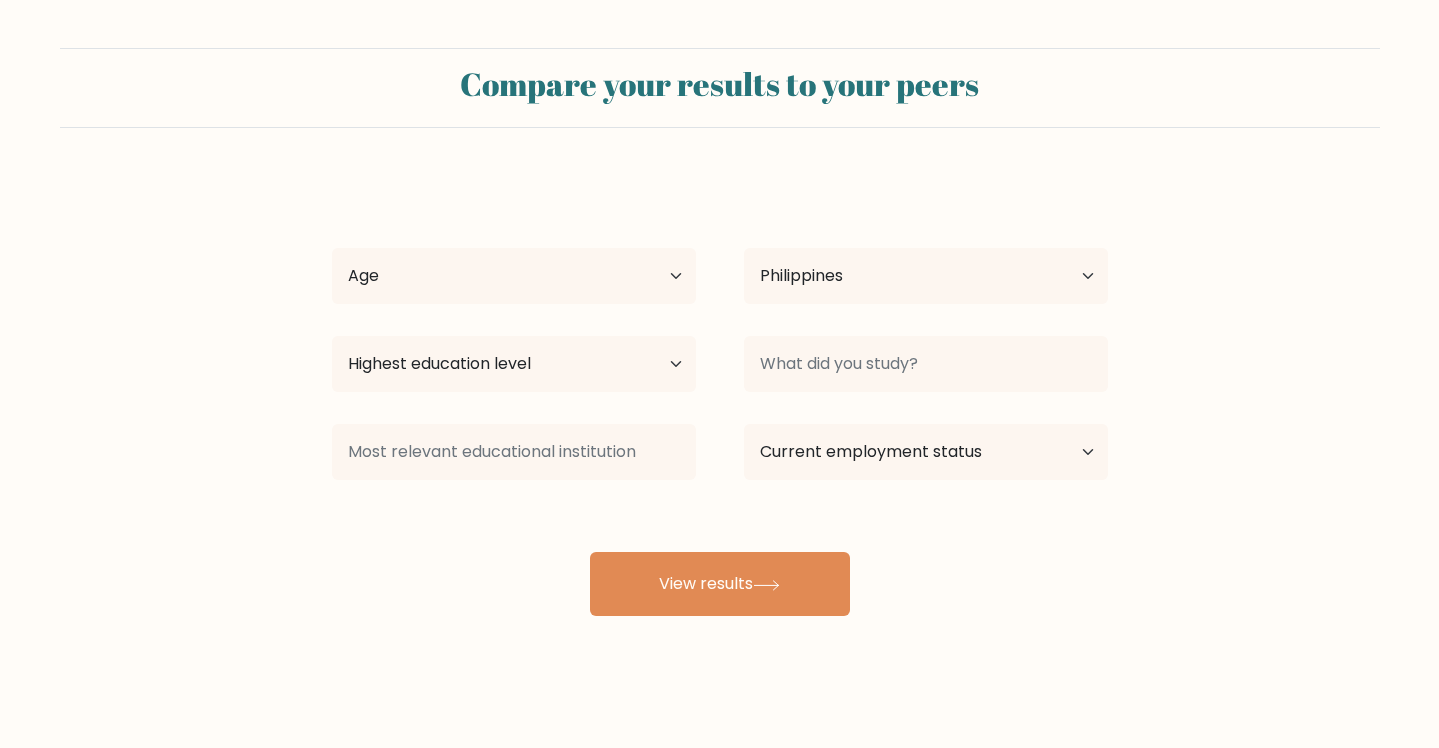 select on "PH" 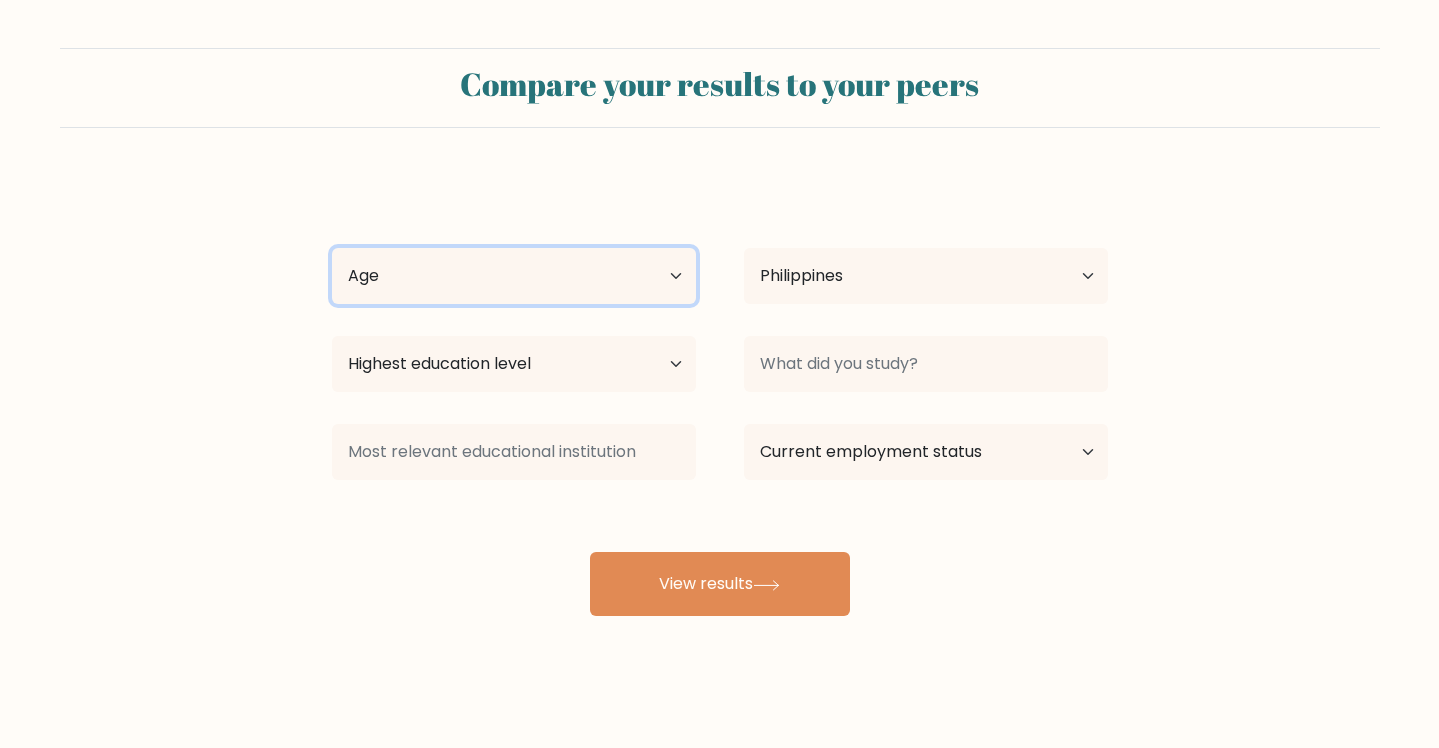 select on "18_24" 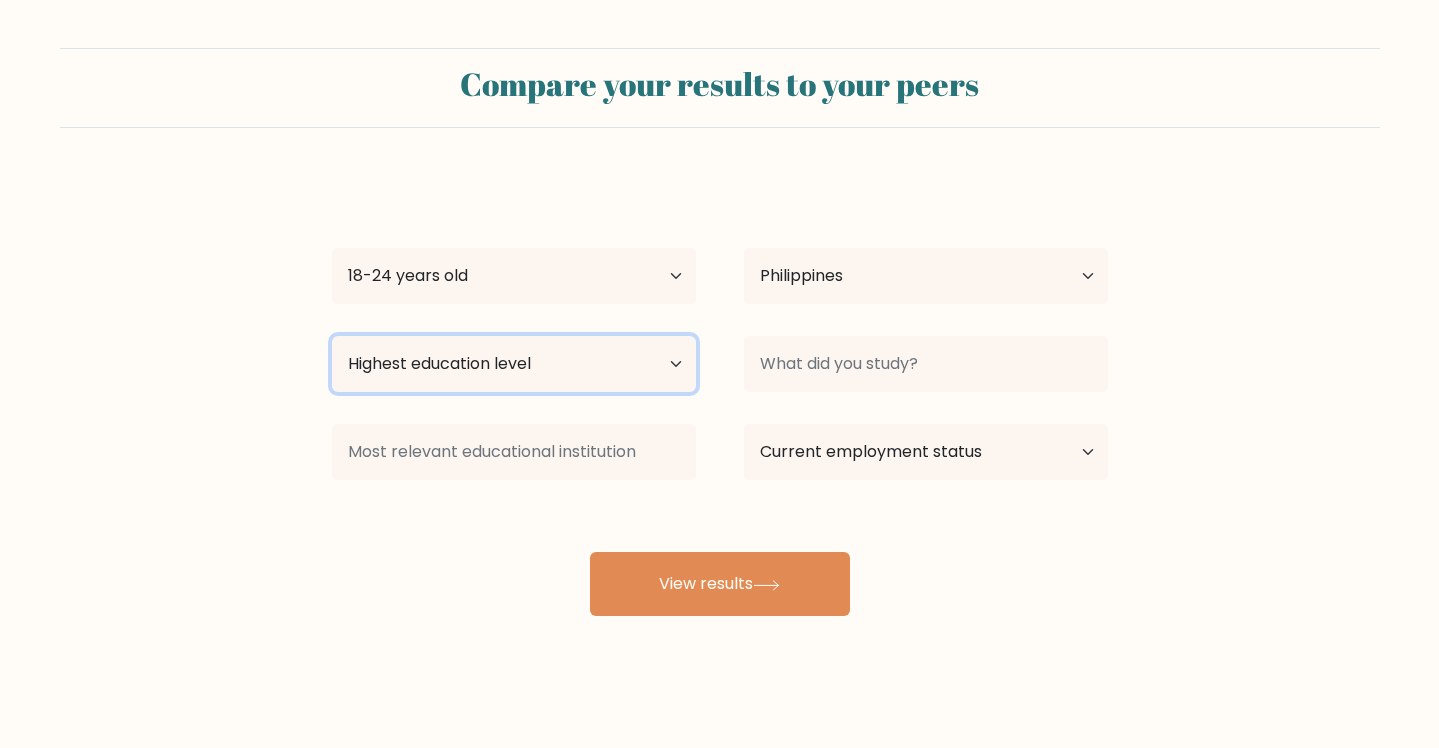 select on "occupation_specific" 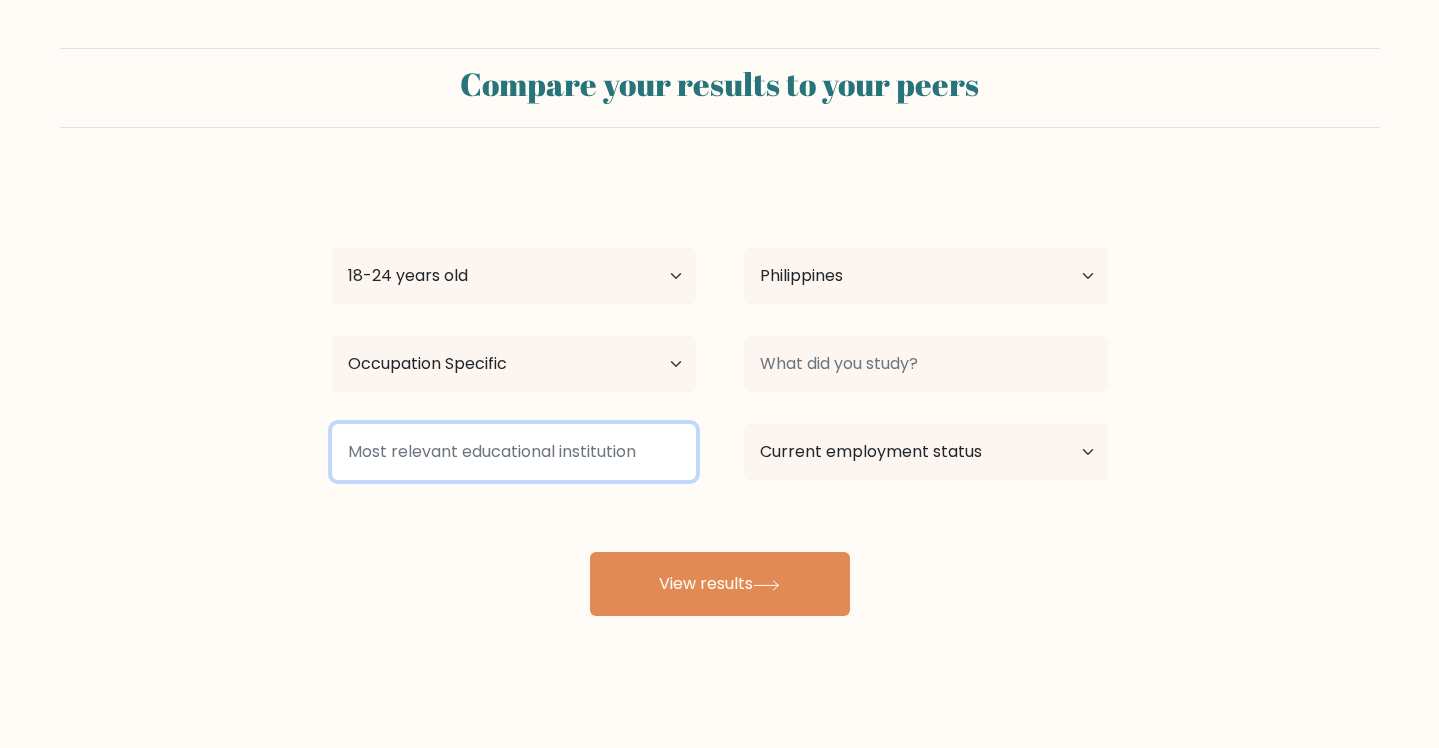 click at bounding box center [514, 452] 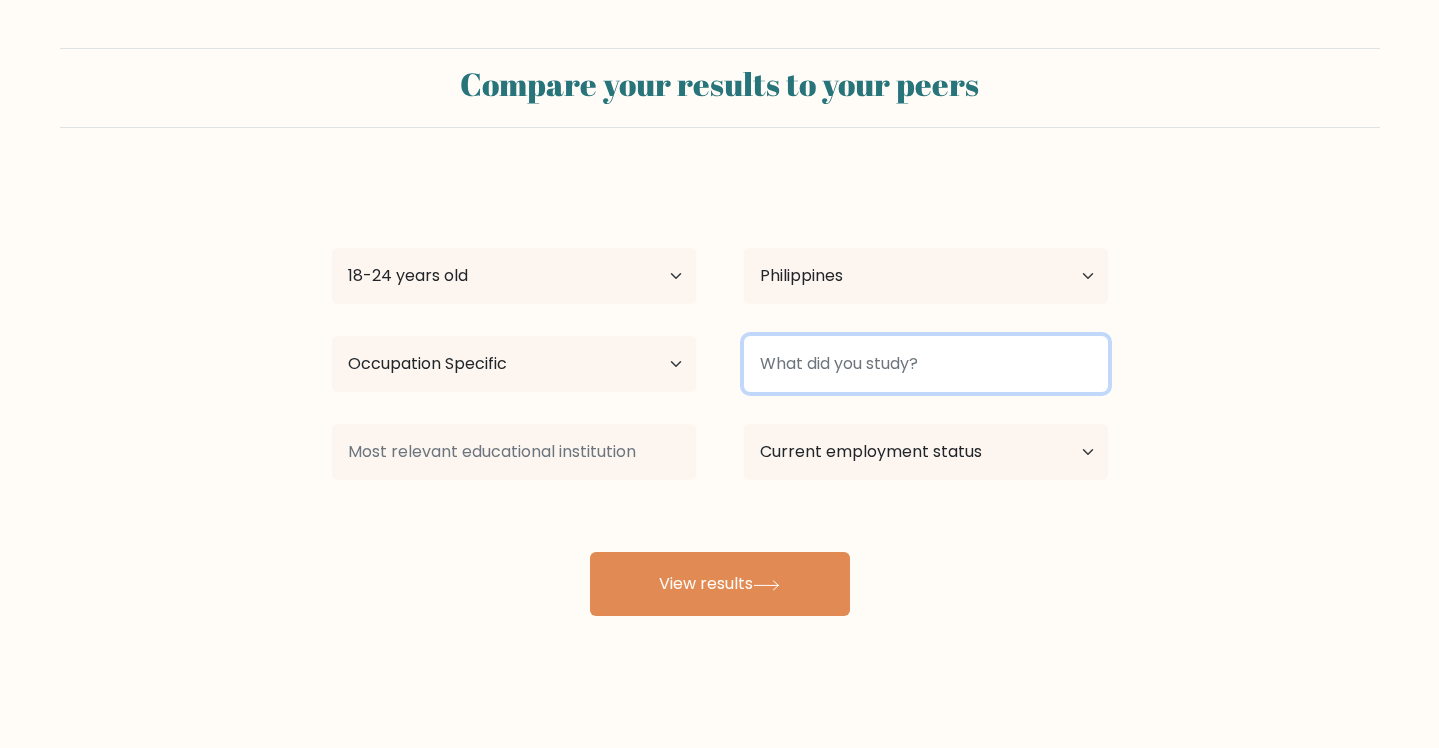 click at bounding box center [926, 364] 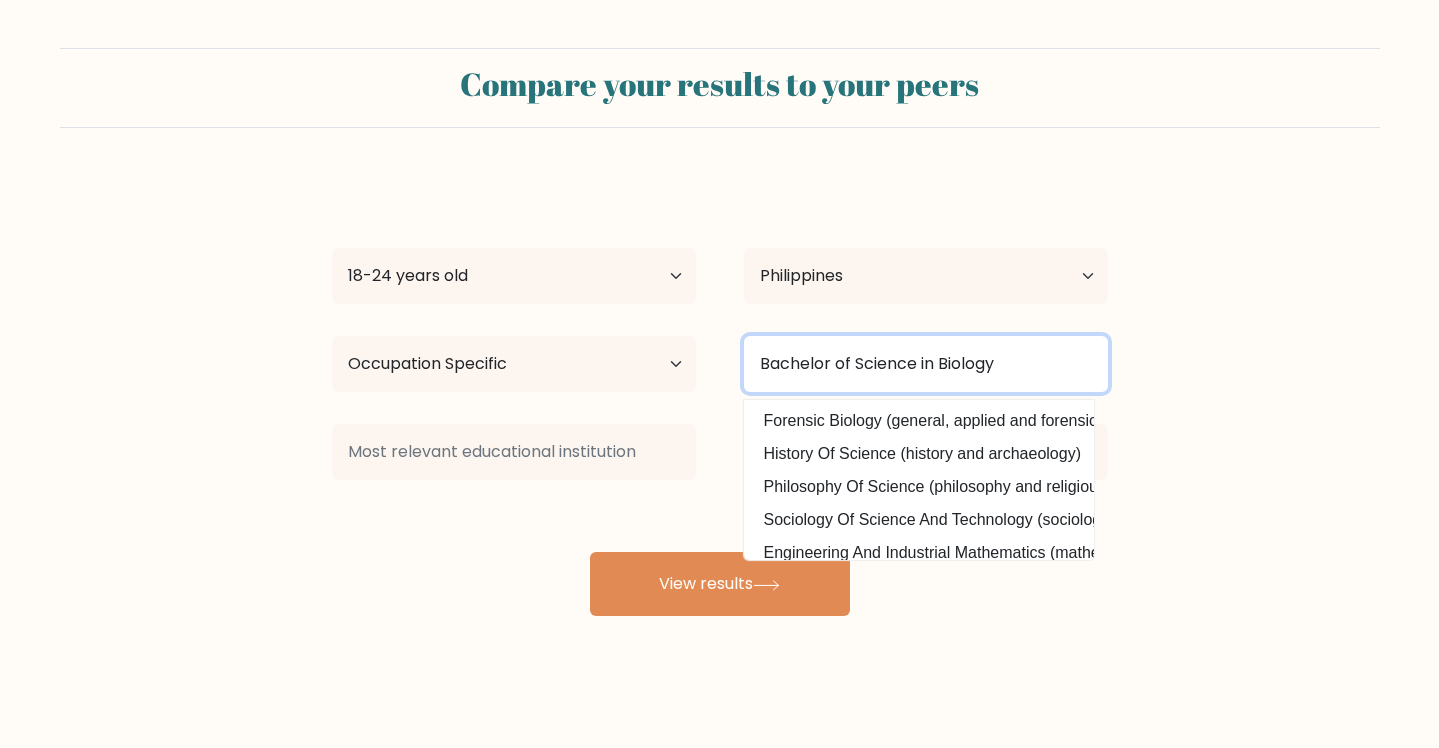type on "Bachelor of Science in Biology" 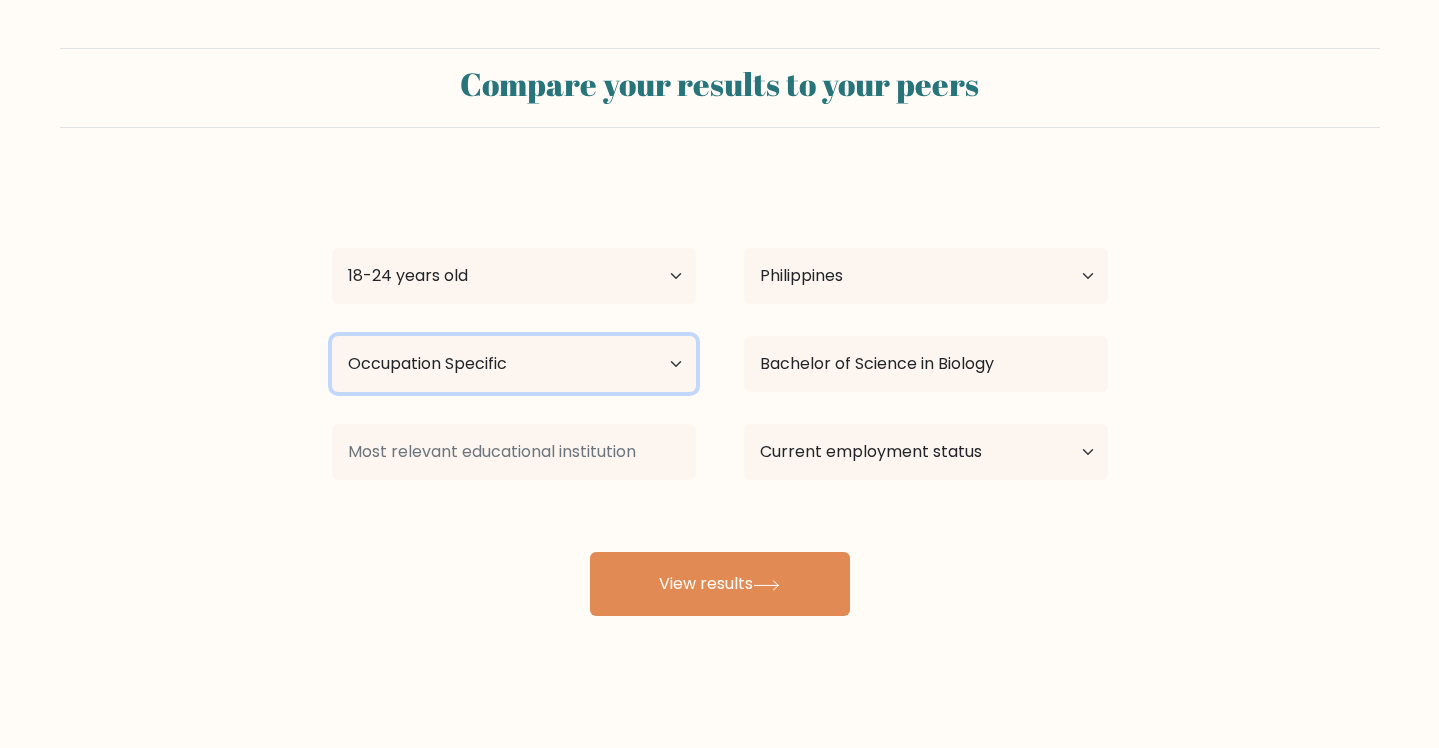 select on "bachelors_degree" 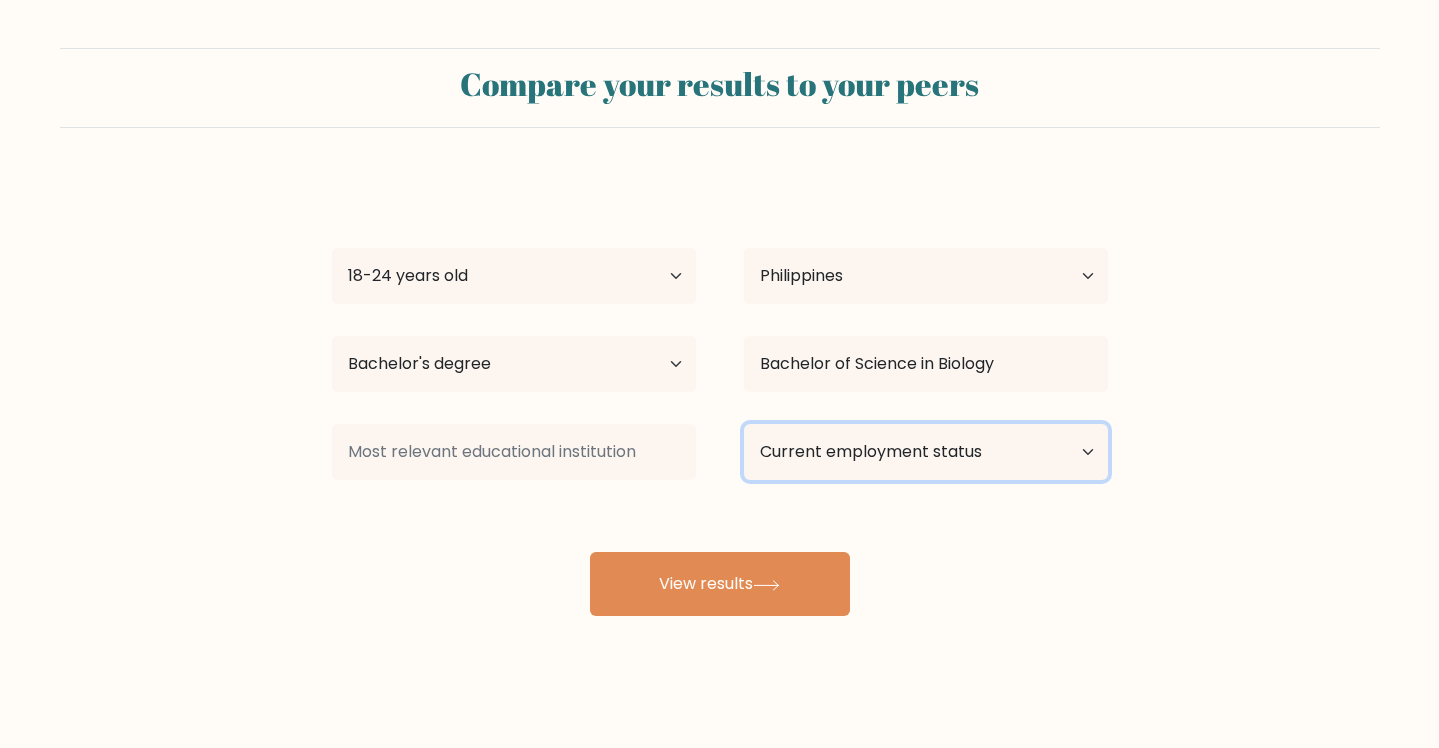 select on "other" 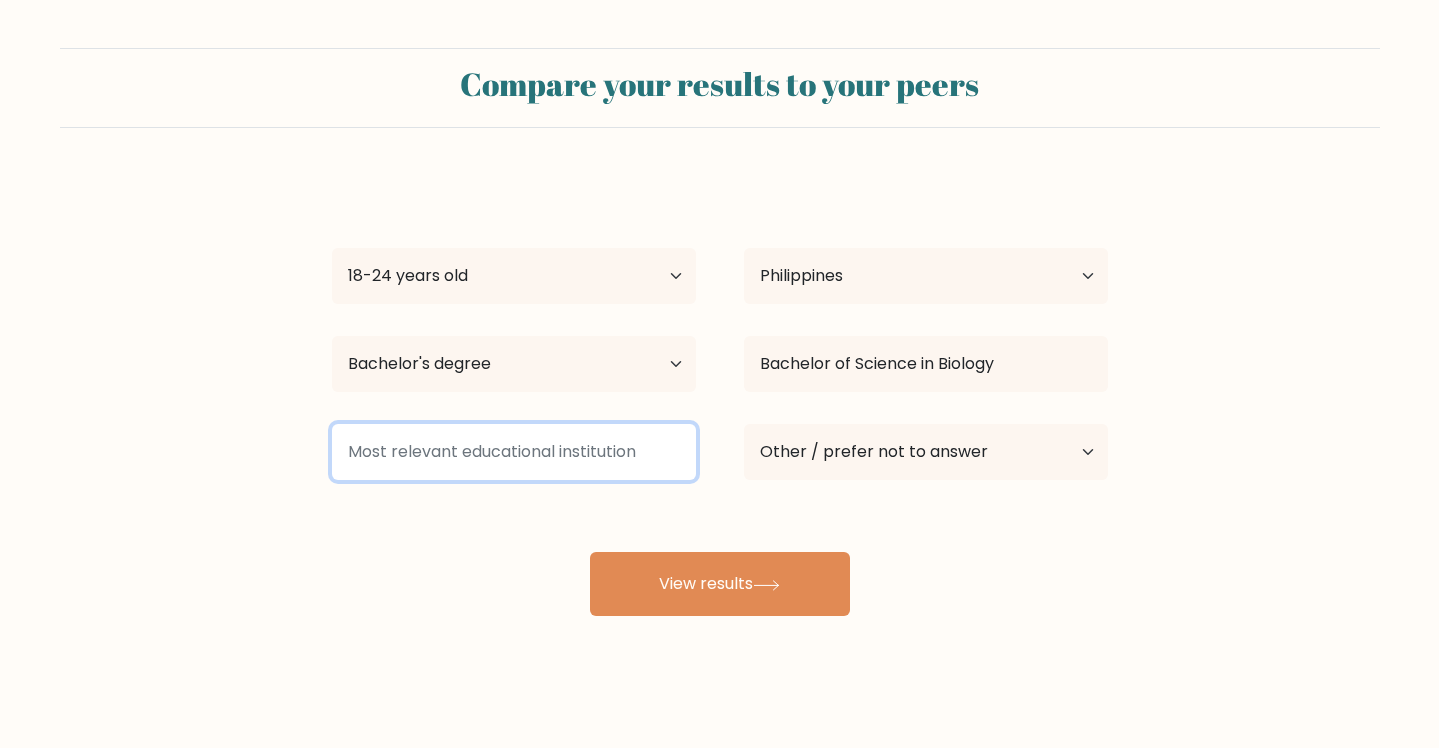click at bounding box center [514, 452] 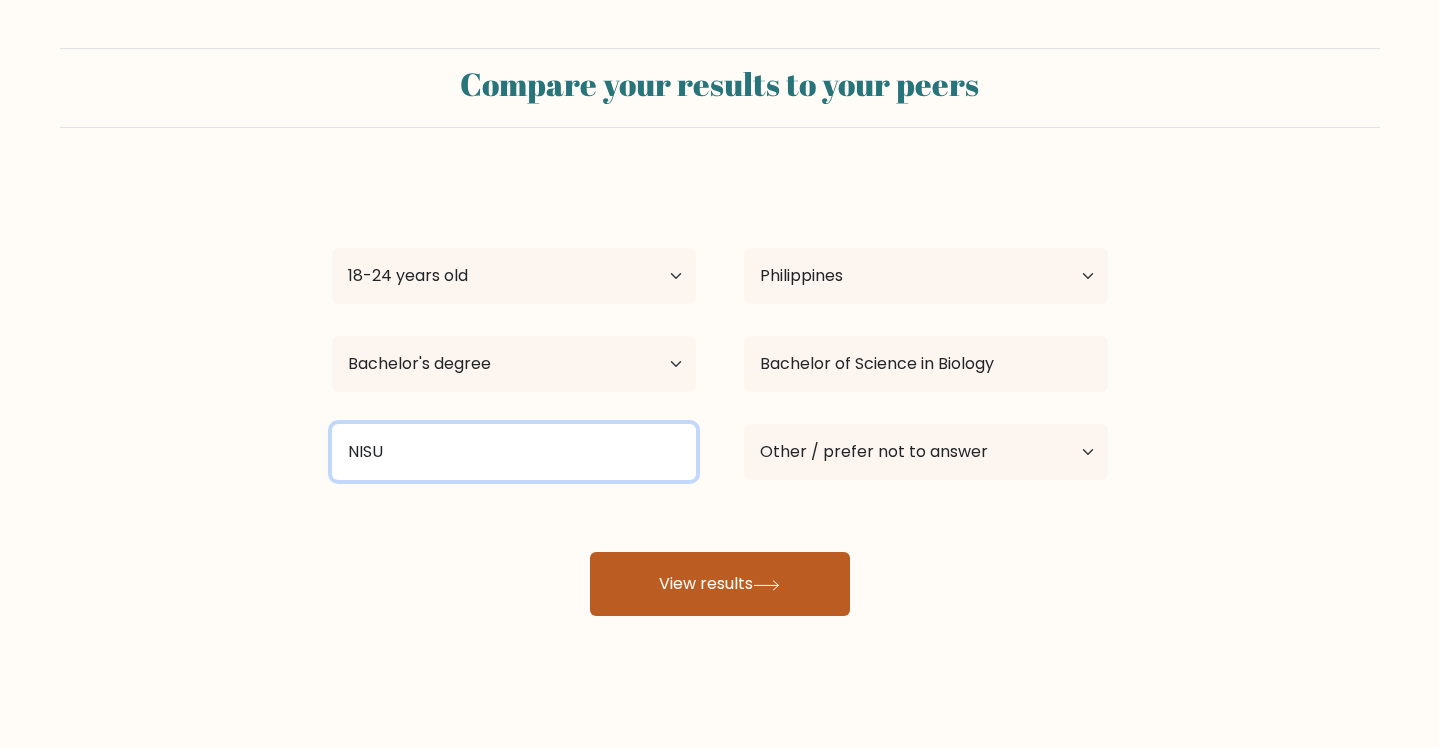 type on "NISU" 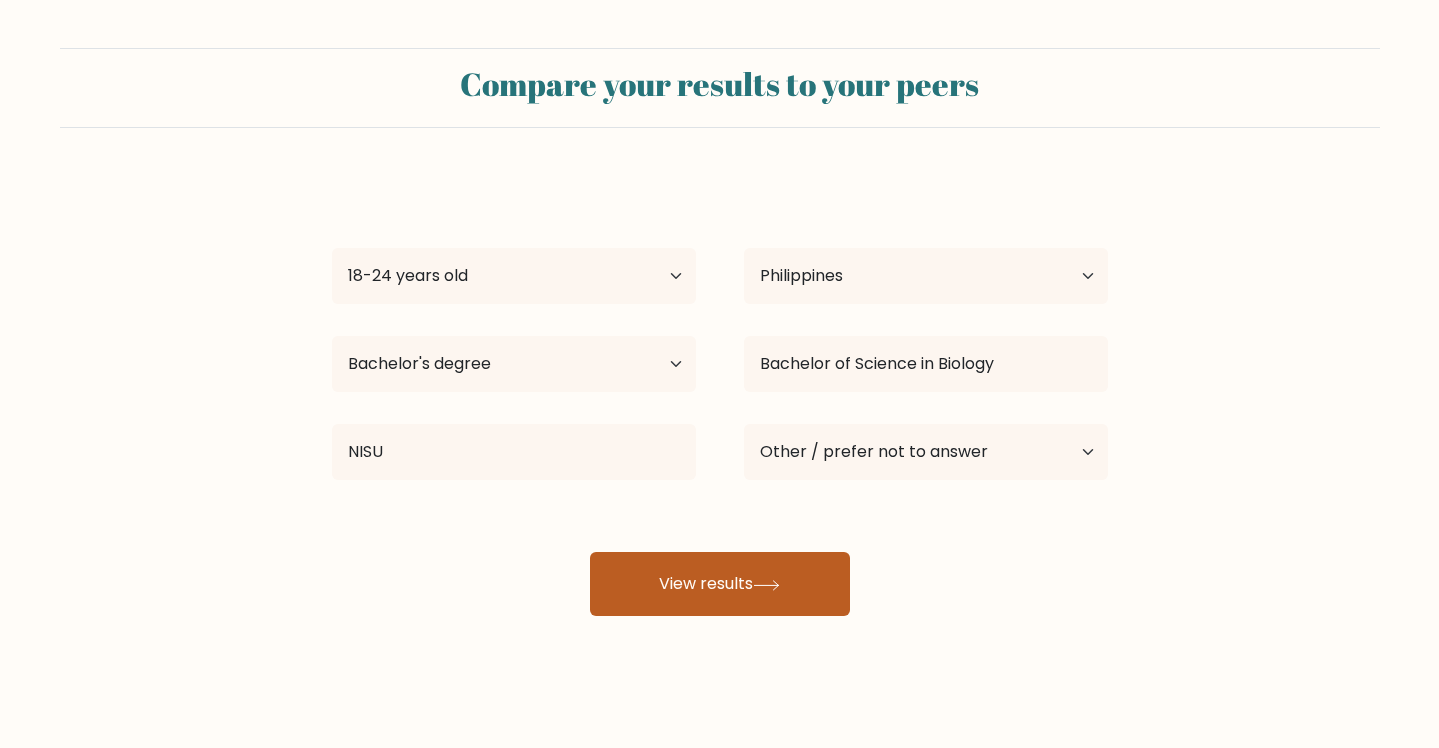 click on "View results" at bounding box center (720, 584) 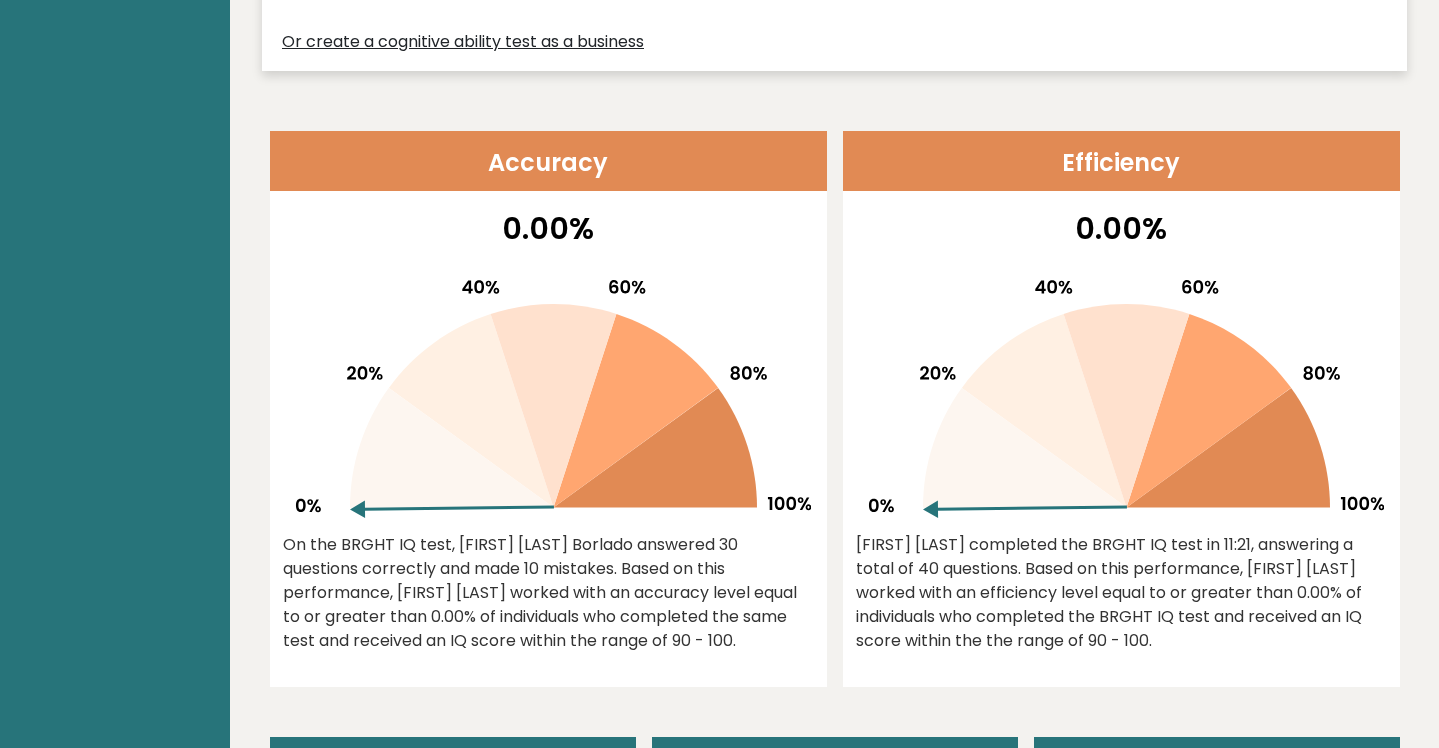 scroll, scrollTop: 0, scrollLeft: 0, axis: both 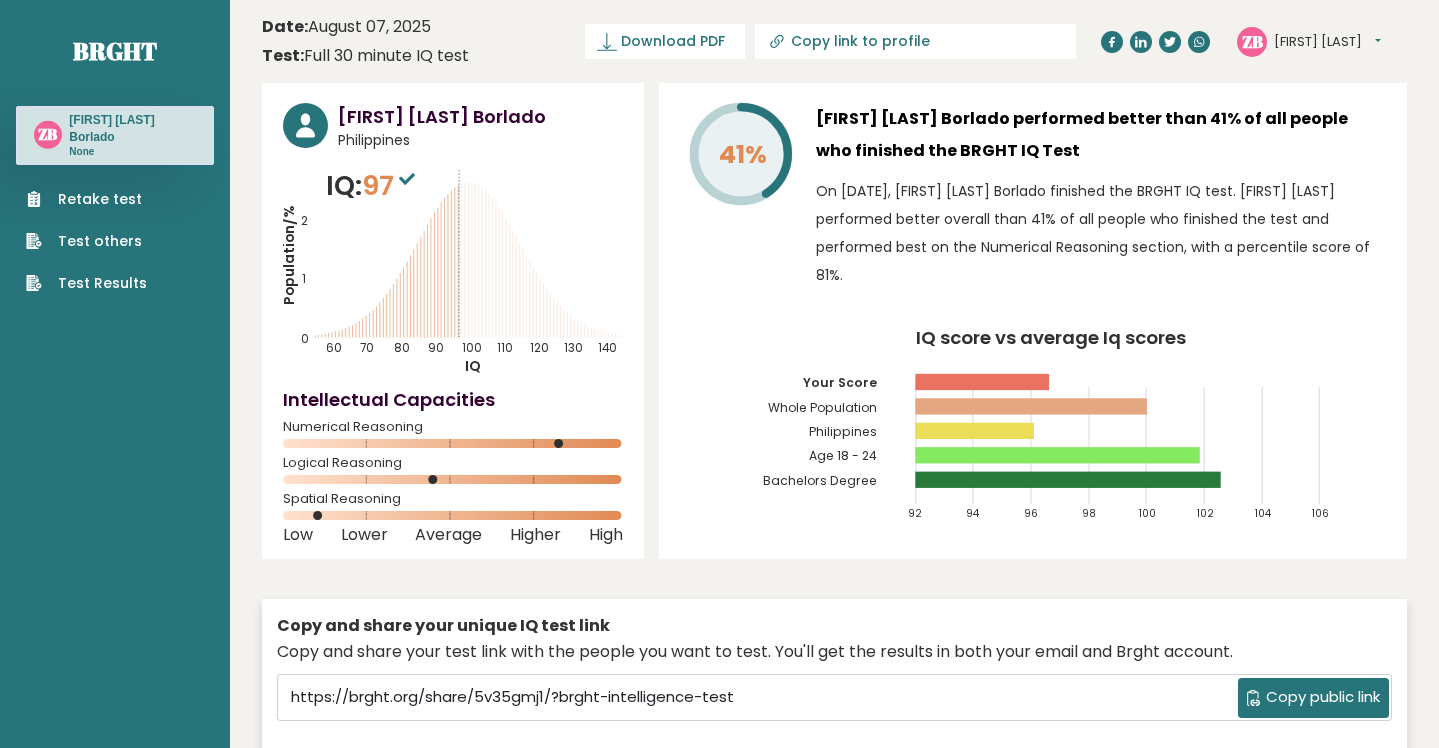 click on "Retake test" at bounding box center [86, 199] 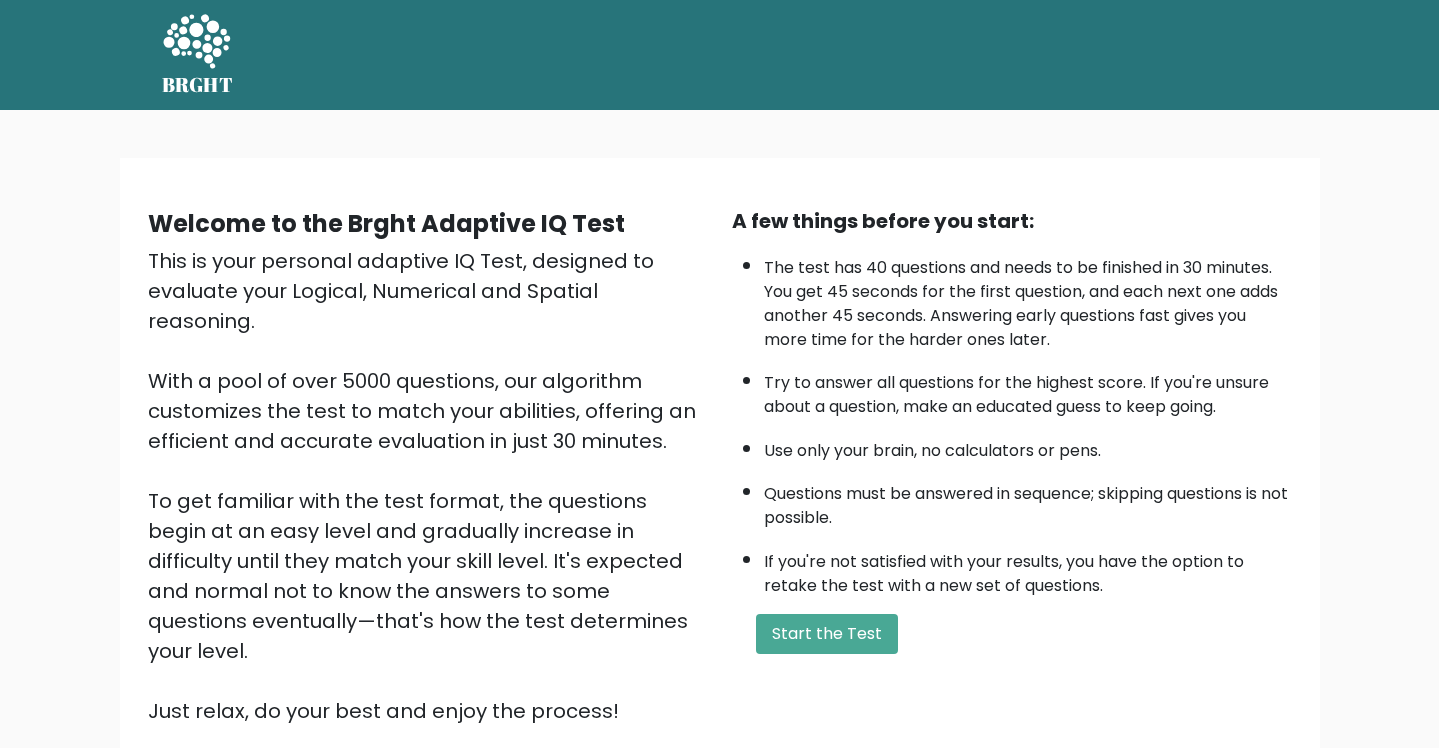 scroll, scrollTop: 0, scrollLeft: 0, axis: both 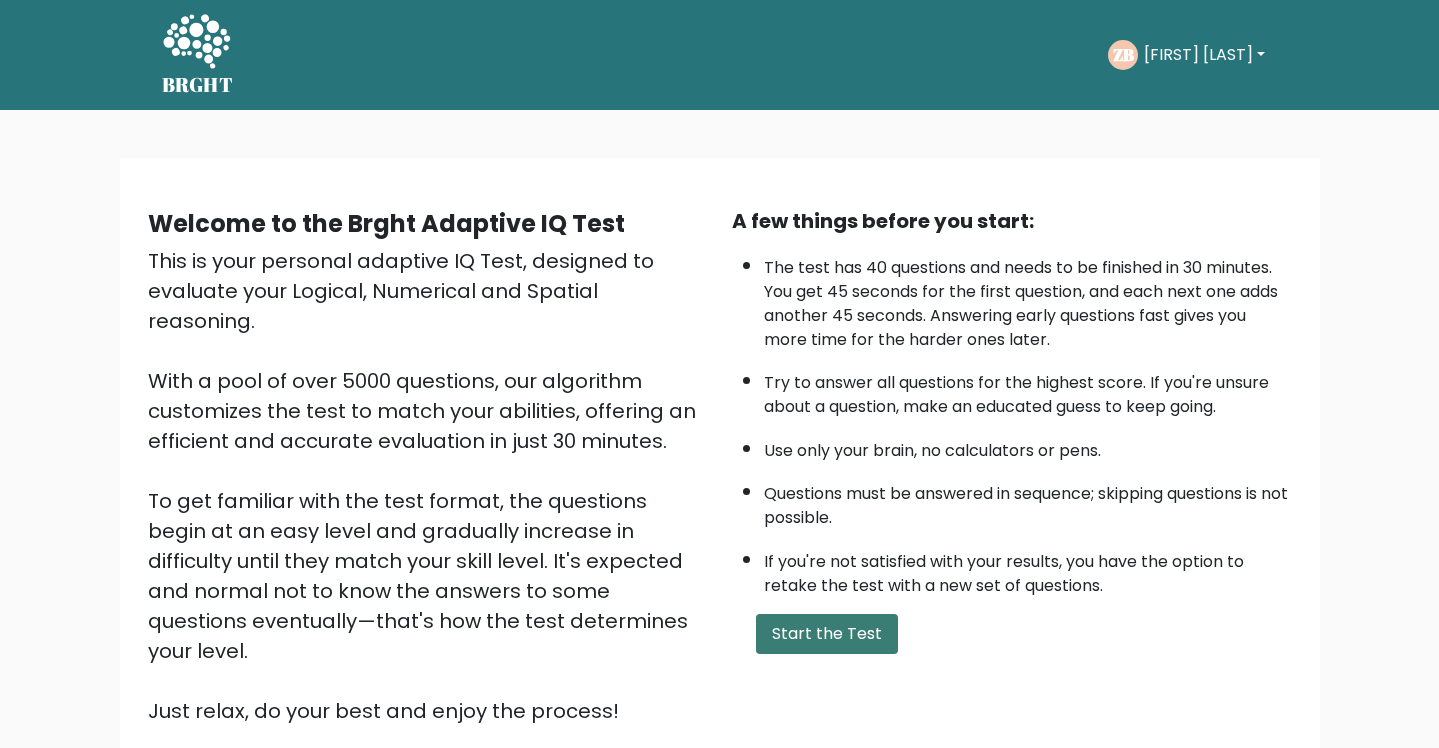 click on "Start the Test" at bounding box center [827, 634] 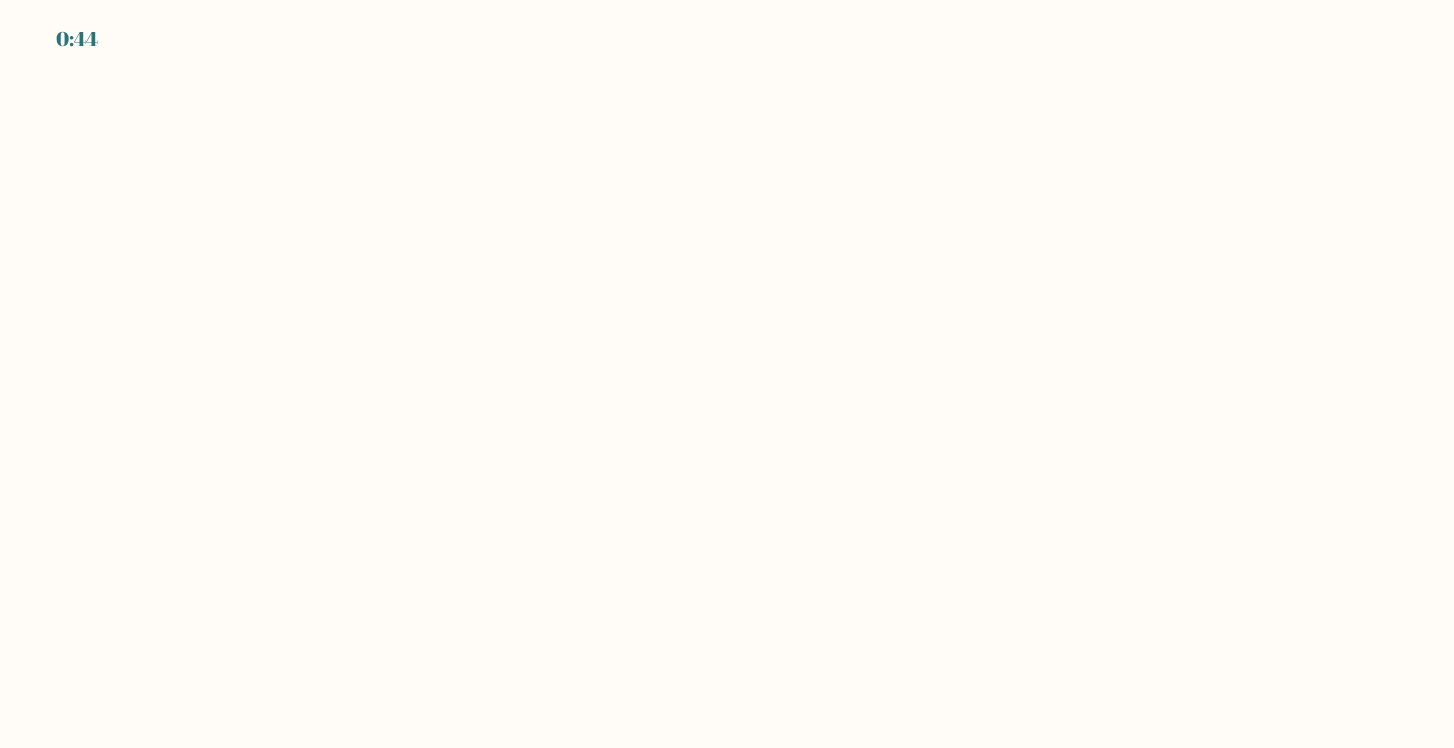 scroll, scrollTop: 0, scrollLeft: 0, axis: both 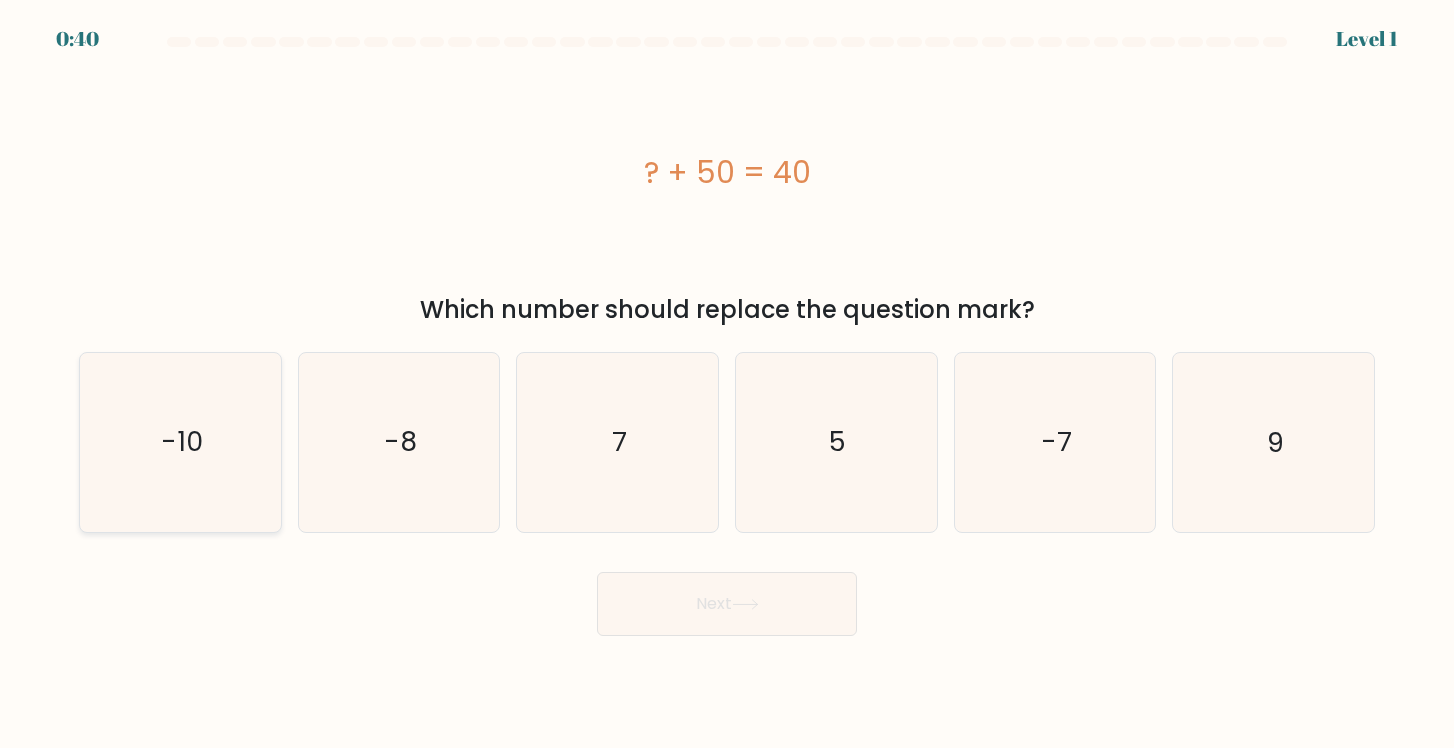 click on "-10" 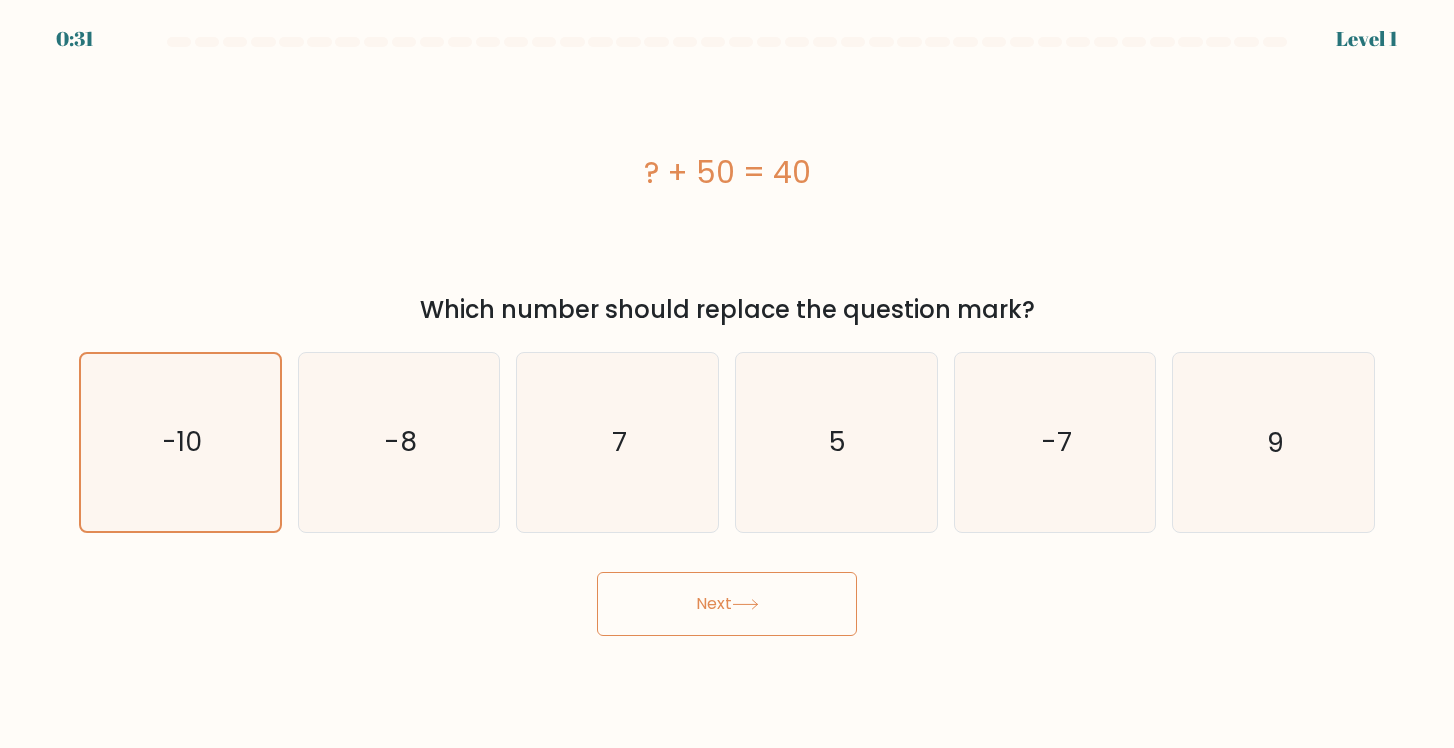 click on "Next" at bounding box center (727, 604) 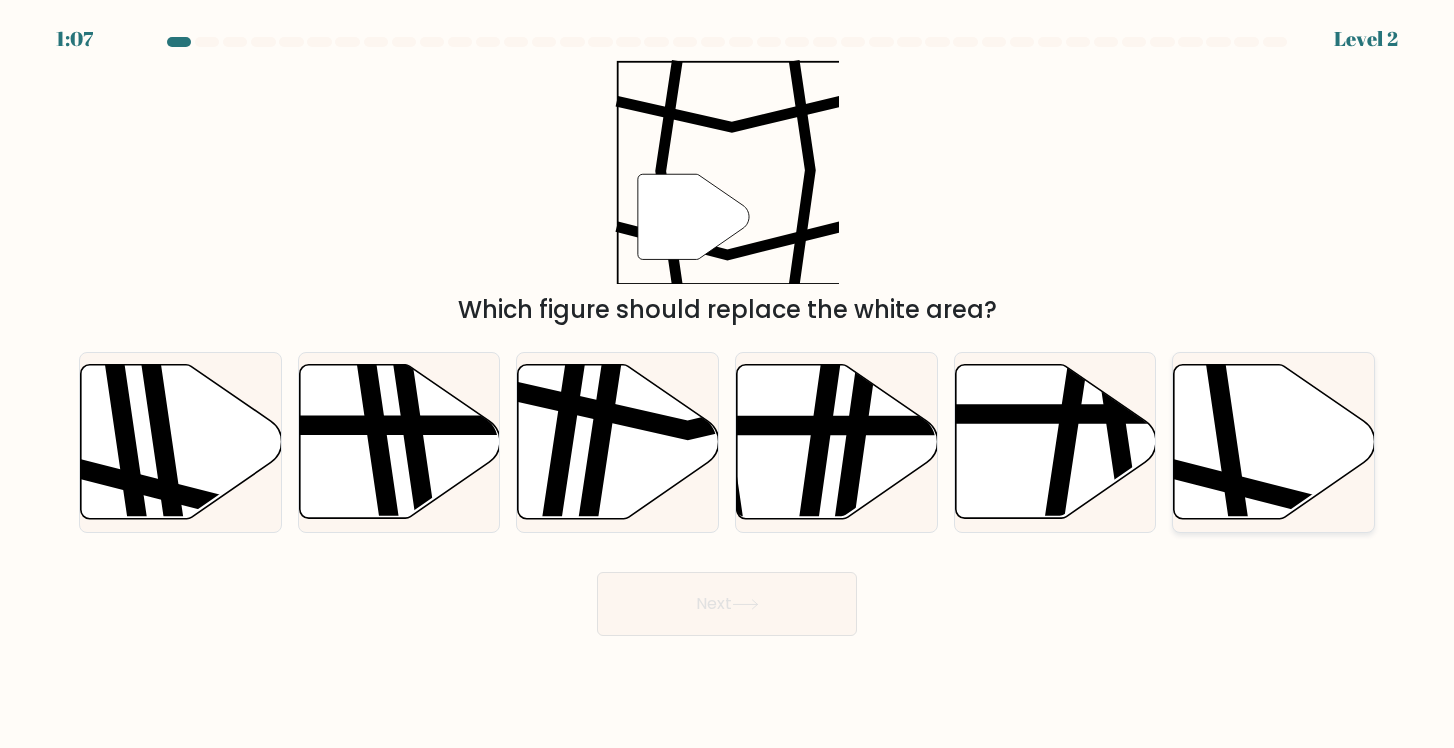 click 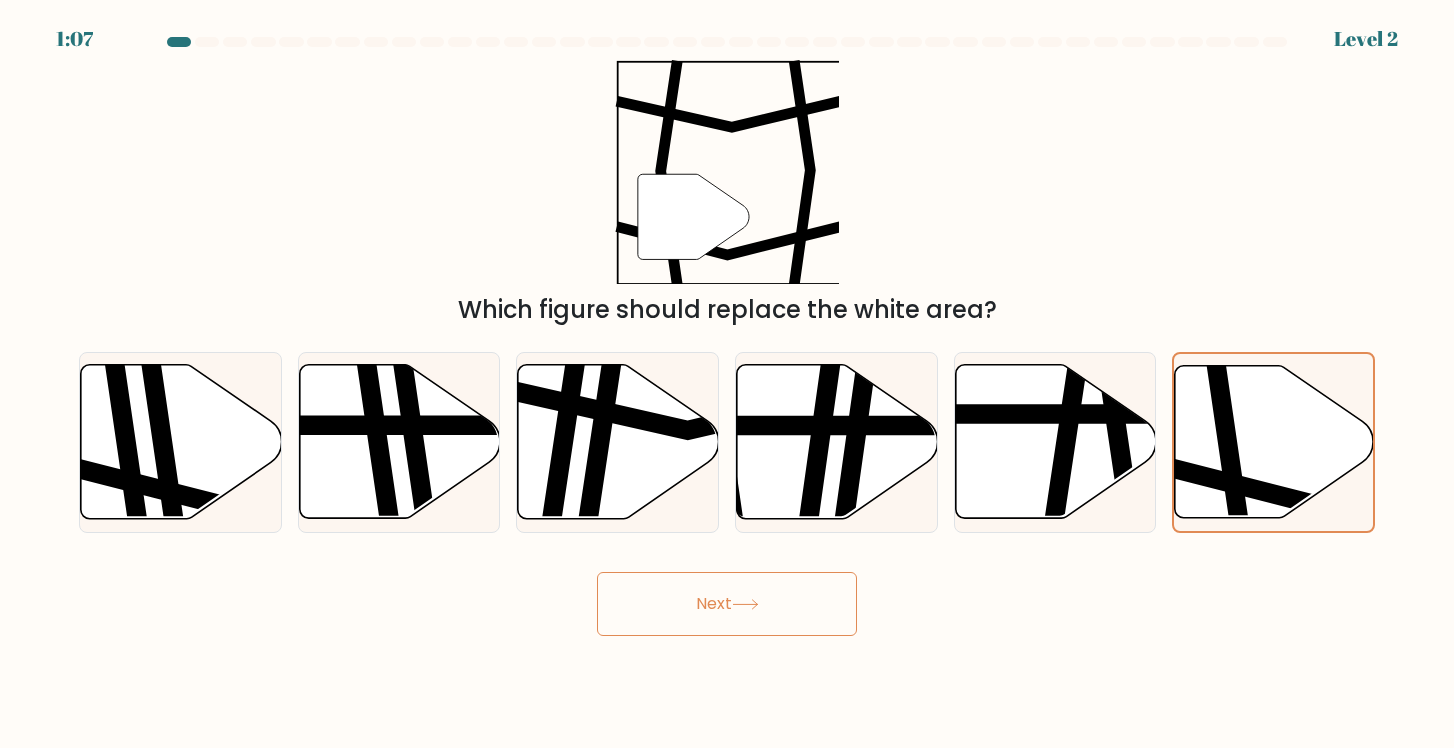 click on "Next" at bounding box center [727, 604] 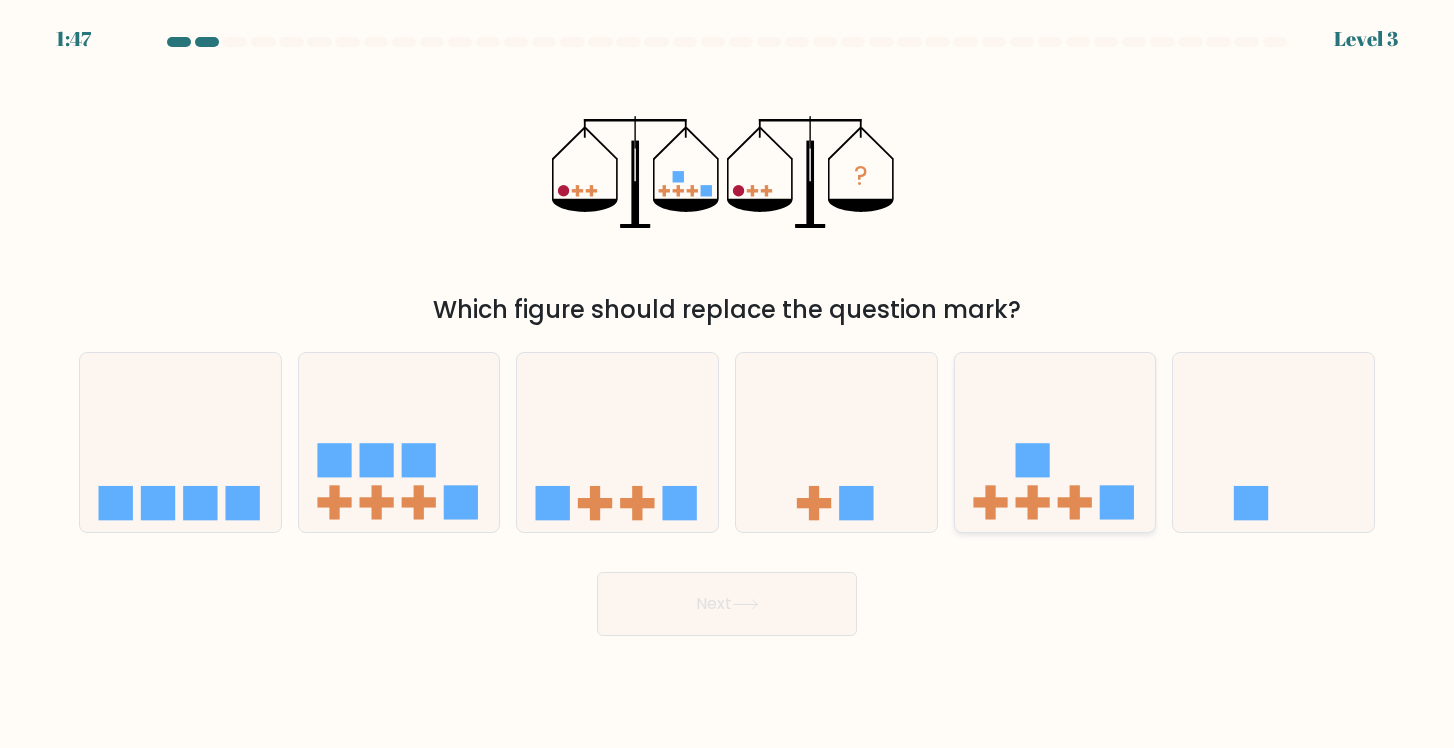 click 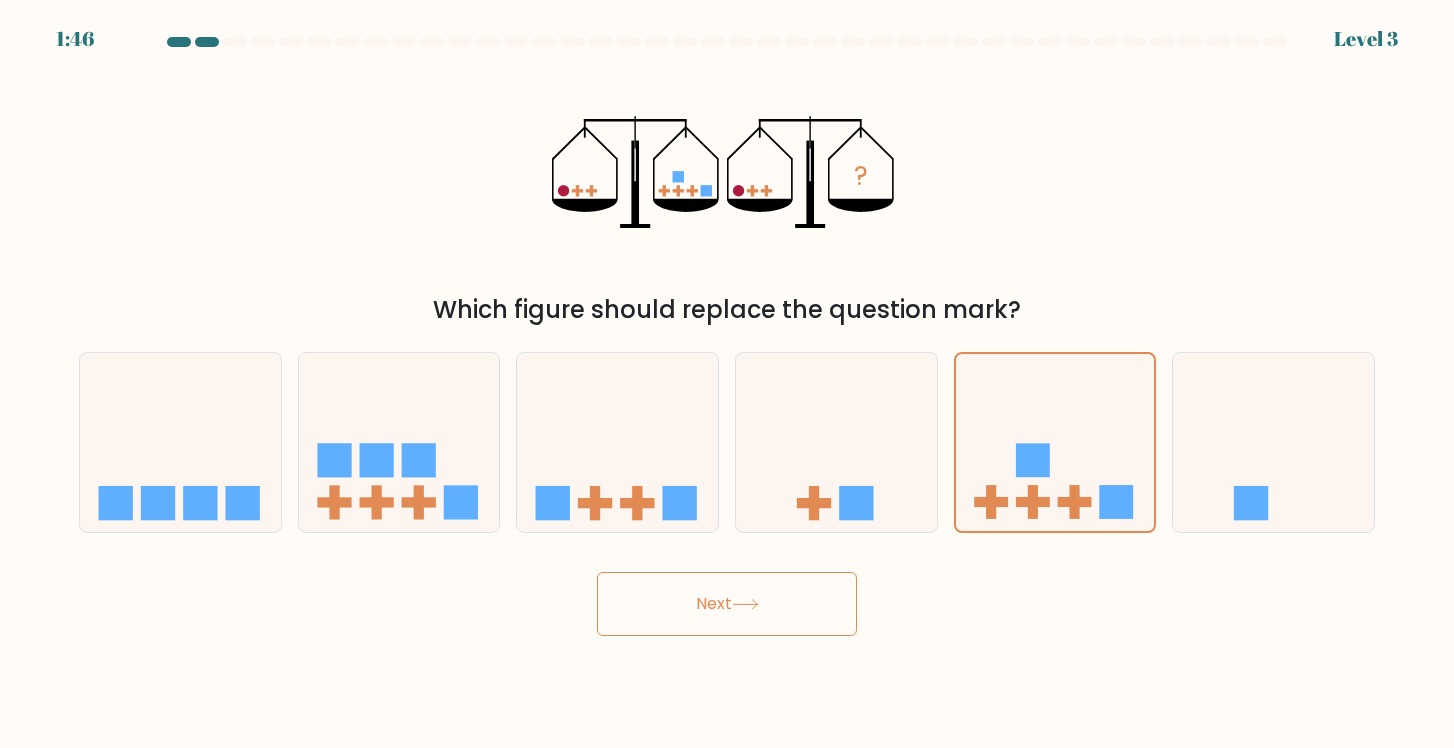 click on "Next" at bounding box center [727, 604] 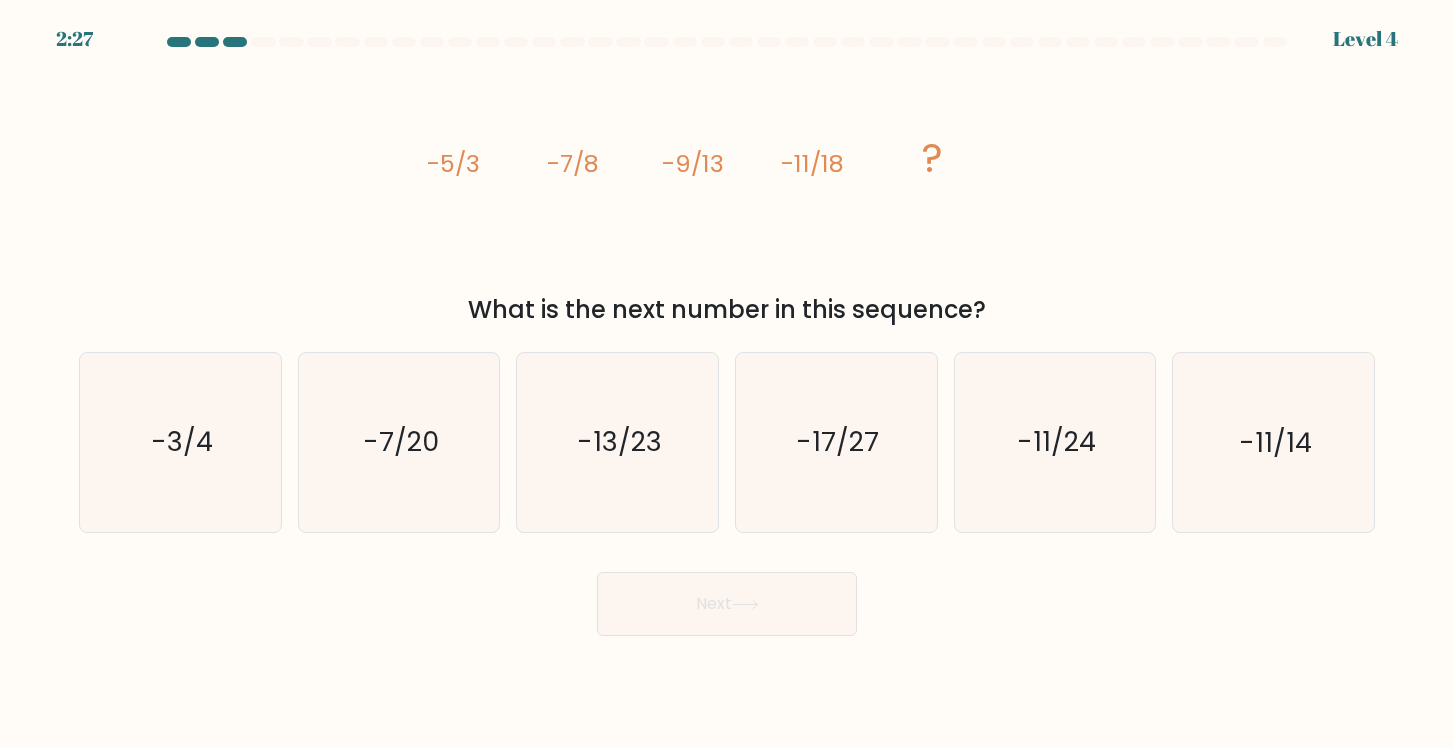 drag, startPoint x: 426, startPoint y: 143, endPoint x: 989, endPoint y: 297, distance: 583.68225 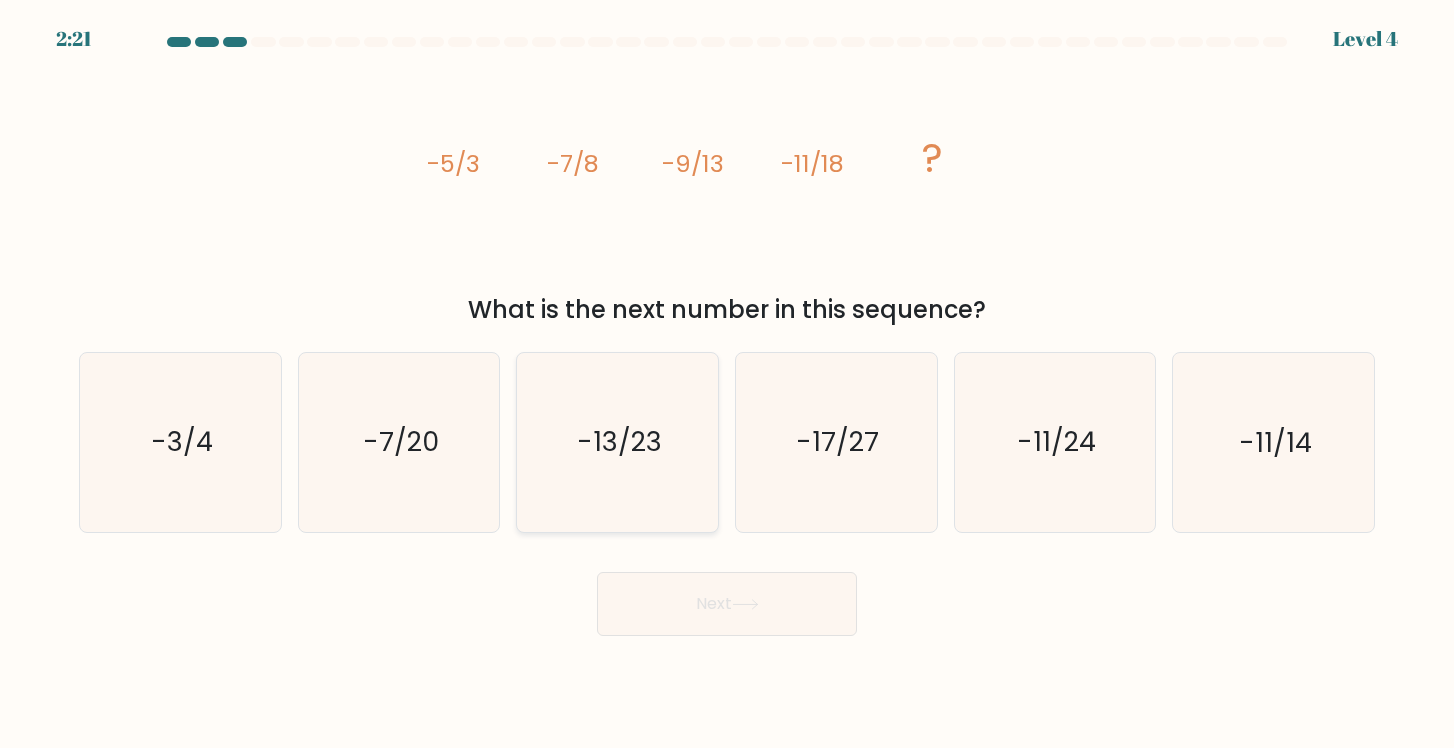 click on "-13/23" 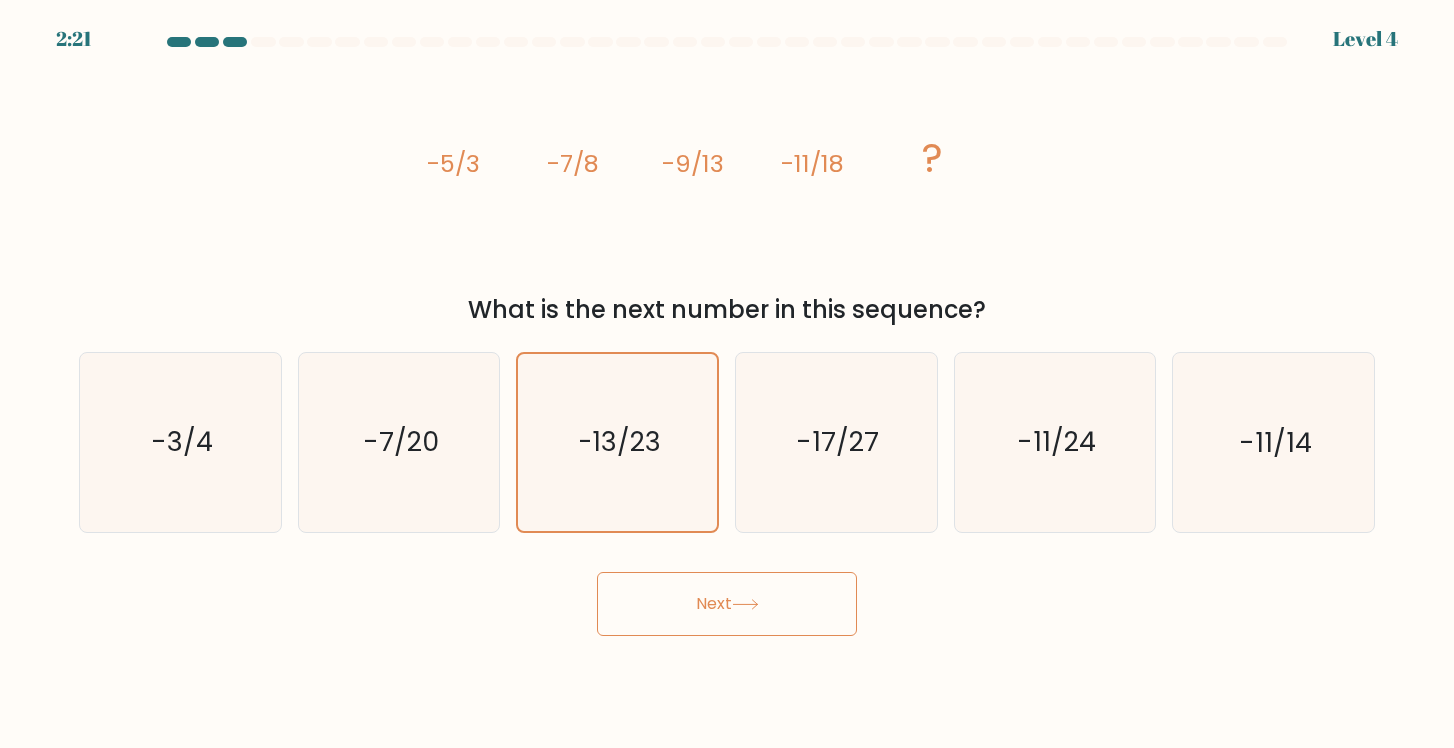 click on "Next" at bounding box center [727, 604] 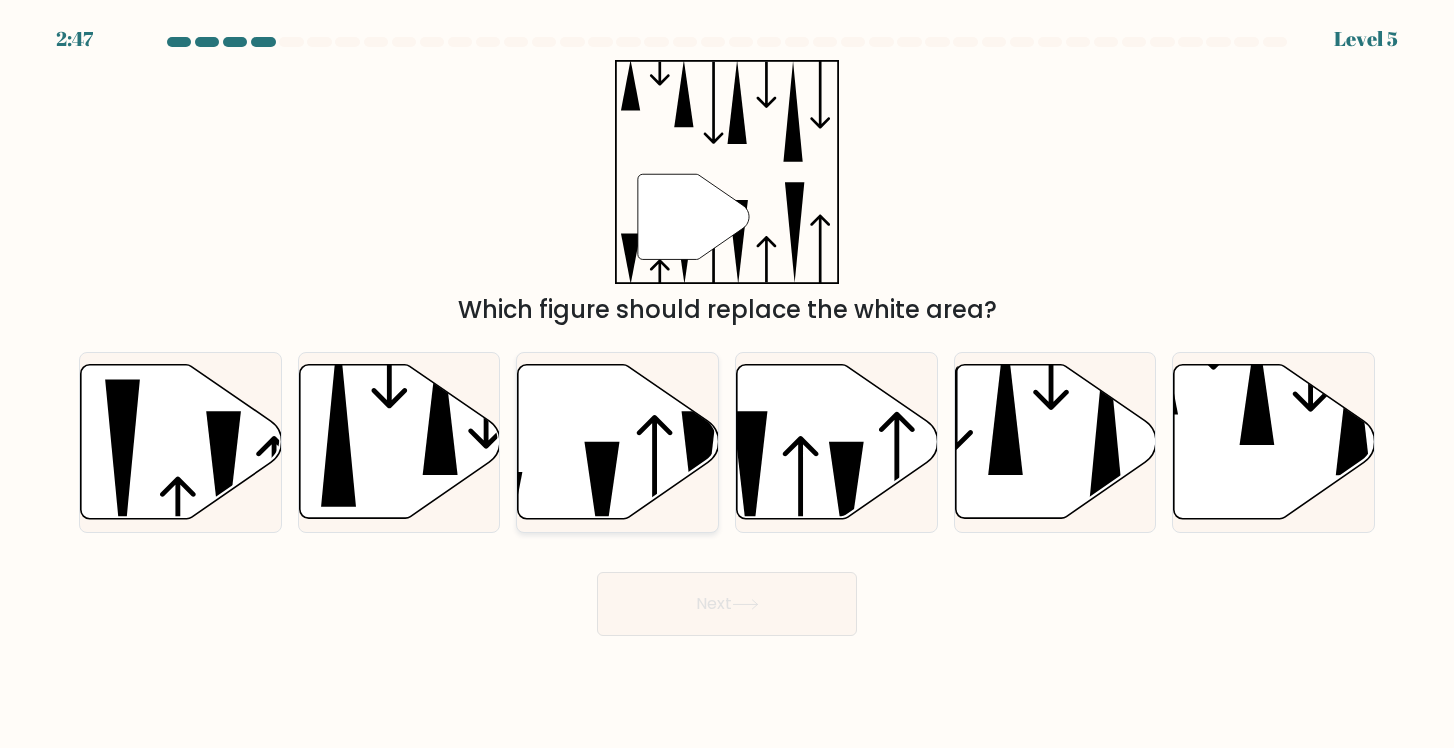 click 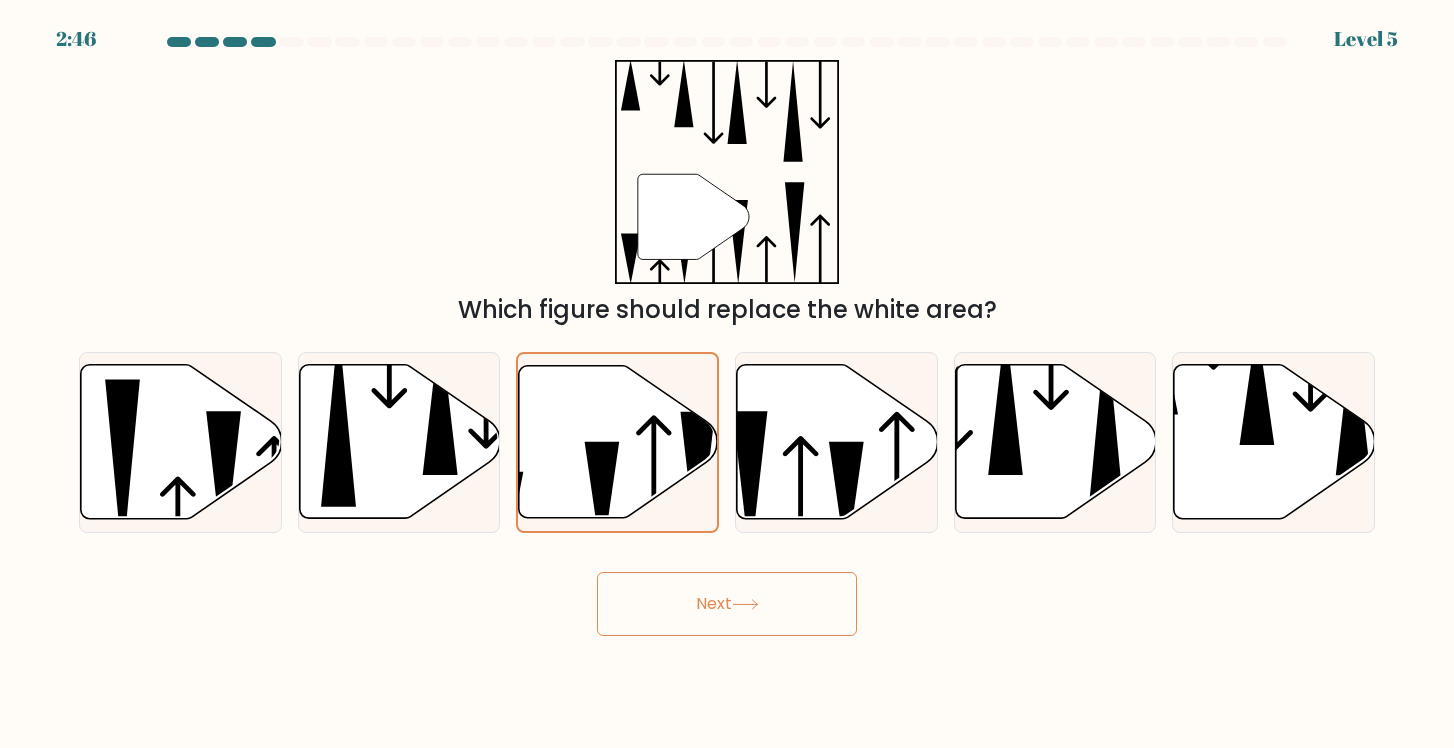 click on "Next" at bounding box center [727, 604] 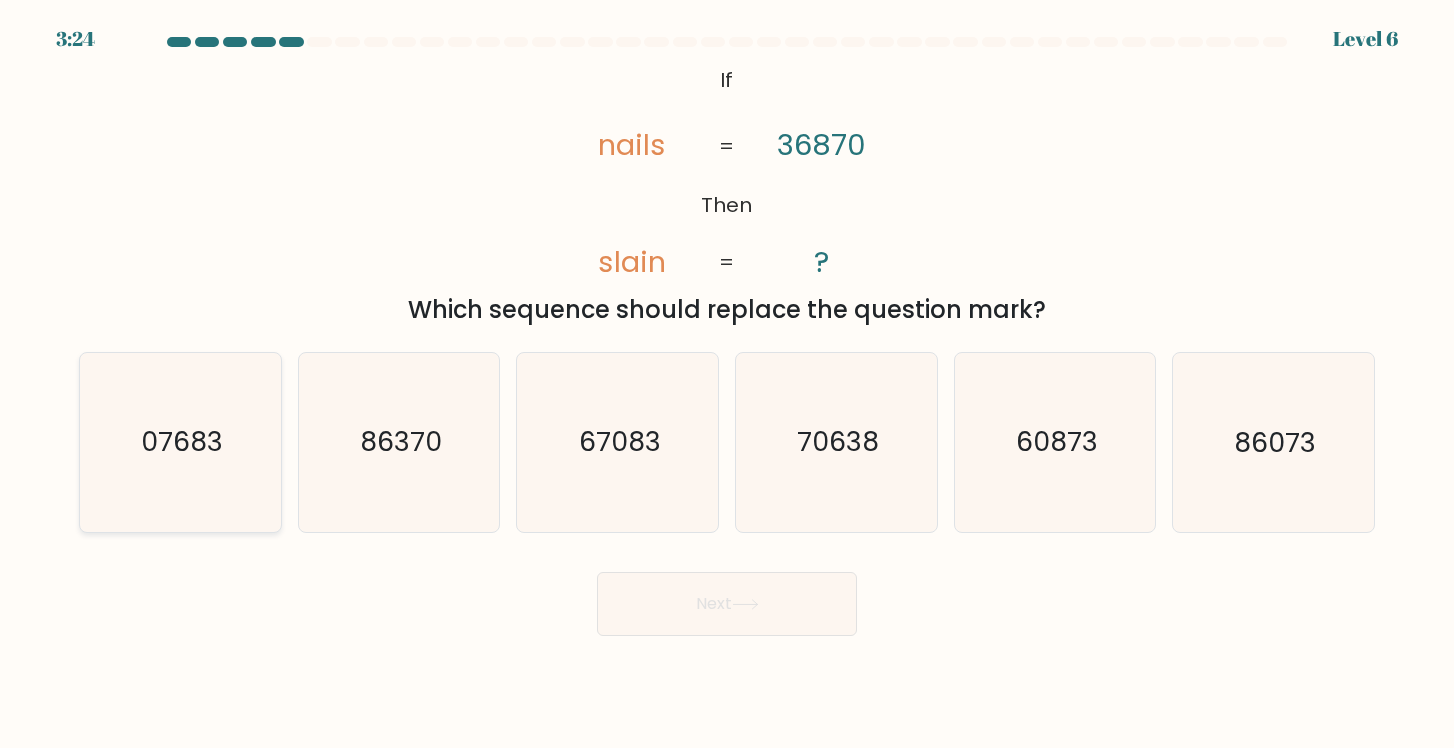 click on "07683" 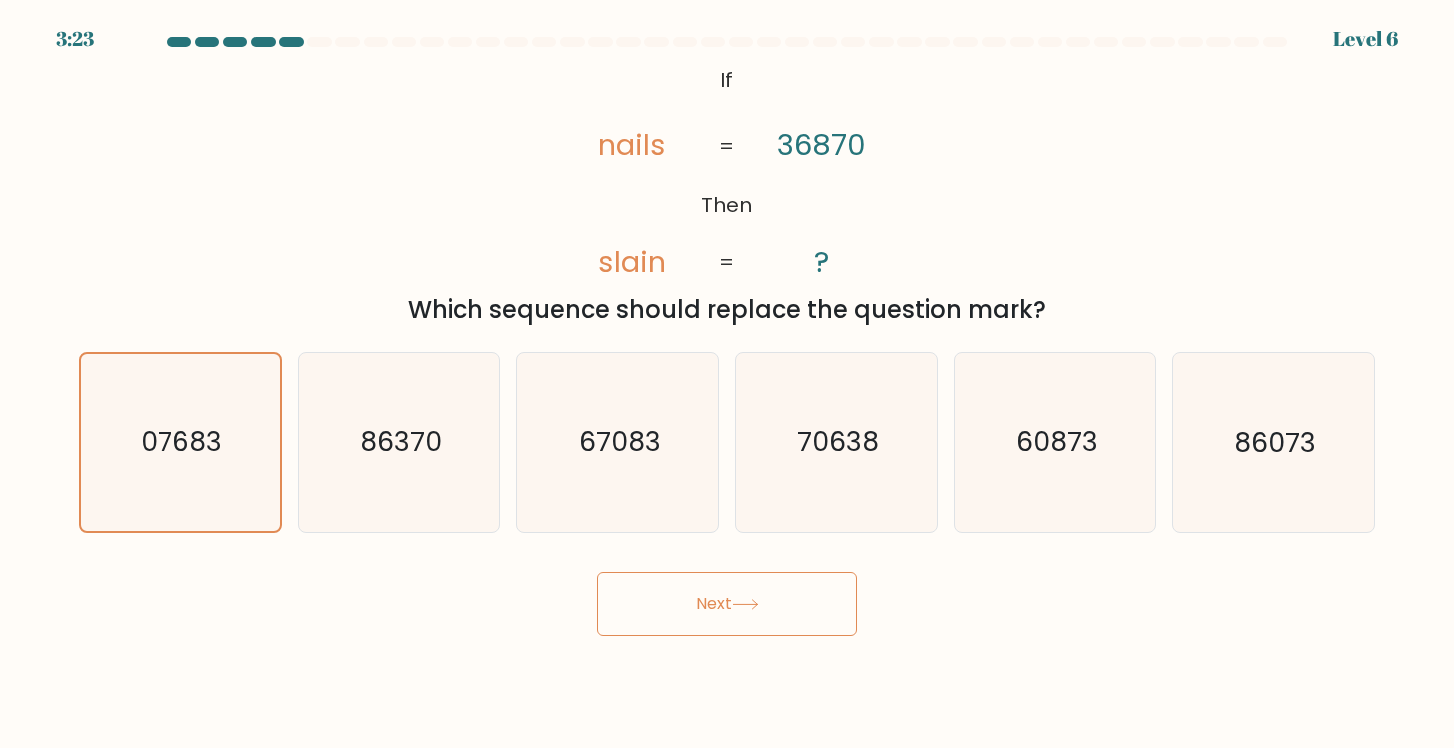 click on "Next" at bounding box center (727, 604) 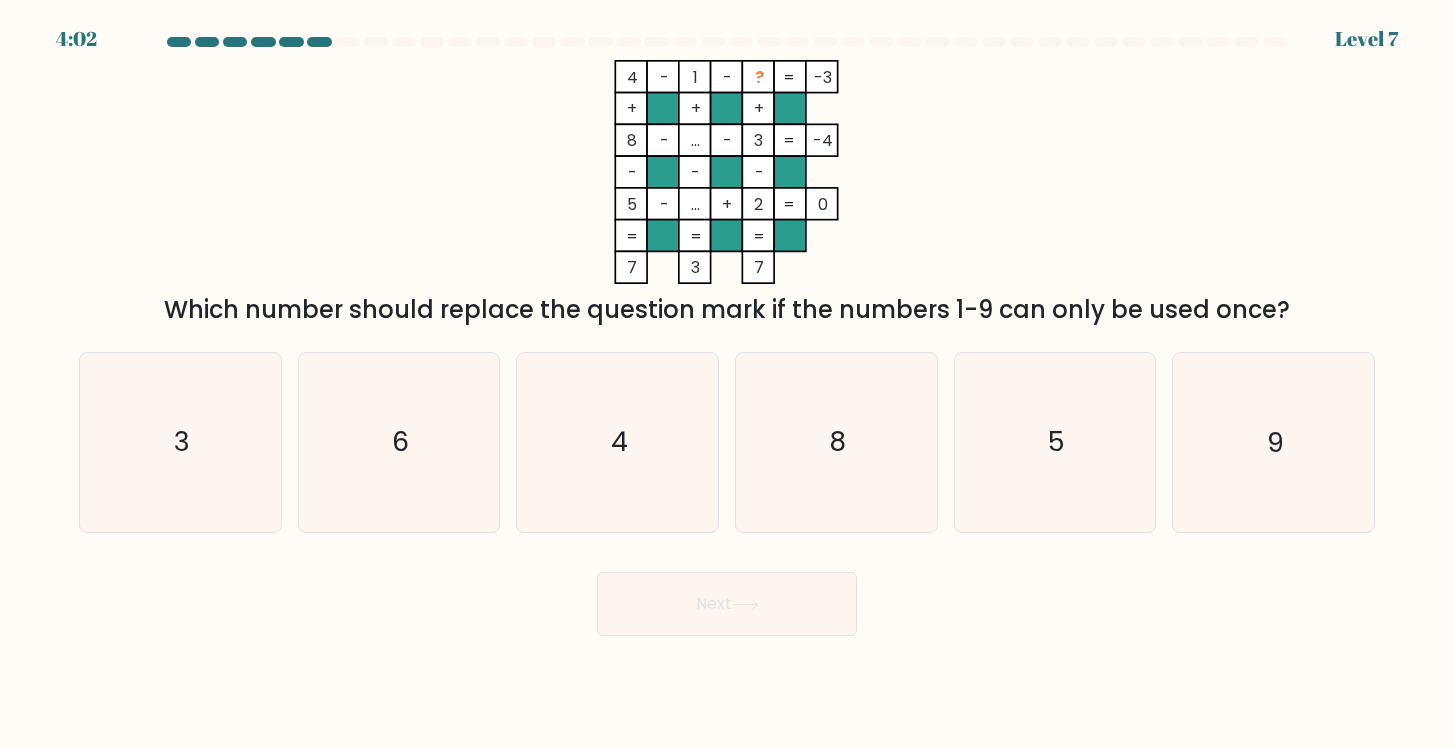 drag, startPoint x: 627, startPoint y: 76, endPoint x: 835, endPoint y: 78, distance: 208.00961 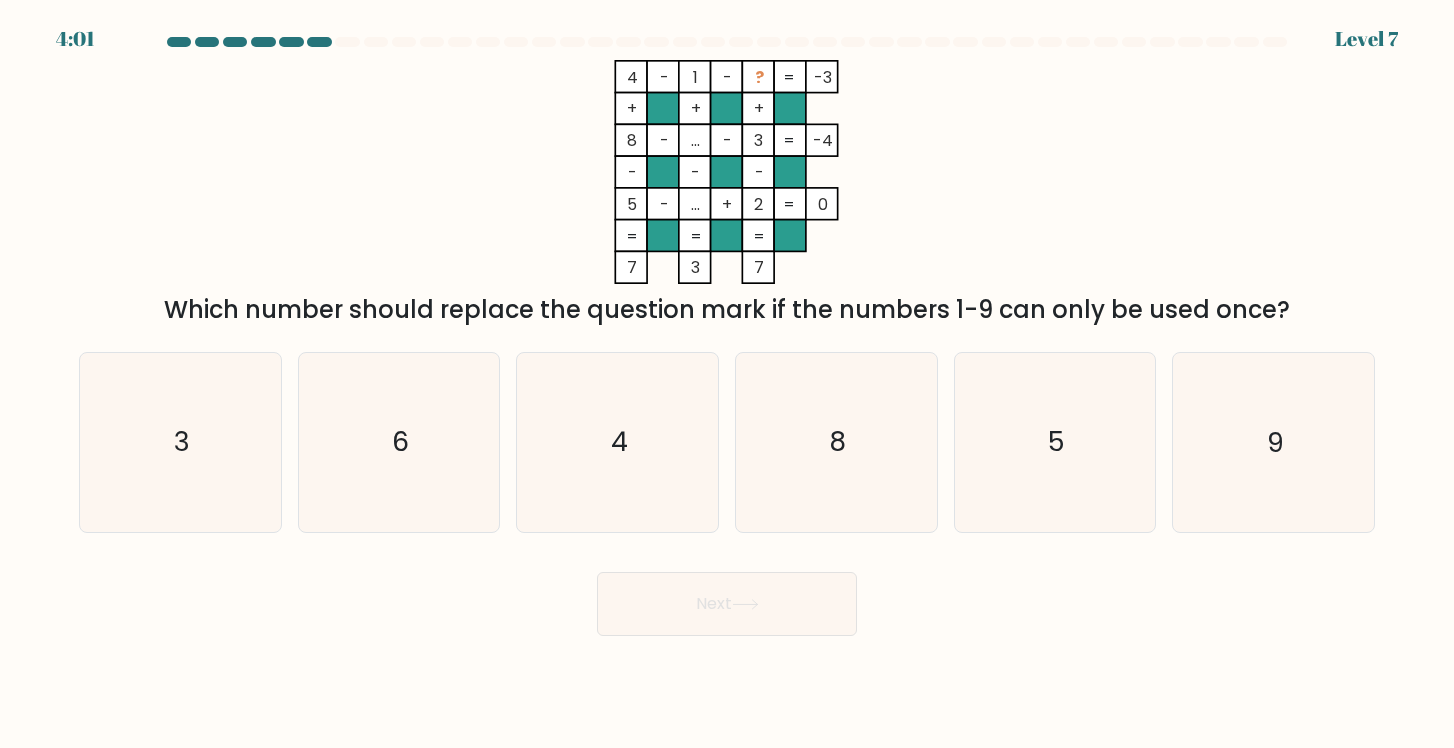 copy on "4    -    1    -    ?    -3" 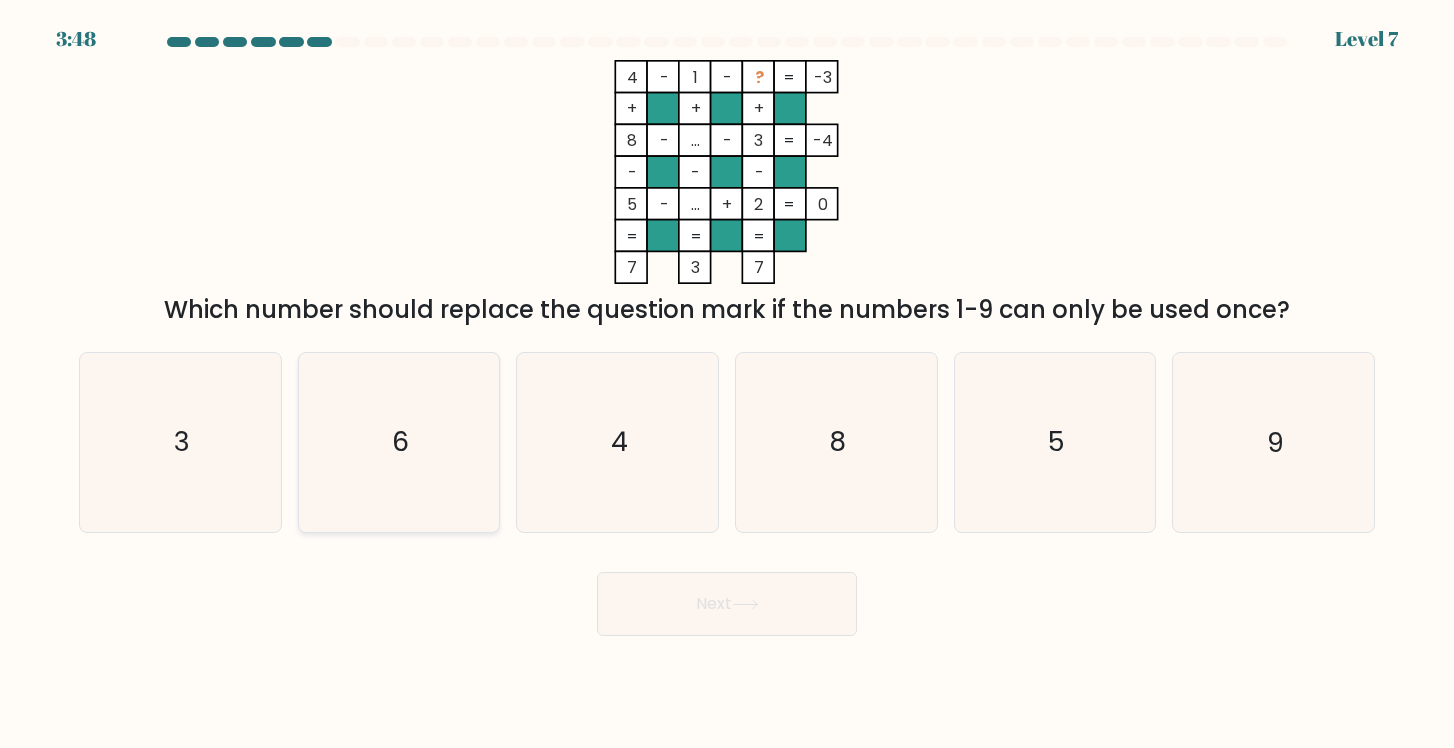 click on "6" 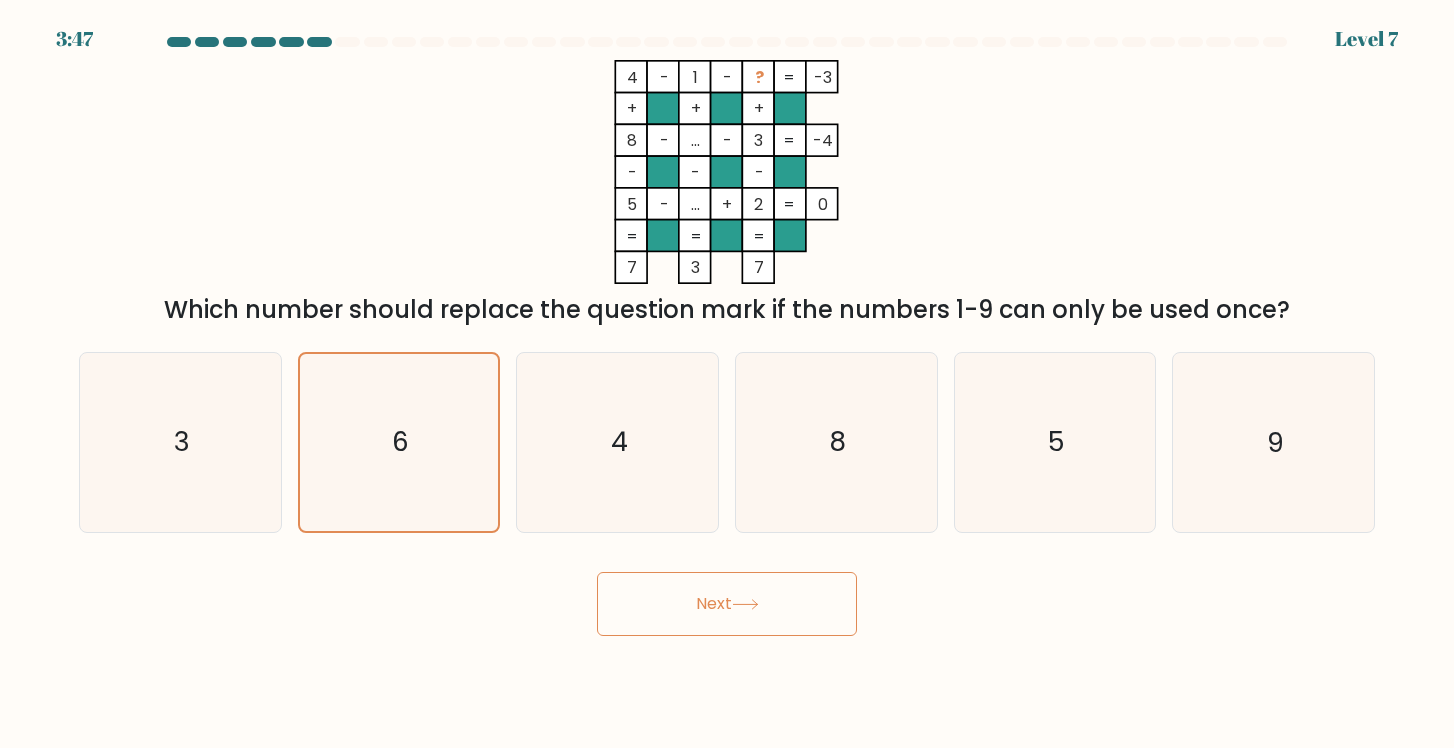 click on "Next" at bounding box center [727, 604] 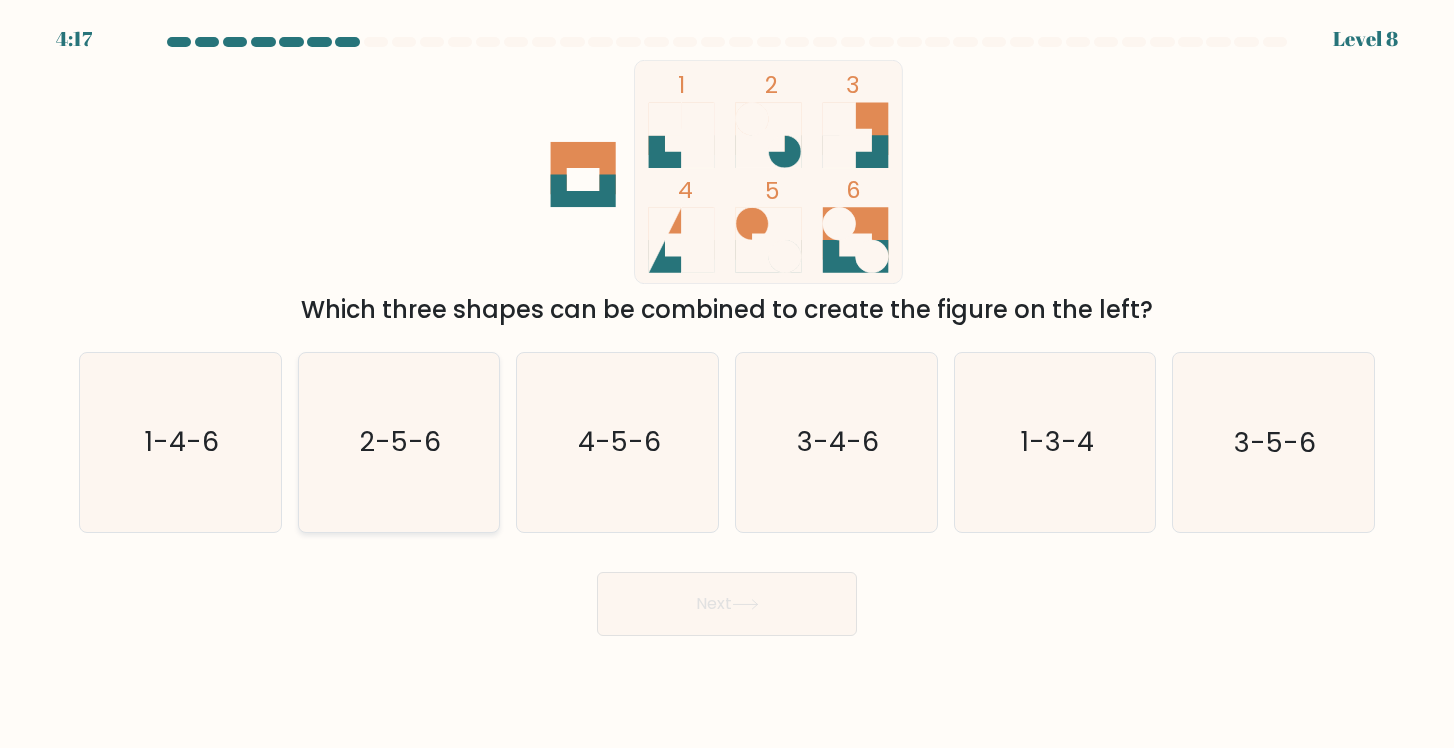 click on "2-5-6" 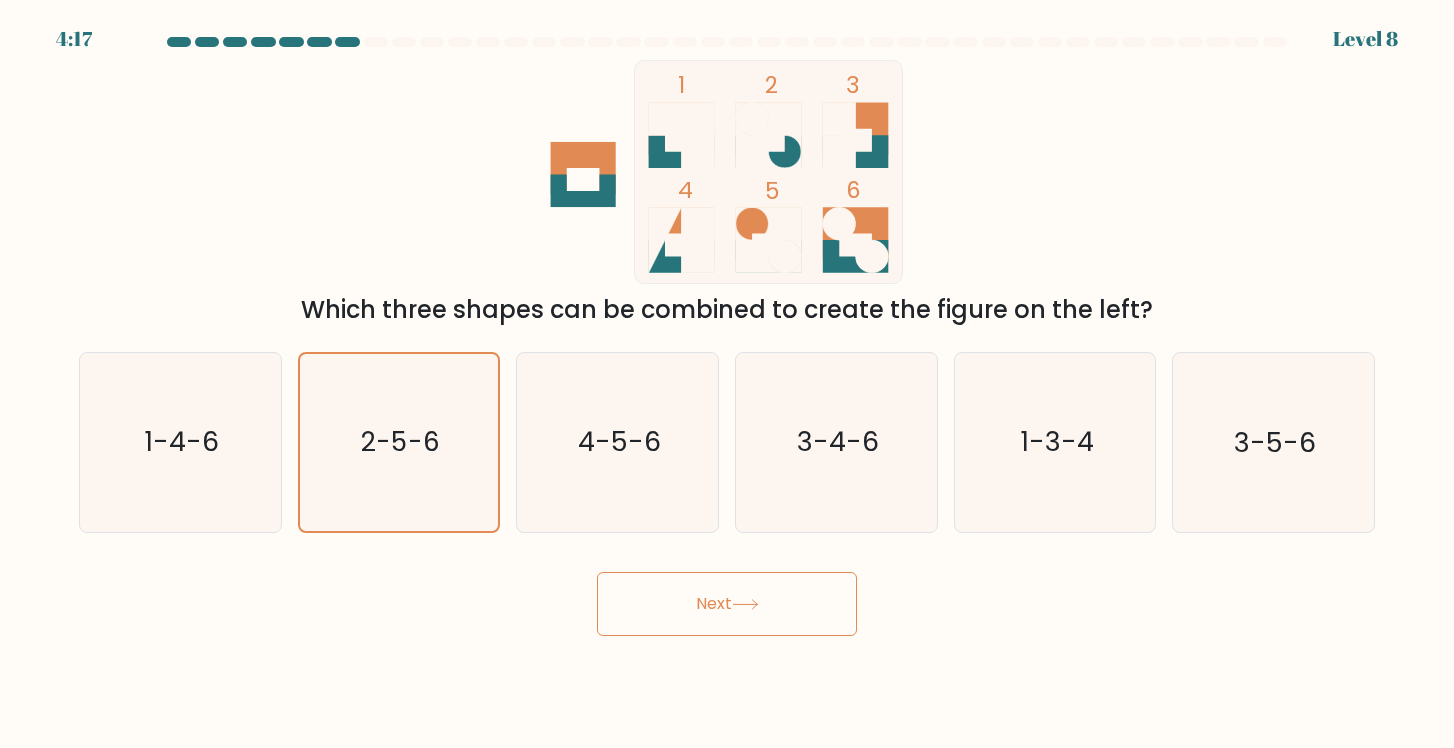 click on "Next" at bounding box center [727, 604] 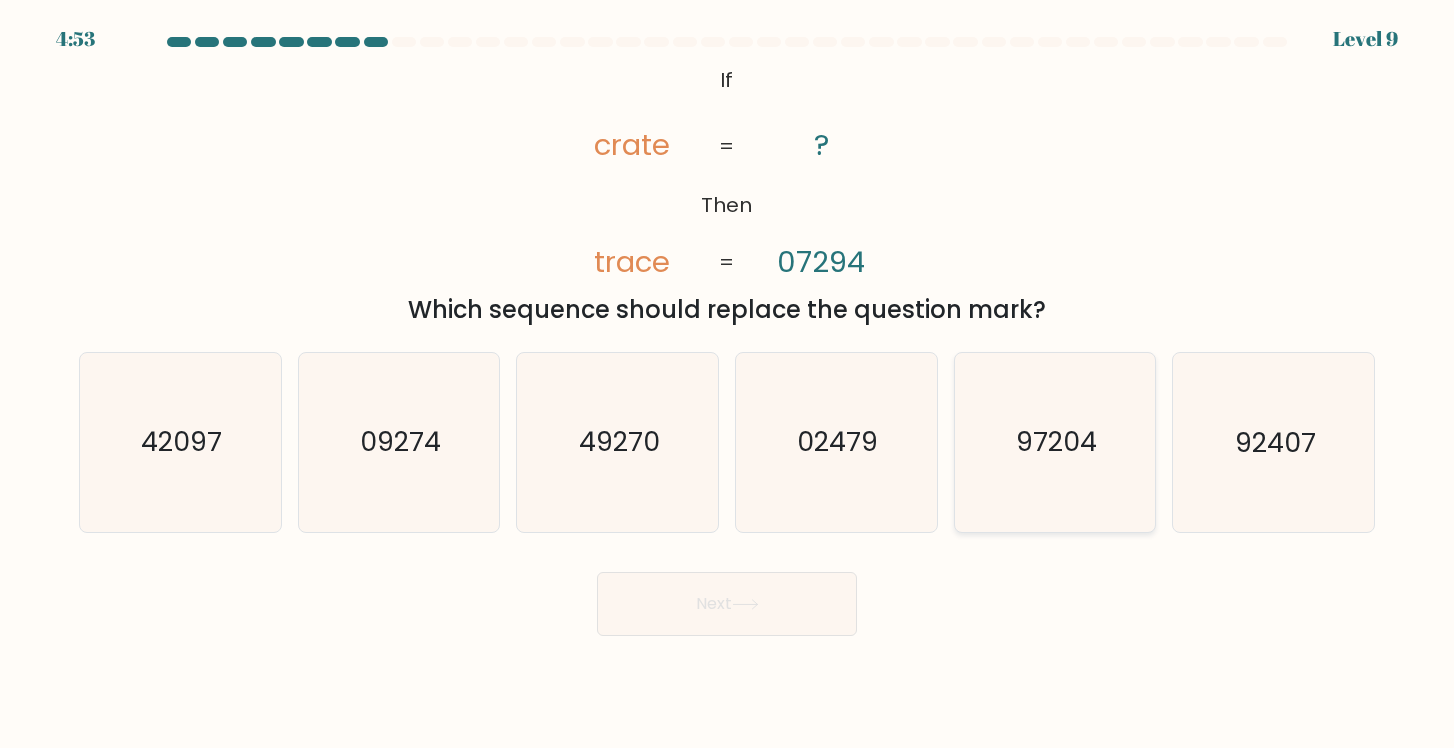 click on "97204" 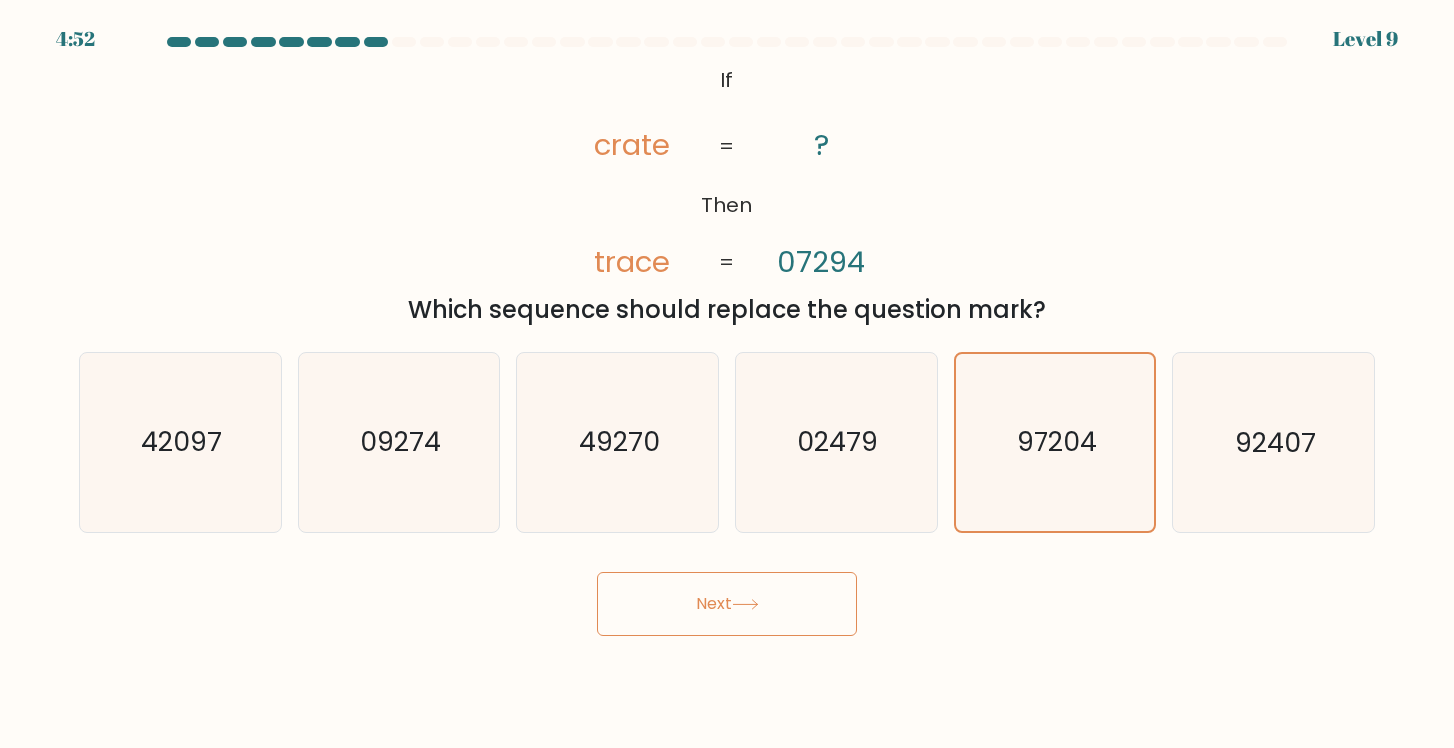 click on "Next" at bounding box center (727, 604) 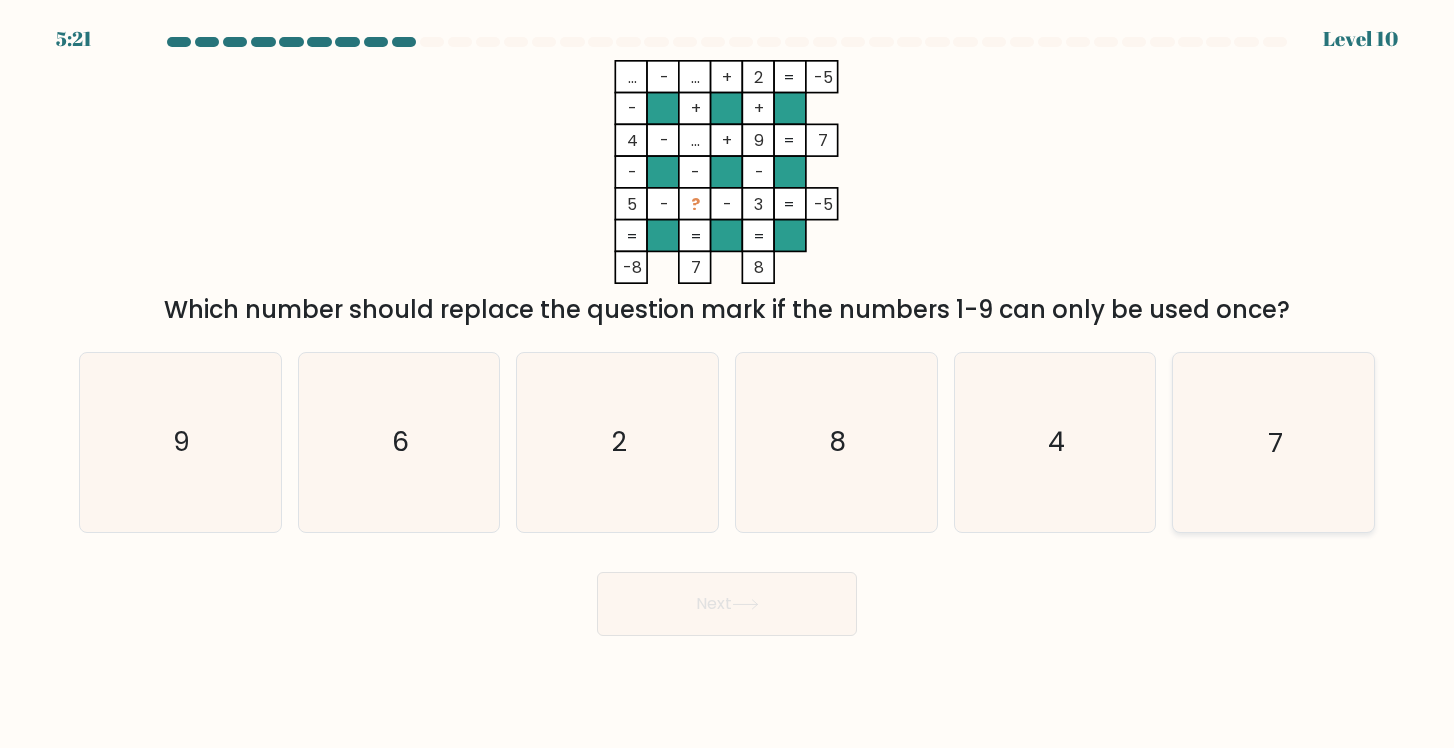 click on "7" 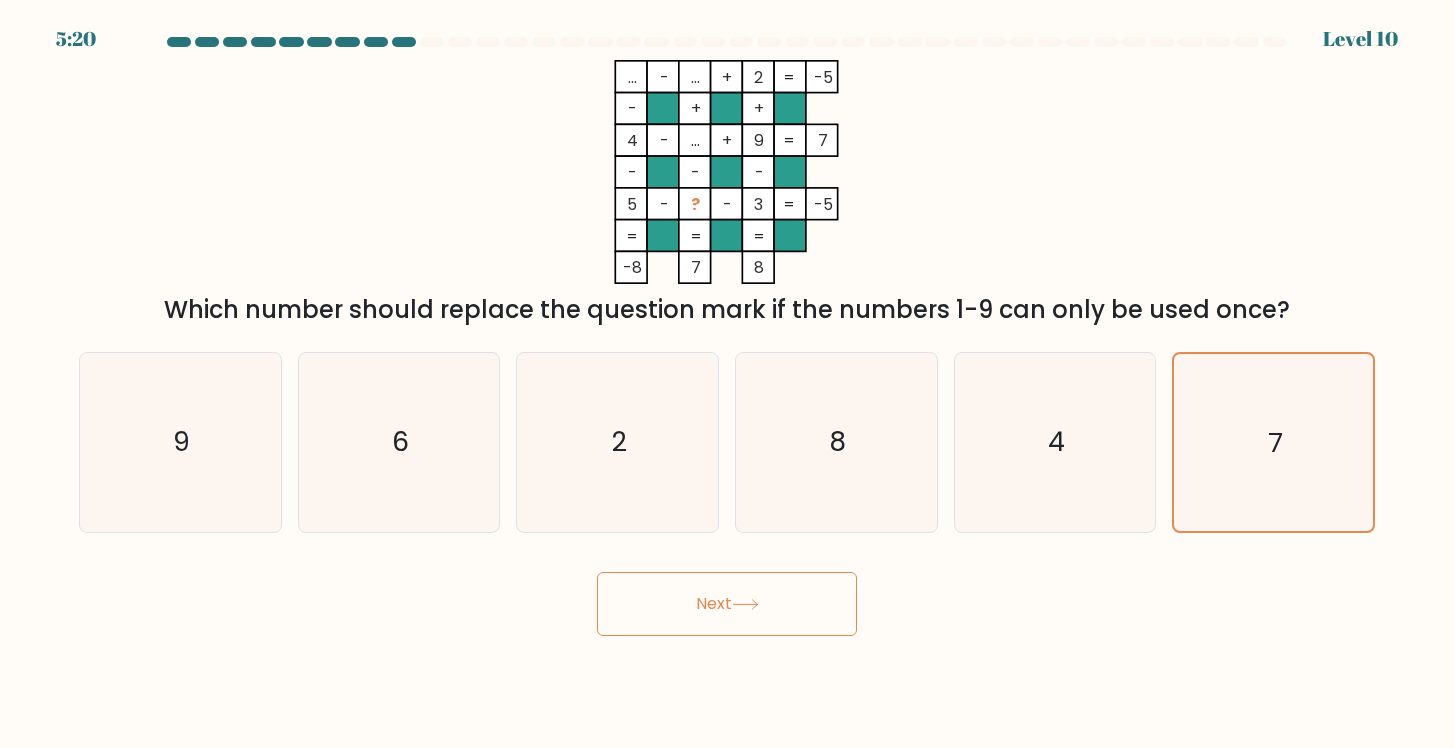 click on "Next" at bounding box center (727, 604) 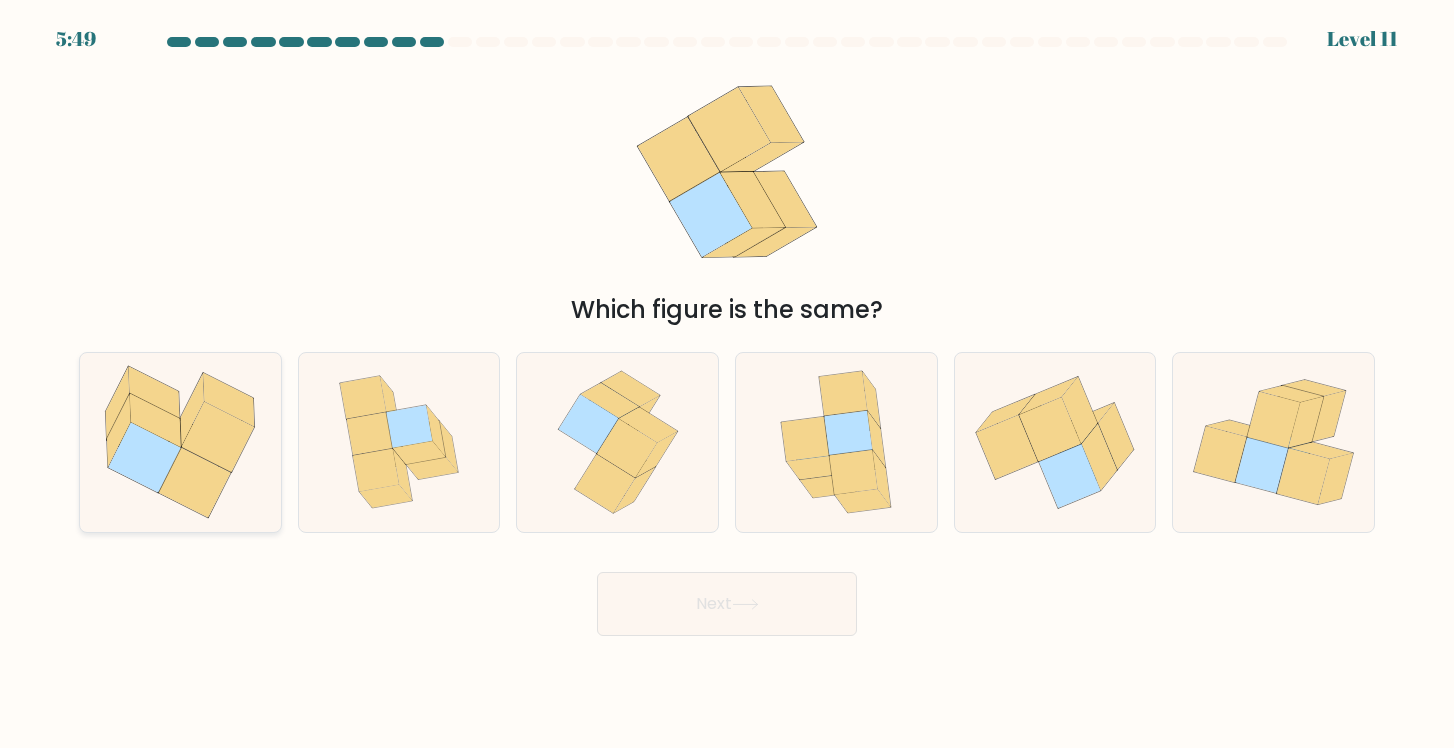 click 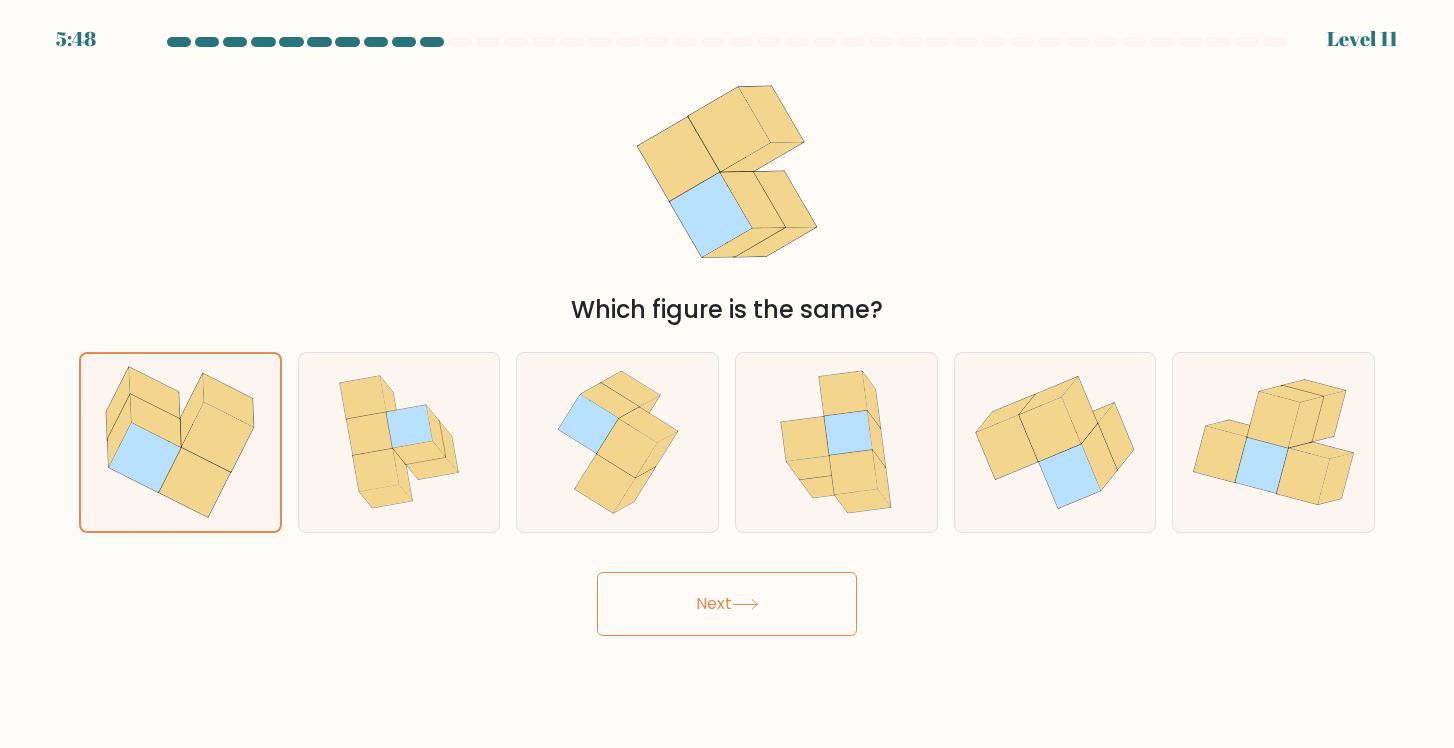 click on "Next" at bounding box center (727, 604) 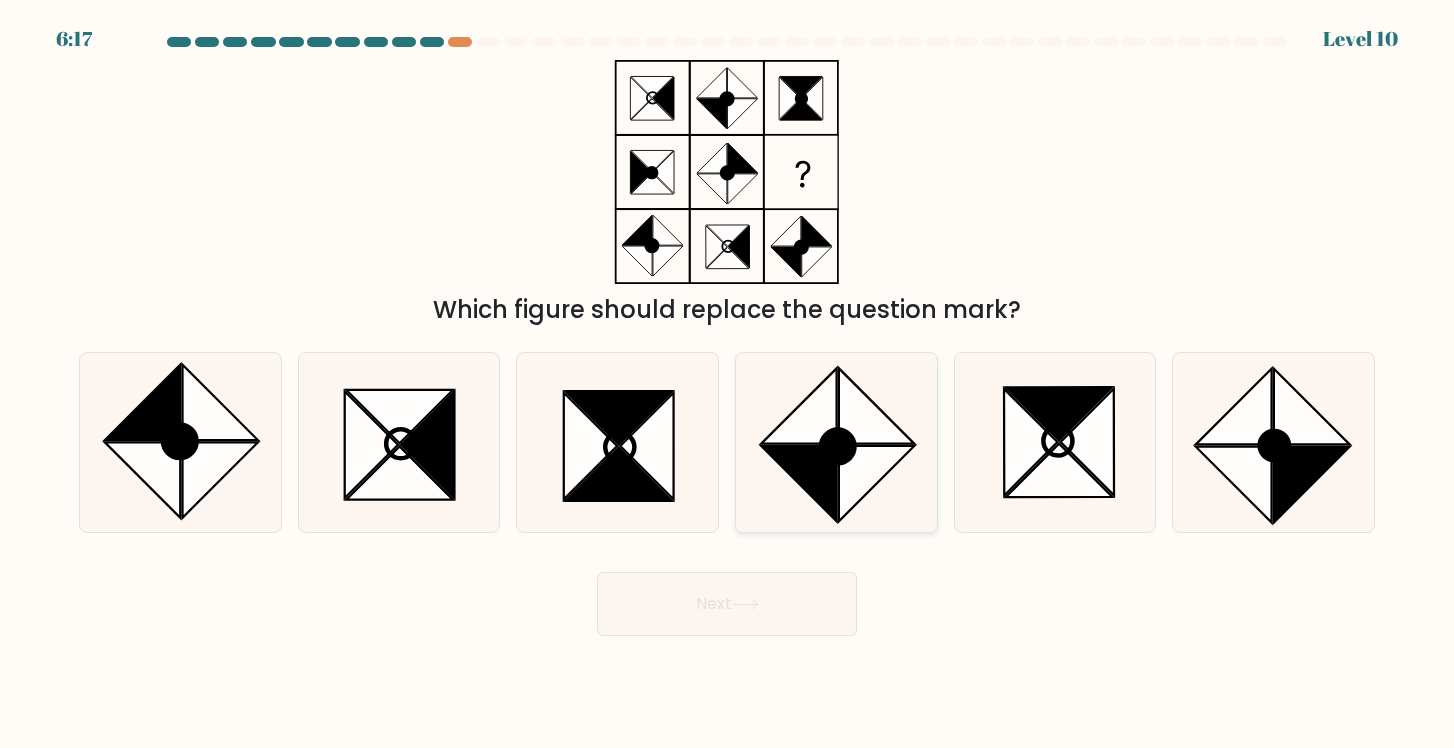click 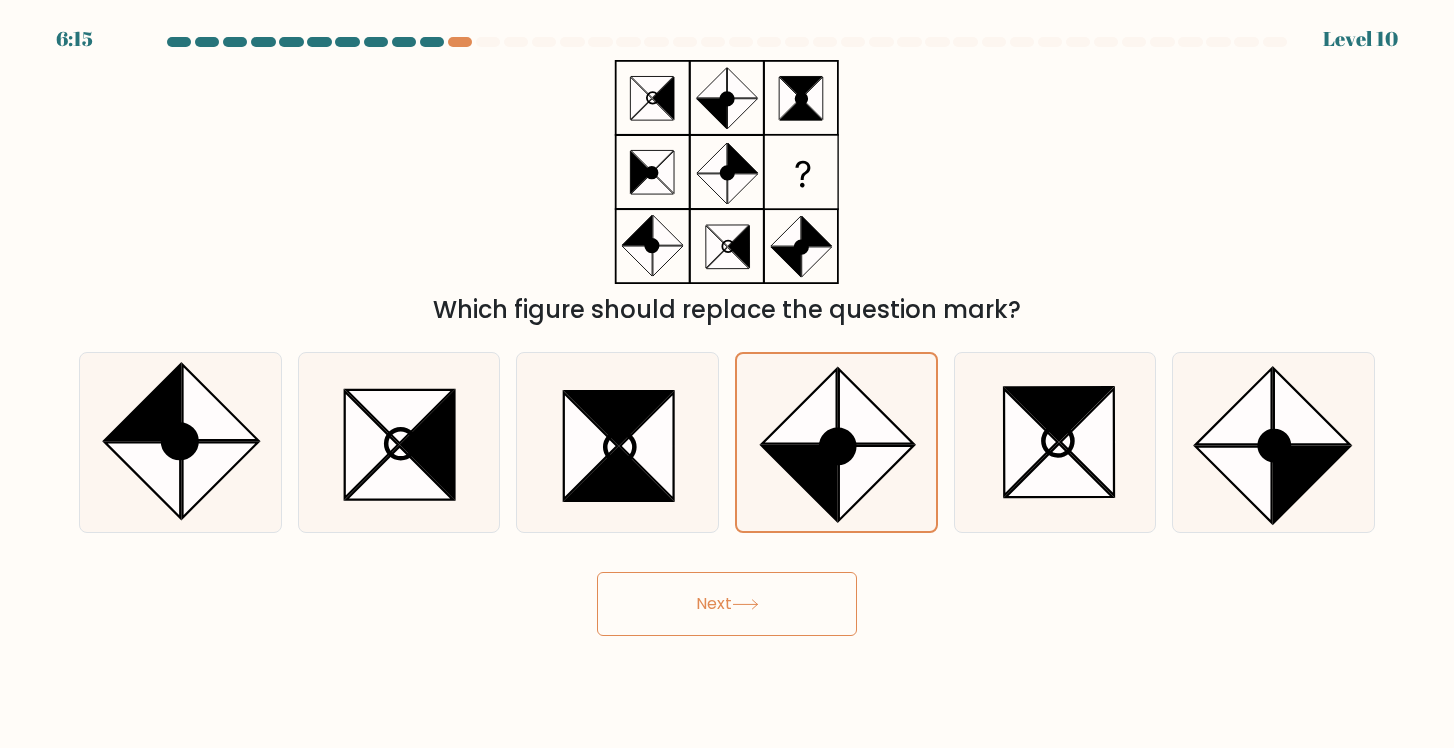 click 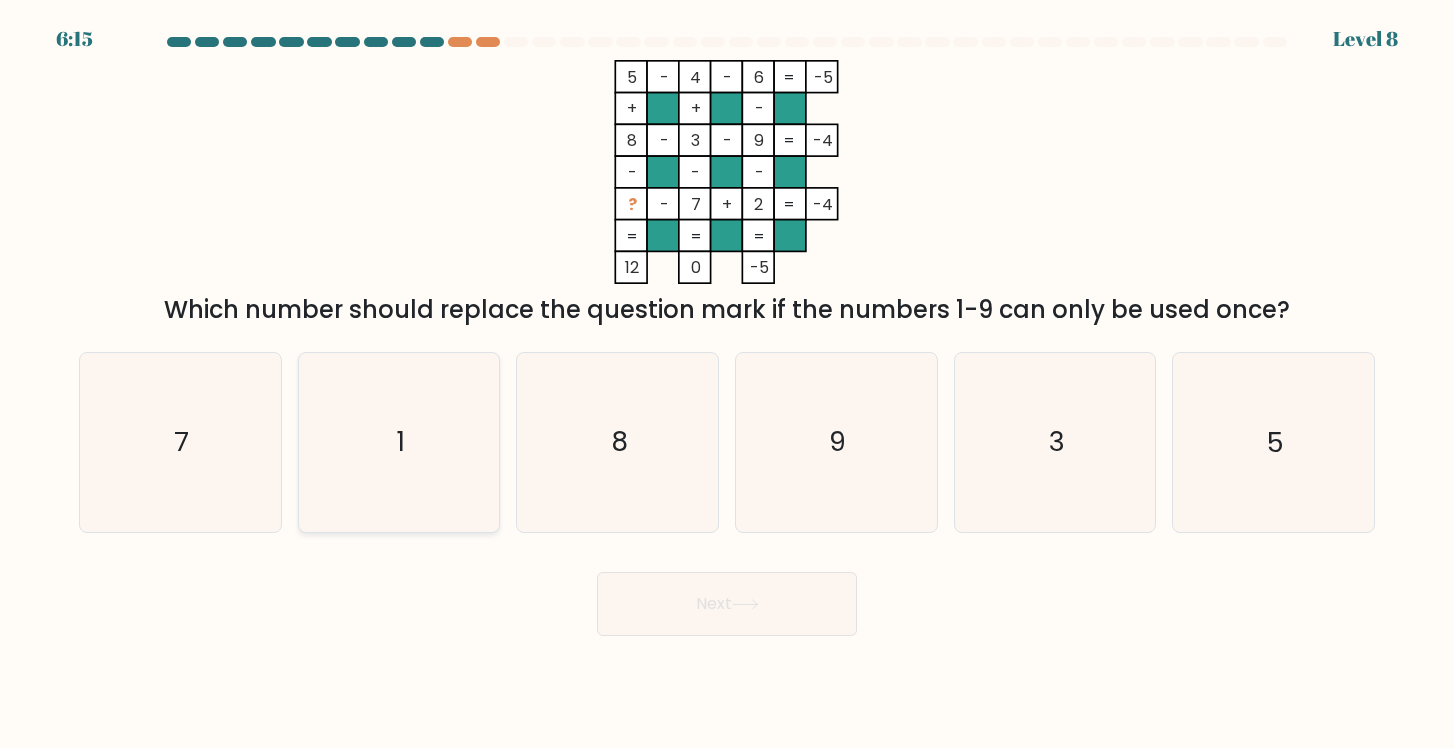 click on "1" 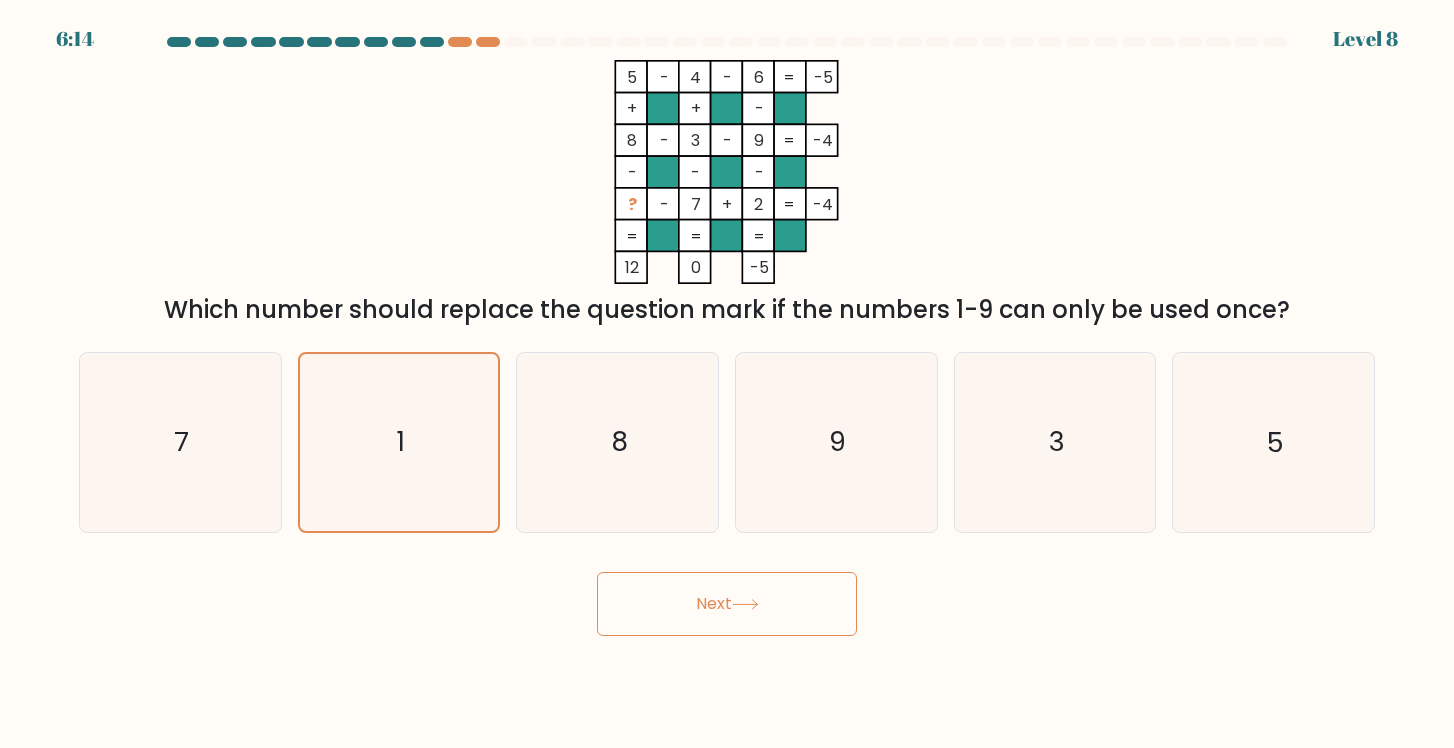 click on "Next" at bounding box center (727, 604) 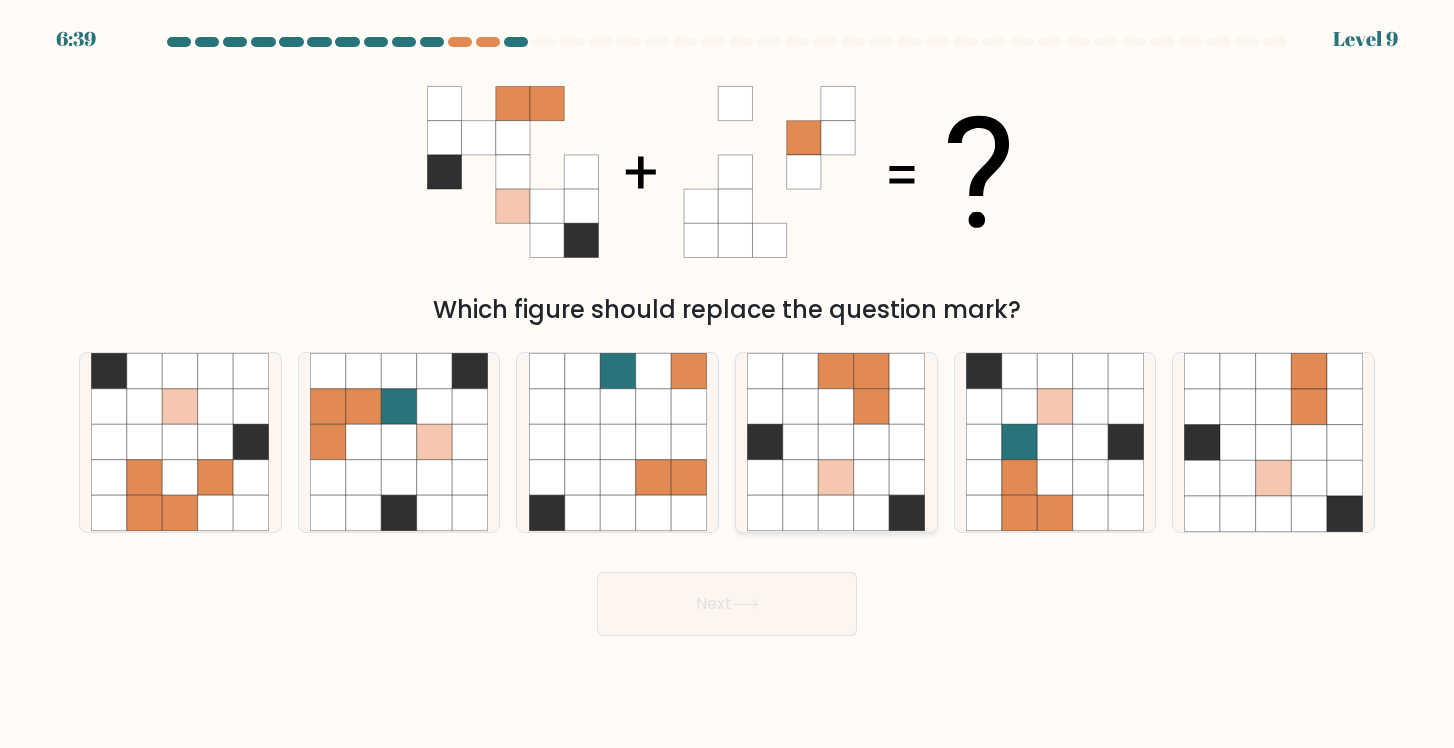 click 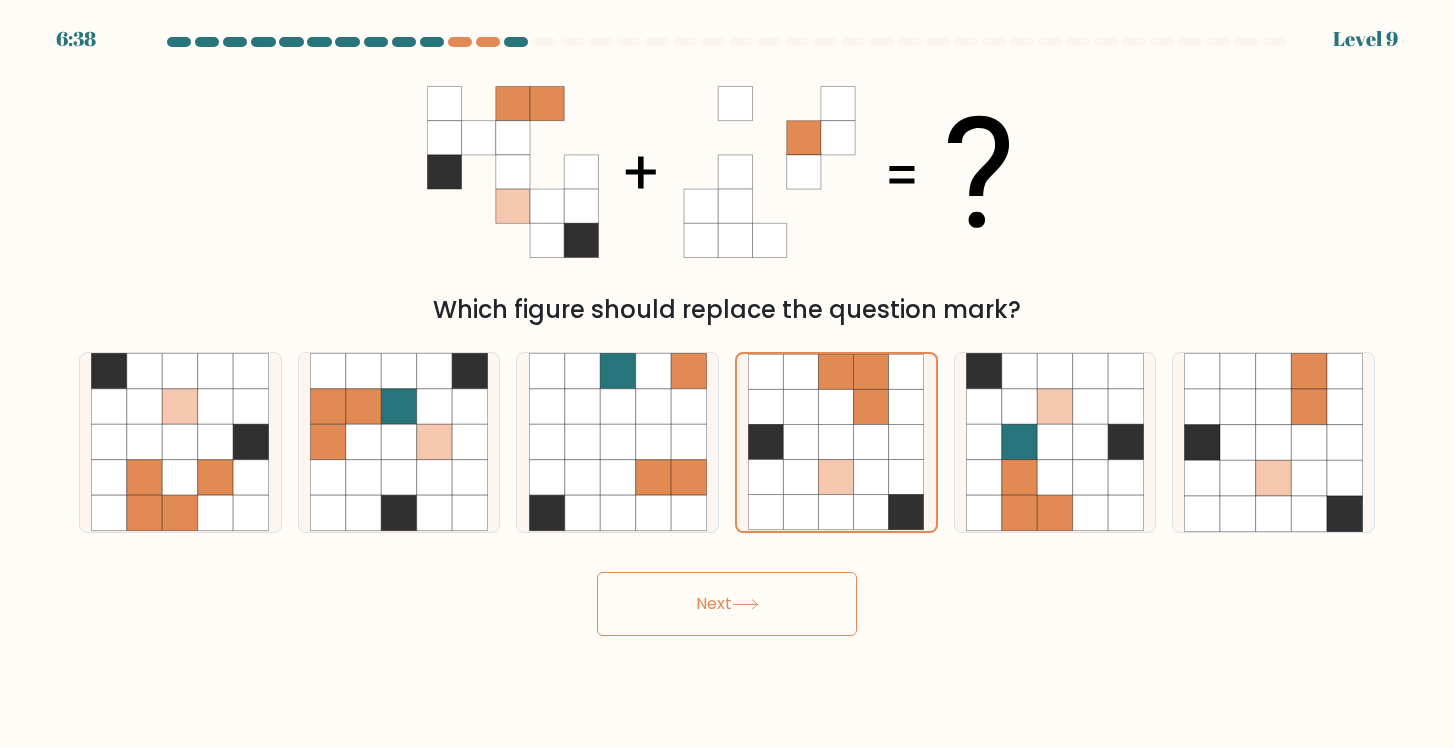 click on "Next" at bounding box center (727, 604) 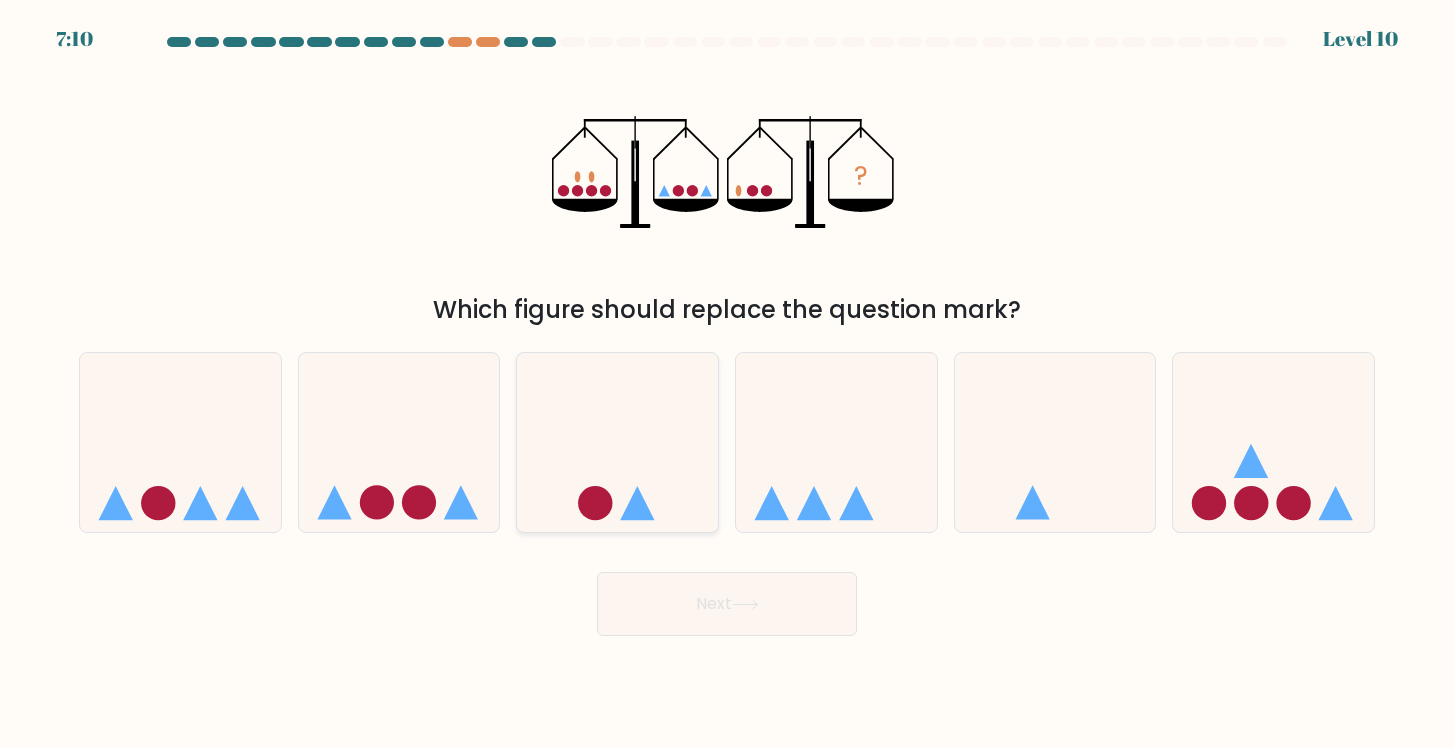 click 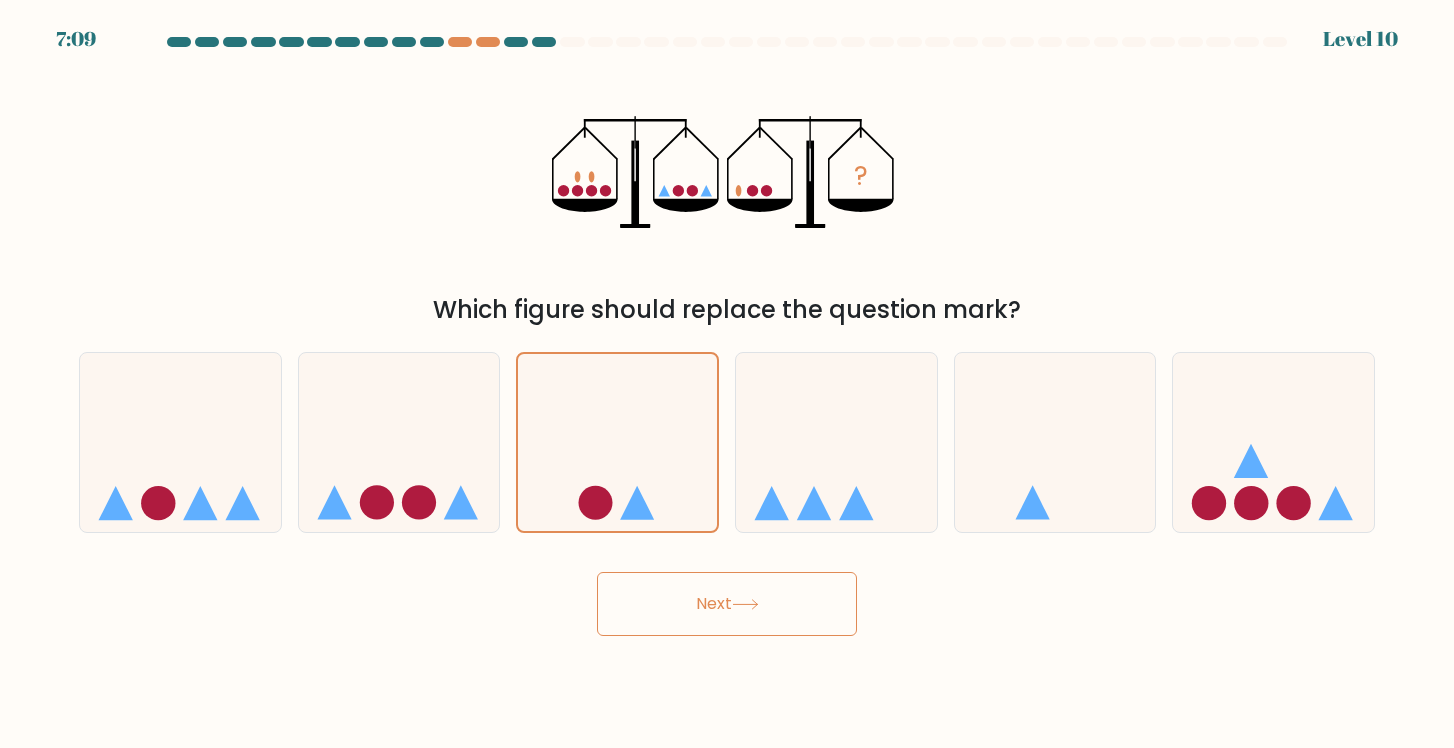click on "Next" at bounding box center [727, 604] 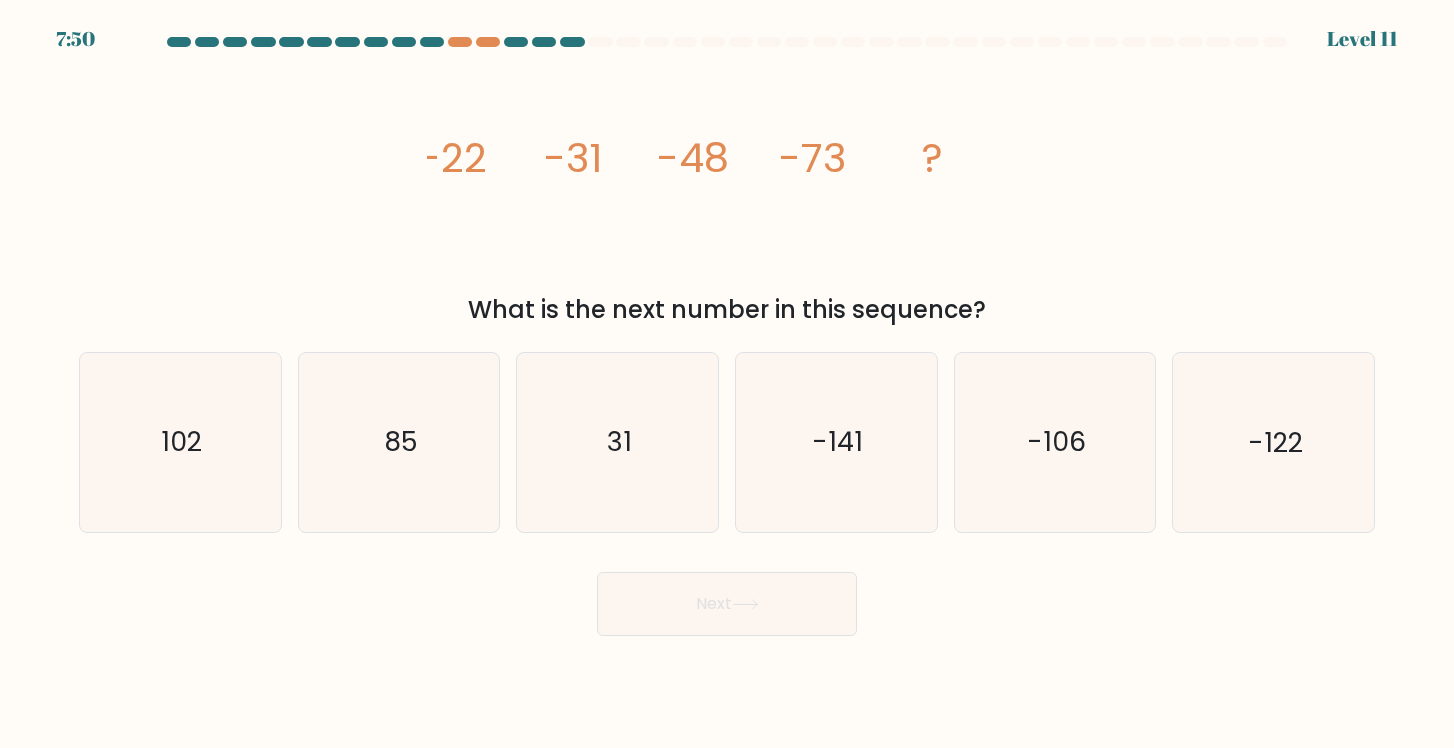 drag, startPoint x: 433, startPoint y: 144, endPoint x: 1001, endPoint y: 296, distance: 587.9864 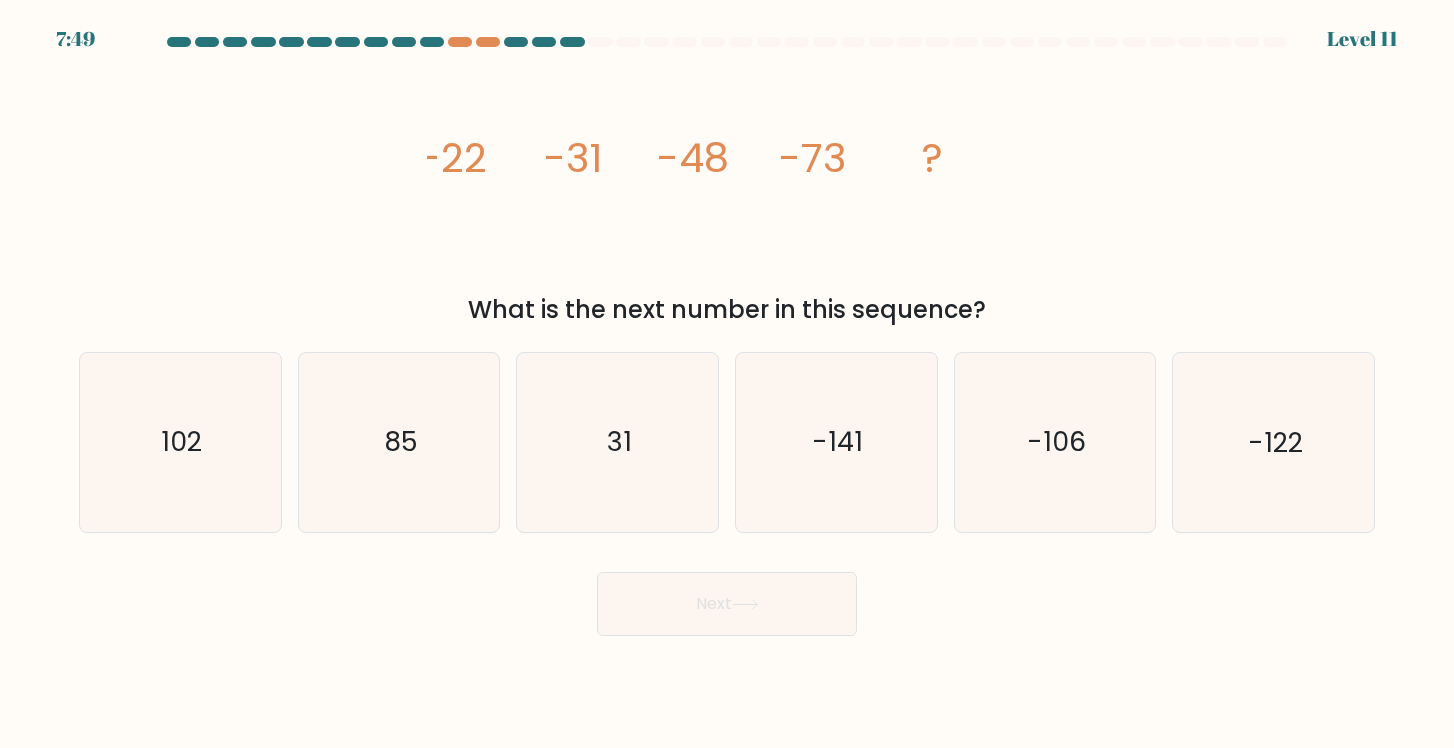 copy on "22
-31
-48
-73
?
What is the next number in this sequence?" 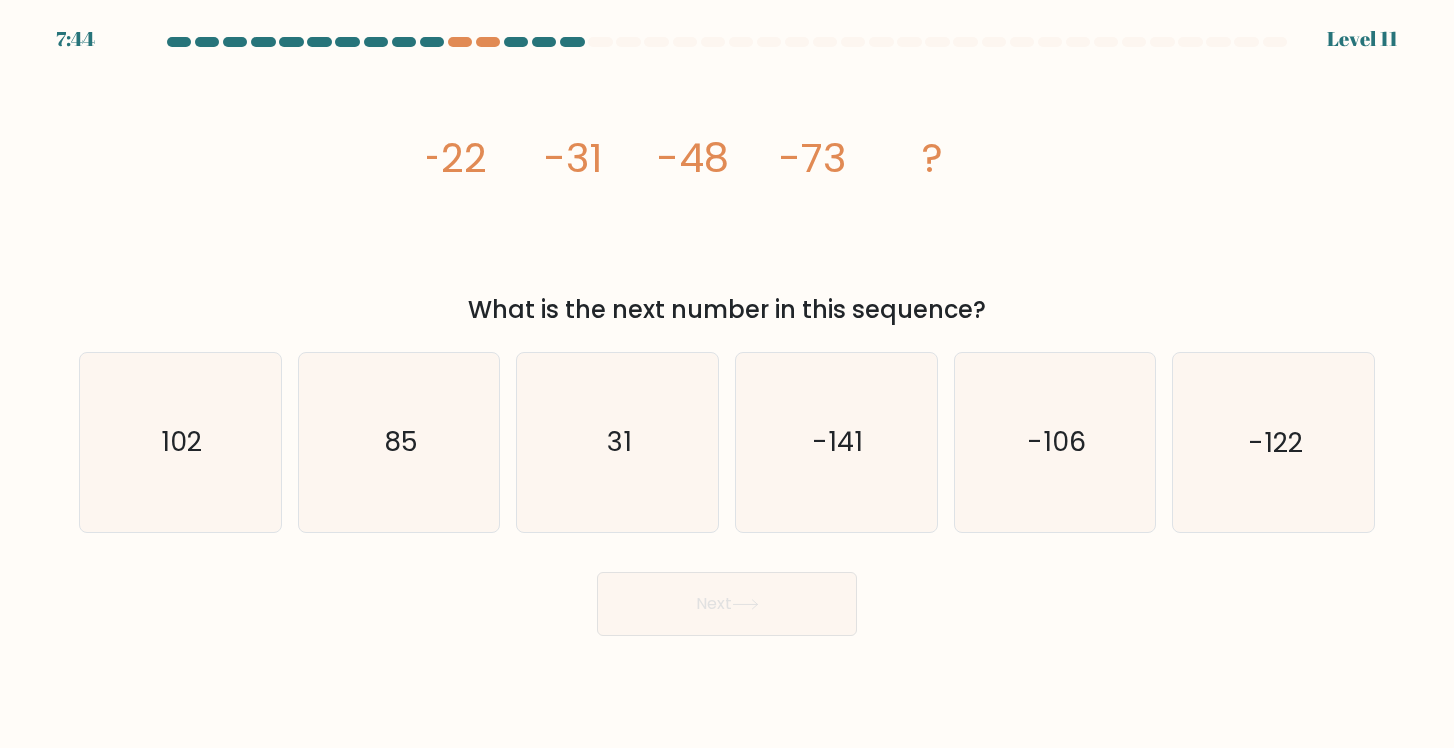 click on "image/svg+xml
-22
-31
-48
-73
?" 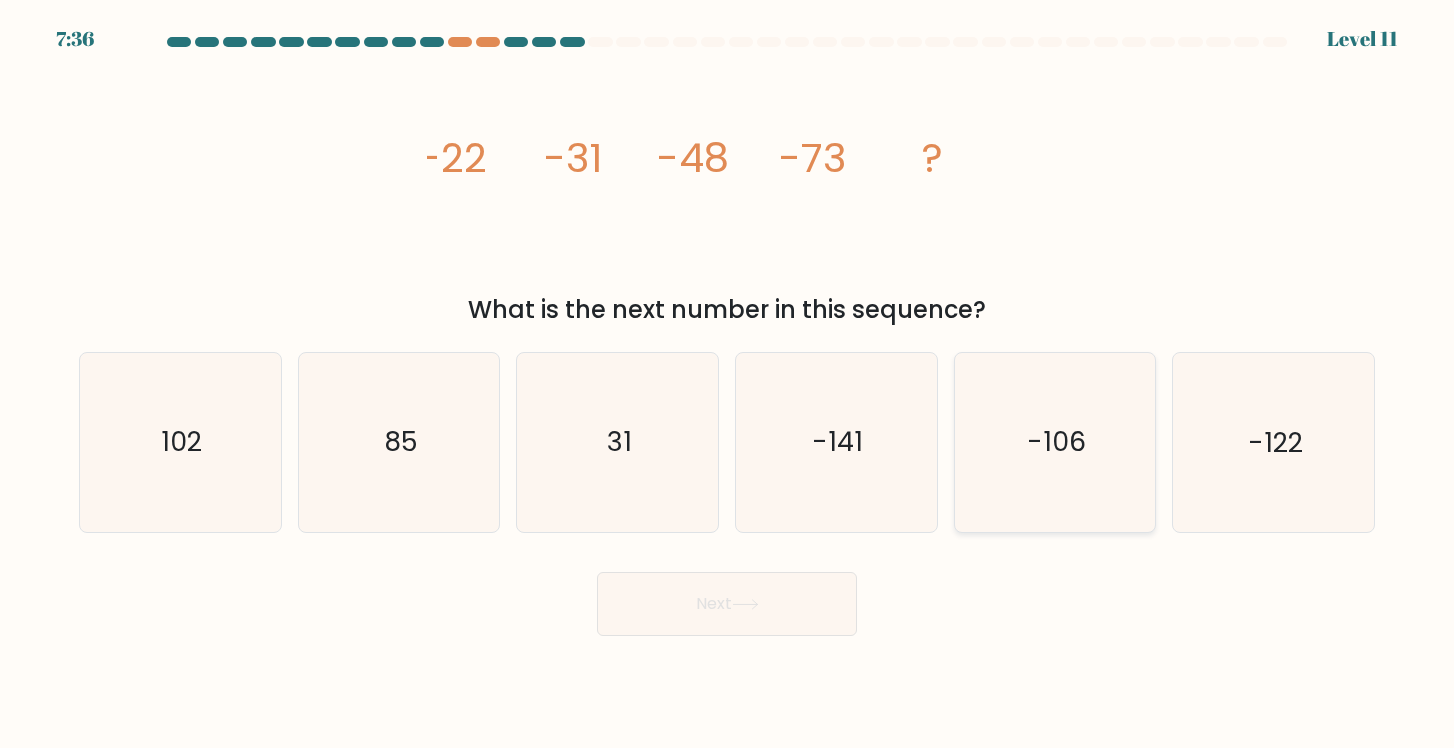 click on "-106" 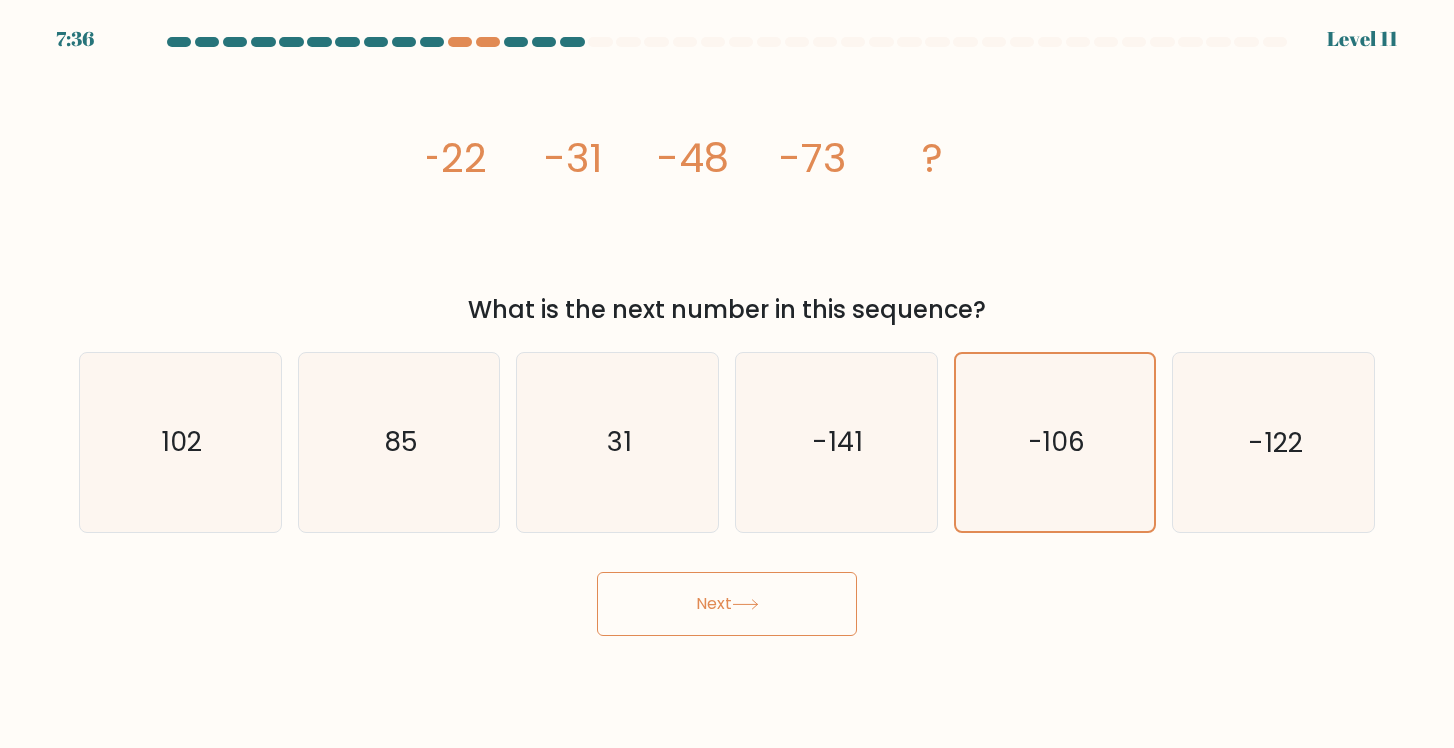 click on "Next" at bounding box center [727, 604] 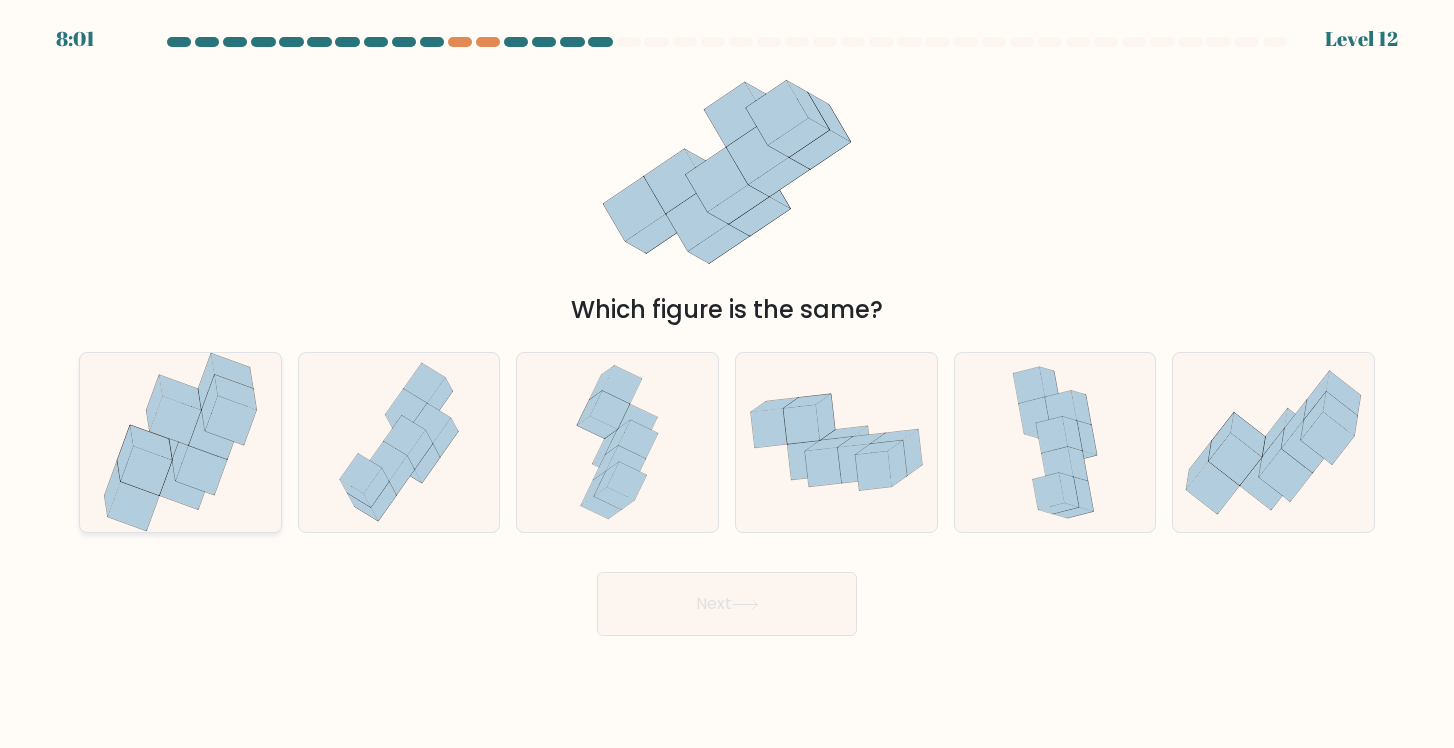 click 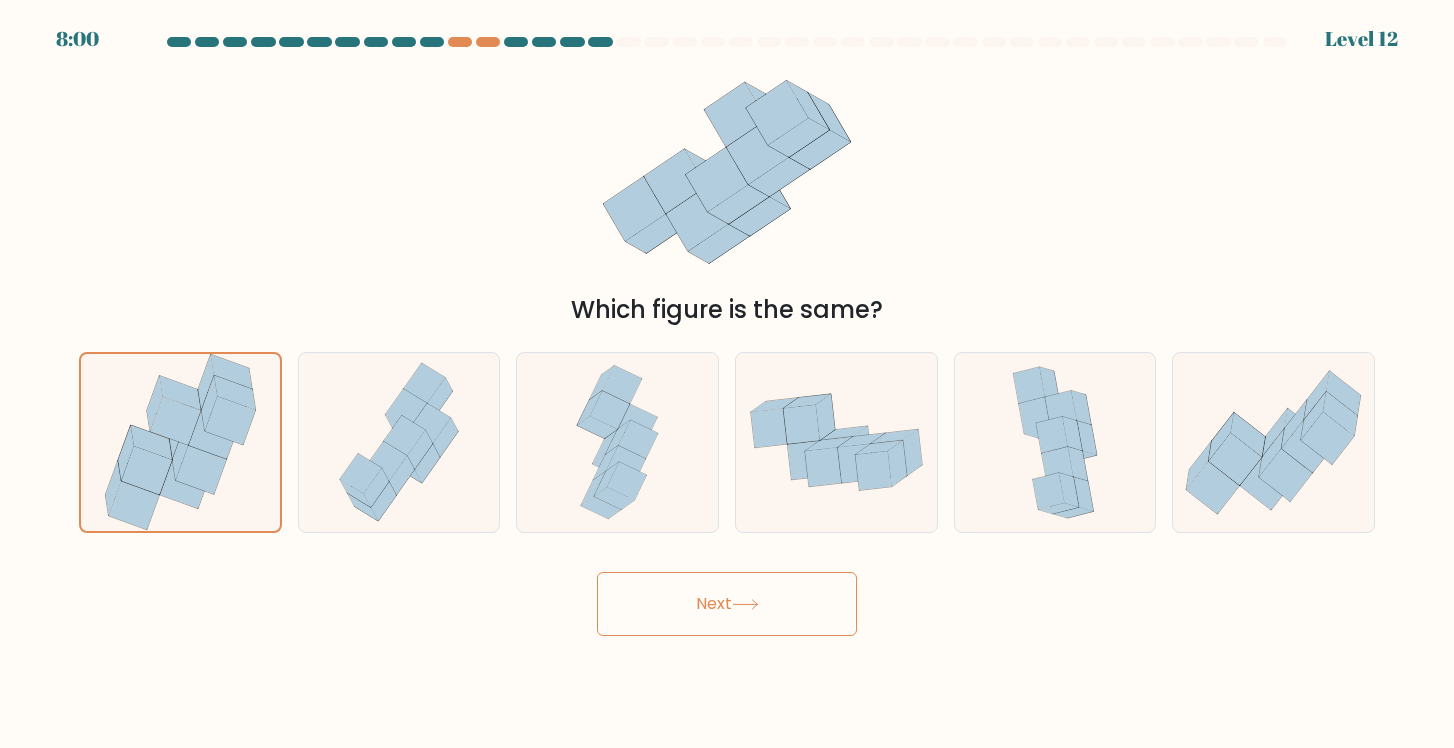 click on "Next" at bounding box center [727, 604] 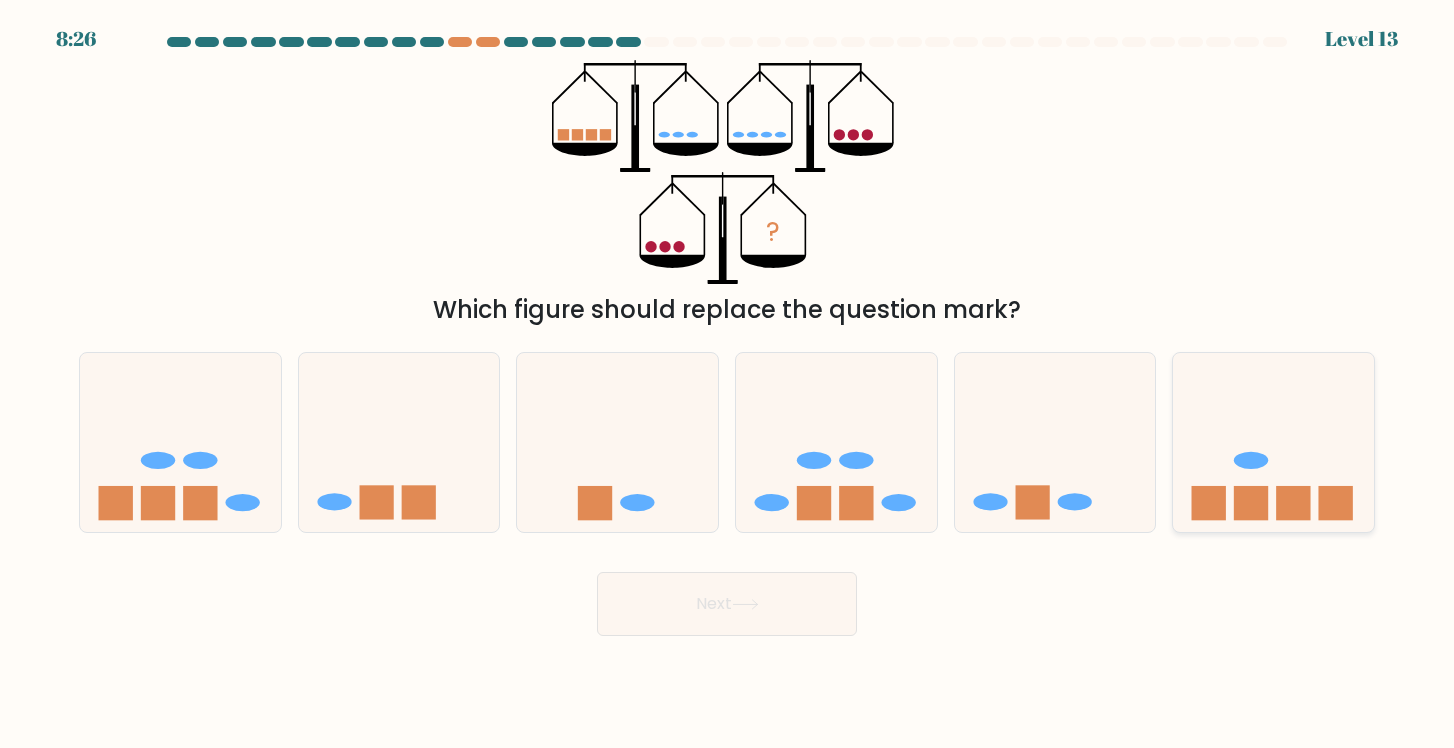 click 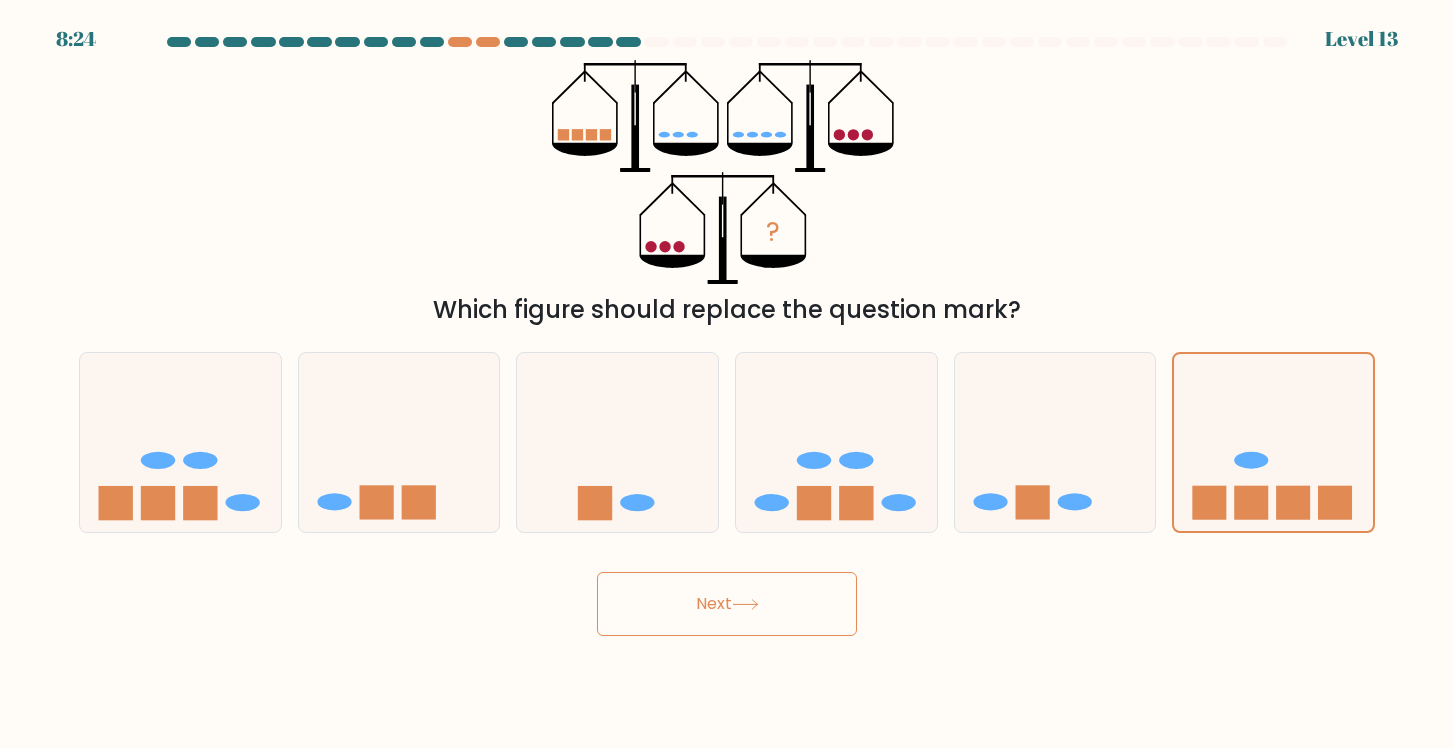 click on "Next" at bounding box center (727, 604) 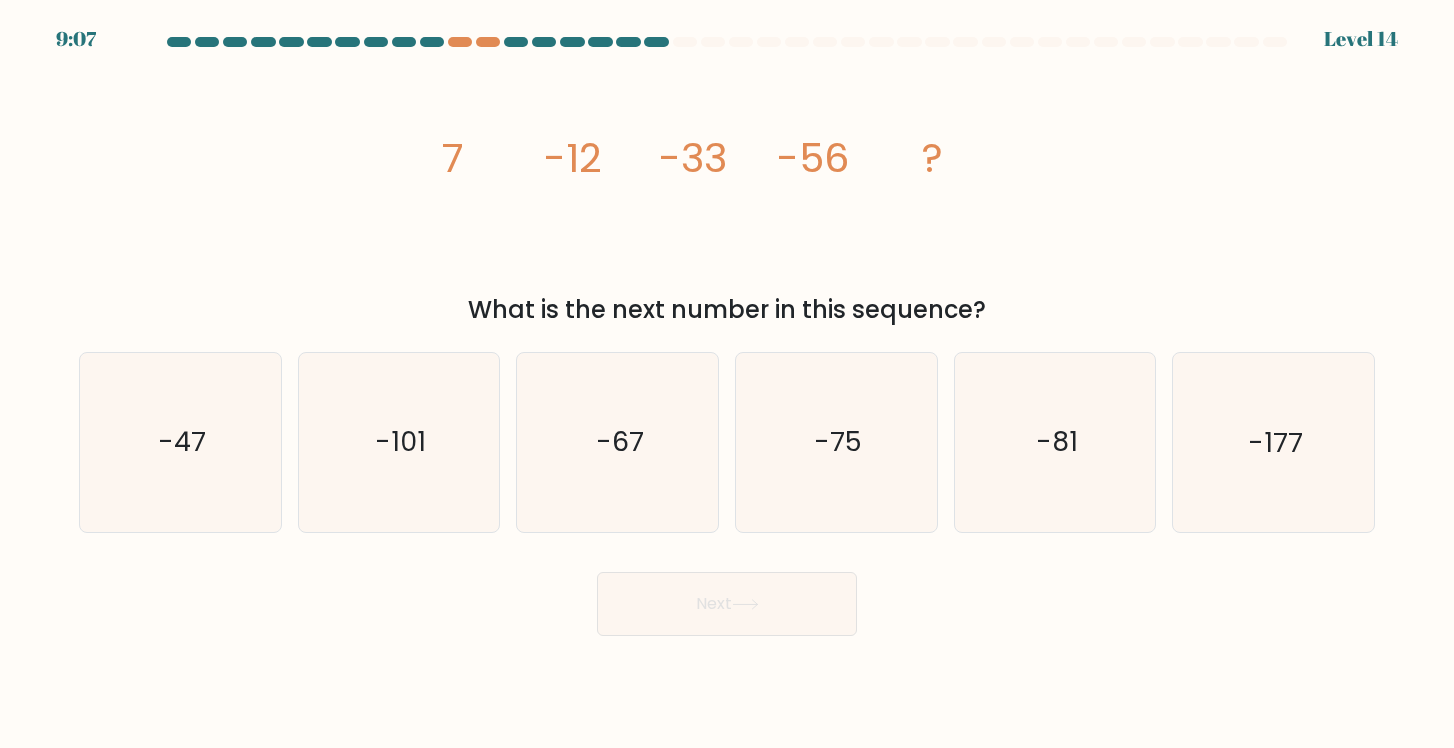 drag, startPoint x: 416, startPoint y: 133, endPoint x: 998, endPoint y: 299, distance: 605.2107 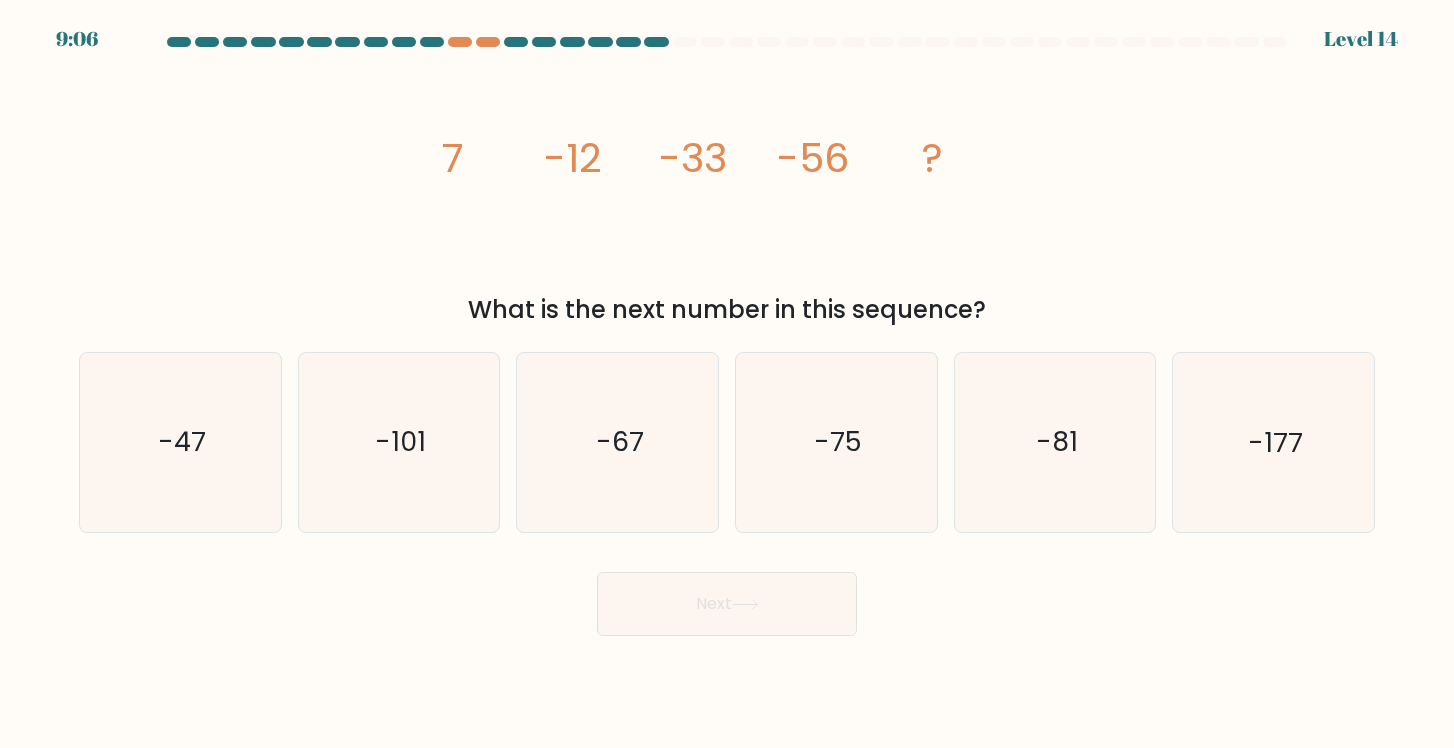 copy on "7
-12
-33
-56
?
What is the next number in this sequence?" 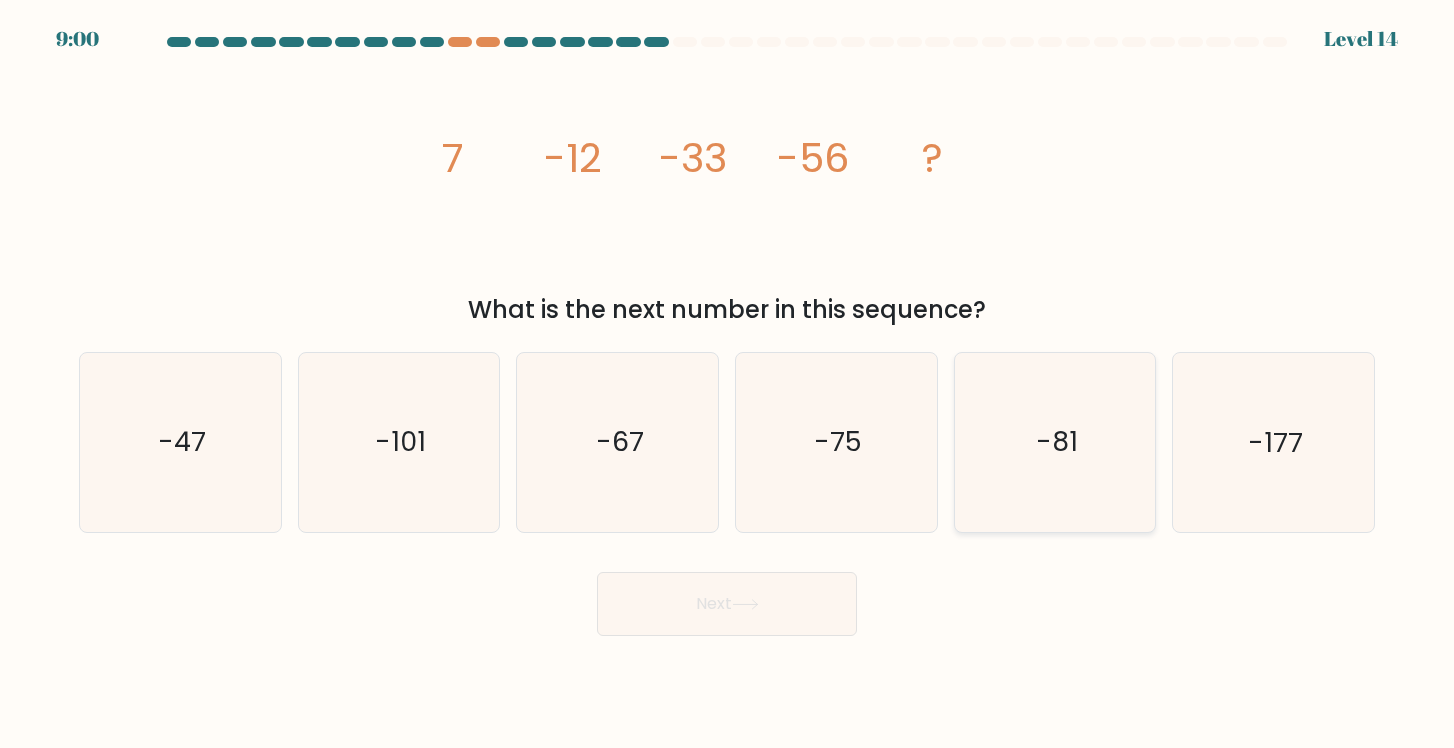 click on "-81" 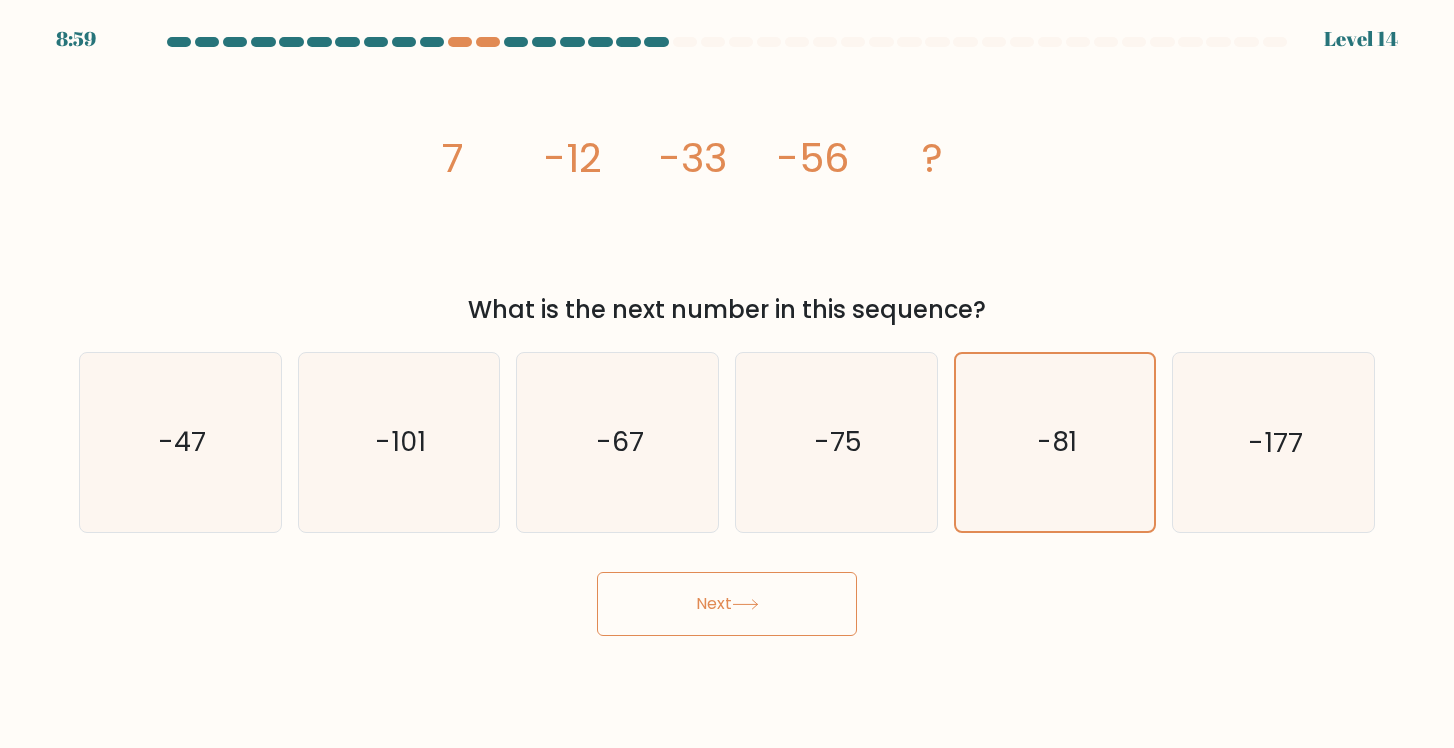 click on "Next" at bounding box center [727, 604] 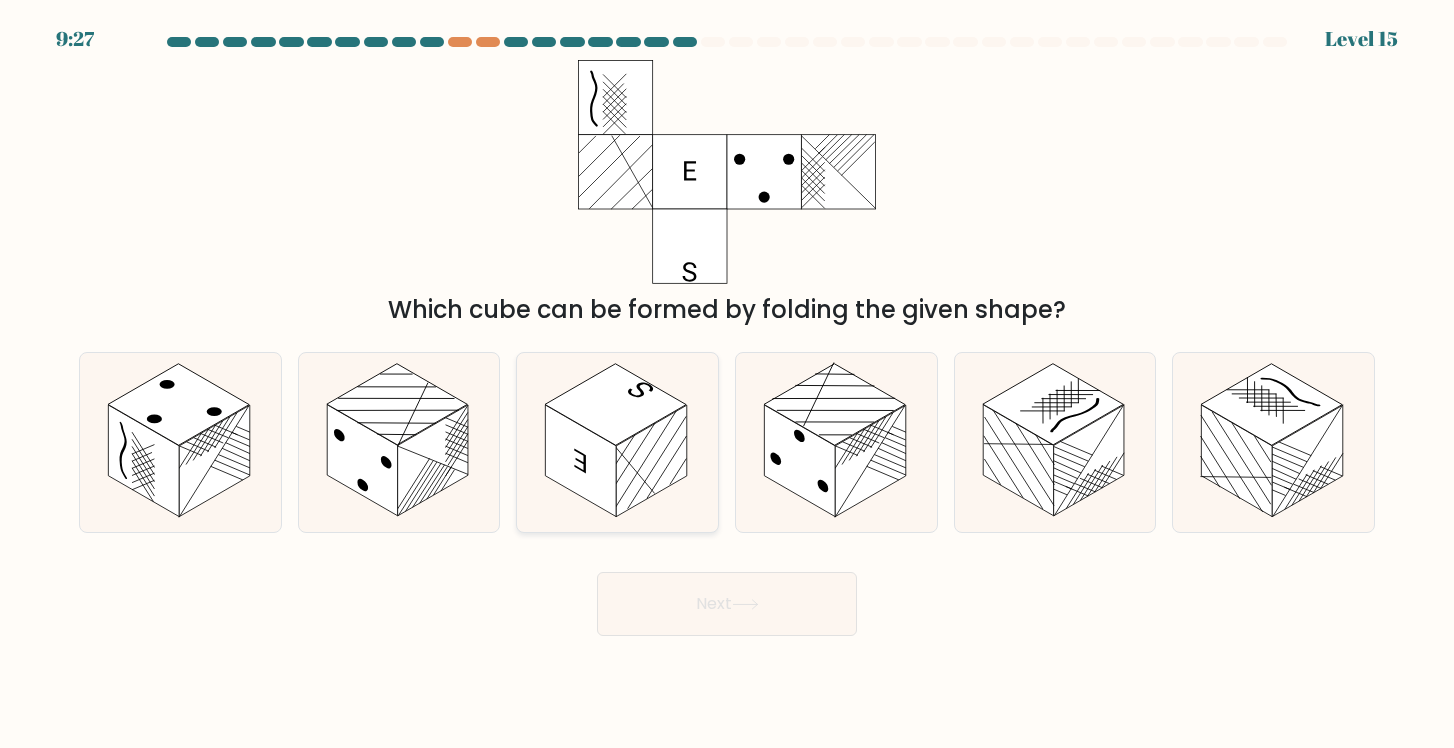 click 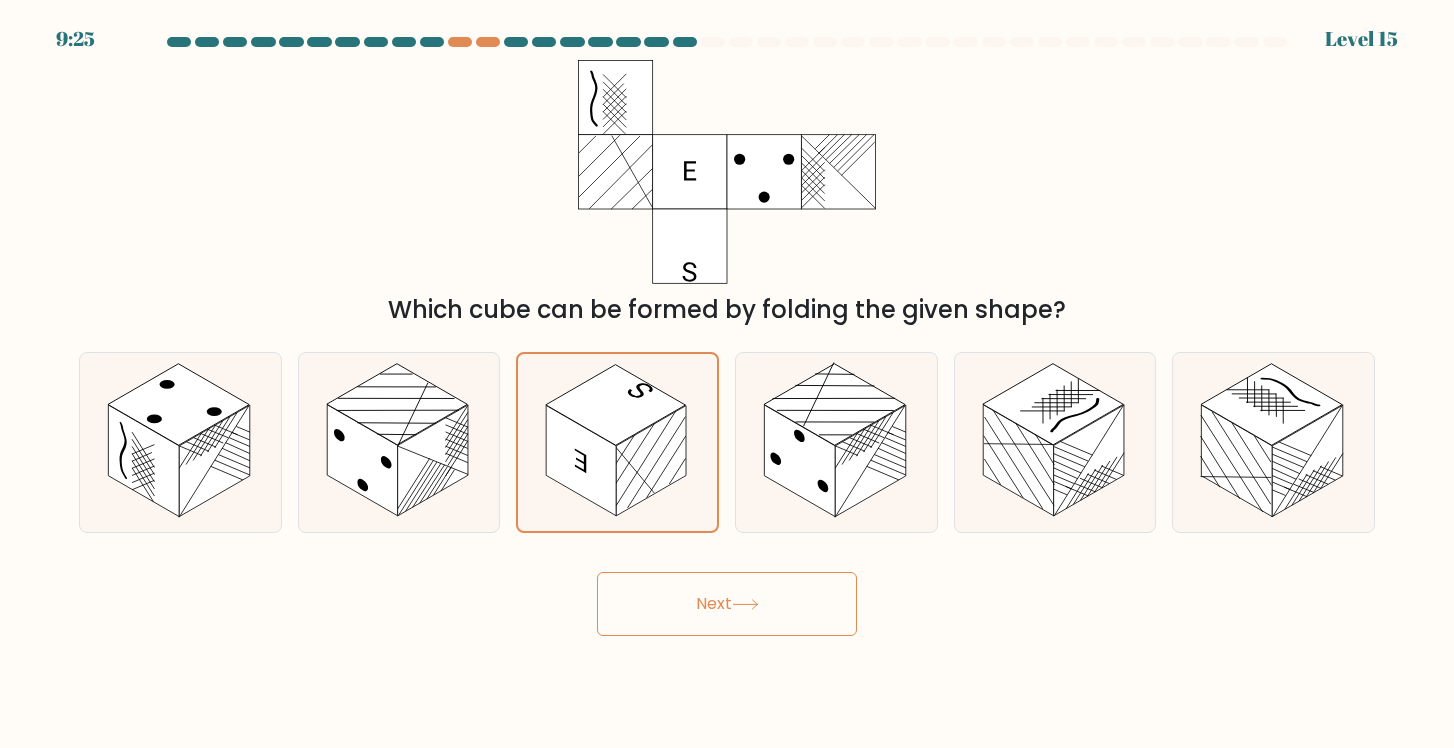 click on "Next" at bounding box center (727, 604) 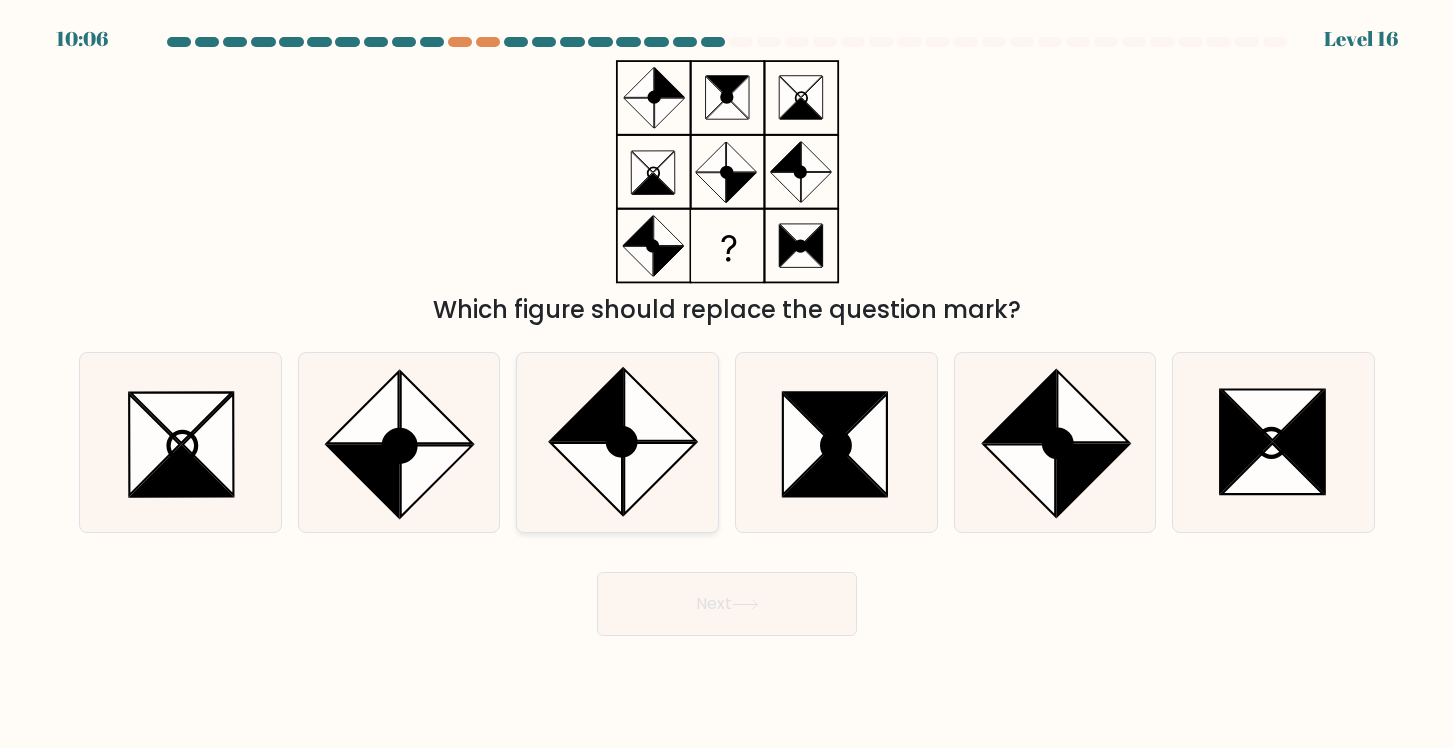 click 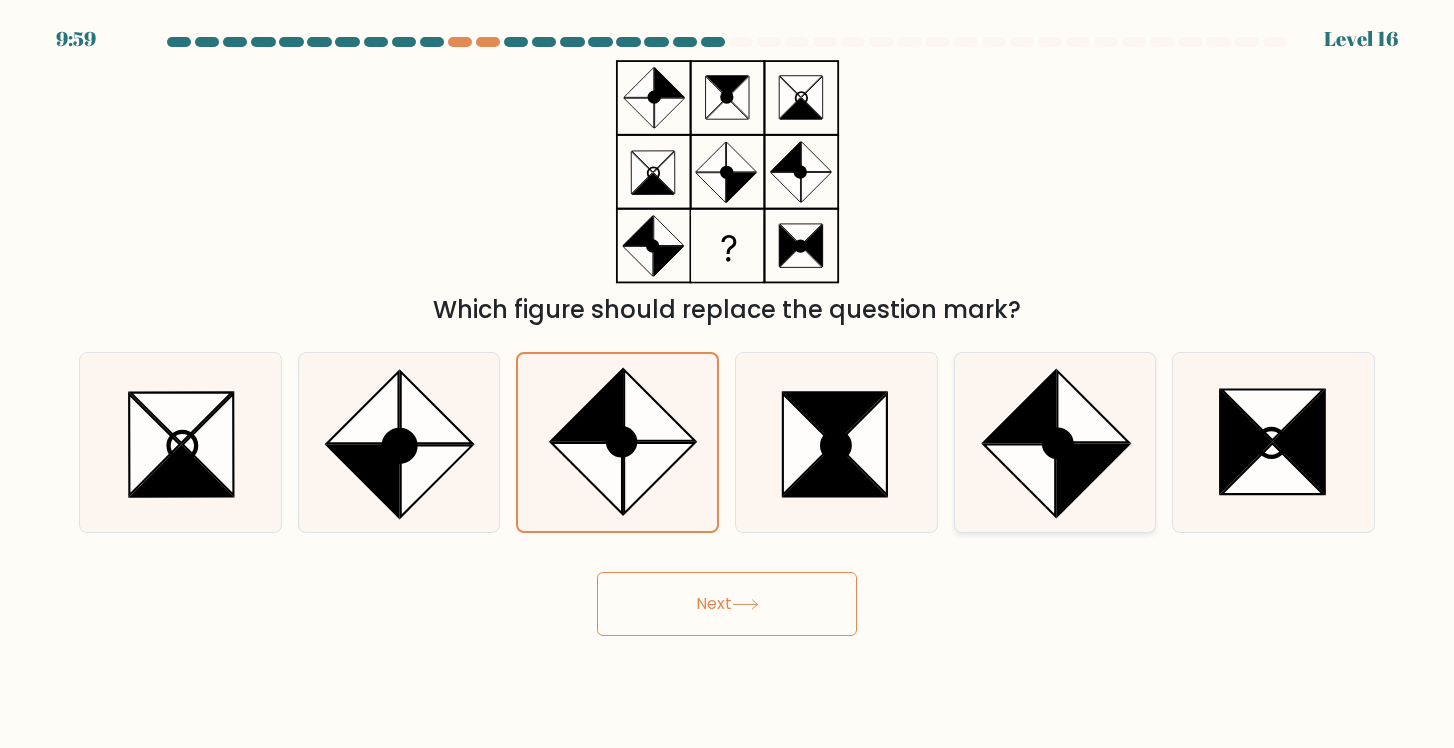 click 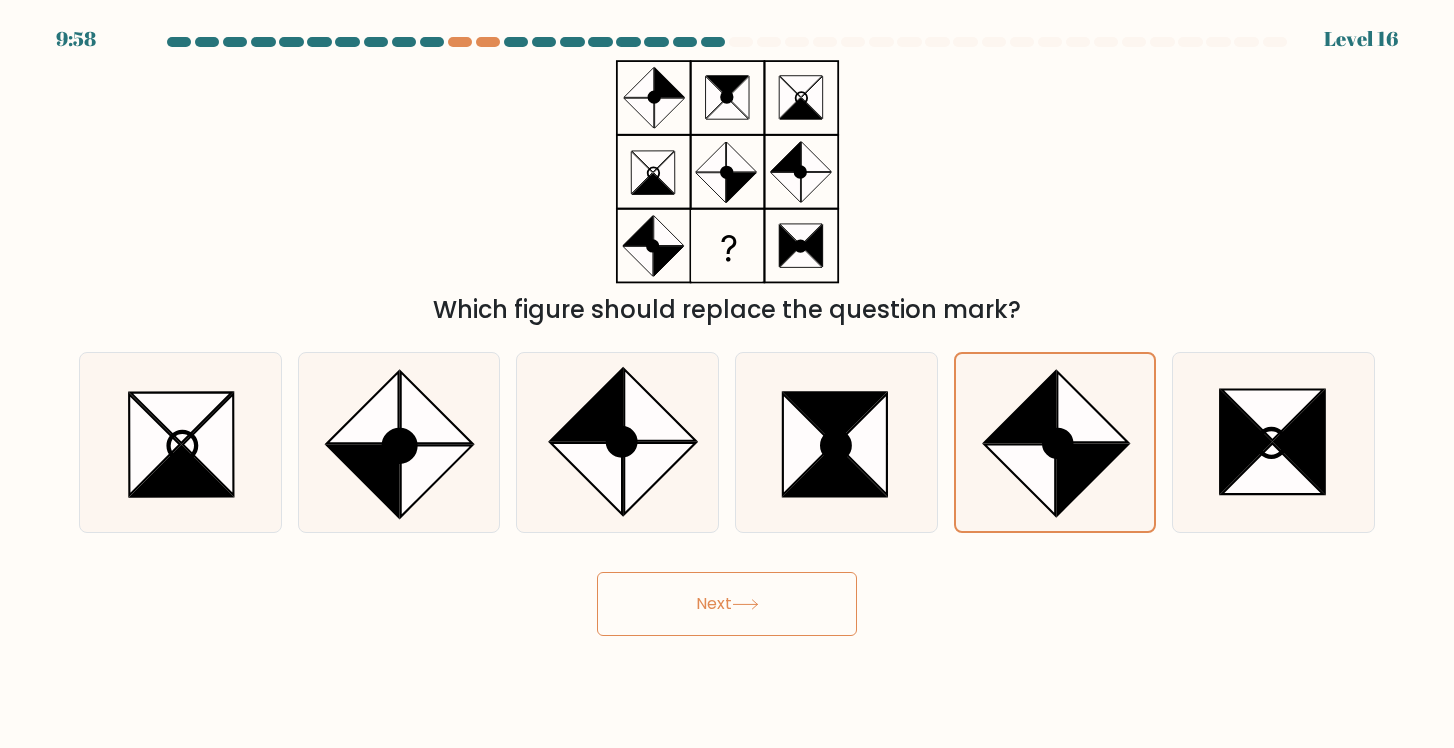 click on "Next" at bounding box center [727, 604] 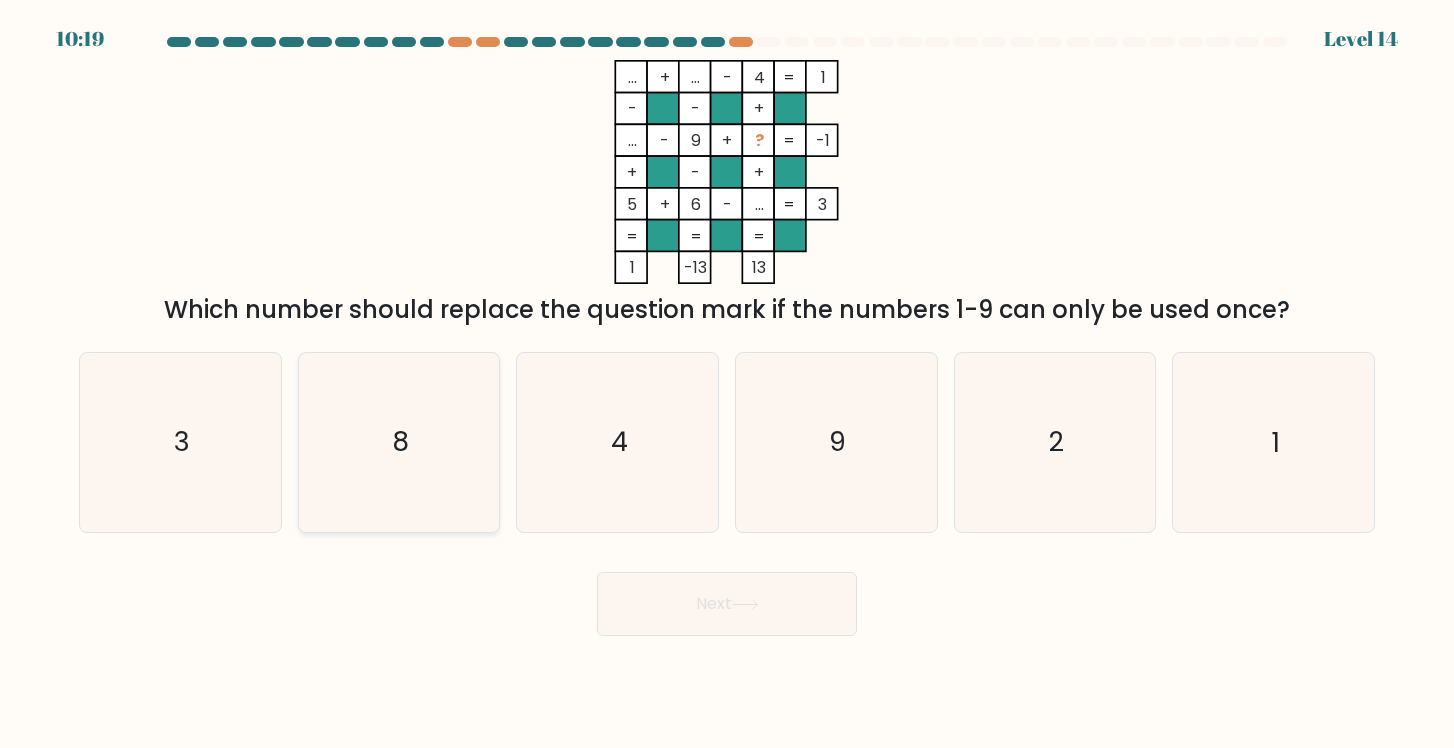 click on "8" 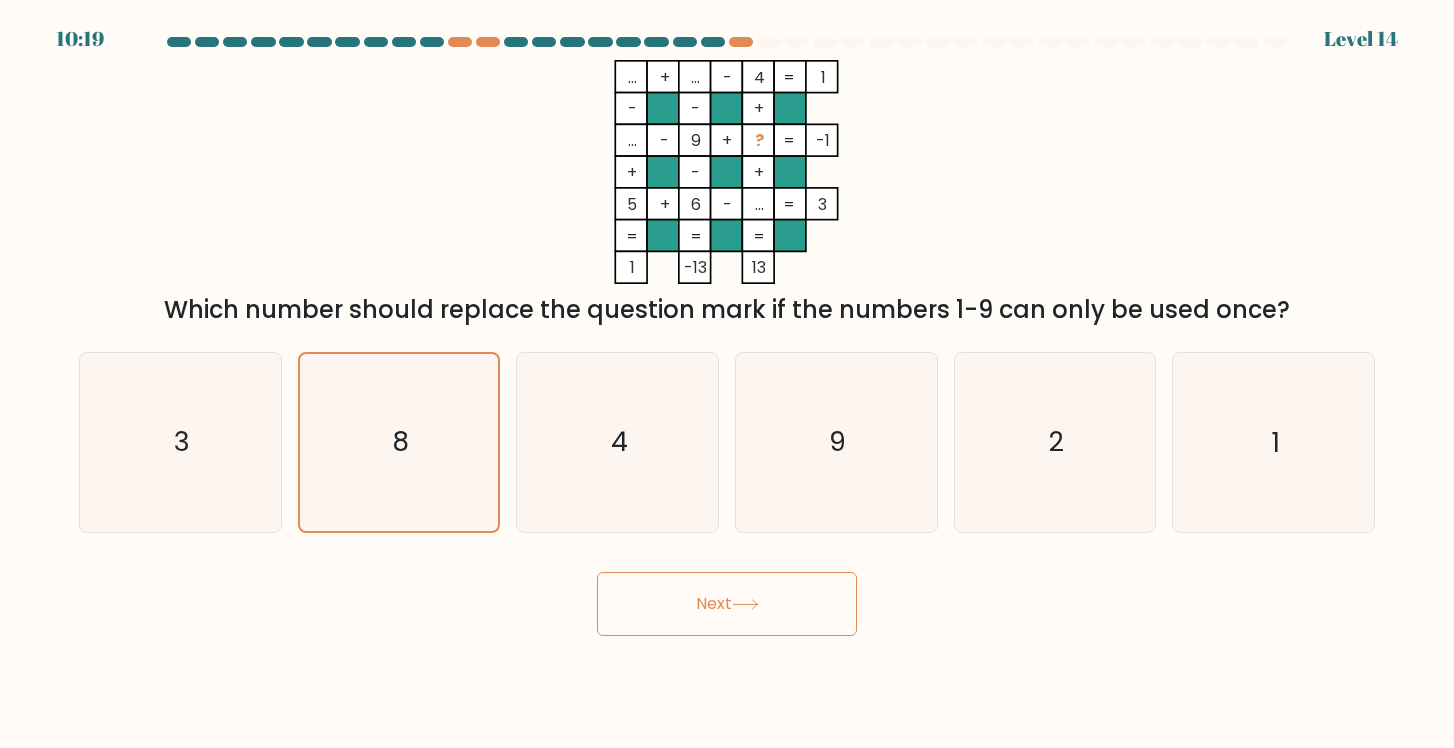 click on "Next" at bounding box center (727, 604) 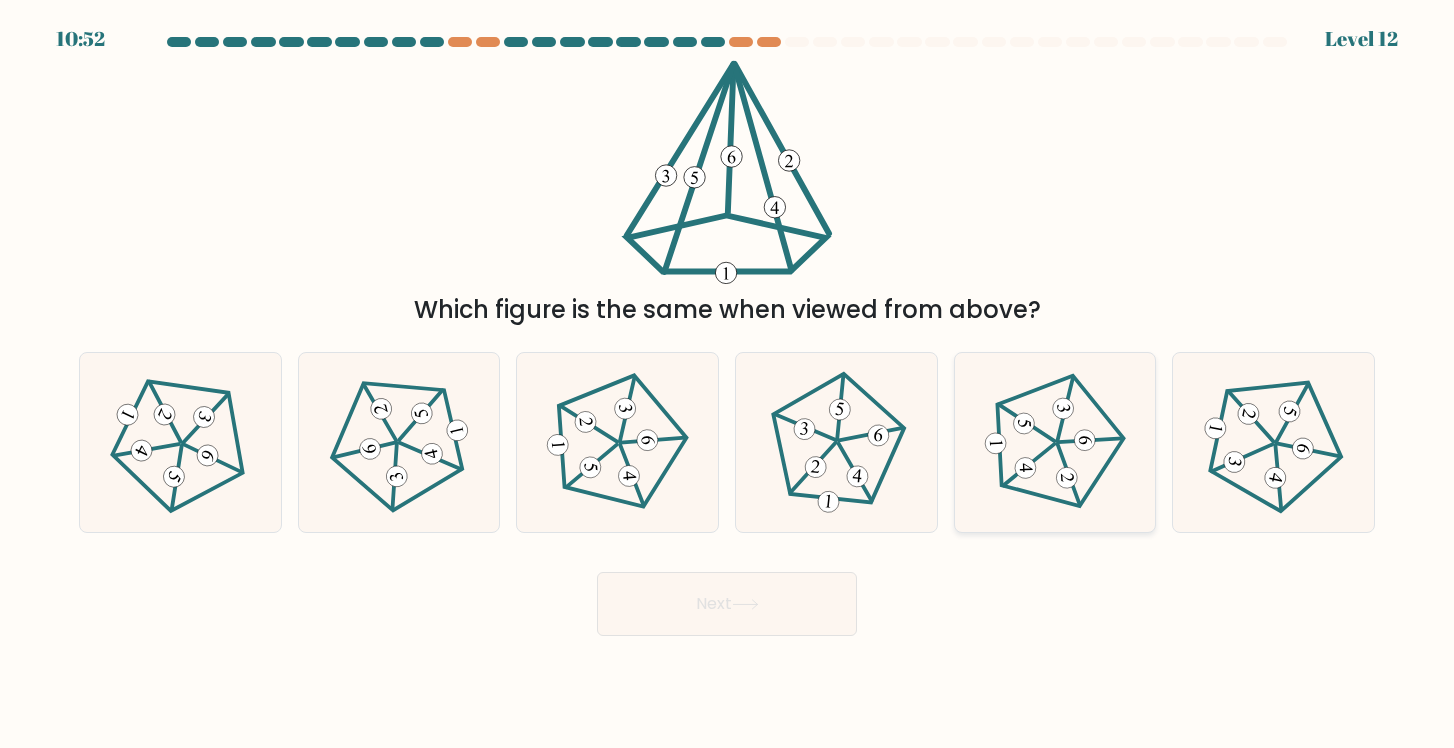 click 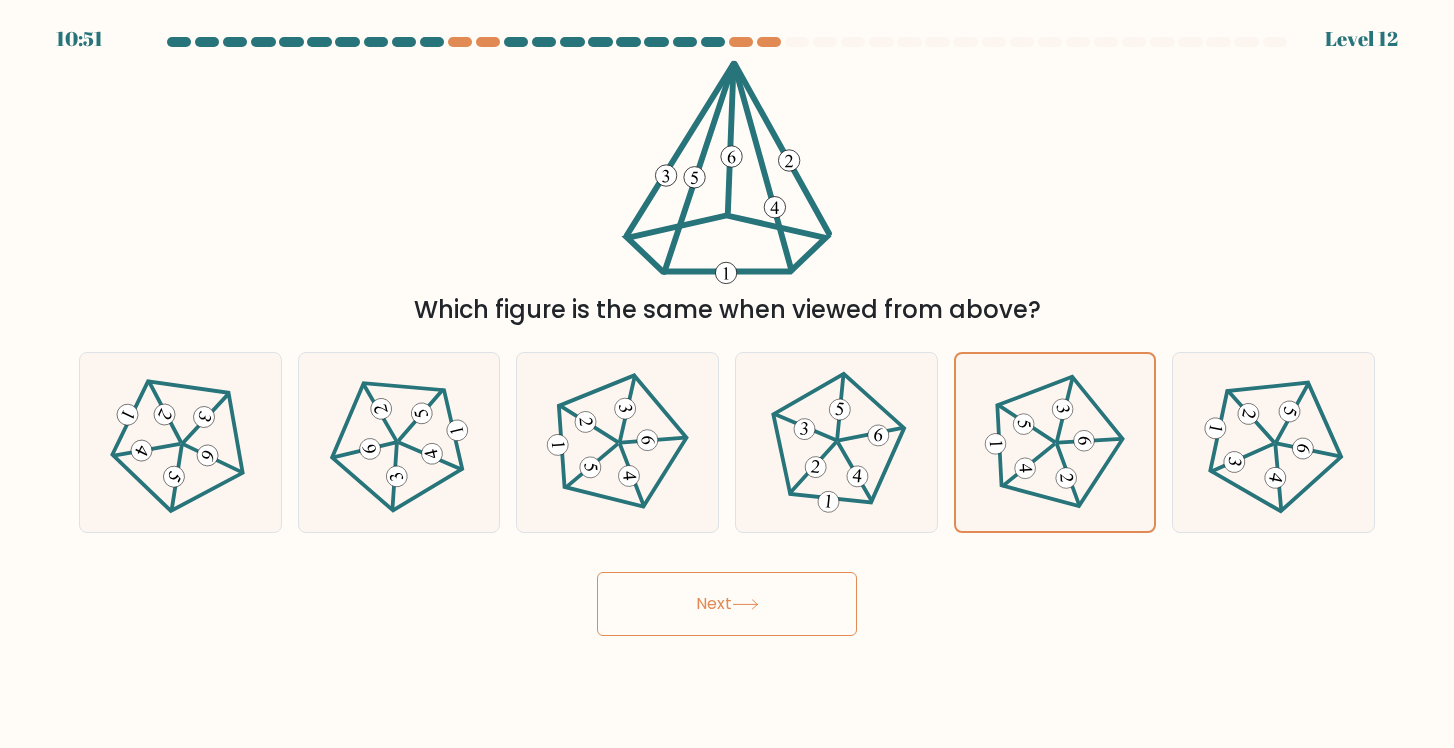click on "Next" at bounding box center [727, 604] 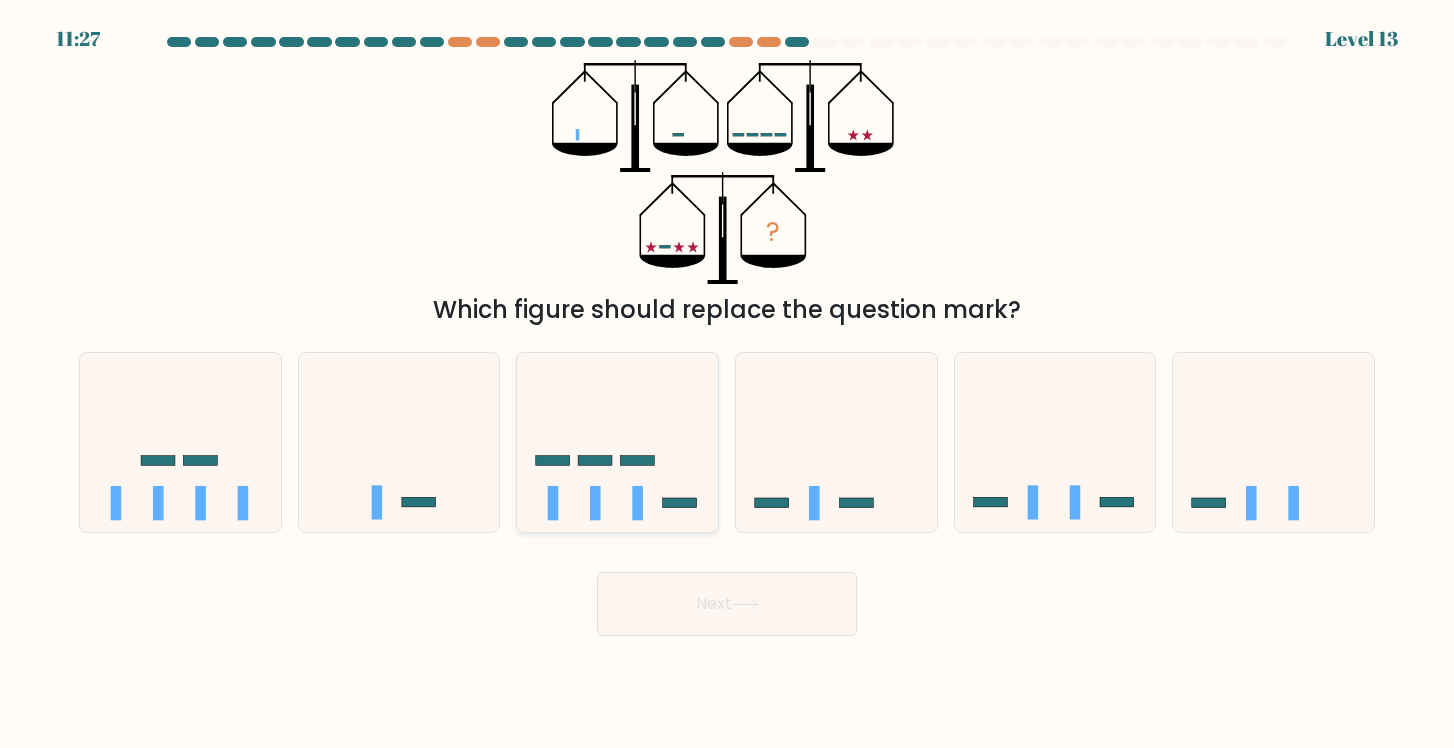 click 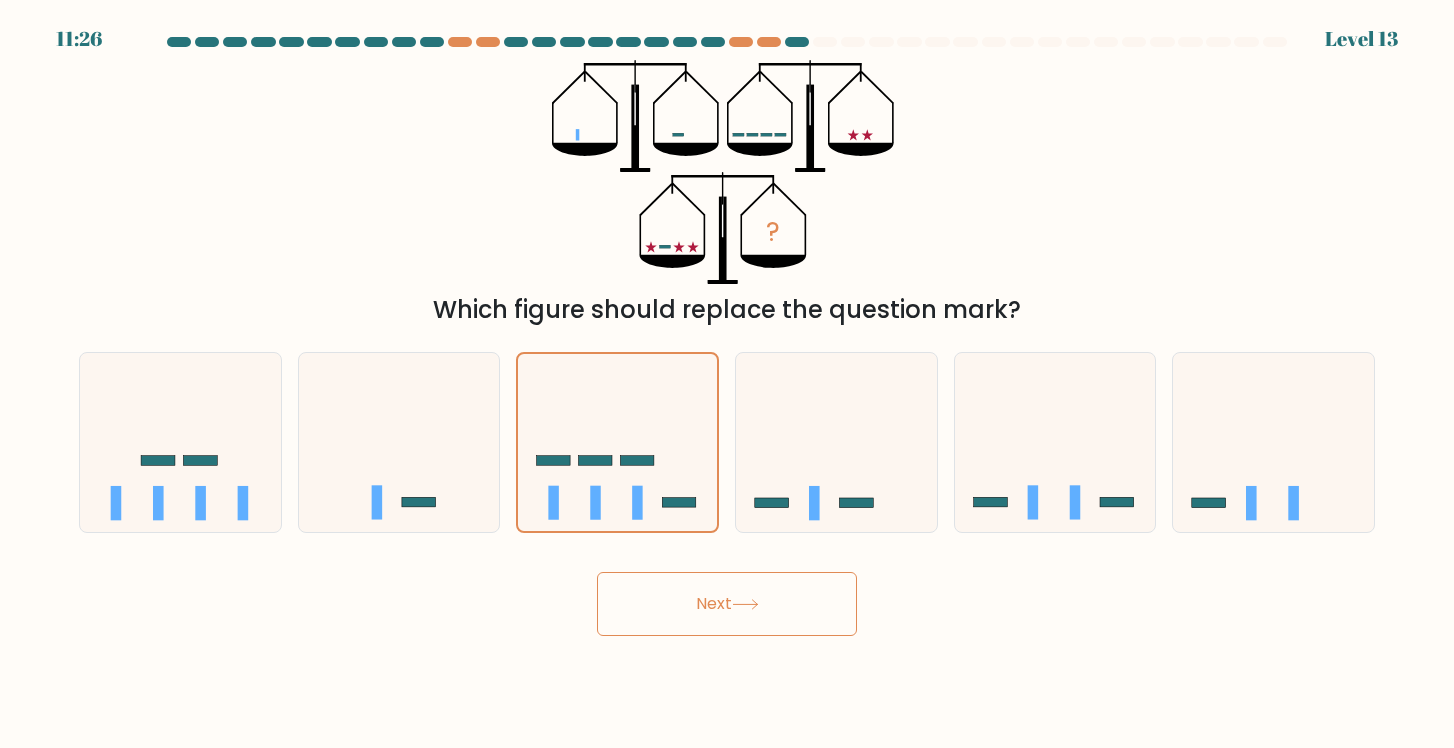 click on "Next" at bounding box center [727, 604] 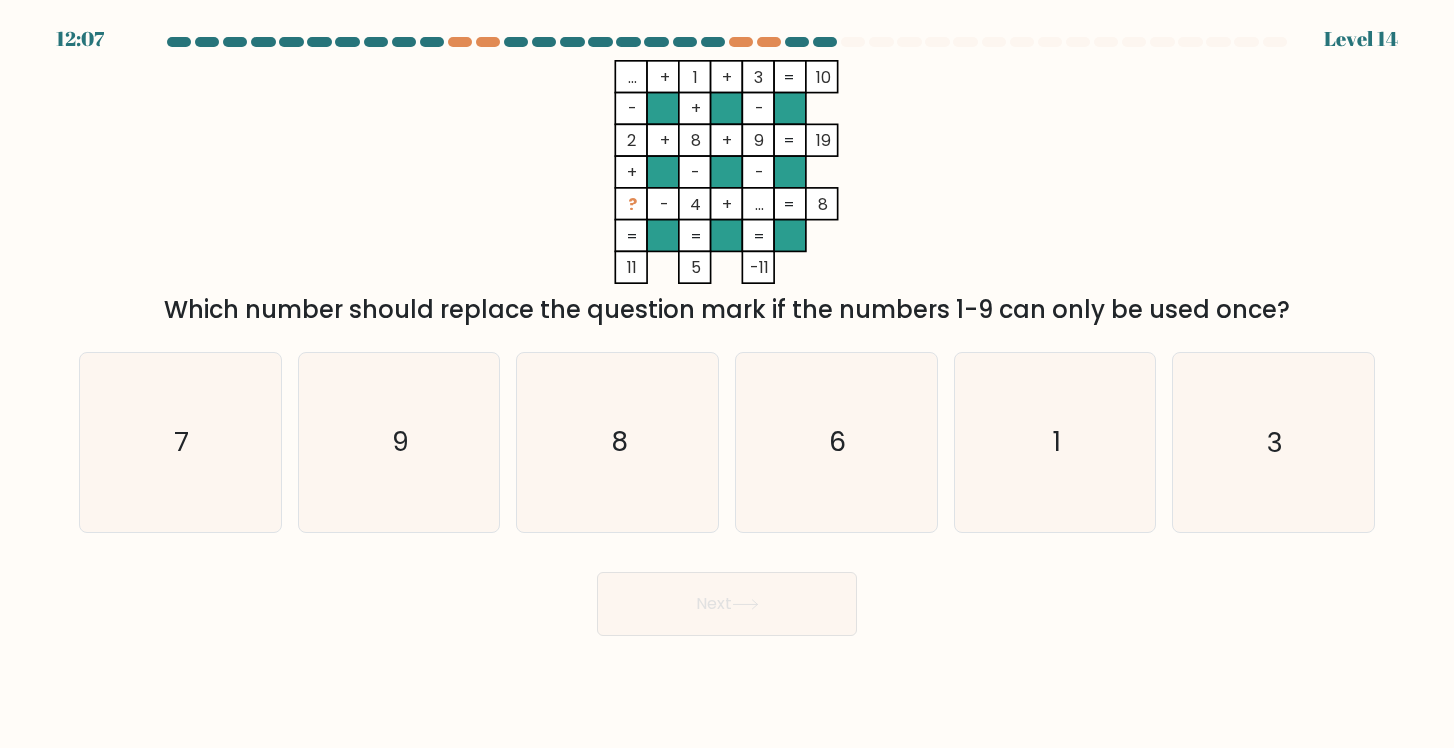 click on "b.
9" at bounding box center [399, 442] 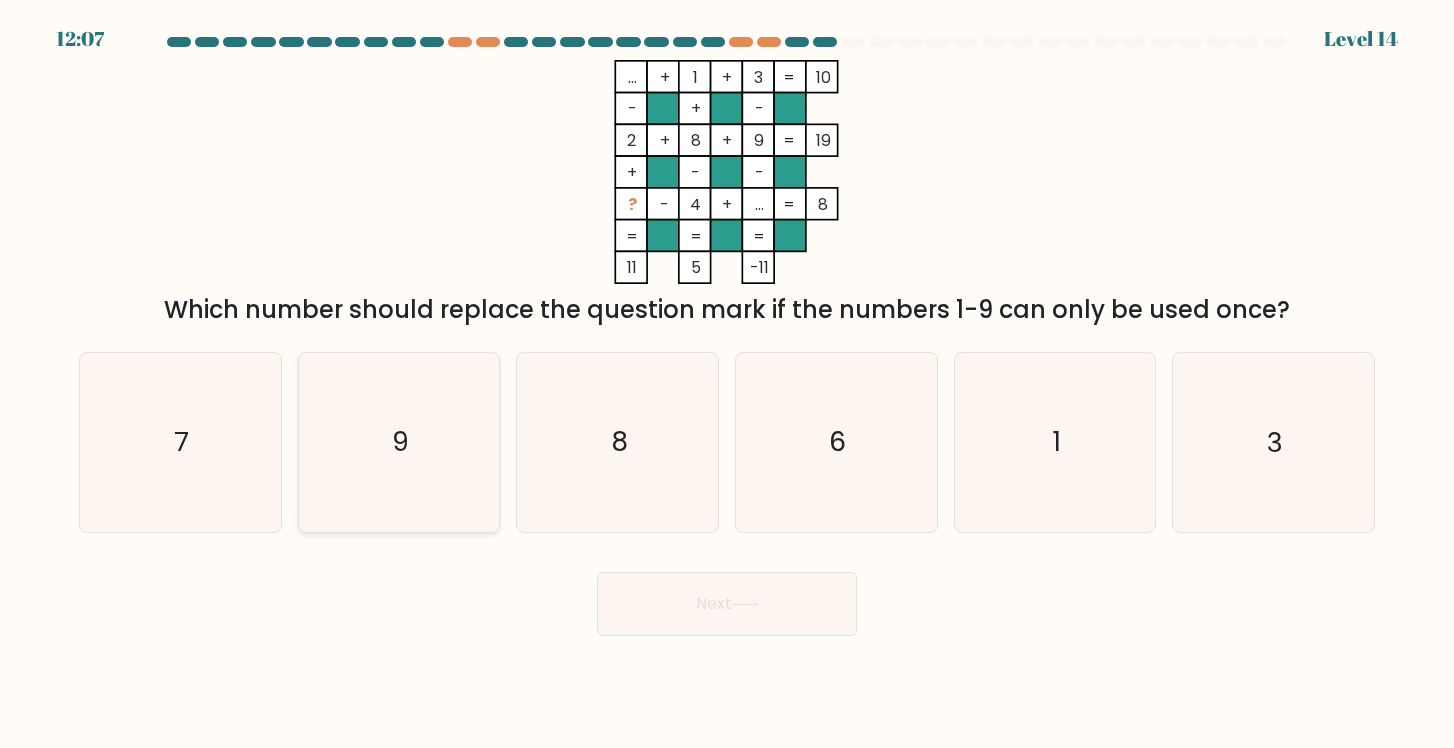 click on "9" 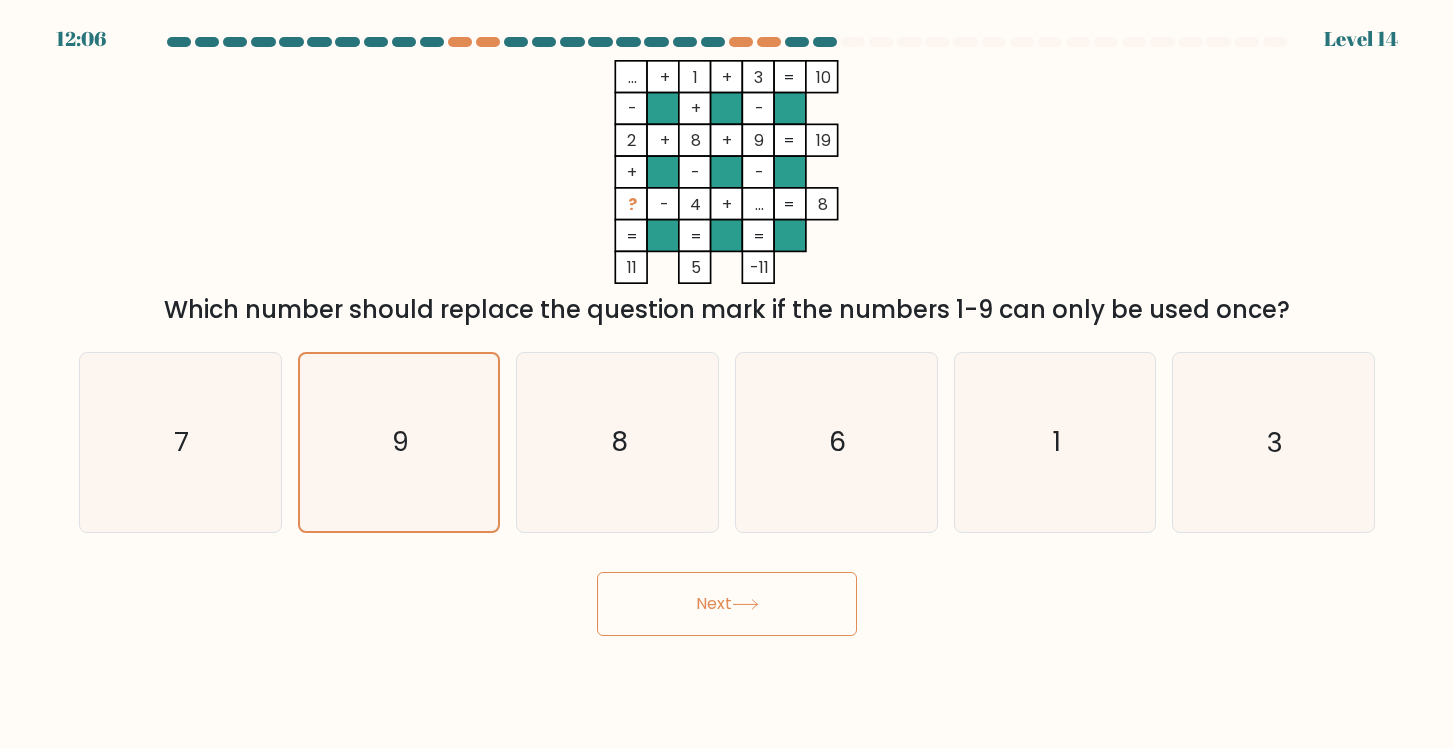 click on "Next" at bounding box center (727, 604) 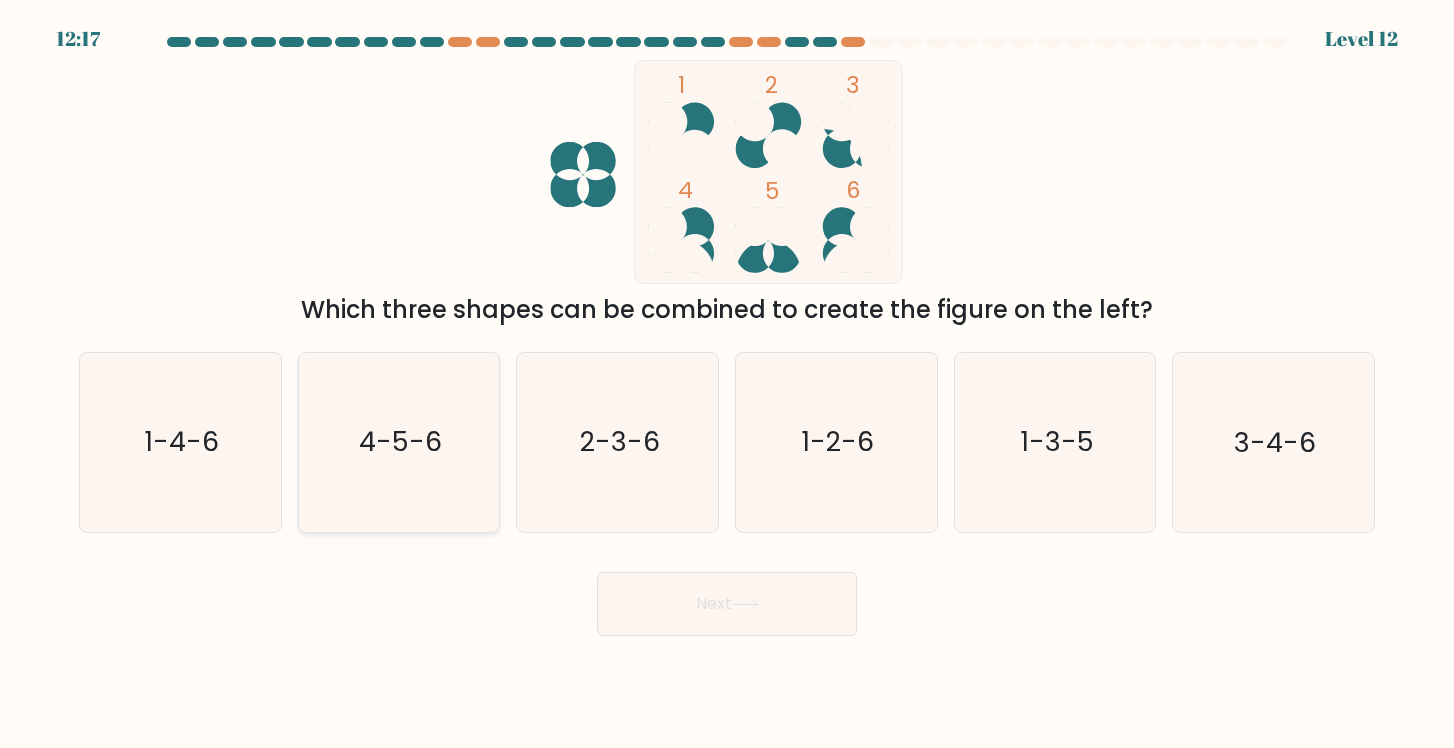 click on "4-5-6" 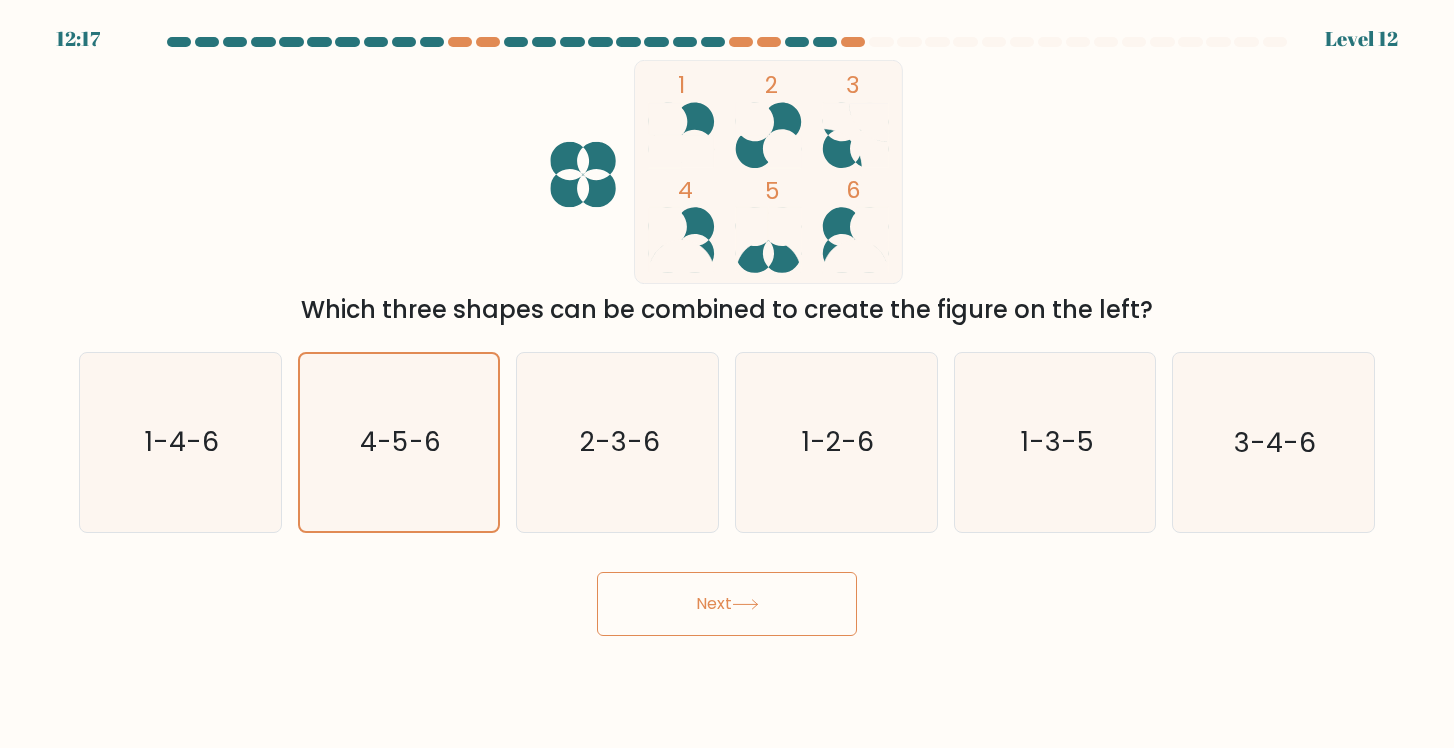 click on "Next" at bounding box center (727, 604) 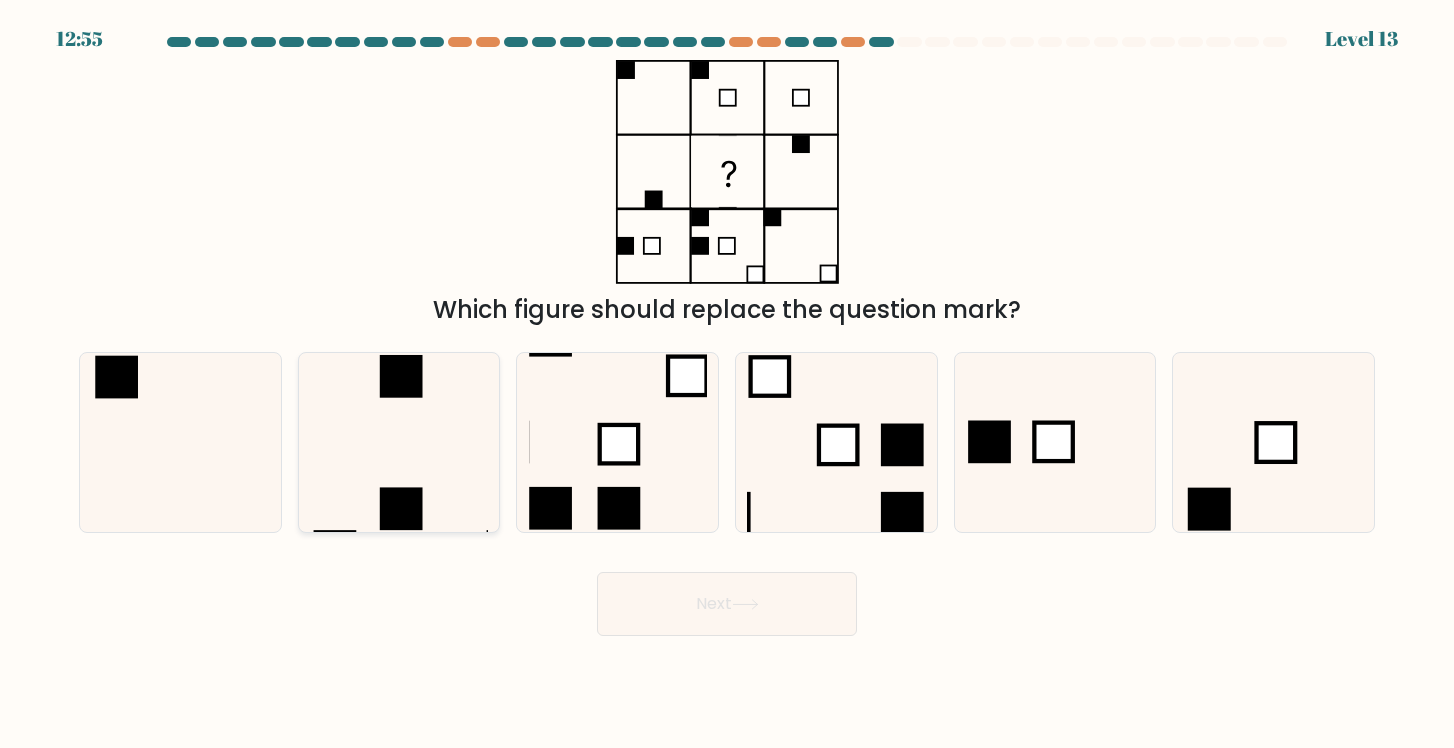 click 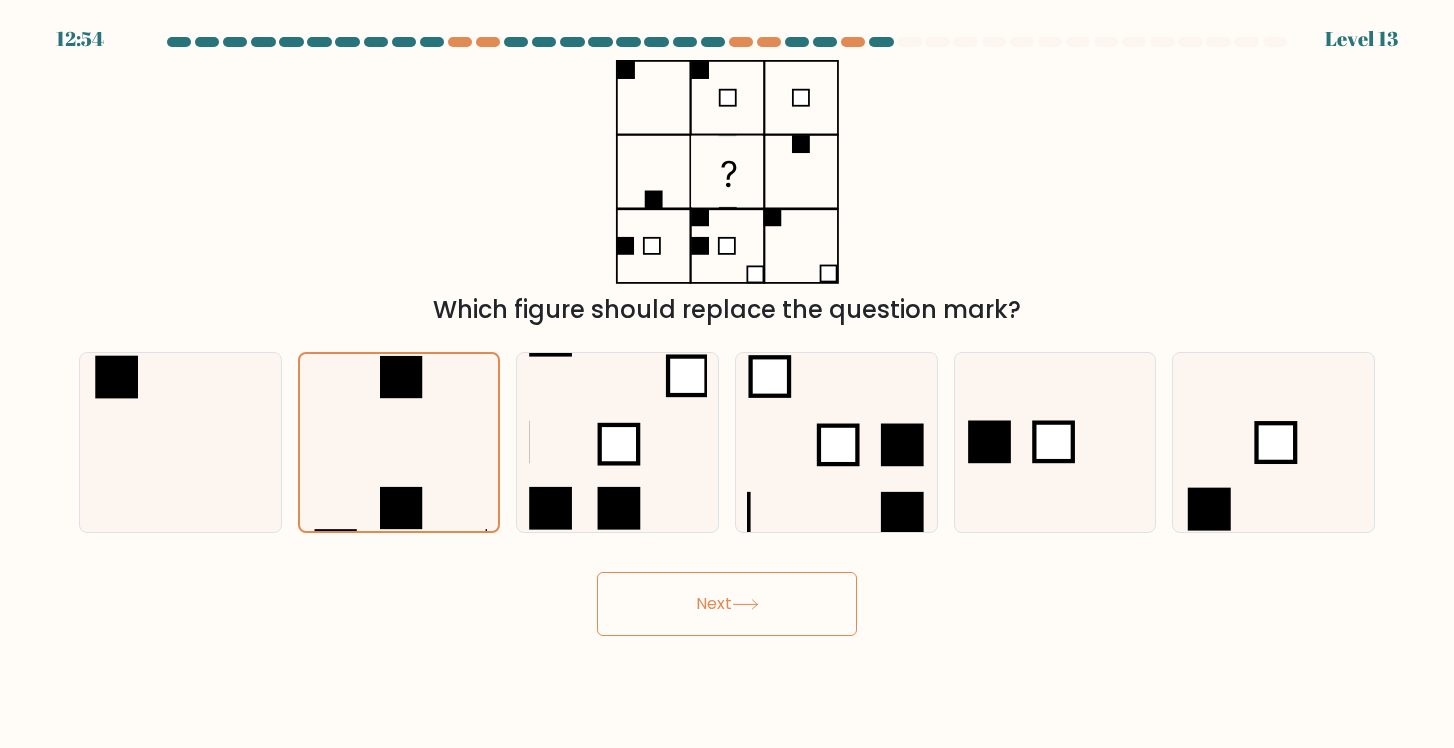 click on "Next" at bounding box center [727, 604] 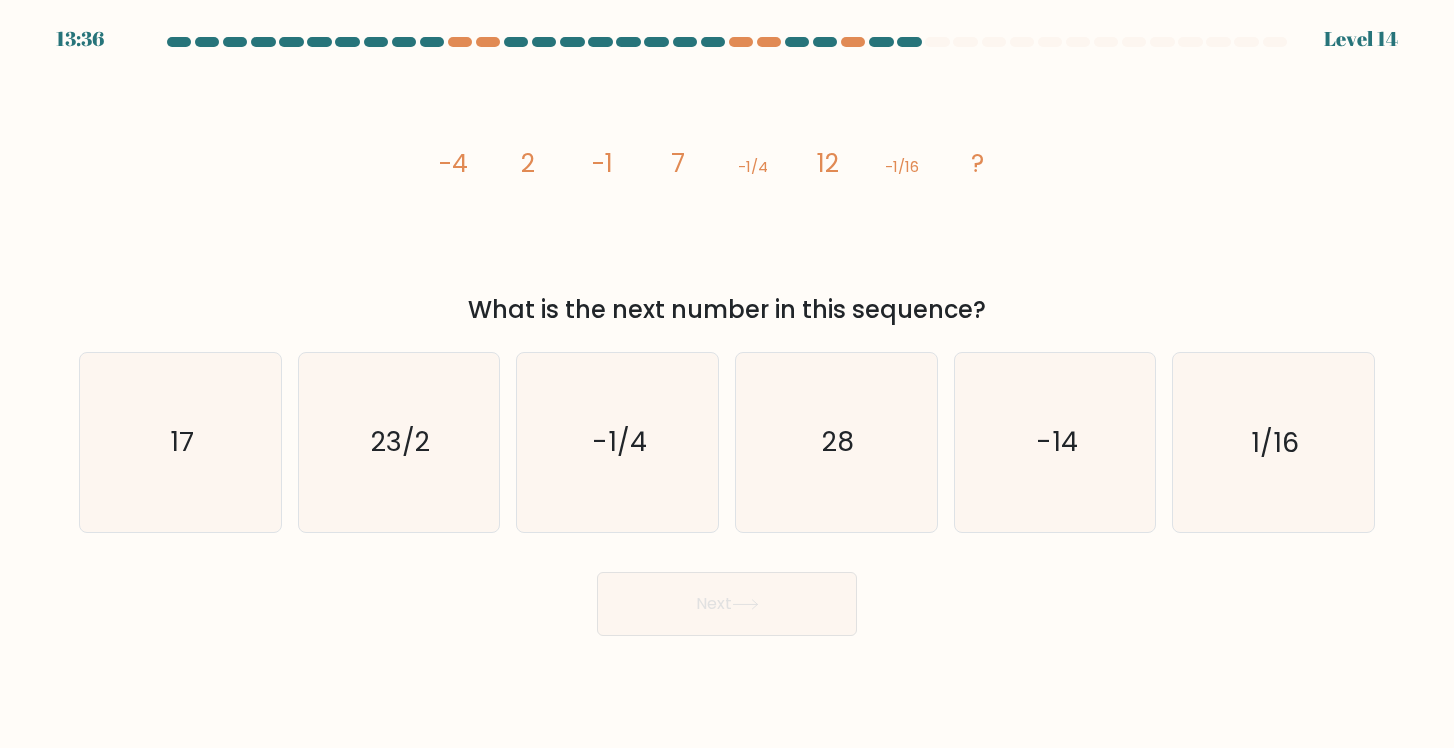 drag, startPoint x: 405, startPoint y: 132, endPoint x: 984, endPoint y: 317, distance: 607.83716 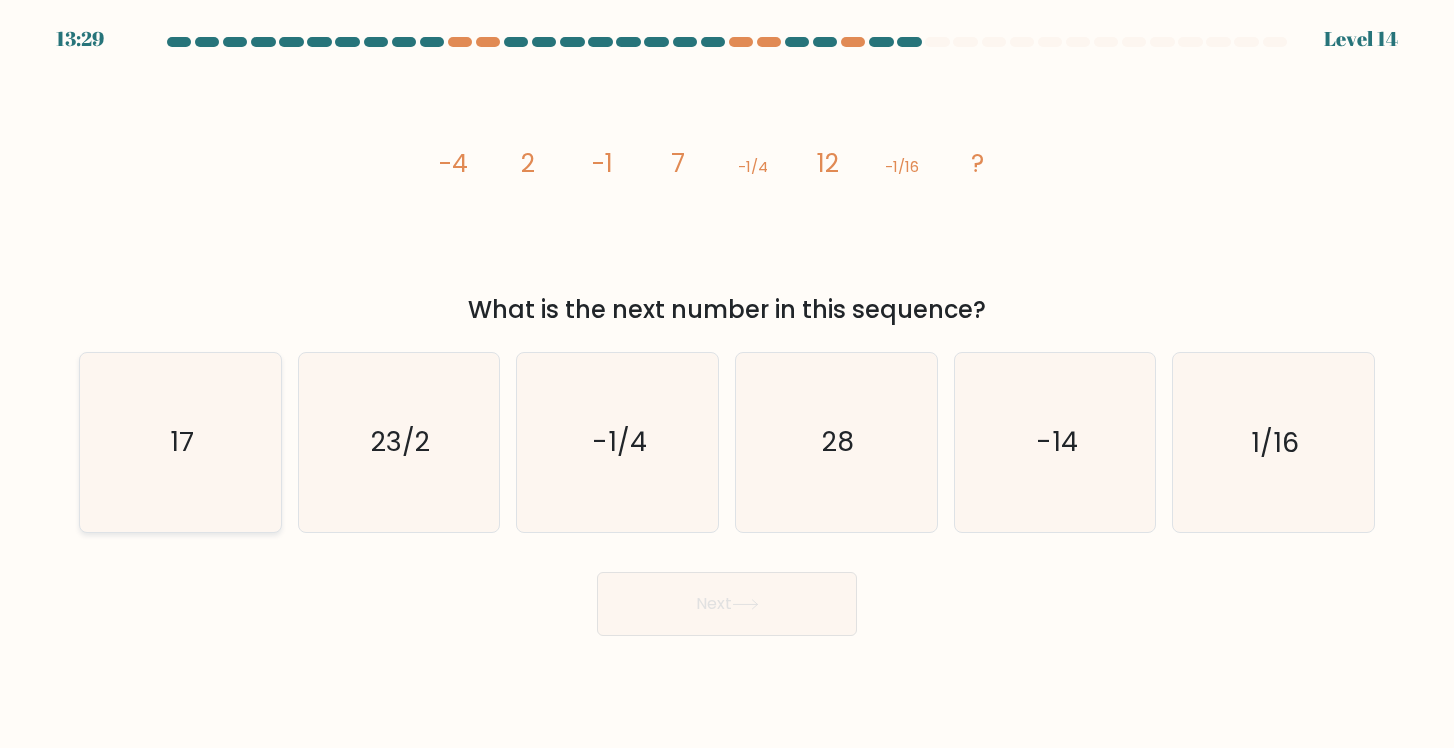 click on "17" 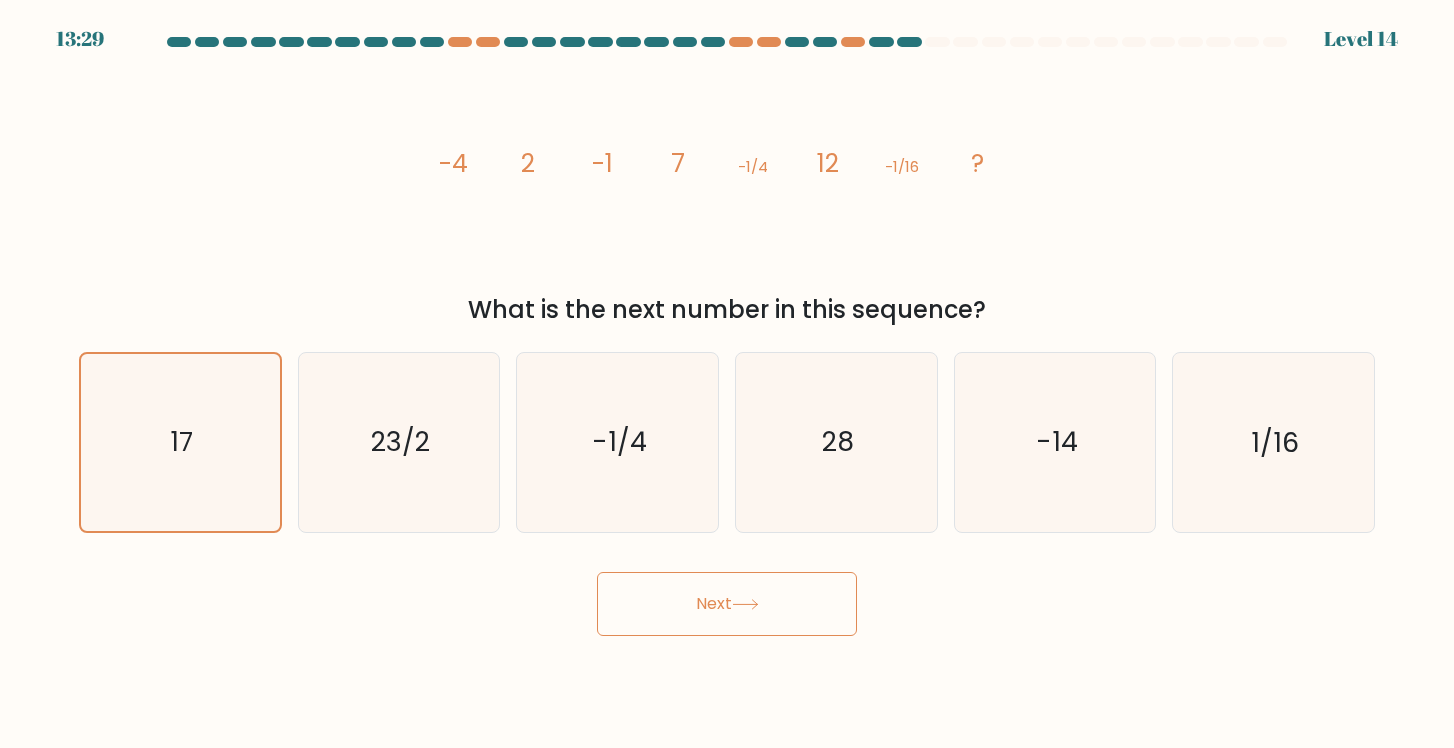 click on "Next" at bounding box center (727, 604) 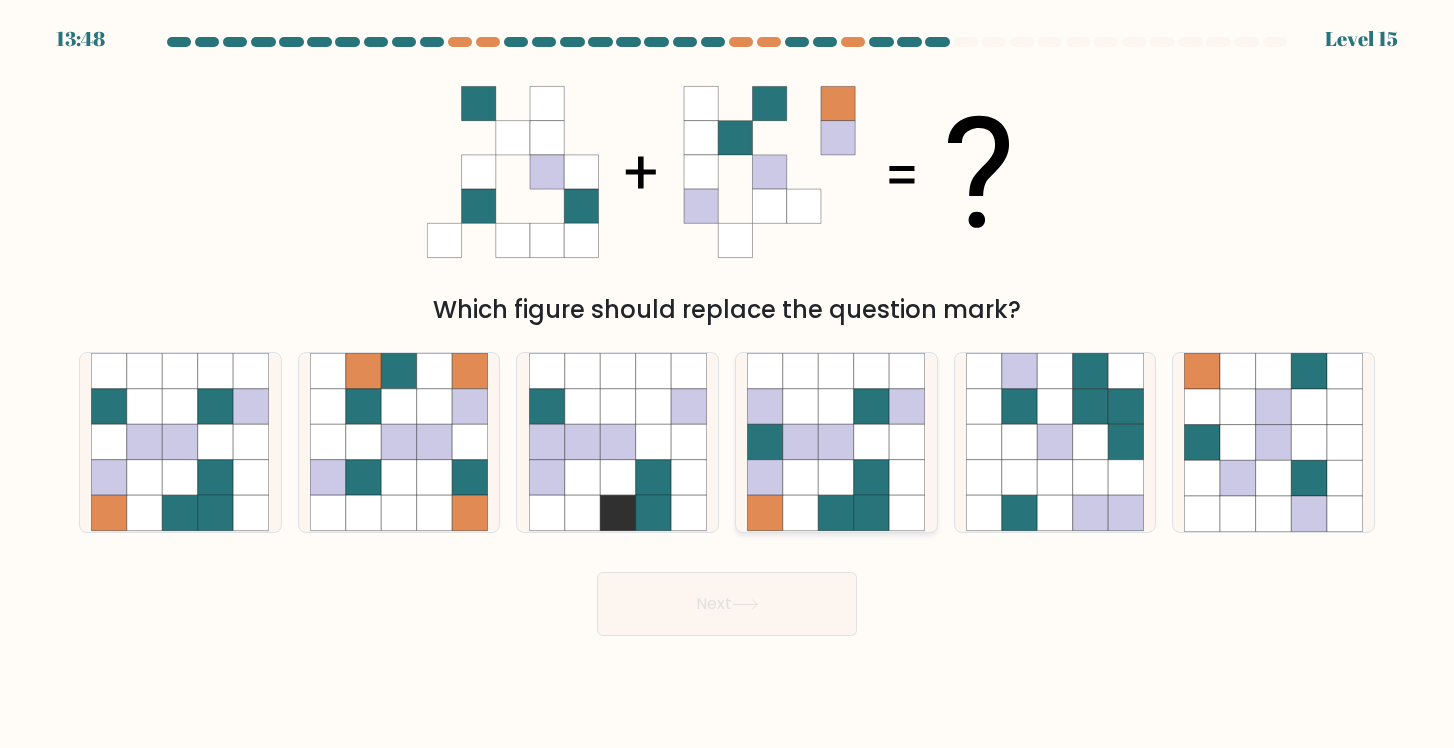 click 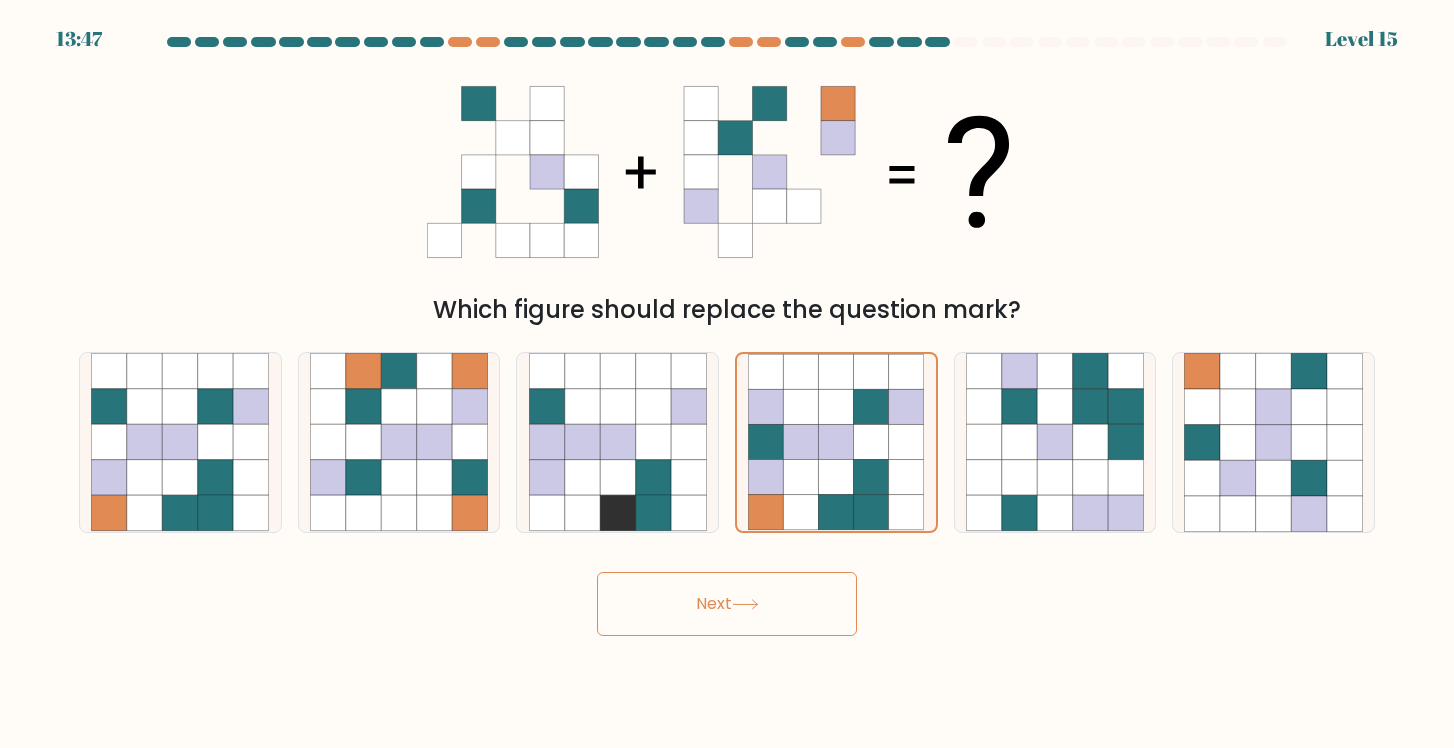 click on "Next" at bounding box center [727, 604] 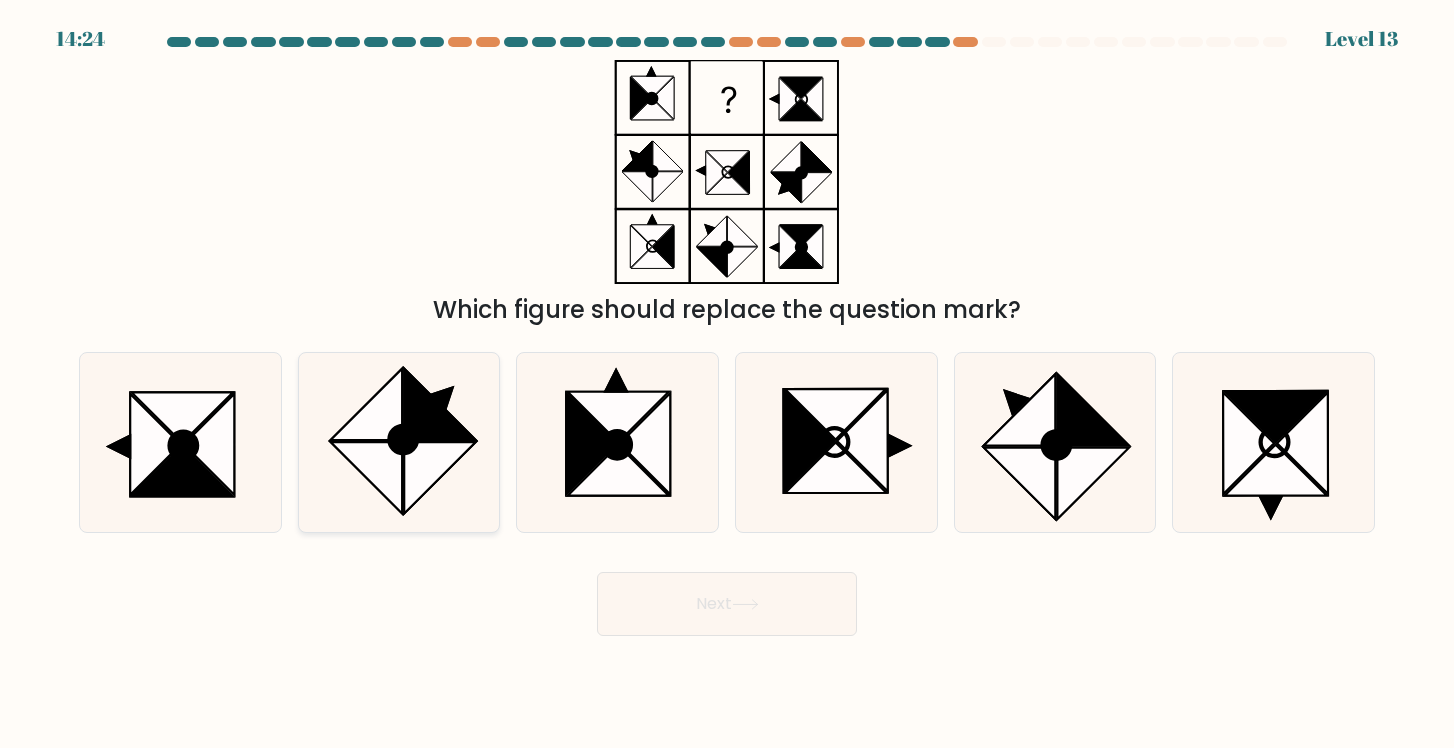 click 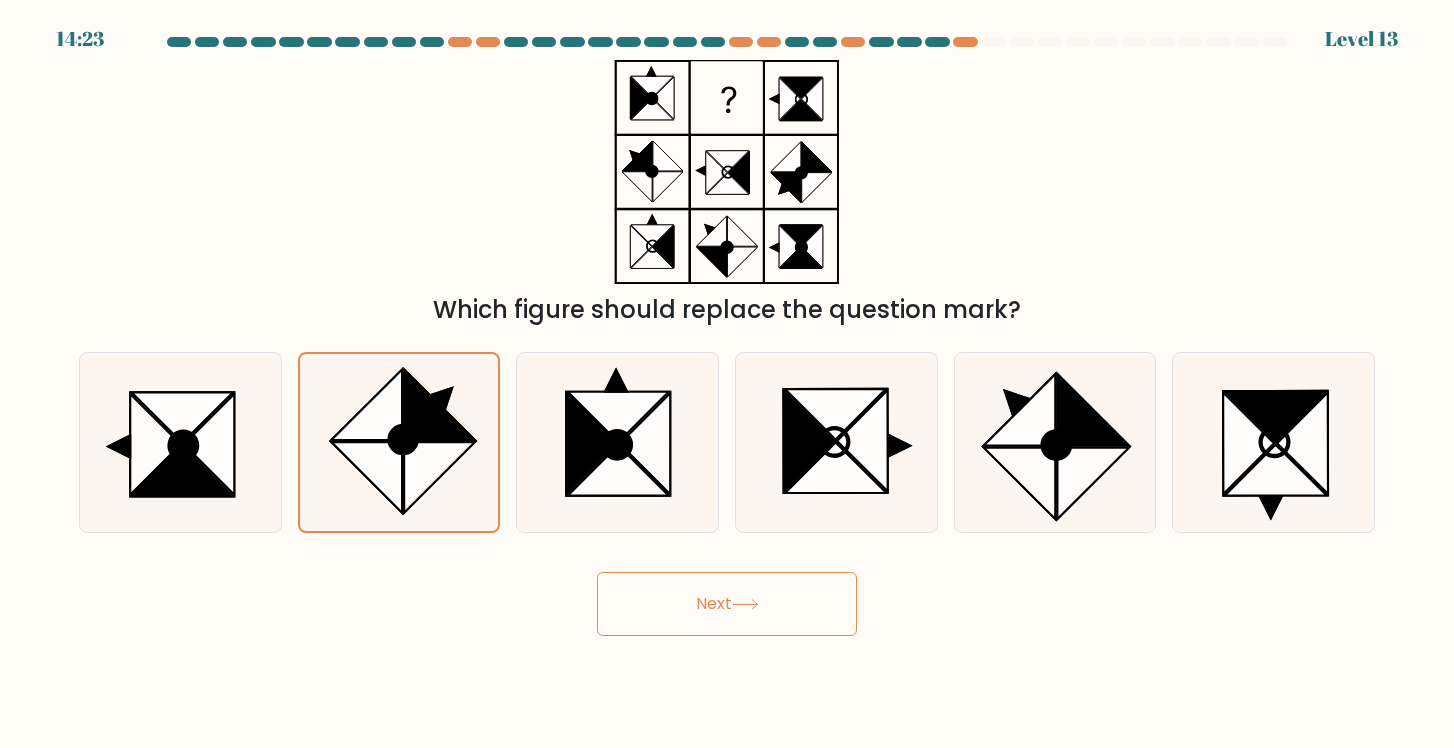click on "Next" at bounding box center [727, 604] 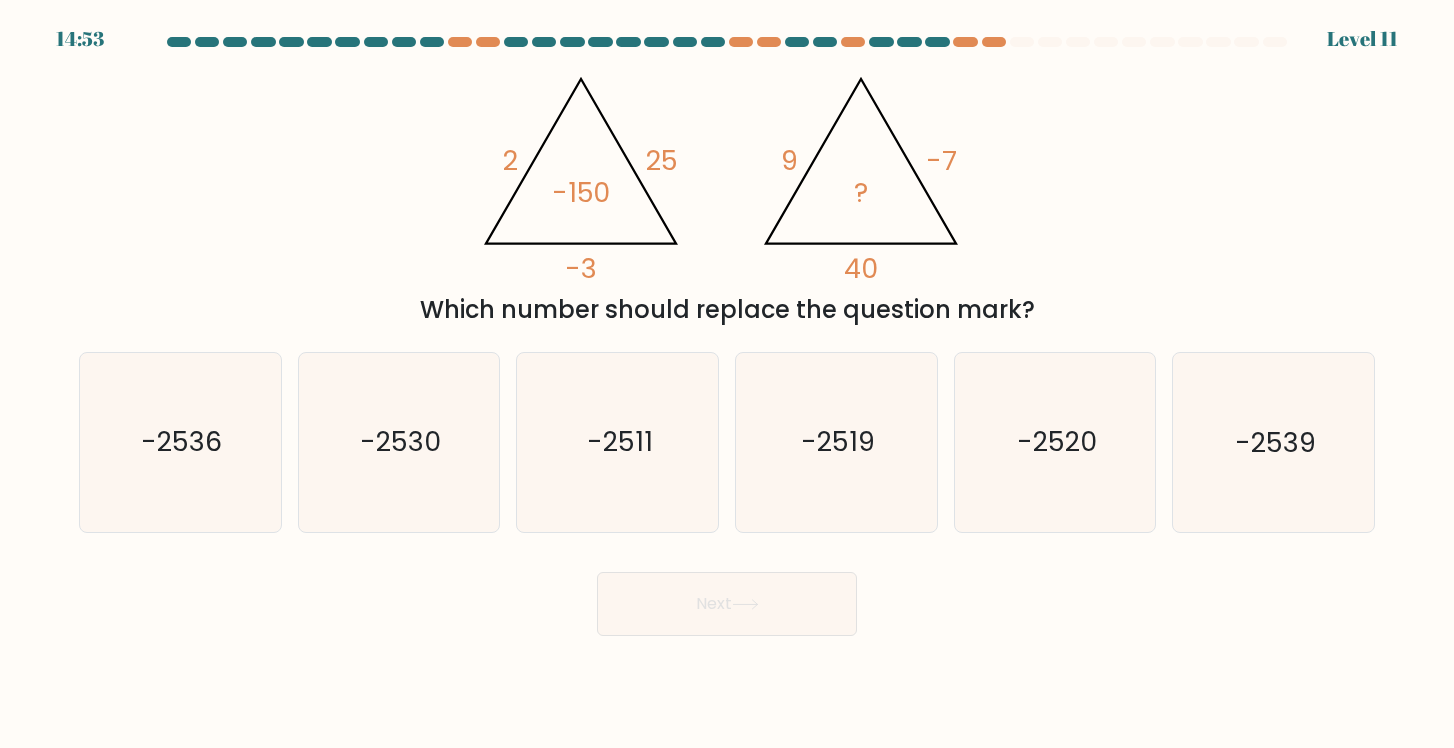 drag, startPoint x: 799, startPoint y: 42, endPoint x: 751, endPoint y: 68, distance: 54.589375 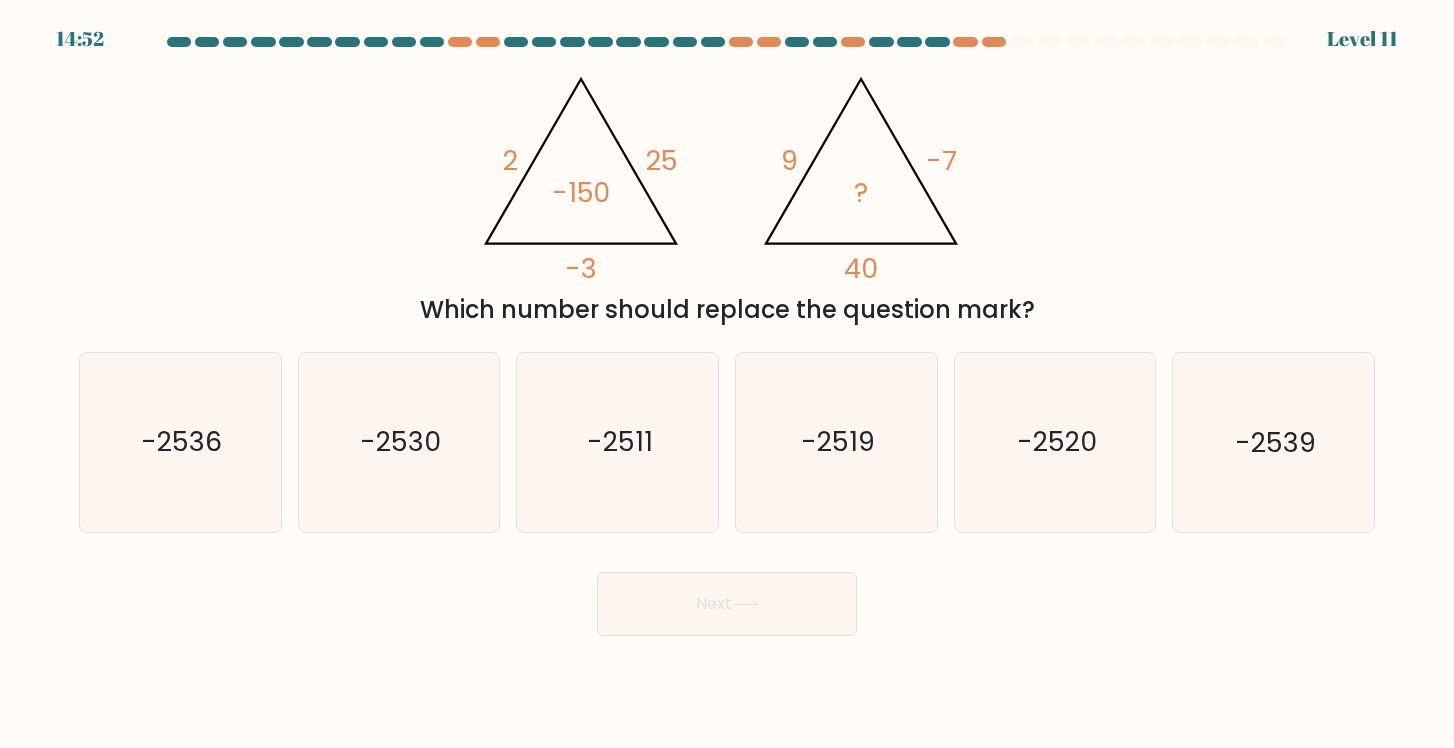 drag, startPoint x: 472, startPoint y: 74, endPoint x: 1074, endPoint y: 308, distance: 645.8793 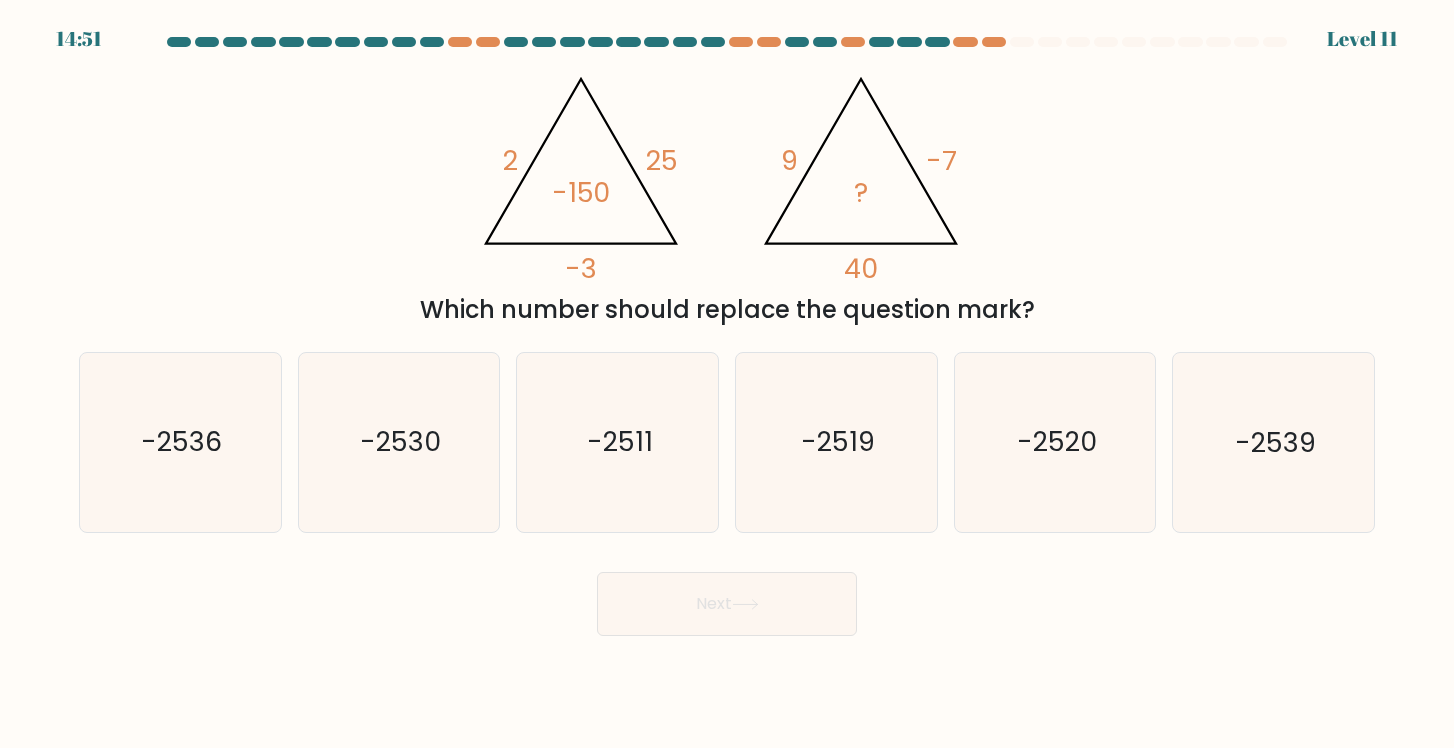 copy on "2       25       -3       -150                                       @import url('https://fonts.googleapis.com/css?family=Abril+Fatface:400,100,100italic,300,300italic,400italic,500,500italic,700,700italic,900,900italic');                        9       -7       40       ?
Which number should replace the question mark?" 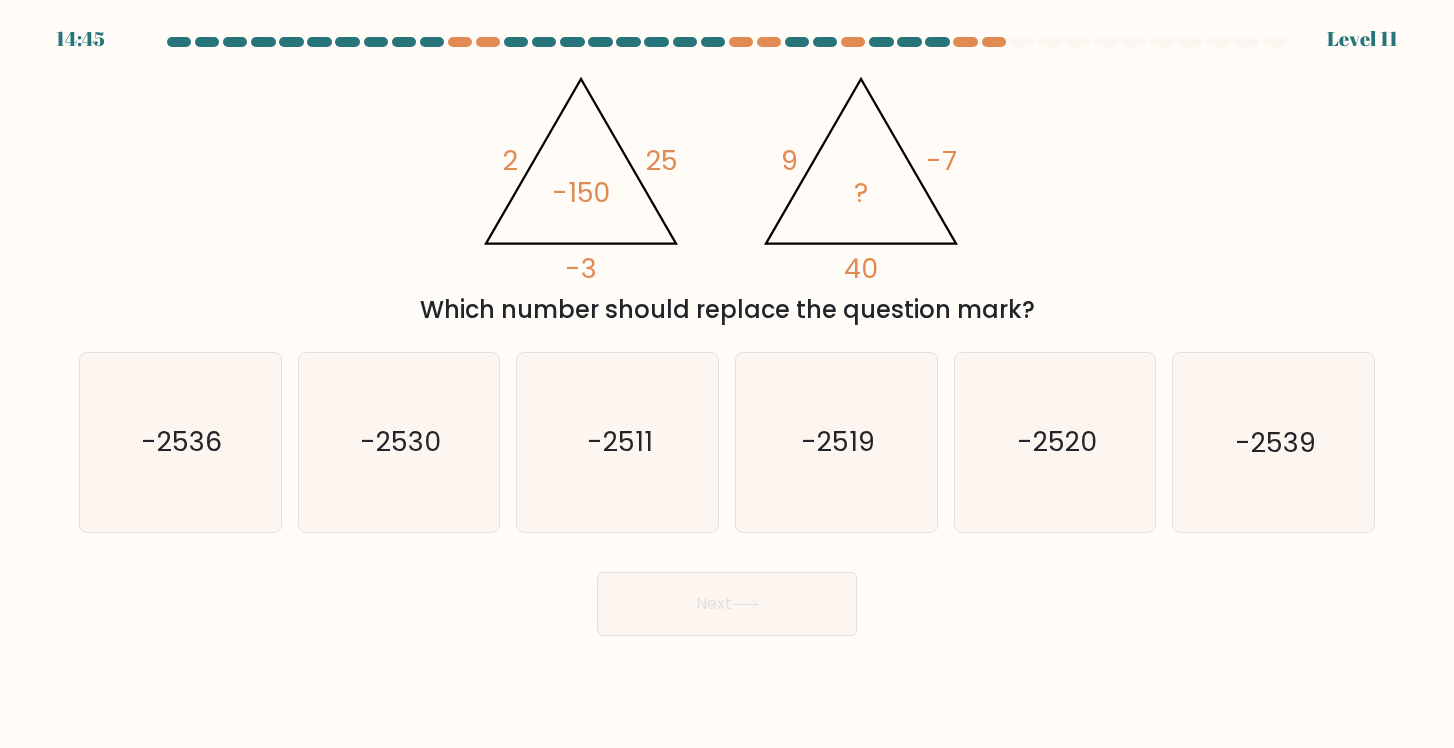 click on "@import url('https://fonts.googleapis.com/css?family=Abril+Fatface:400,100,100italic,300,300italic,400italic,500,500italic,700,700italic,900,900italic');                        2       25       -3       -150                                       @import url('https://fonts.googleapis.com/css?family=Abril+Fatface:400,100,100italic,300,300italic,400italic,500,500italic,700,700italic,900,900italic');                        9       -7       40       ?" 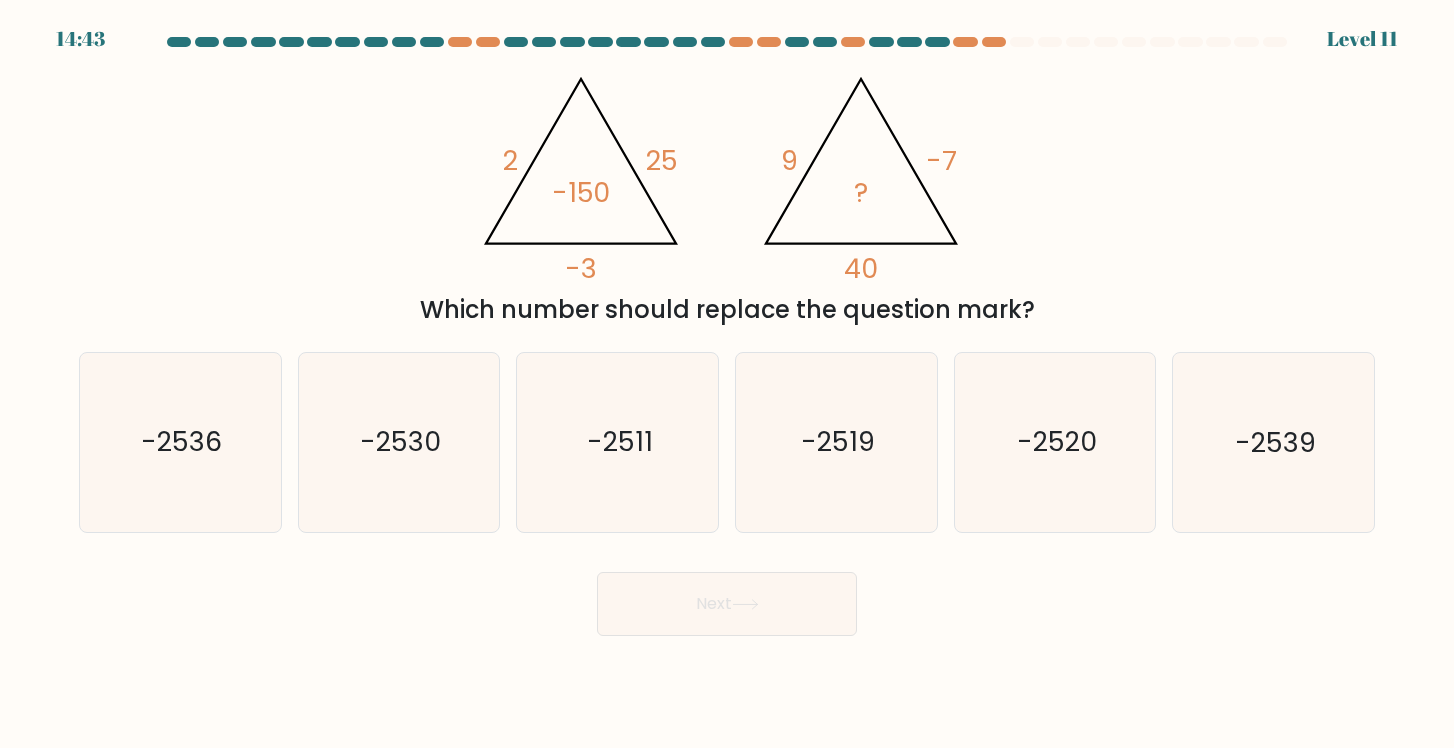 drag, startPoint x: 802, startPoint y: 119, endPoint x: 929, endPoint y: 263, distance: 192.00261 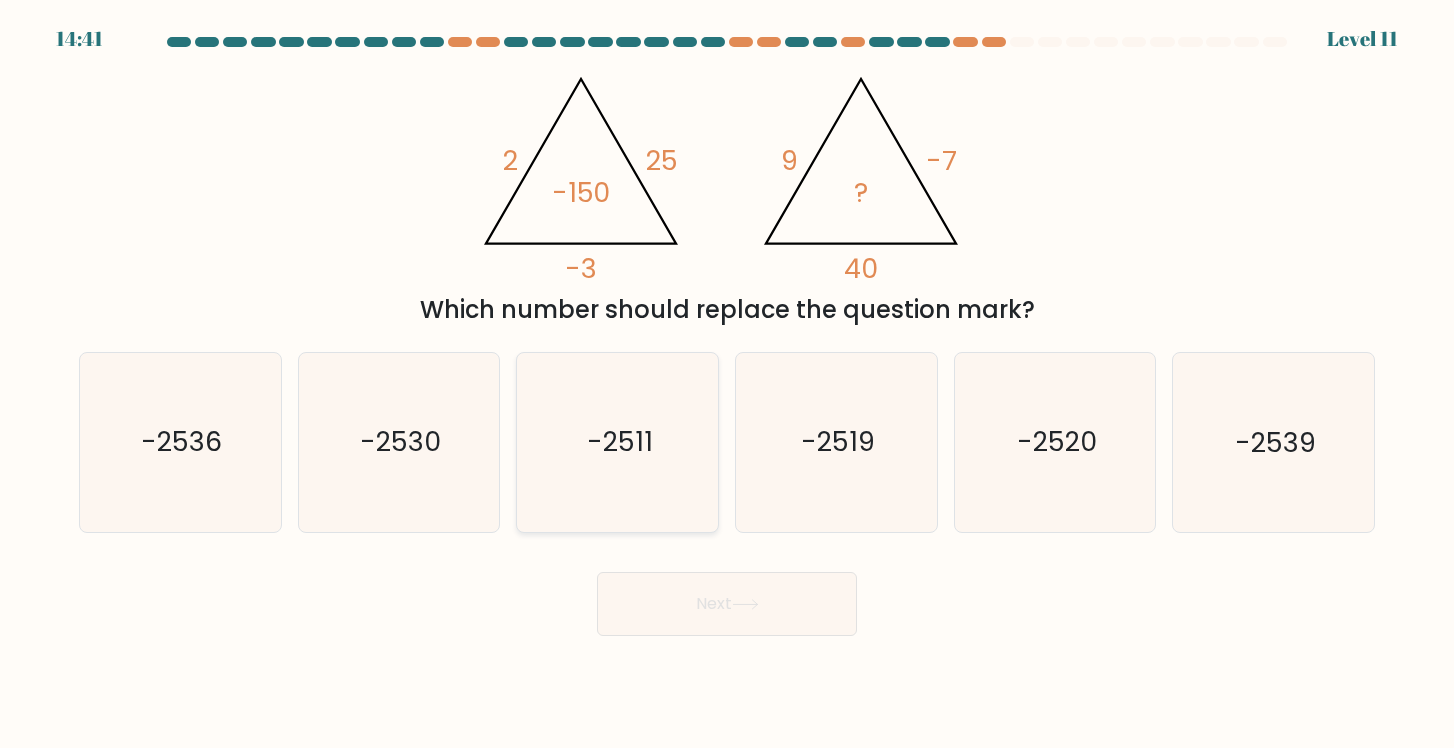 click on "-2511" 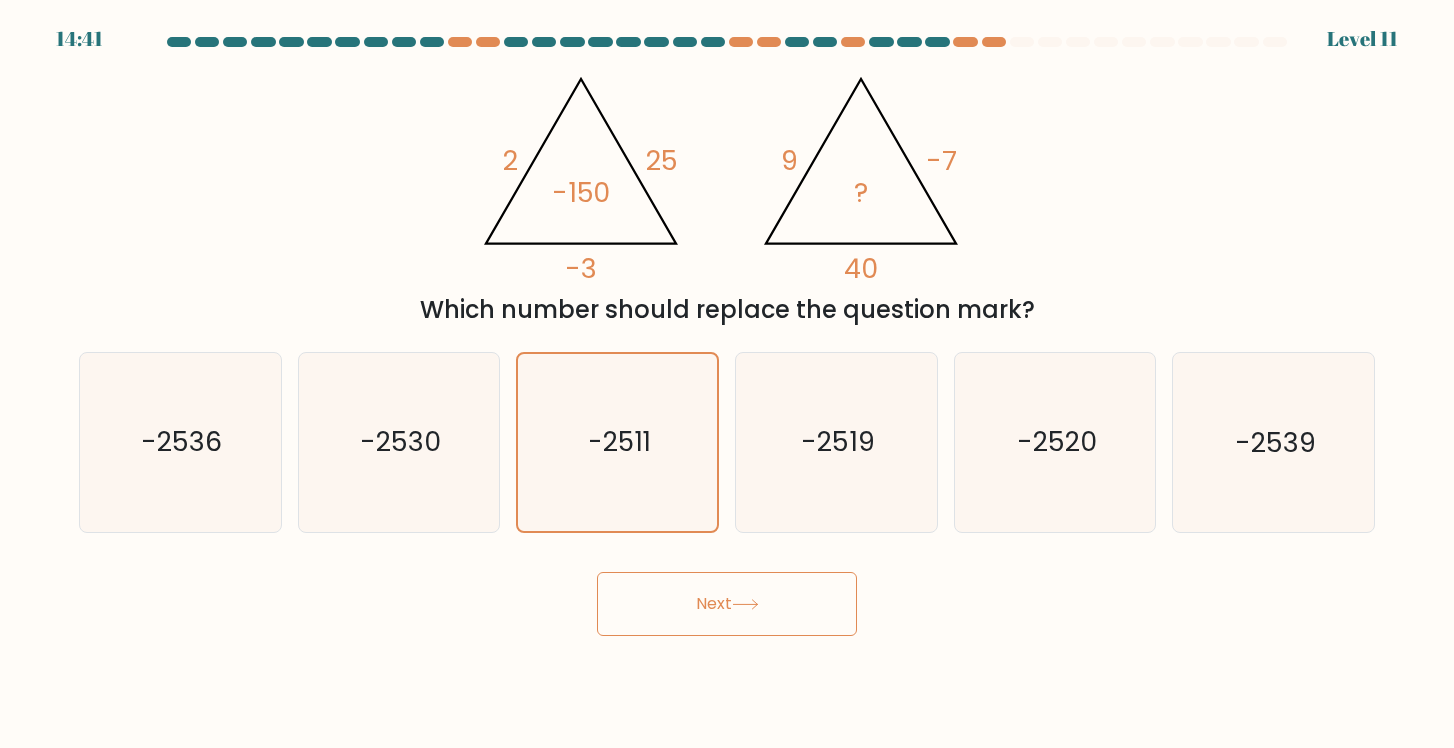 click on "Next" at bounding box center [727, 604] 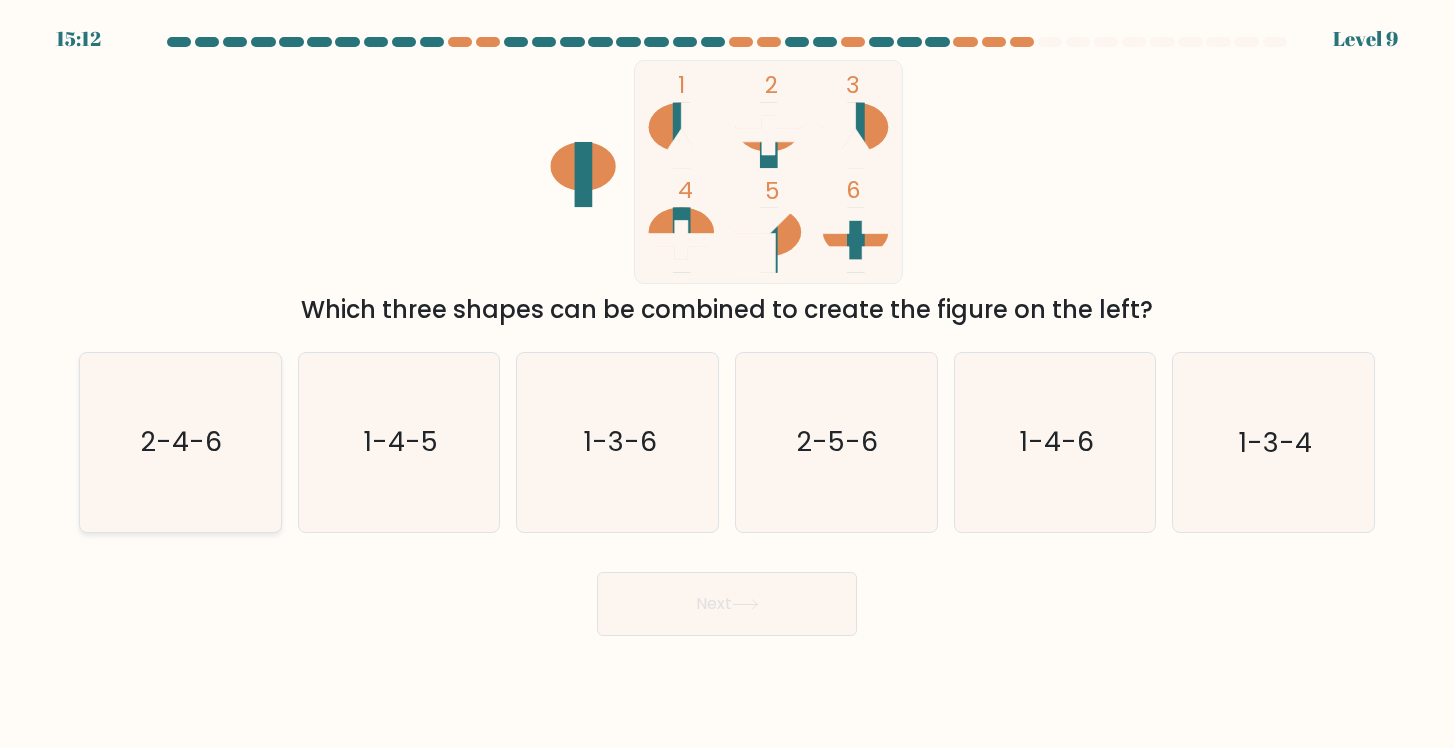 click on "2-4-6" 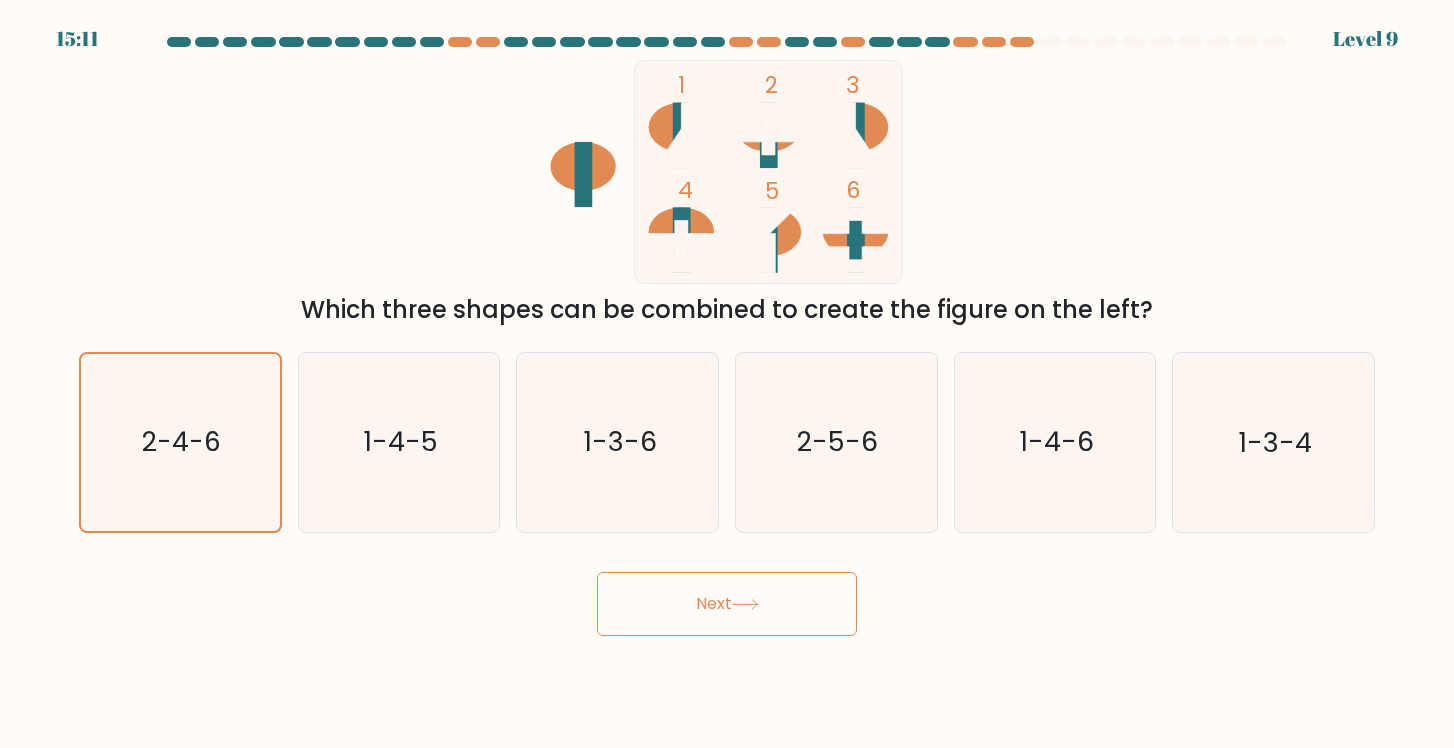 click on "Next" at bounding box center (727, 604) 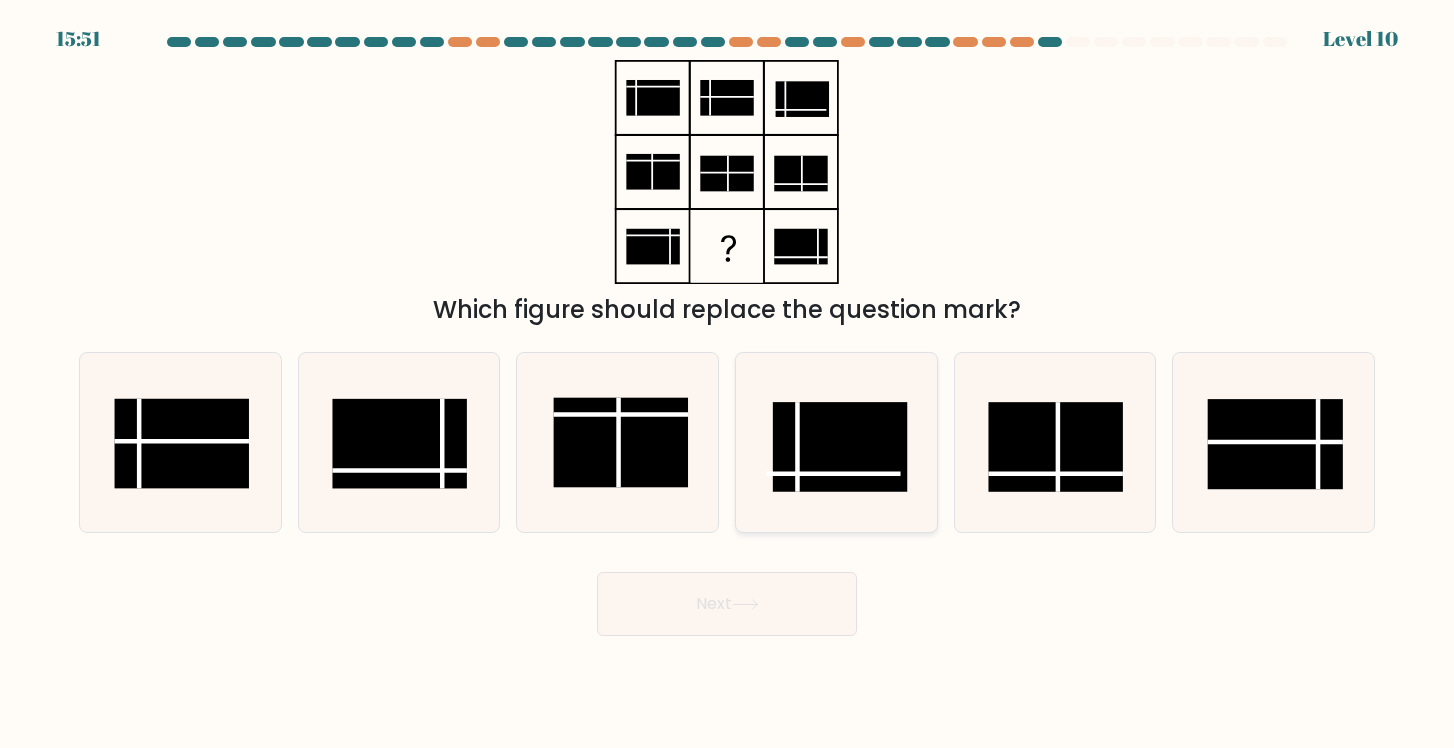 click 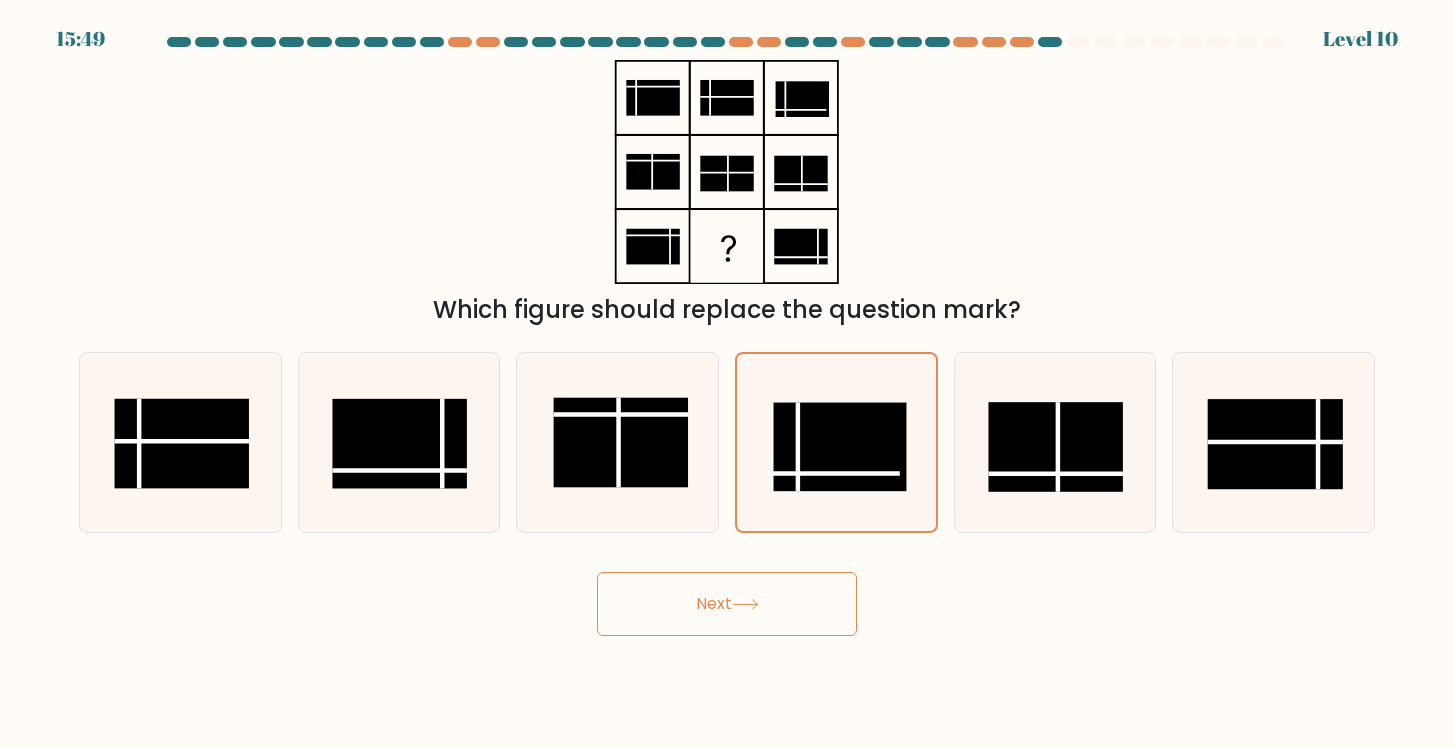 click on "Next" at bounding box center (727, 604) 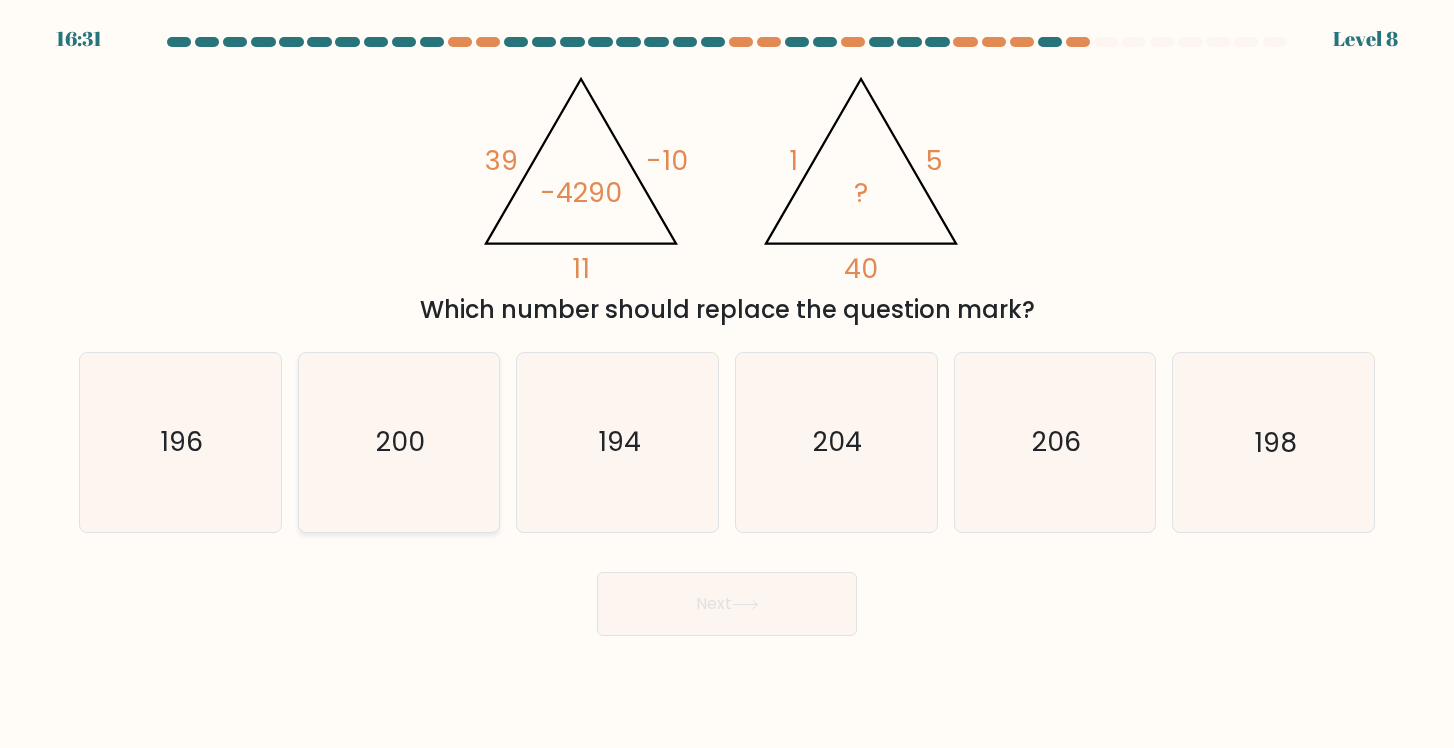 click on "200" 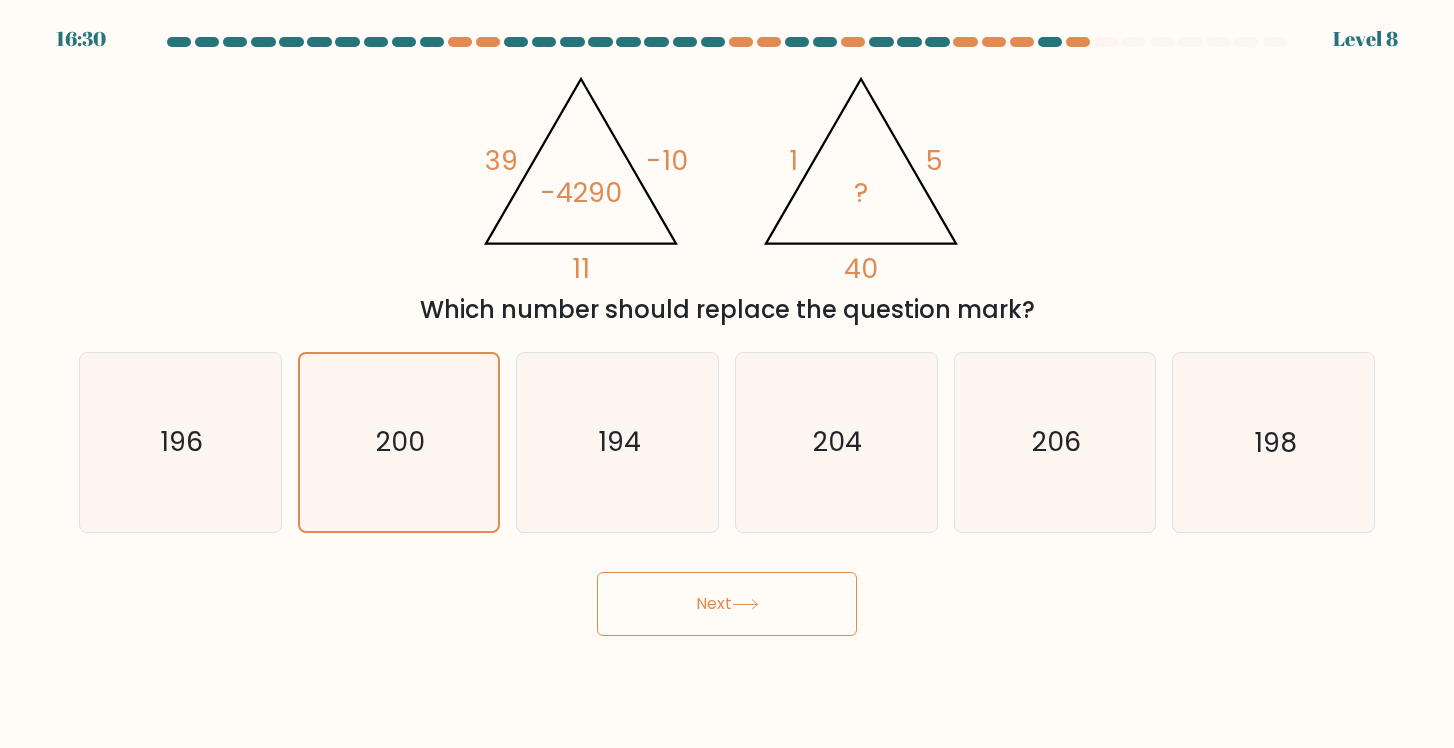 click on "Next" at bounding box center [727, 604] 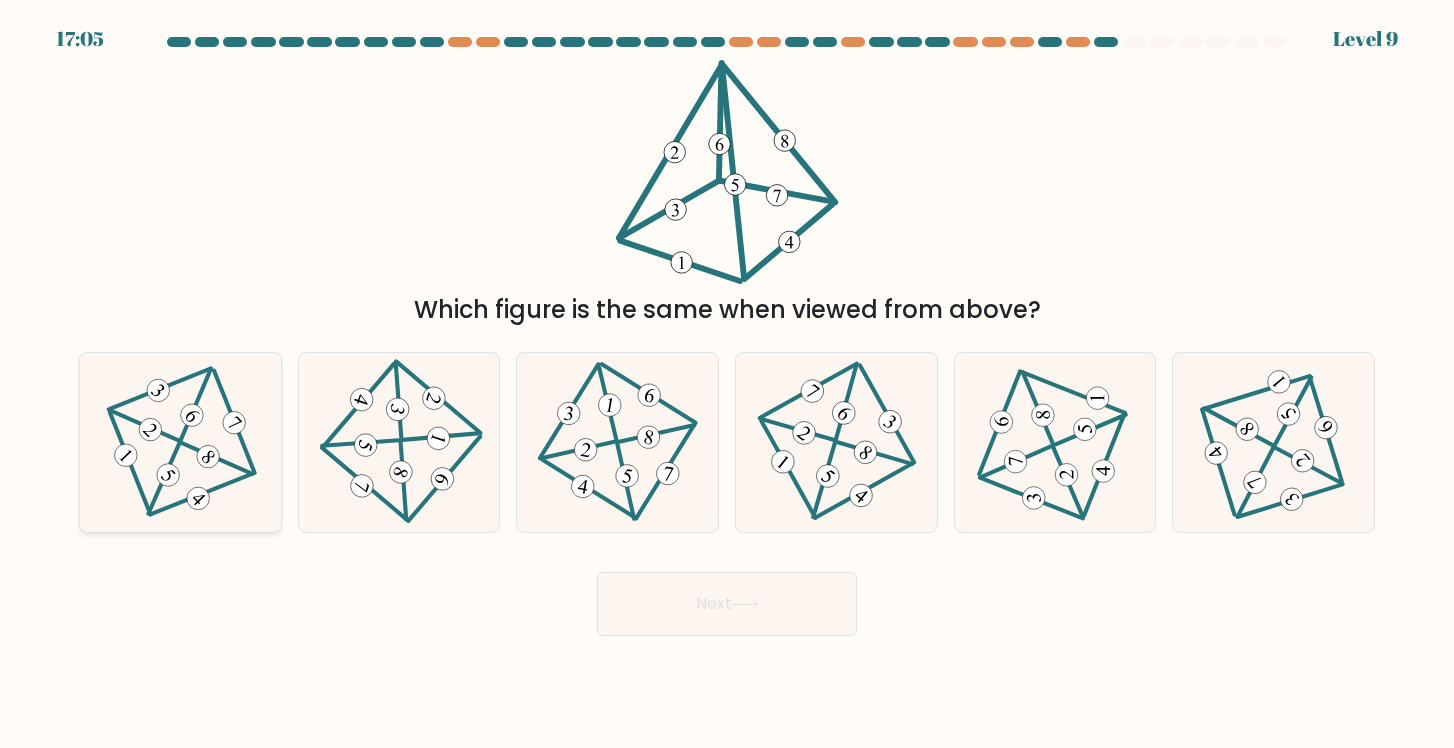 click 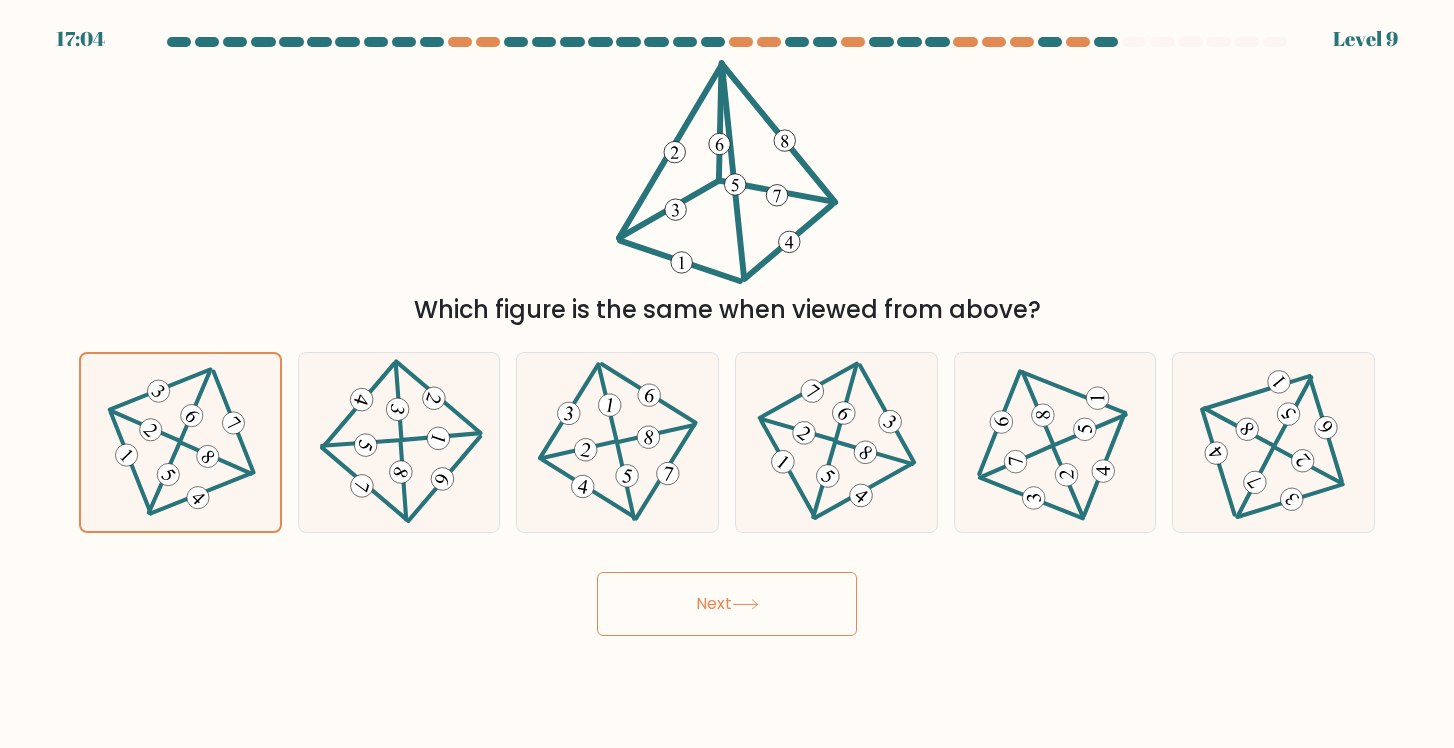 click on "Next" at bounding box center (727, 604) 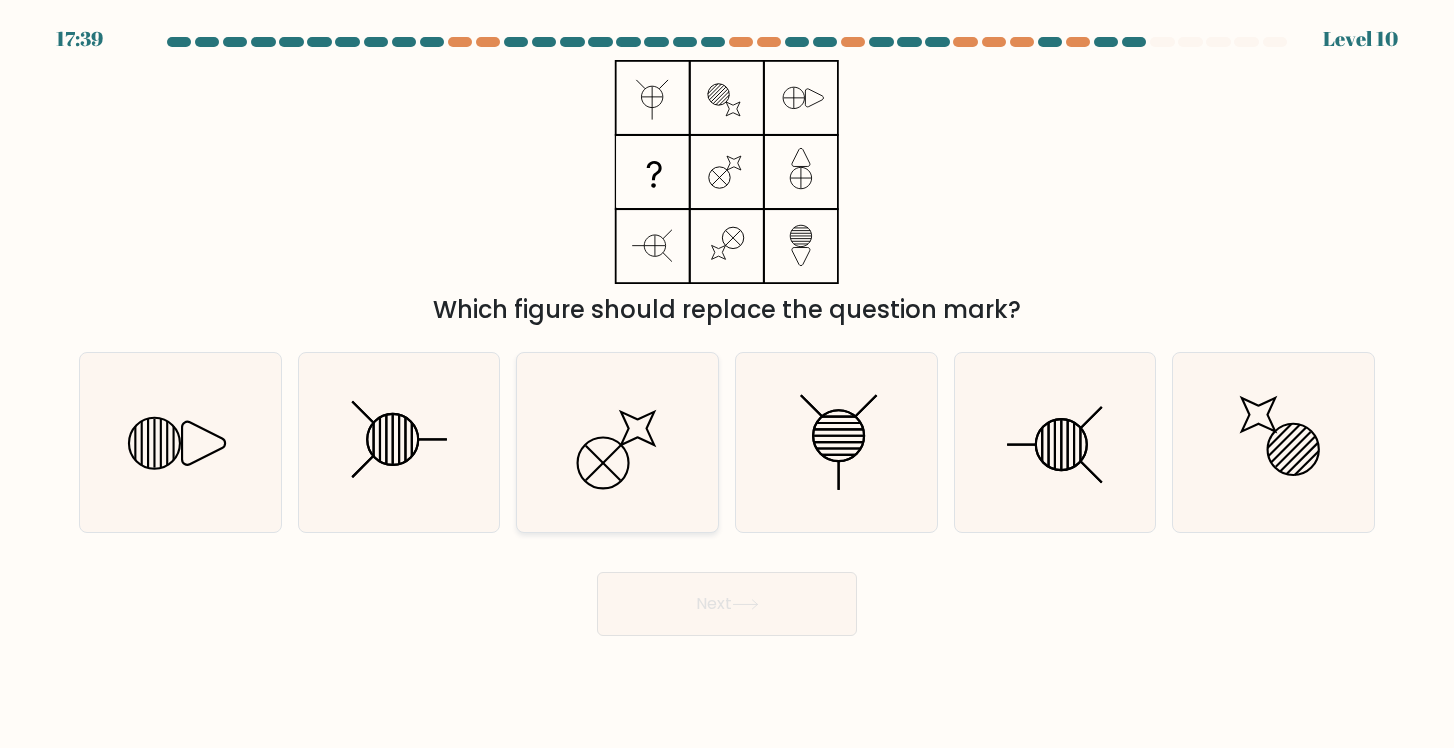 click 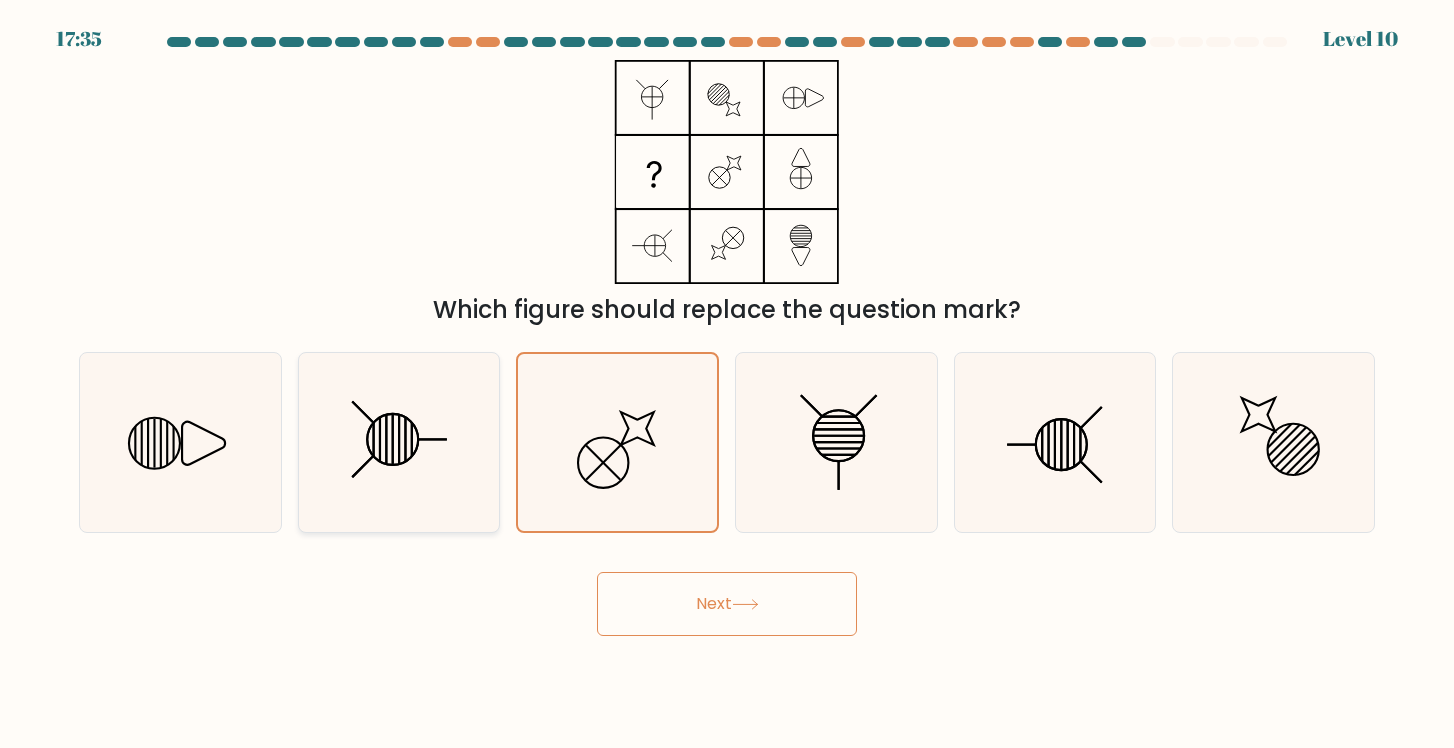 click 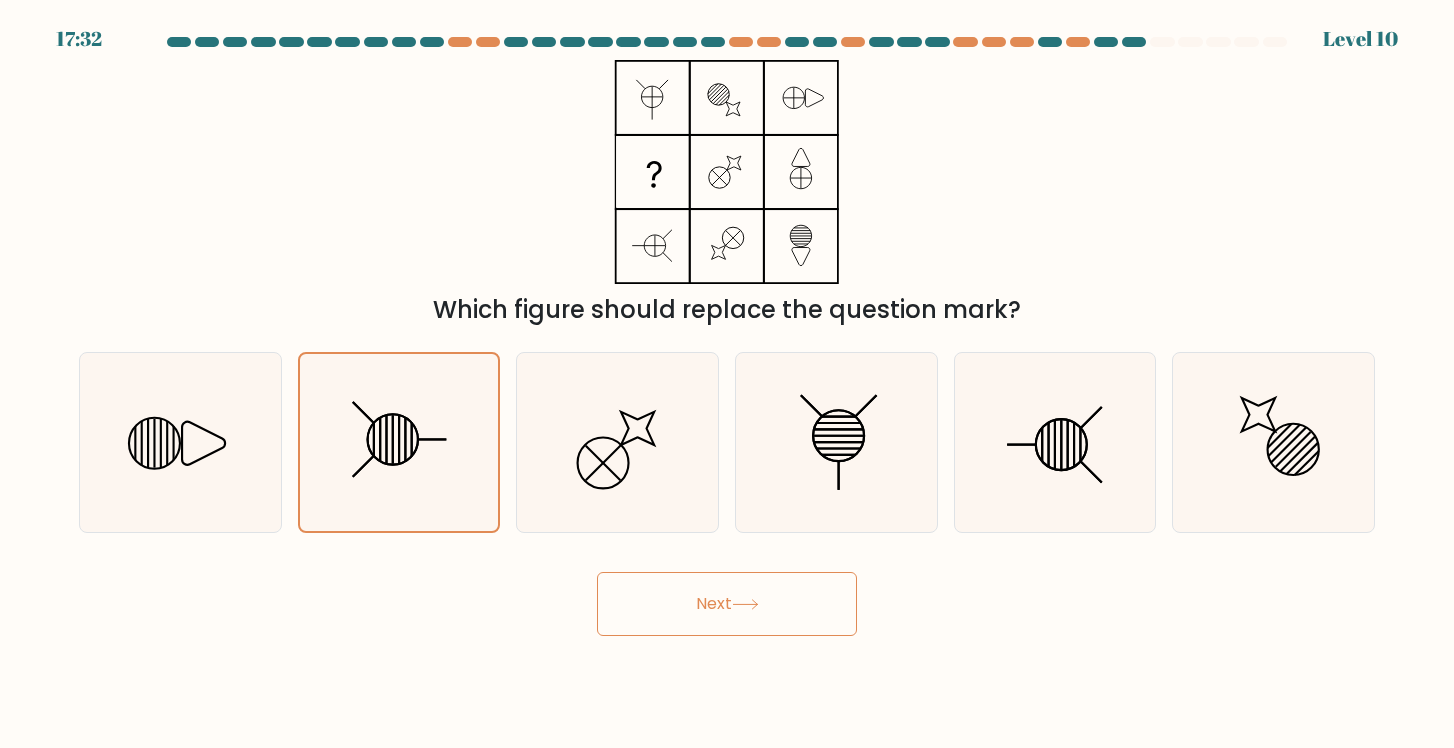 click 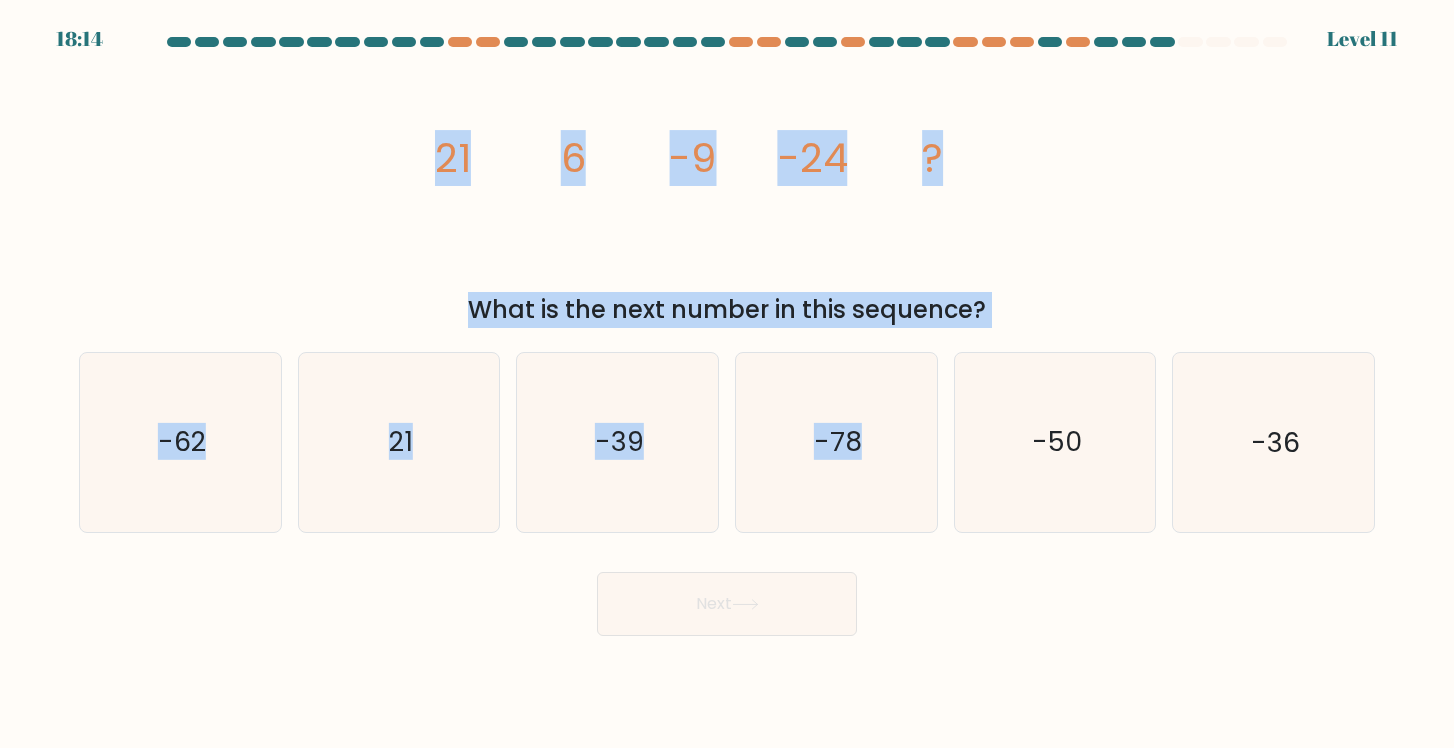 drag, startPoint x: 419, startPoint y: 120, endPoint x: 1001, endPoint y: 339, distance: 621.84 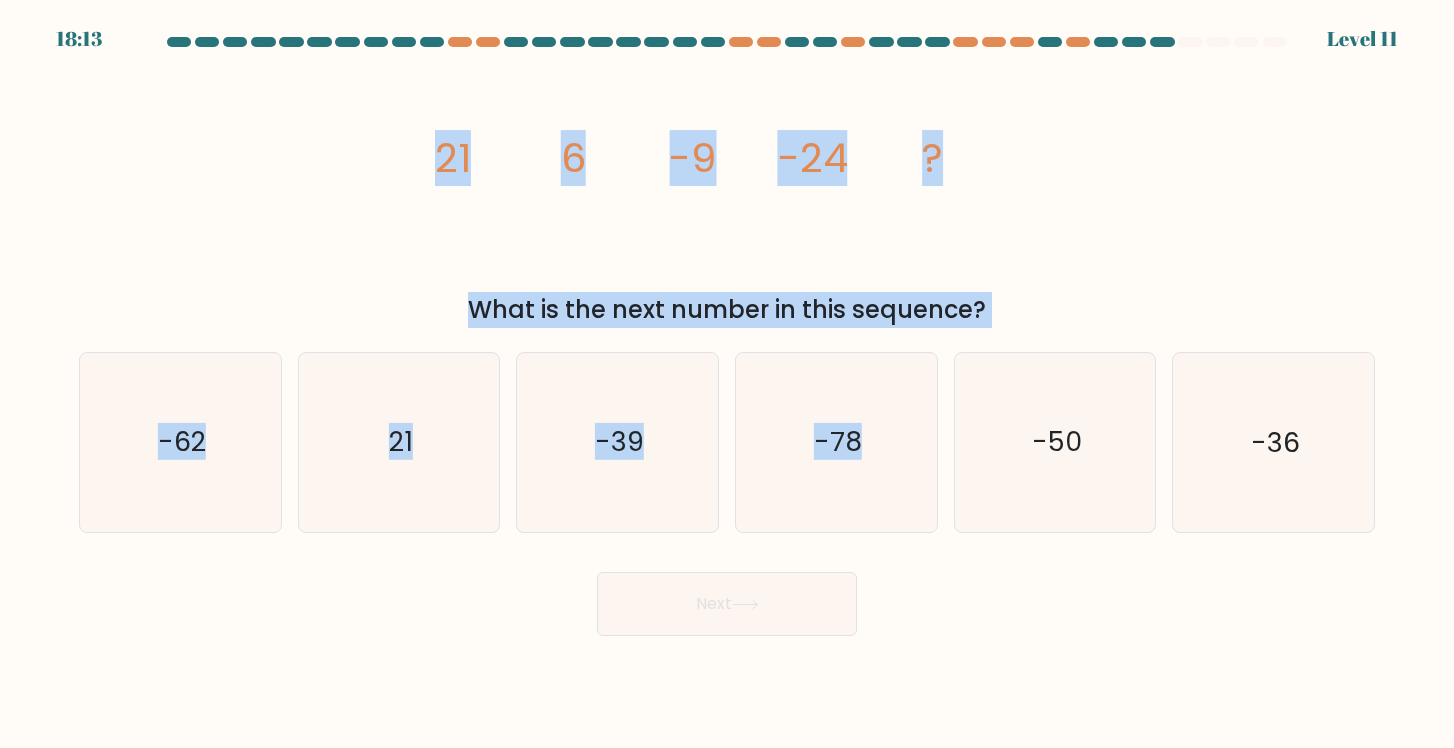copy on "21
6
-9
-24
?
What is the next number in this sequence?
a.
-62
b.
21
c.
-39
d.
-78
e." 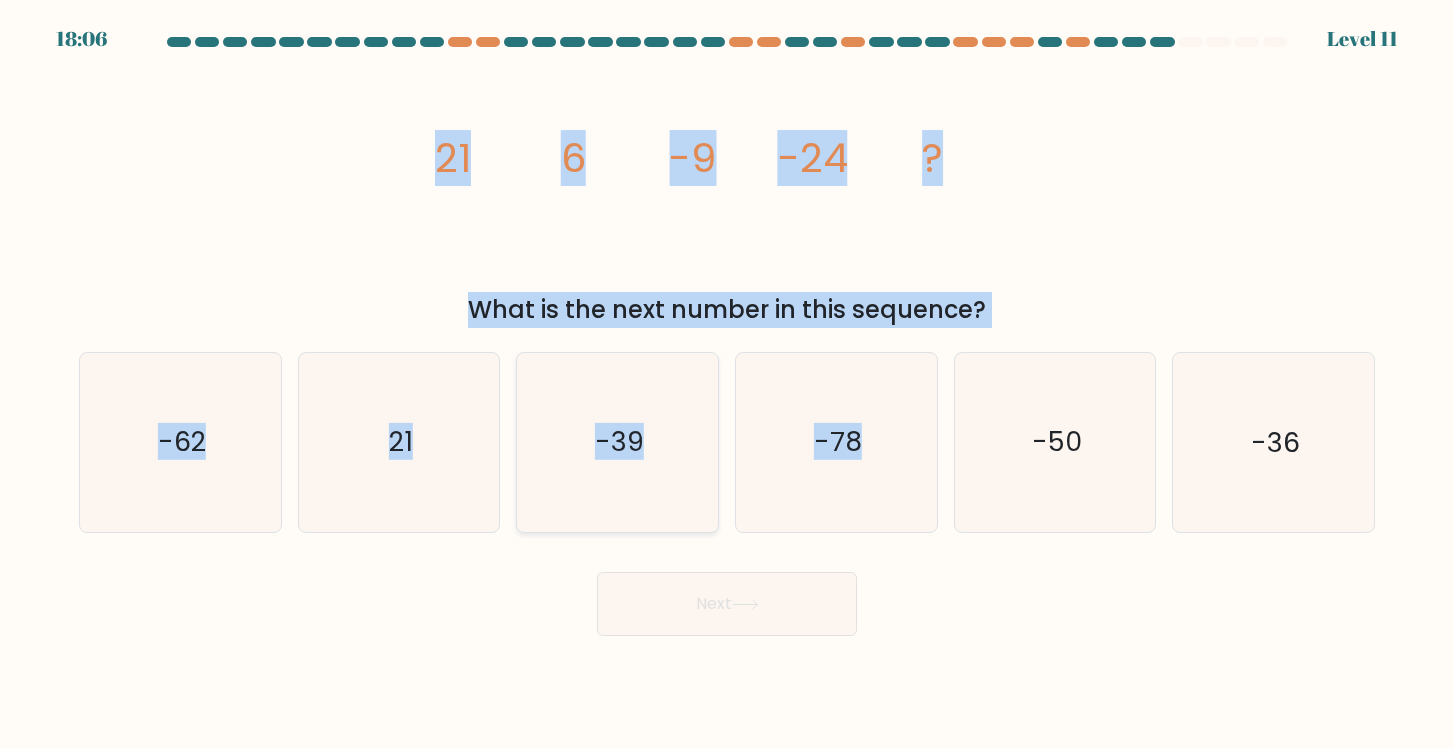 click on "-39" 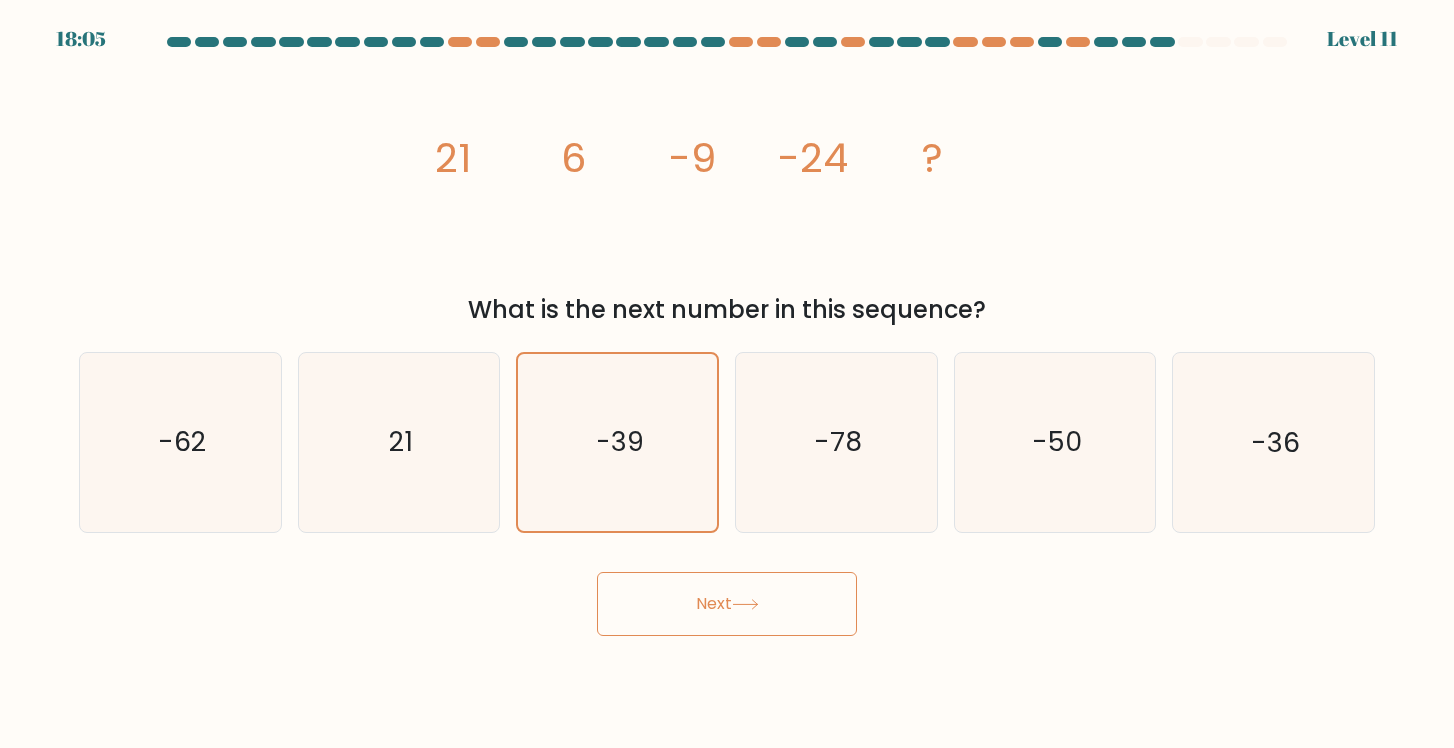 click on "Next" at bounding box center [727, 604] 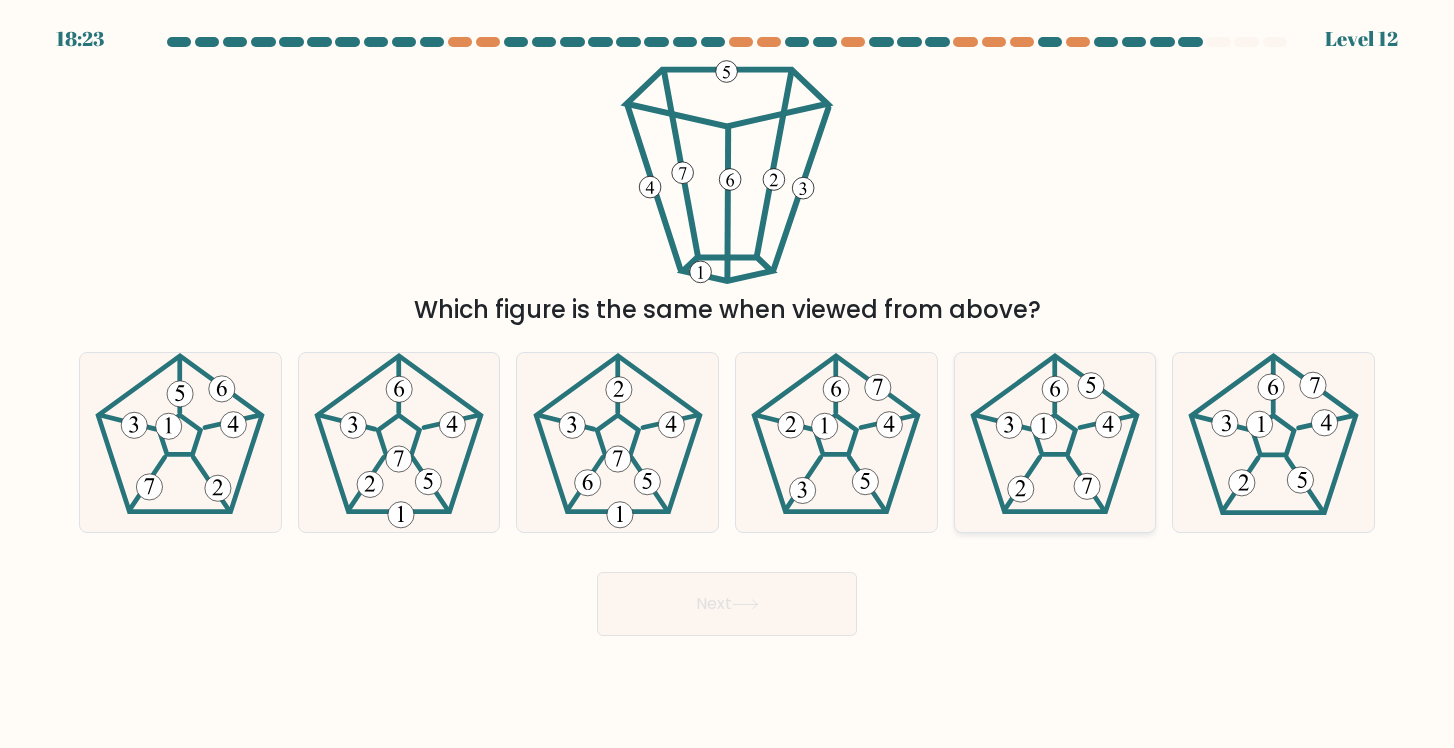 click 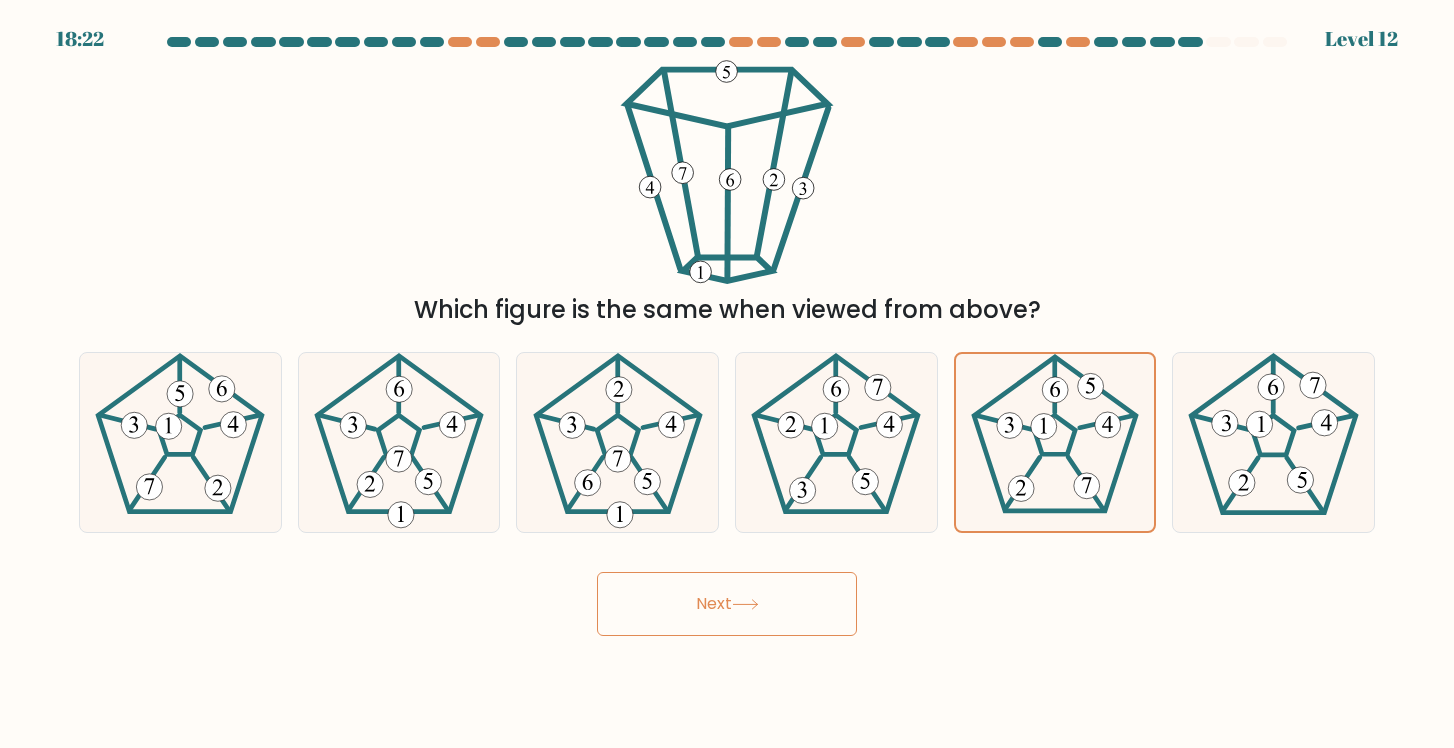 click on "Next" at bounding box center (727, 604) 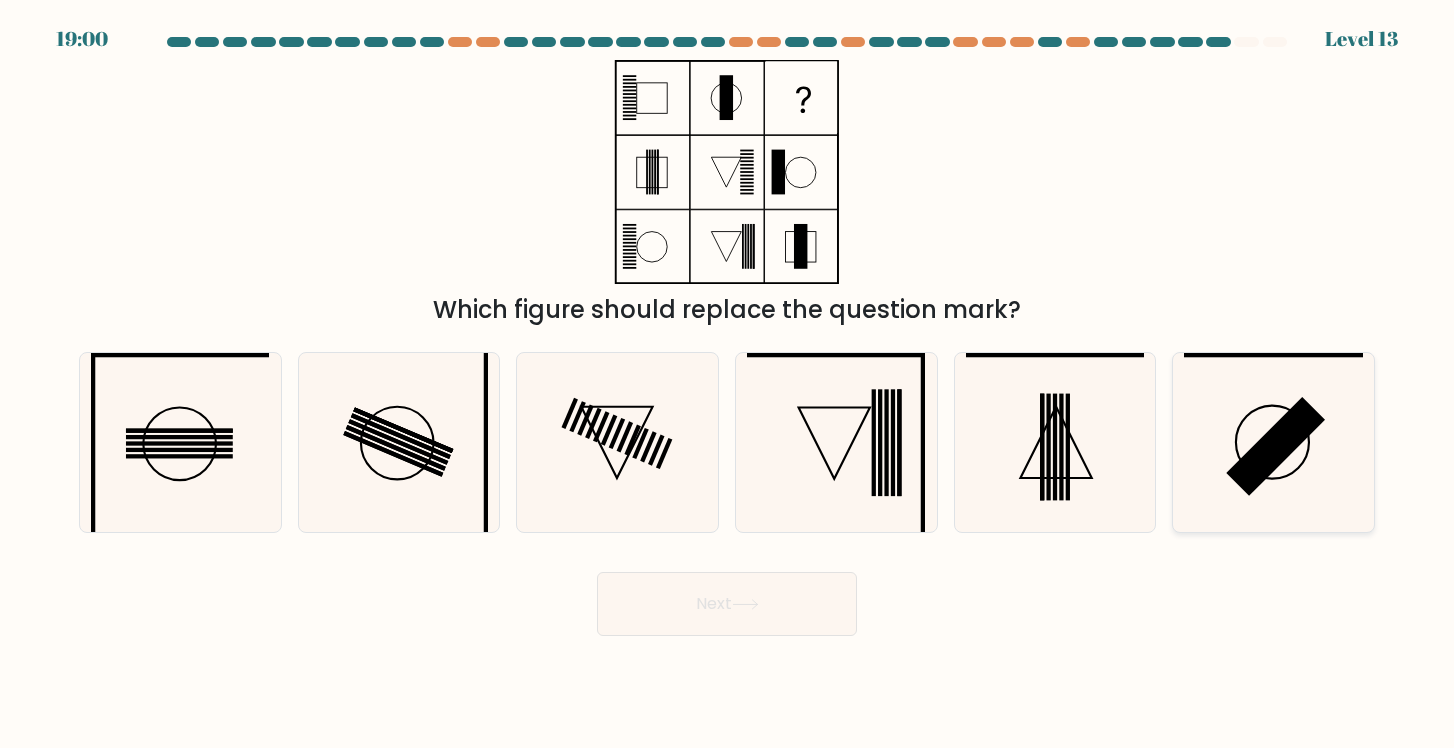 click 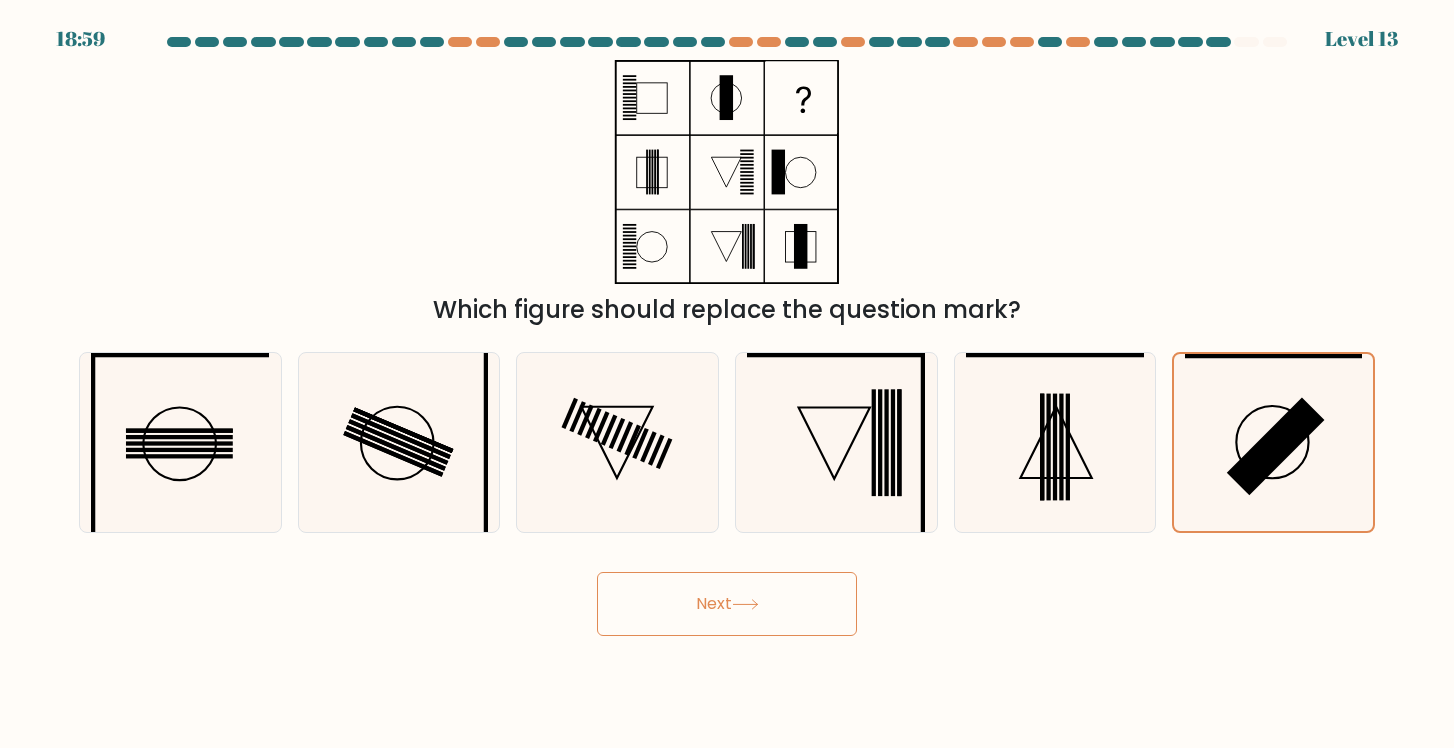 click on "Next" at bounding box center [727, 604] 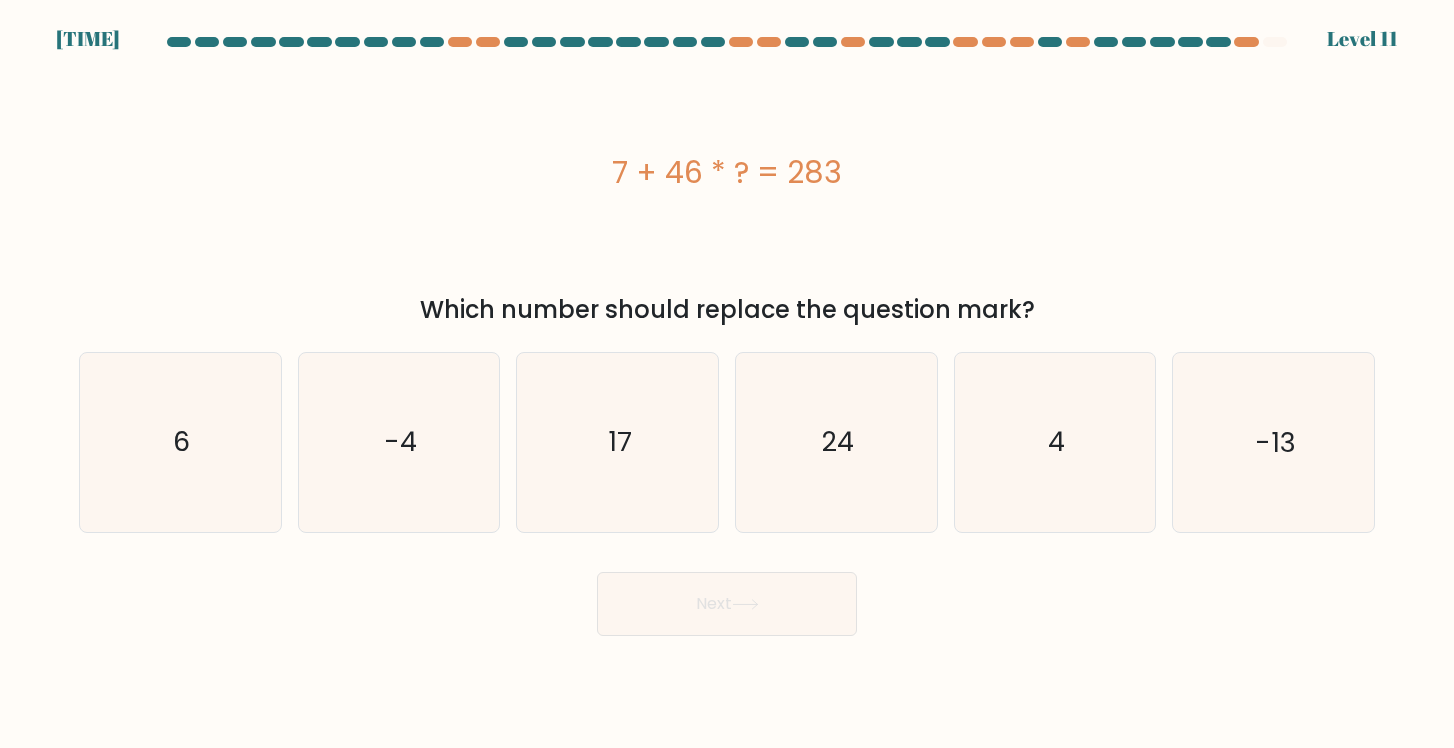 drag, startPoint x: 608, startPoint y: 150, endPoint x: 1023, endPoint y: 299, distance: 440.93762 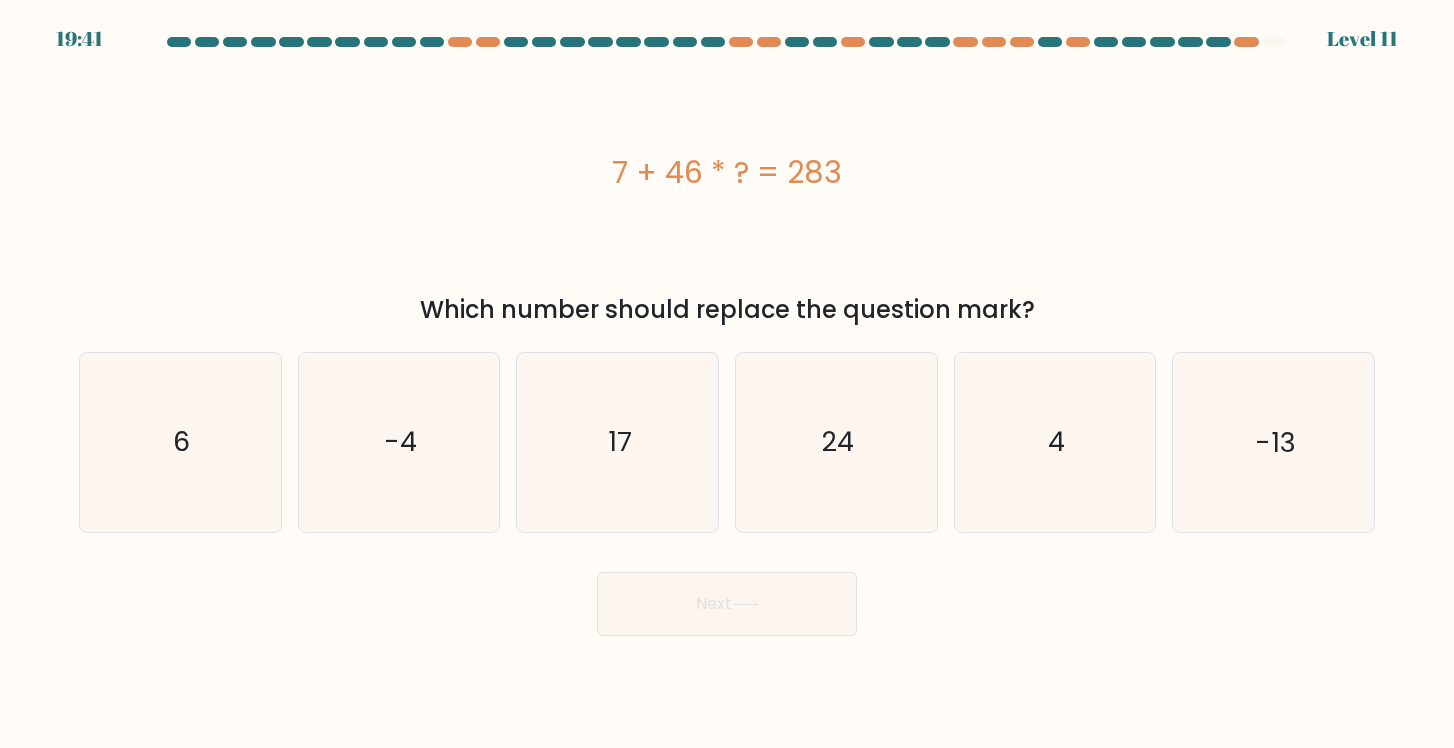 copy on "7 + 46 * ? = 283
Which number should replace the question mark" 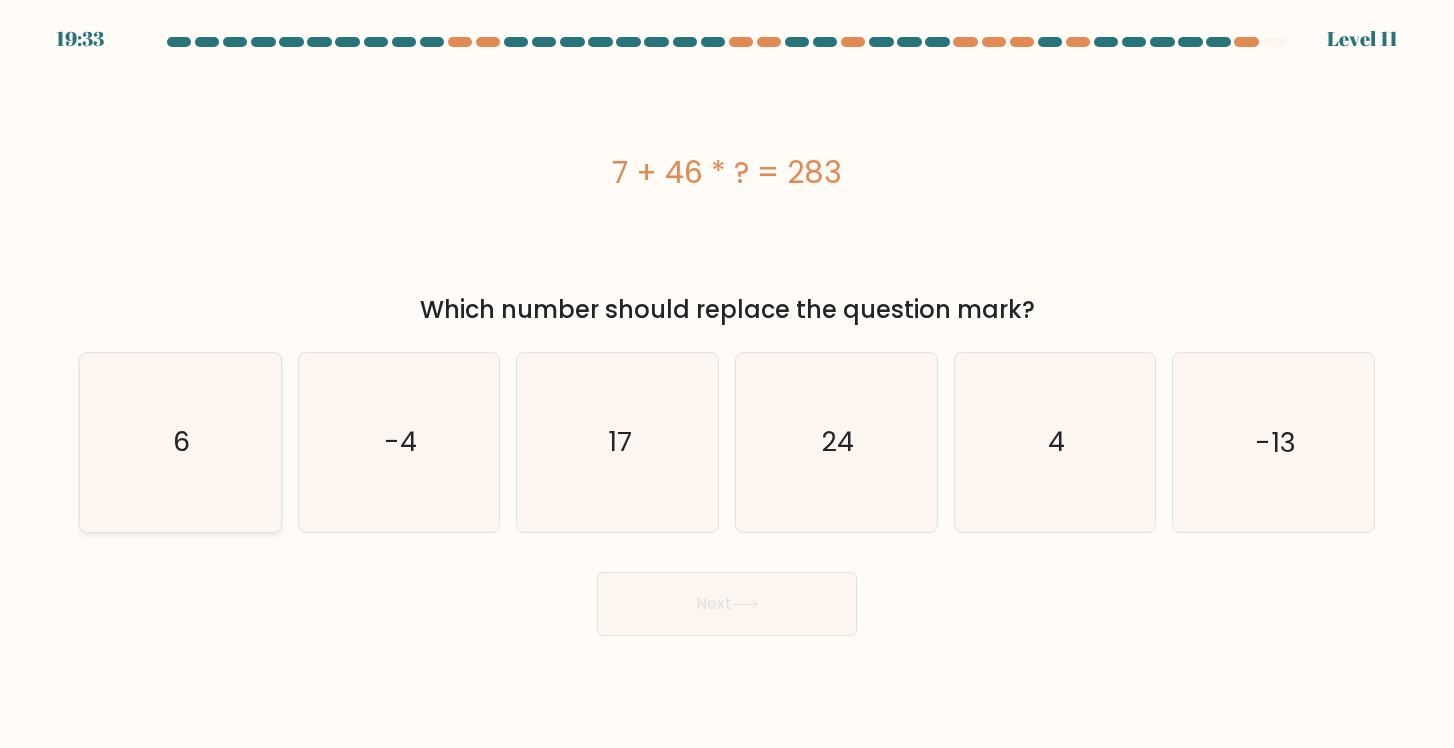 click on "6" 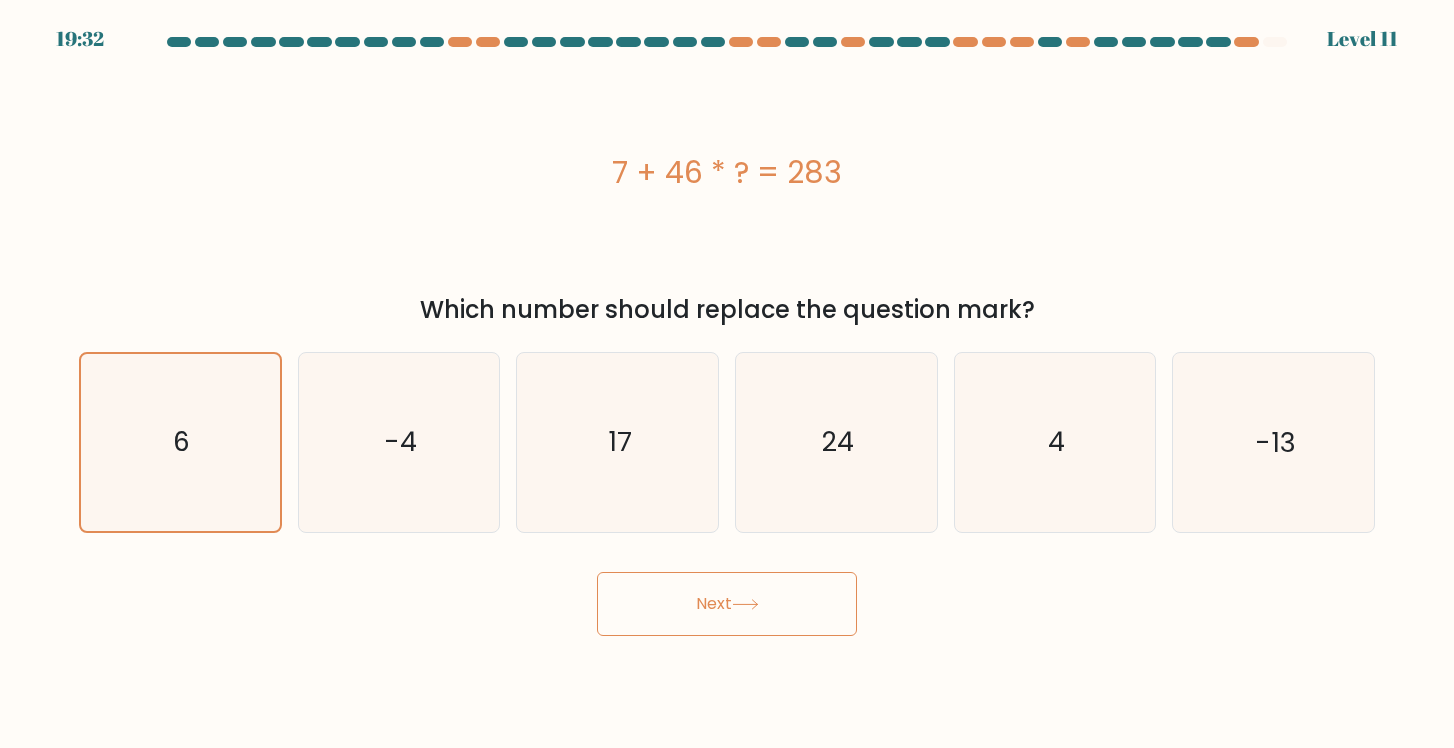 click on "Next" at bounding box center (727, 604) 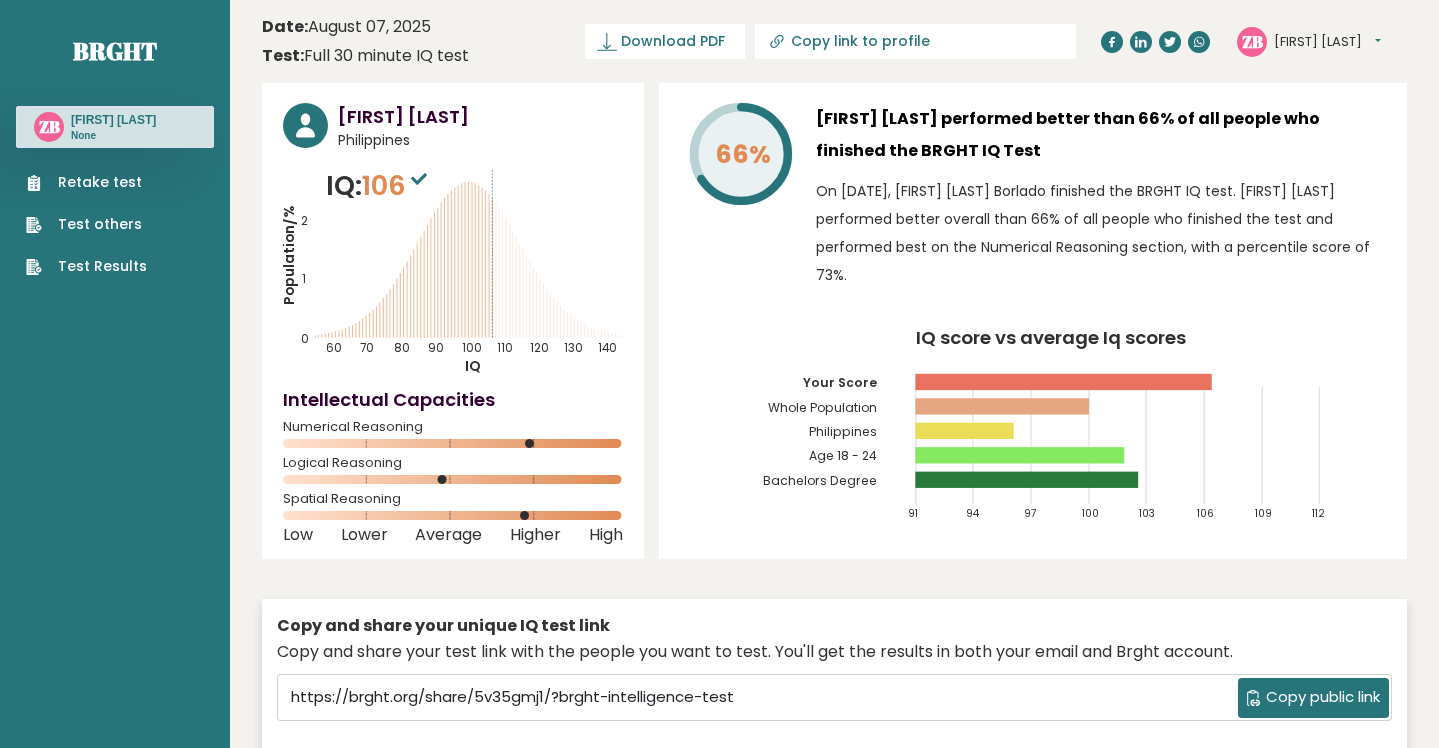 scroll, scrollTop: 0, scrollLeft: 0, axis: both 